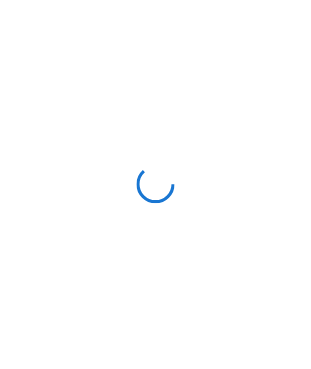scroll, scrollTop: 0, scrollLeft: 0, axis: both 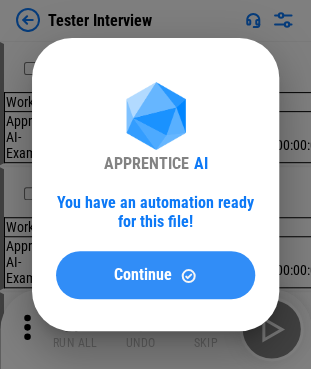 click on "Continue" at bounding box center [155, 275] 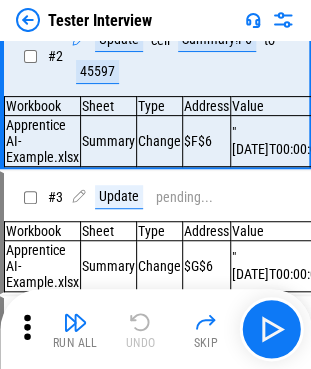 scroll, scrollTop: 0, scrollLeft: 0, axis: both 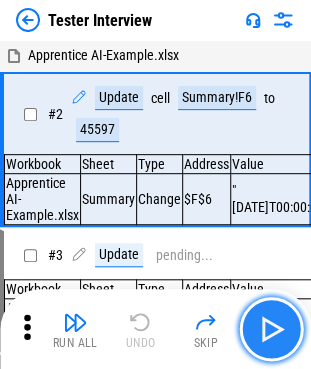 click at bounding box center [271, 329] 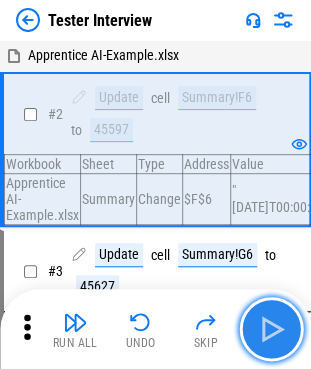 click at bounding box center [271, 329] 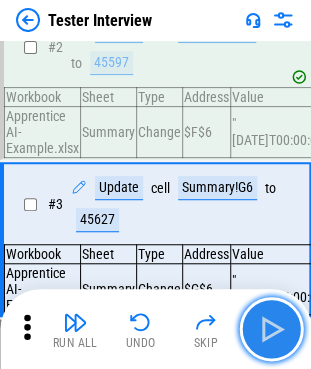 click at bounding box center (271, 329) 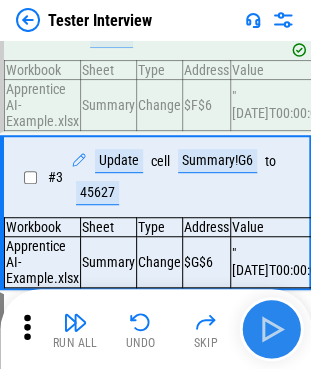 click on "Run All Undo Skip" at bounding box center [157, 329] 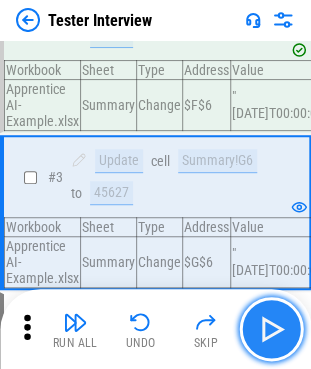 click at bounding box center [271, 329] 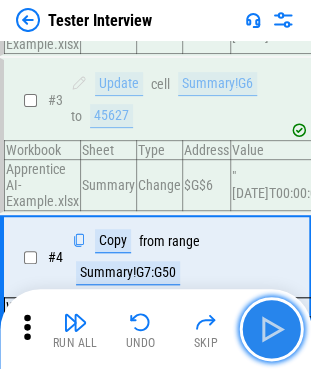 click at bounding box center [271, 329] 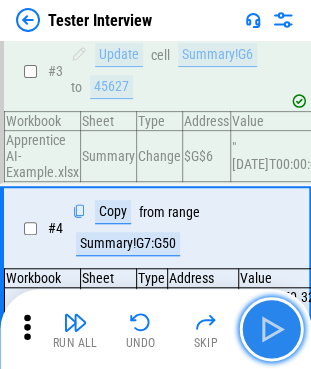 click at bounding box center (271, 329) 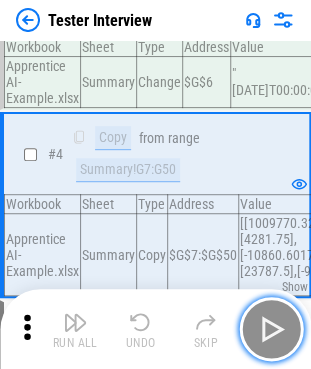click at bounding box center (271, 329) 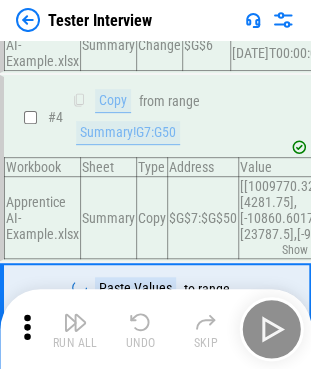 click on "Run All Undo Skip" at bounding box center (157, 329) 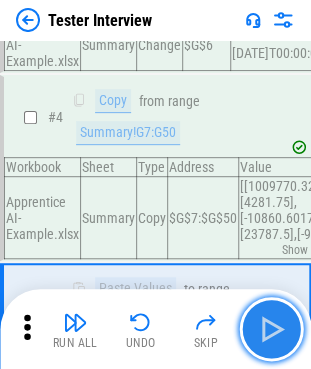click at bounding box center [271, 329] 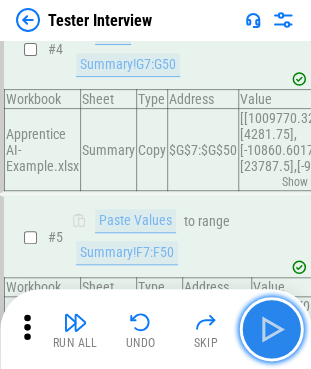 click at bounding box center [271, 329] 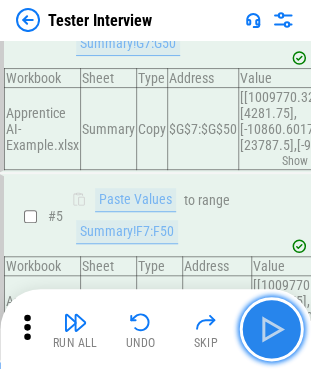 click at bounding box center [271, 329] 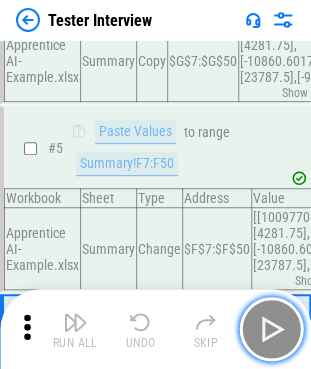 click at bounding box center (271, 329) 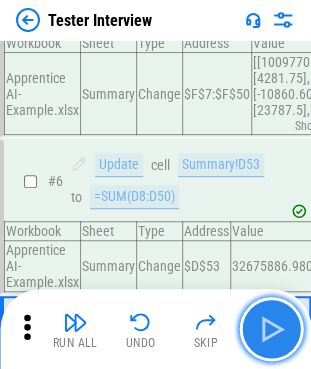 click at bounding box center (271, 329) 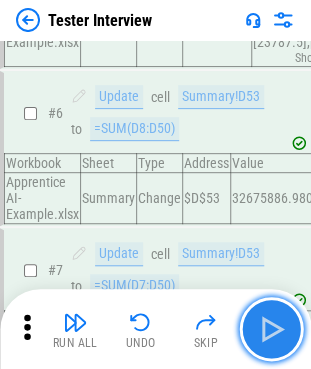 click at bounding box center (271, 329) 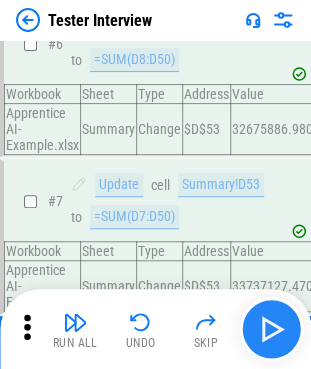 click on "Run All Undo Skip" at bounding box center (157, 329) 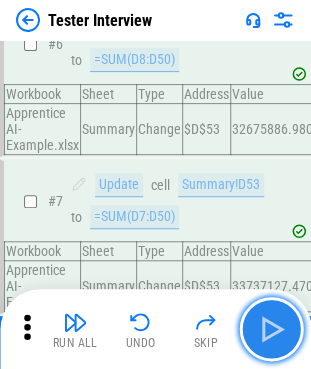 click at bounding box center [271, 329] 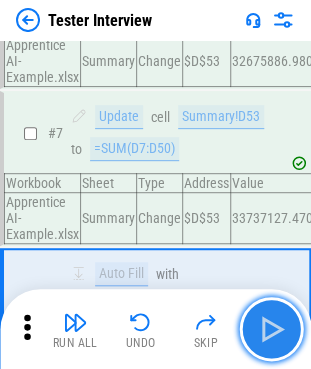 click at bounding box center [271, 329] 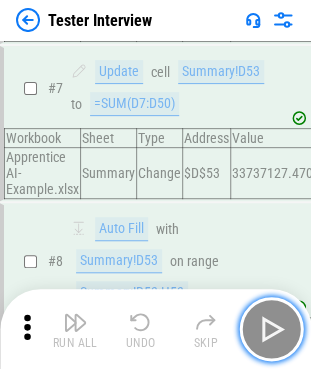 click at bounding box center (271, 329) 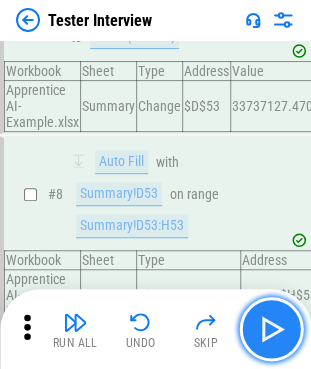 click at bounding box center (271, 329) 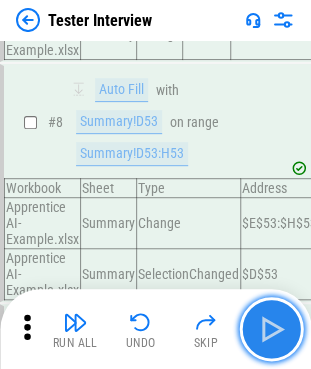 click at bounding box center [271, 329] 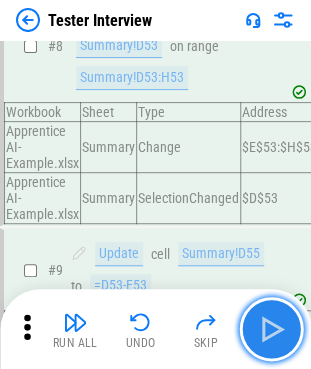 click at bounding box center (271, 329) 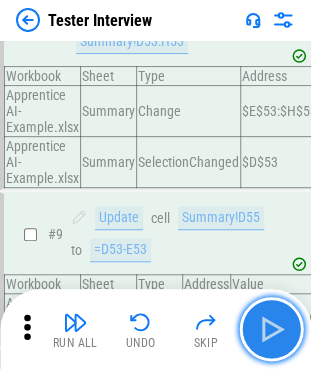 click at bounding box center (271, 329) 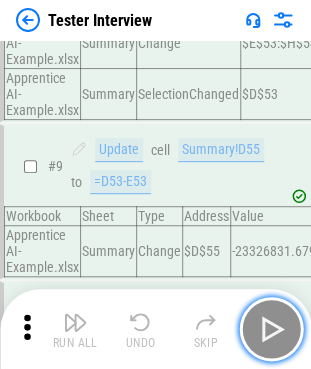 click at bounding box center (271, 329) 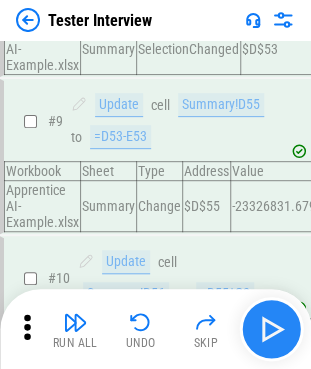 click on "Run All Undo Skip" at bounding box center [157, 329] 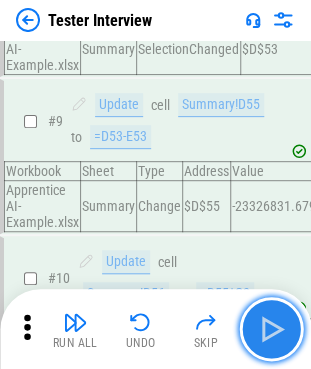 click at bounding box center [271, 329] 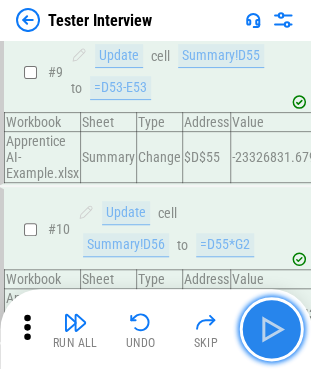 click at bounding box center [271, 329] 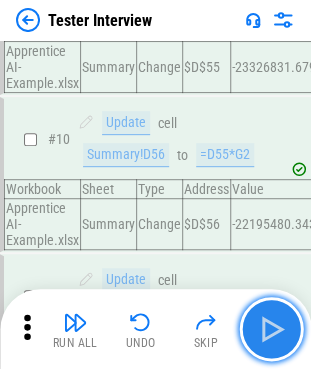click at bounding box center (271, 329) 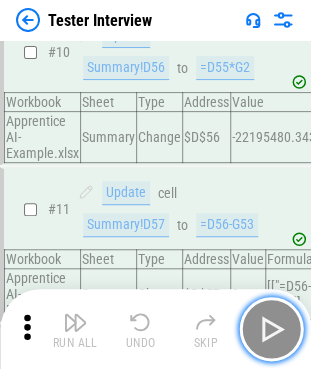 click at bounding box center (271, 329) 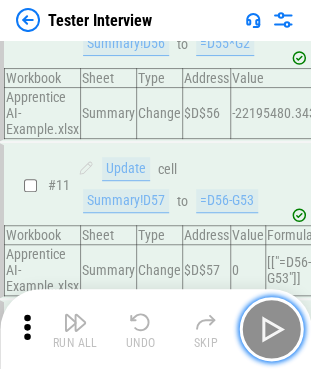 click at bounding box center [271, 329] 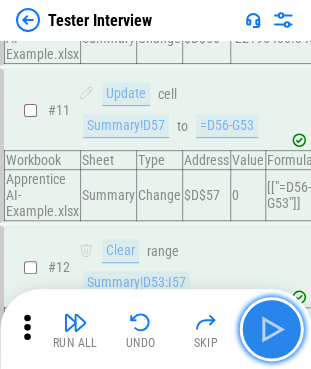 click at bounding box center (271, 329) 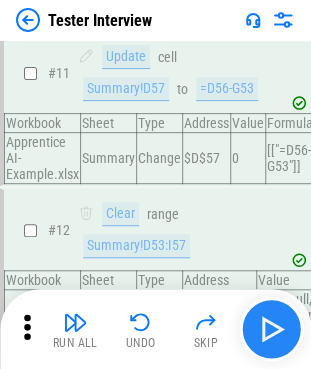 click on "Run All Undo Skip" at bounding box center (157, 329) 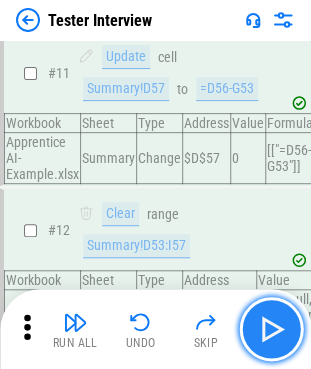 click at bounding box center (271, 329) 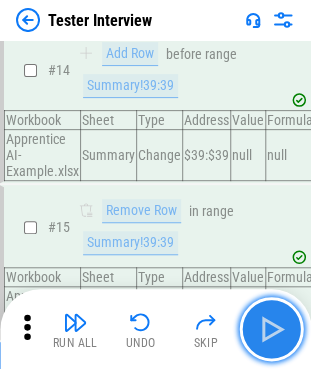 click at bounding box center [271, 329] 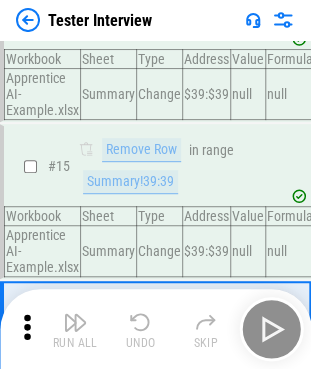 click on "Run All Undo Skip" at bounding box center [157, 329] 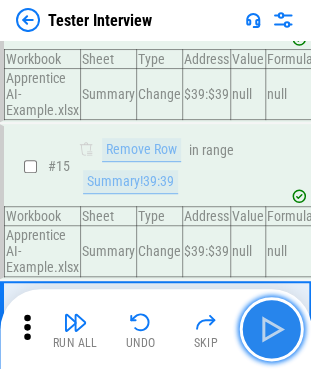 click at bounding box center [271, 329] 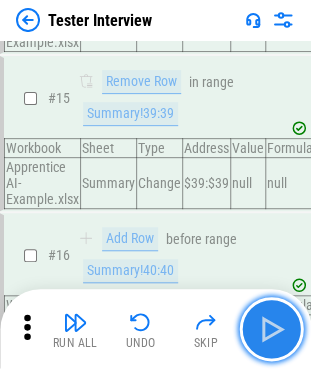 click at bounding box center [271, 329] 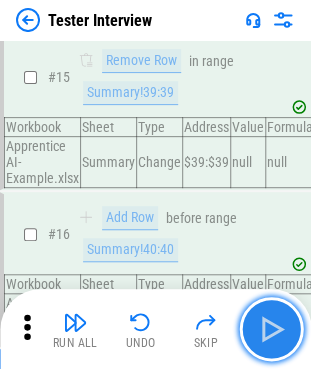 click at bounding box center (271, 329) 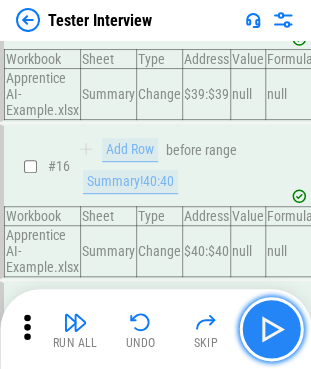 click at bounding box center [271, 329] 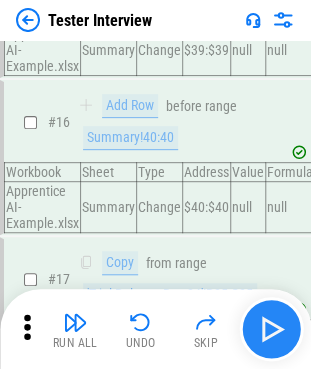 click on "Run All Undo Skip" at bounding box center [157, 329] 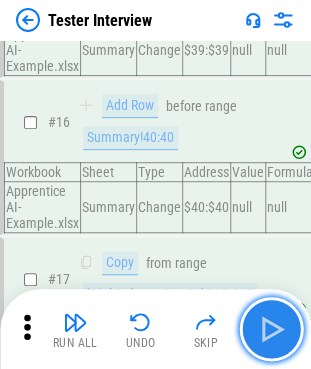 click at bounding box center (271, 329) 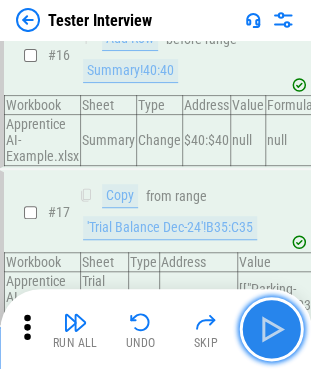 click at bounding box center [271, 329] 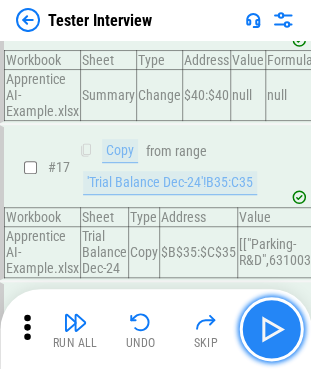 click at bounding box center (271, 329) 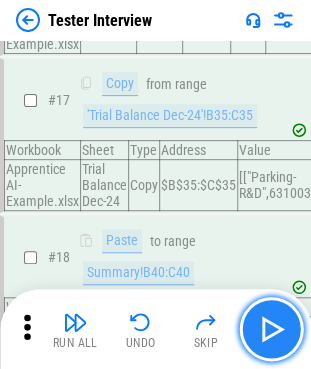 click at bounding box center (271, 329) 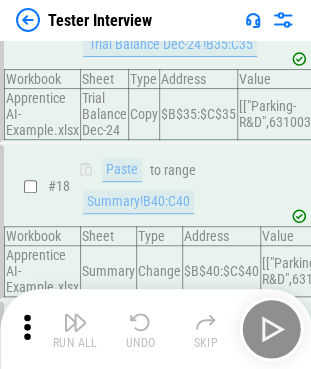 click on "Run All Undo Skip" at bounding box center (157, 329) 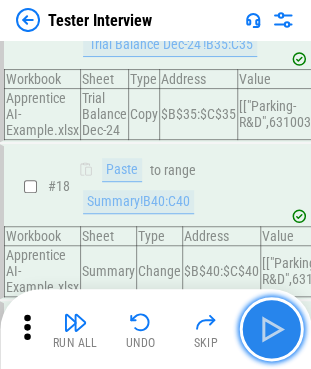 click at bounding box center (271, 329) 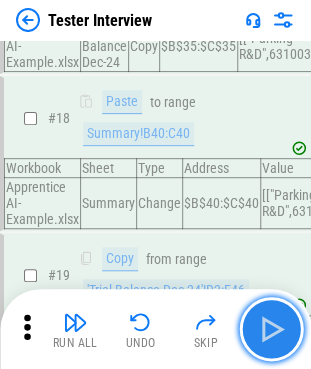 click at bounding box center (271, 329) 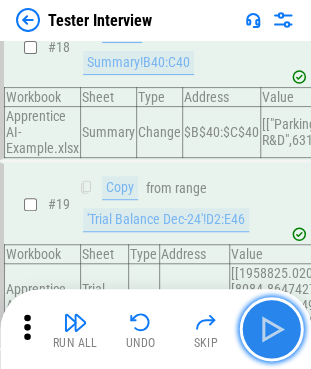 click at bounding box center (271, 329) 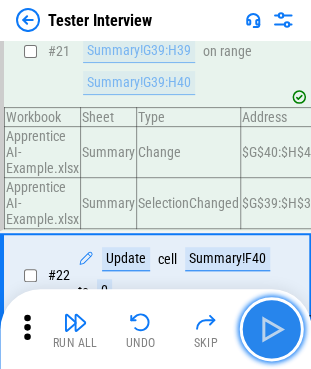 click at bounding box center (271, 329) 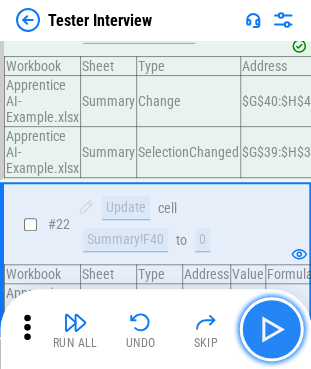 click at bounding box center [271, 329] 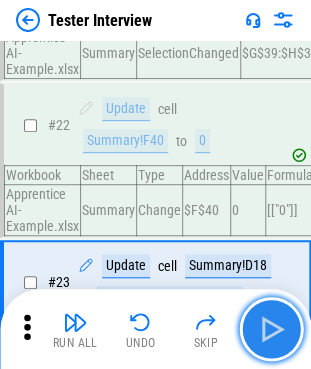 click at bounding box center (271, 329) 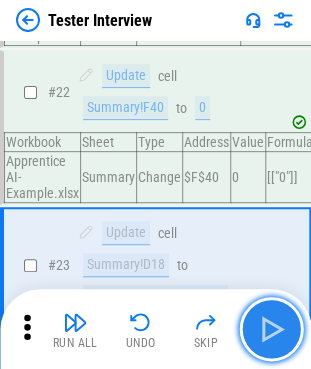 click at bounding box center (271, 329) 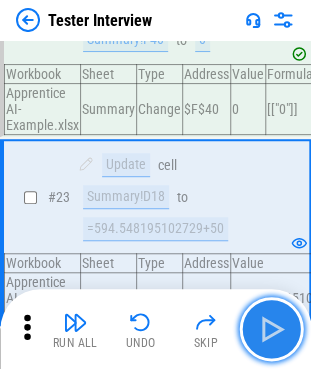 click at bounding box center [271, 329] 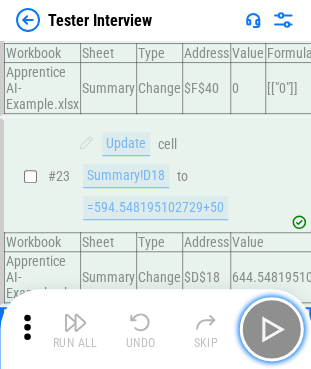 click at bounding box center (271, 329) 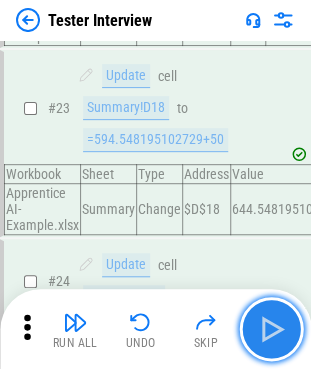 click at bounding box center (271, 329) 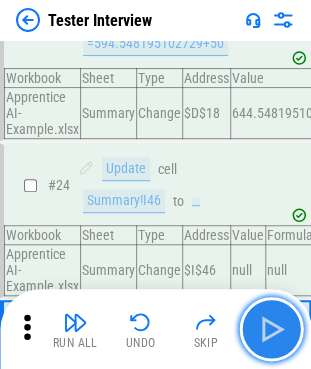 click at bounding box center [271, 329] 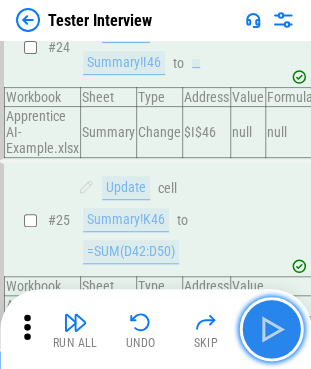 click at bounding box center [271, 329] 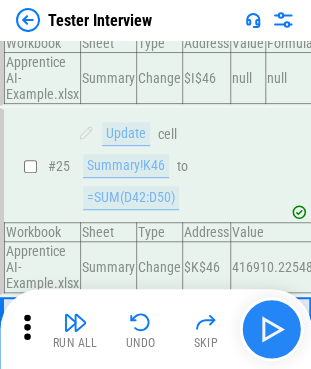 click on "Run All Undo Skip" at bounding box center (157, 329) 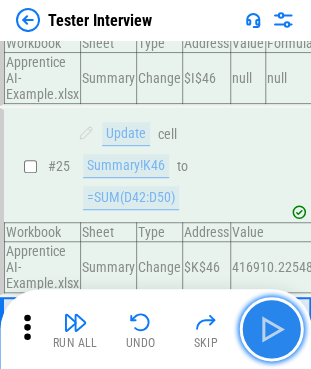 click at bounding box center (271, 329) 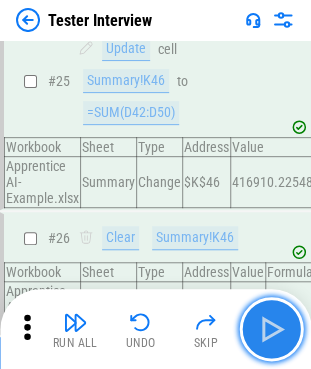click at bounding box center [271, 329] 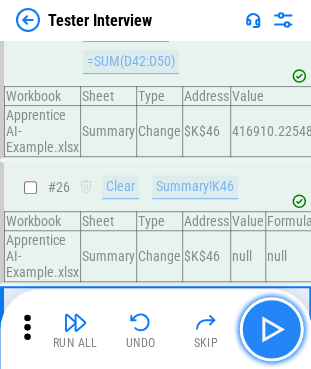 click at bounding box center [271, 329] 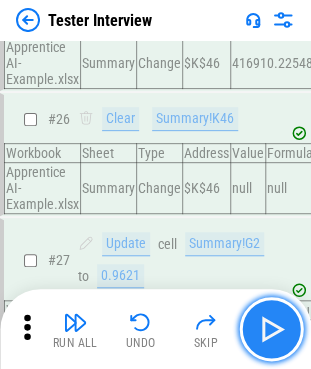 click at bounding box center (271, 329) 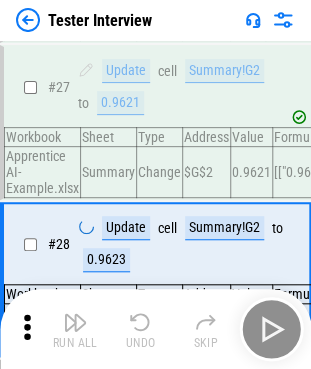 click on "Run All Undo Skip" at bounding box center (157, 329) 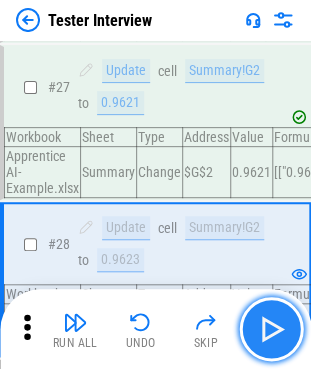 click at bounding box center (271, 329) 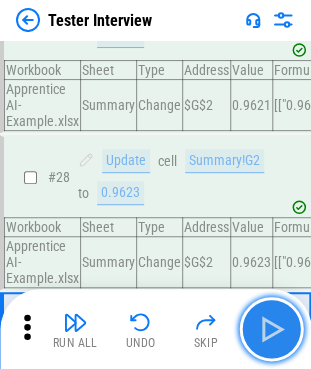 click at bounding box center [271, 329] 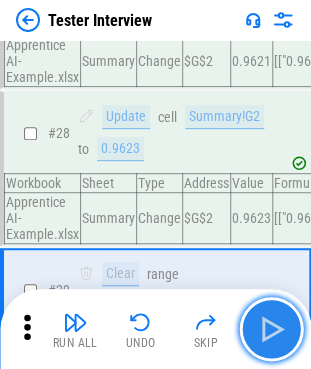 click at bounding box center [271, 329] 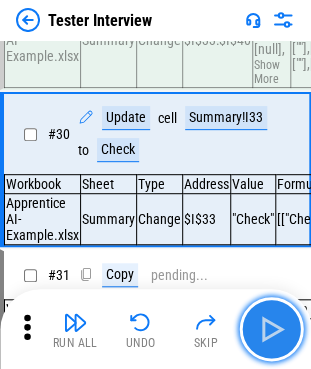 click at bounding box center (271, 329) 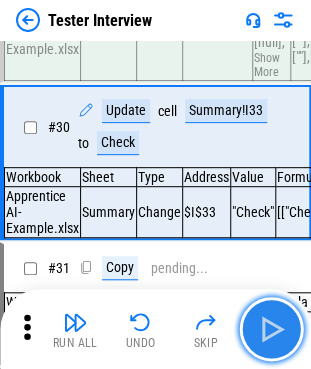 click at bounding box center [271, 329] 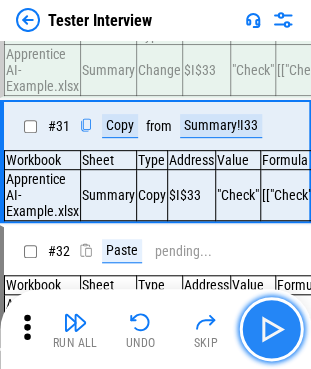 click at bounding box center [271, 329] 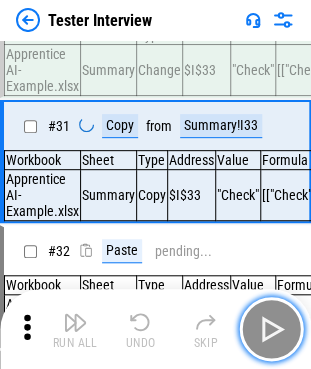 click at bounding box center [271, 329] 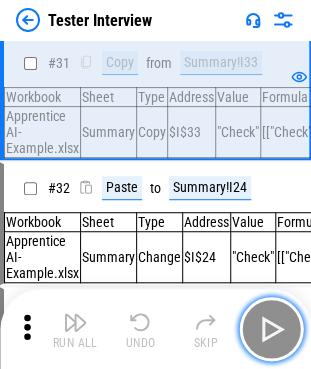 click at bounding box center [271, 329] 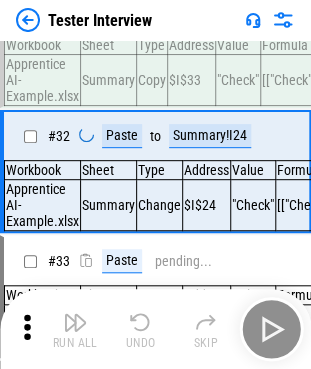 click on "Run All Undo Skip" at bounding box center [157, 329] 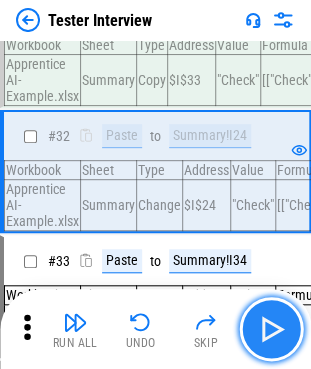 click at bounding box center [271, 329] 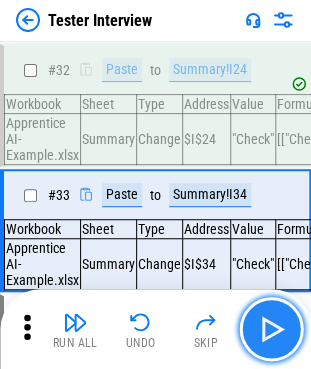 click at bounding box center (271, 329) 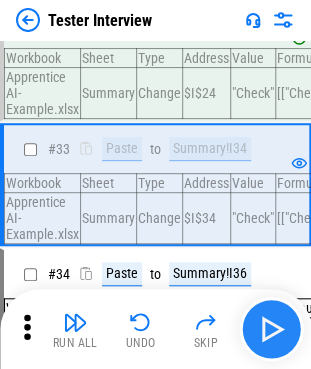 click on "Run All Undo Skip" at bounding box center (157, 329) 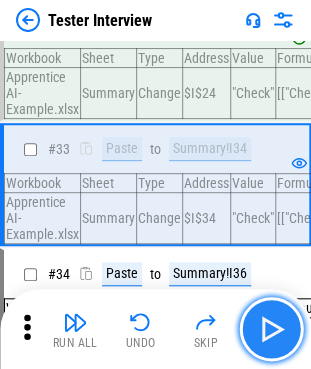 click at bounding box center [271, 329] 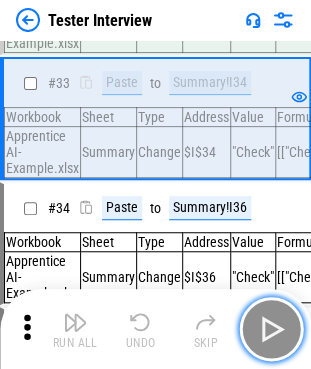 click at bounding box center (271, 329) 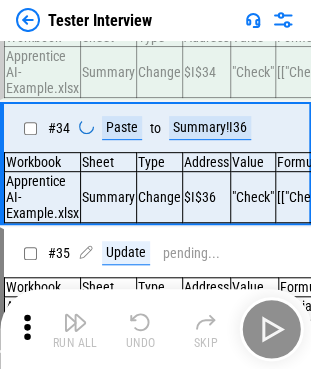 click on "Run All Undo Skip" at bounding box center (157, 329) 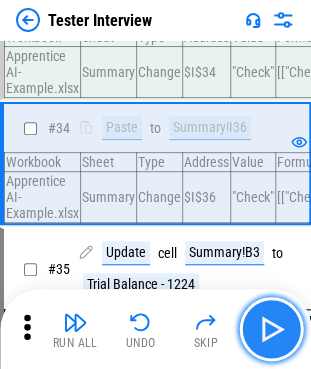 click at bounding box center [271, 329] 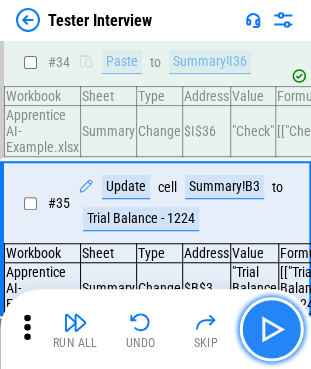 click at bounding box center [271, 329] 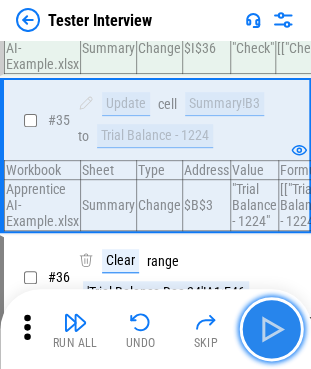 click at bounding box center [271, 329] 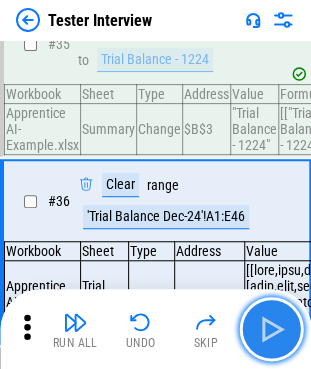 click at bounding box center [271, 329] 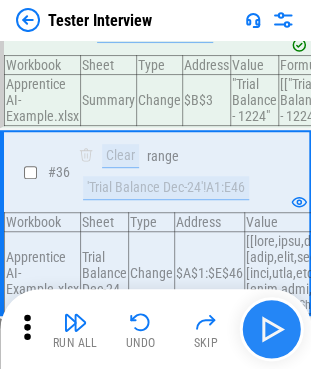 click on "Run All Undo Skip" at bounding box center [157, 329] 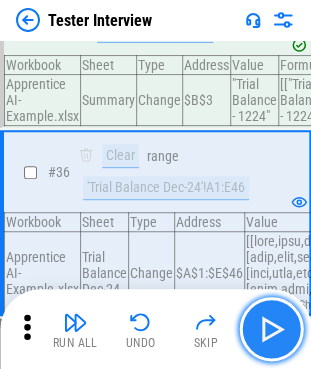 click at bounding box center (271, 329) 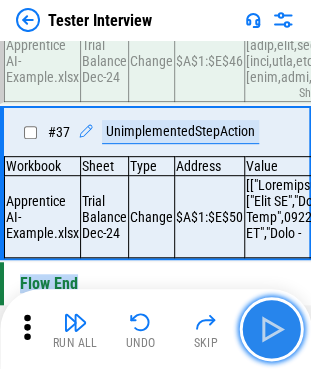 click at bounding box center [271, 329] 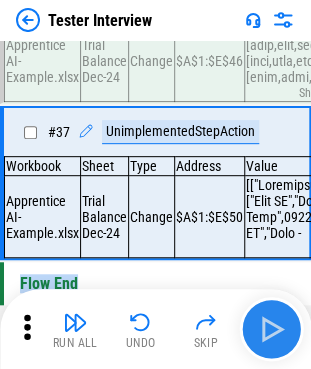 scroll, scrollTop: 5844, scrollLeft: 0, axis: vertical 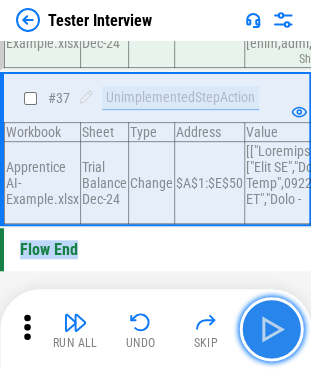 click at bounding box center (271, 329) 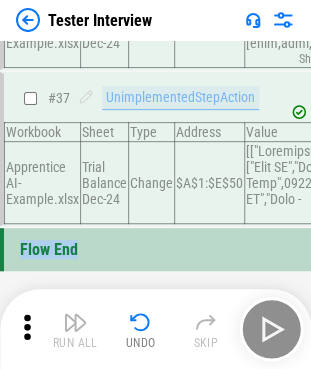 click on "Run All Undo Skip" at bounding box center (157, 329) 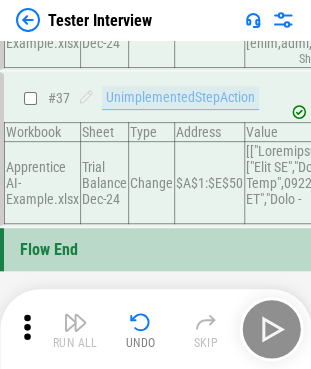 click on "Run All Undo Skip" at bounding box center (157, 329) 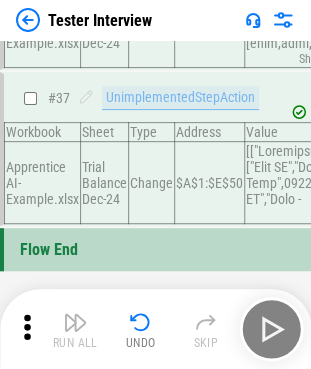 scroll, scrollTop: 5890, scrollLeft: 0, axis: vertical 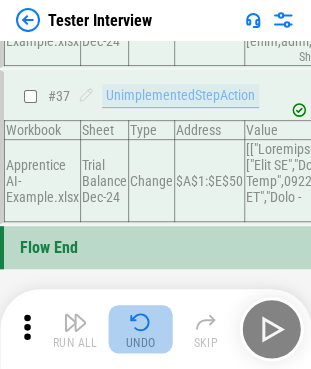 click at bounding box center [141, 322] 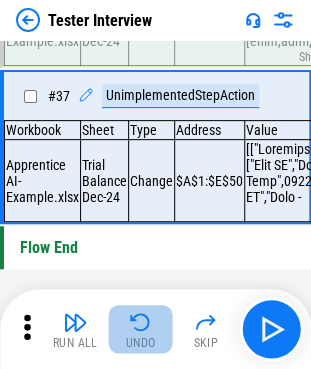 click at bounding box center (141, 322) 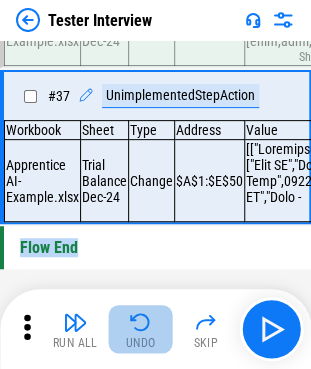 click on "Run All Undo Skip" at bounding box center [157, 329] 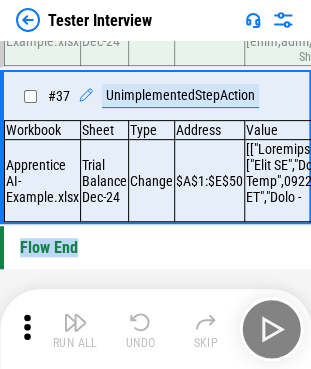 click on "Run All Undo Skip" at bounding box center (157, 329) 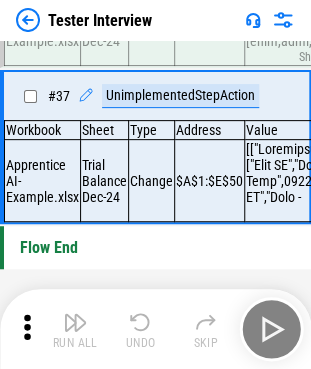 click at bounding box center [141, 322] 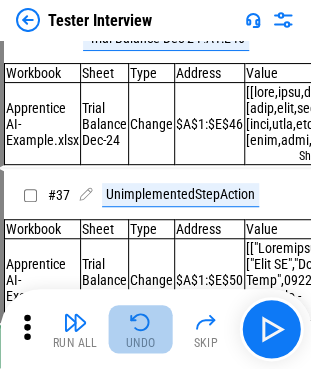 click at bounding box center (141, 322) 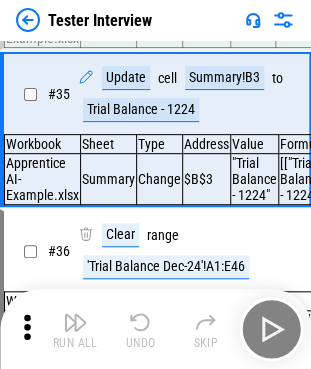 click at bounding box center [141, 322] 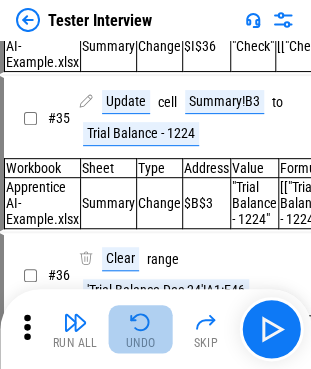 click at bounding box center (141, 322) 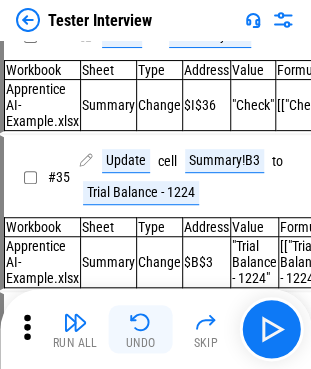 click on "Run All Undo Skip" at bounding box center [157, 329] 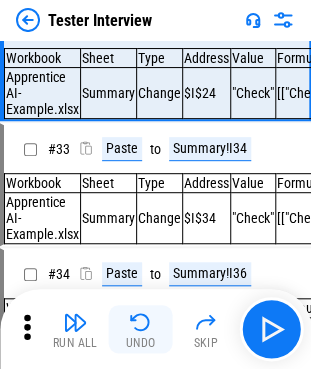 click at bounding box center (141, 322) 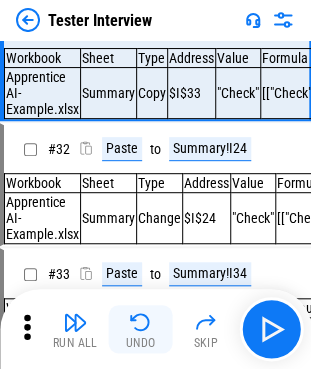 click at bounding box center (141, 322) 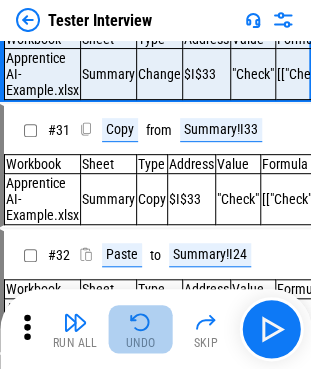 click at bounding box center [141, 322] 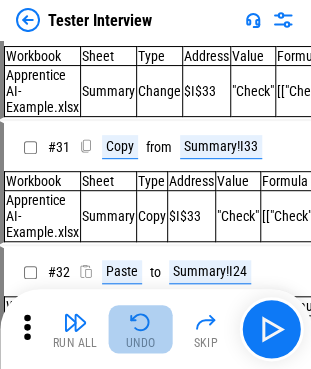 click at bounding box center (141, 322) 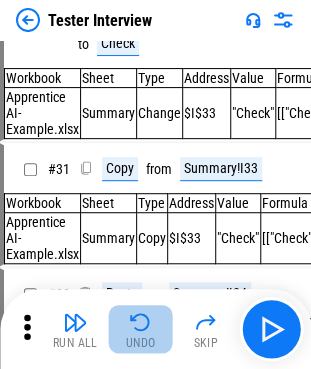 click at bounding box center (141, 322) 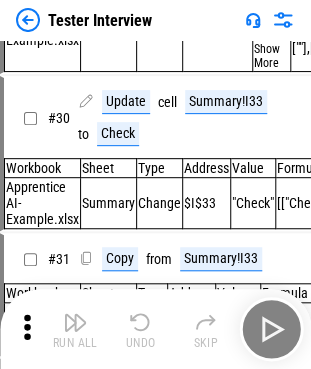 click at bounding box center [141, 322] 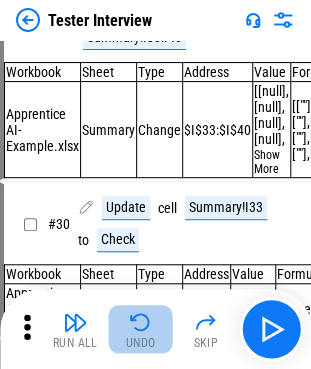 click at bounding box center (141, 322) 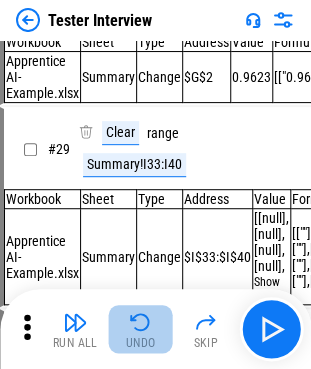 click at bounding box center (141, 322) 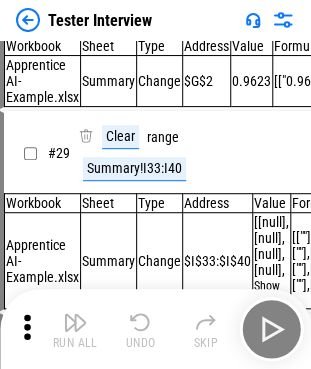 click on "Run All Undo Skip" at bounding box center (157, 329) 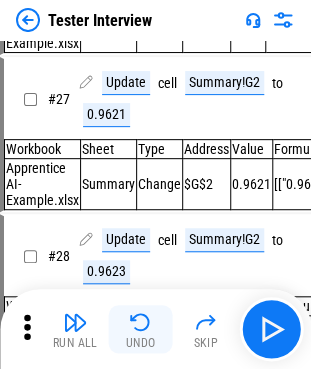 click at bounding box center (141, 322) 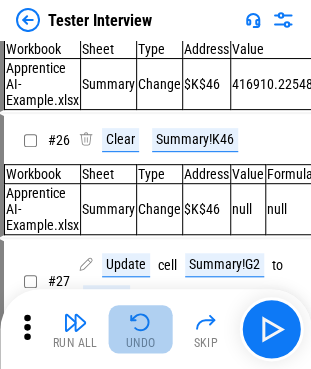 click at bounding box center [141, 322] 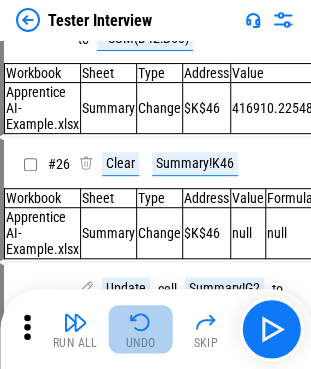 click at bounding box center (141, 322) 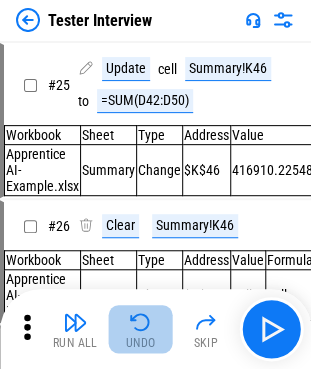 click at bounding box center [141, 322] 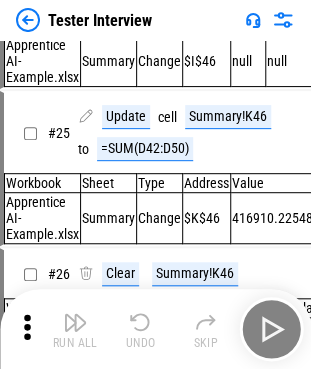 click on "Run All Undo Skip" at bounding box center [157, 329] 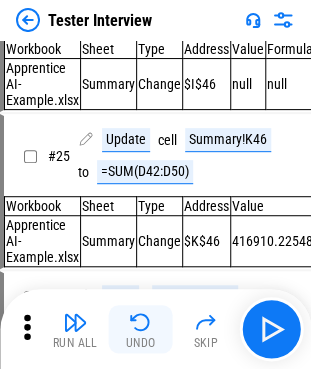 click on "Run All Undo Skip" at bounding box center [157, 329] 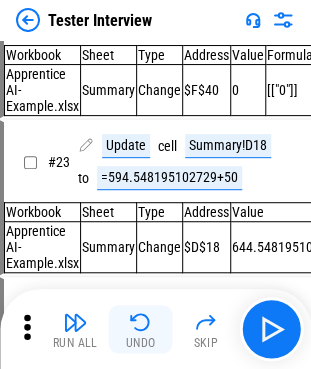 click at bounding box center [141, 322] 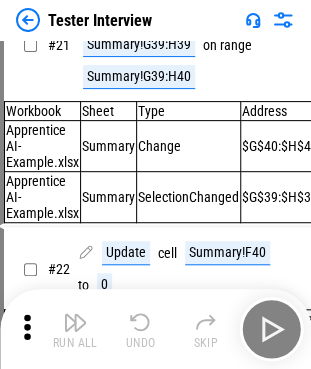 click on "Run All Undo Skip" at bounding box center (157, 329) 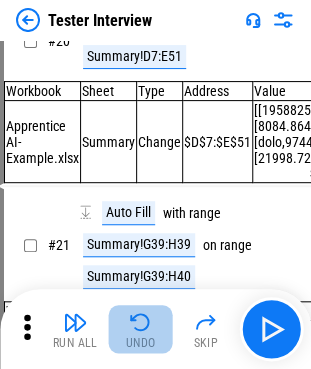 click at bounding box center (141, 322) 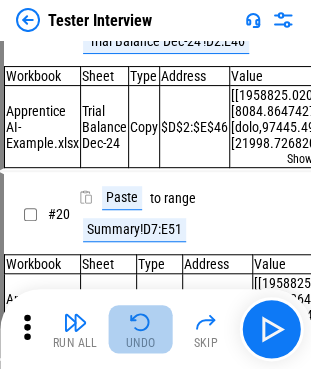 click at bounding box center [141, 322] 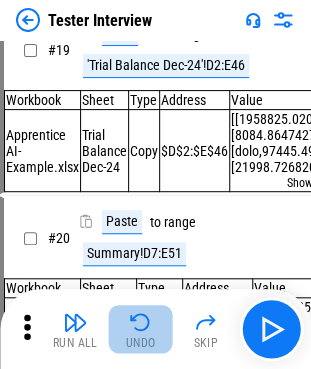click at bounding box center [141, 322] 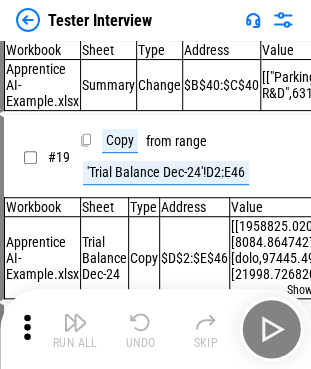click on "Run All Undo Skip" at bounding box center (157, 329) 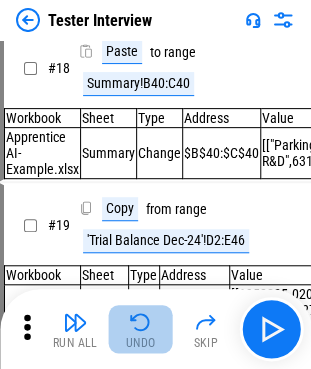 click at bounding box center (141, 322) 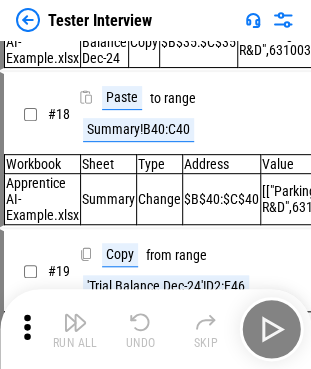 click on "Run All Undo Skip" at bounding box center (157, 329) 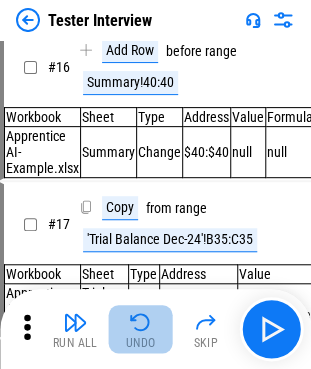 click at bounding box center [141, 322] 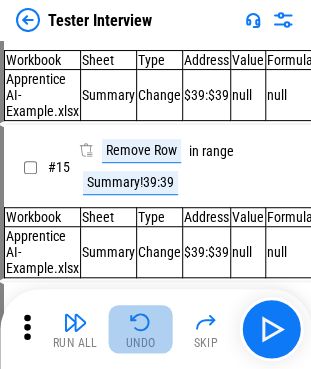 click at bounding box center [141, 322] 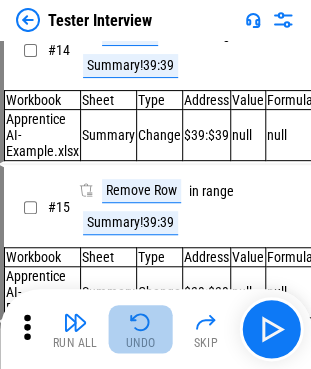 click on "Run All Undo Skip" at bounding box center (157, 329) 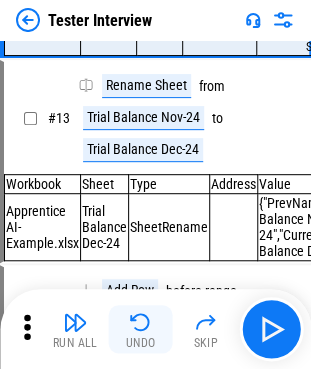 click at bounding box center [141, 322] 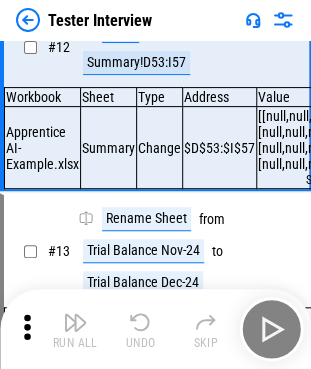 click on "Run All Undo Skip" at bounding box center [157, 329] 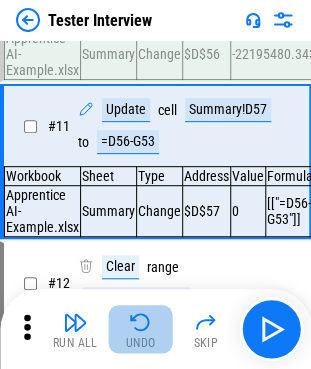 click at bounding box center (141, 322) 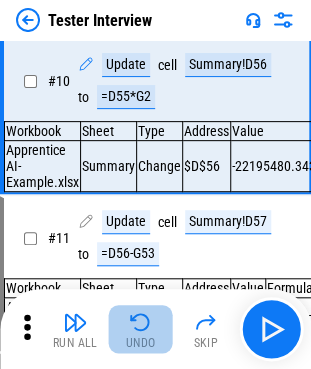 click at bounding box center [141, 322] 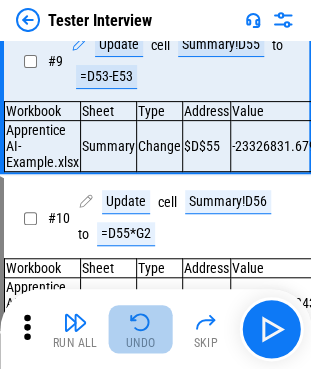 click at bounding box center (141, 322) 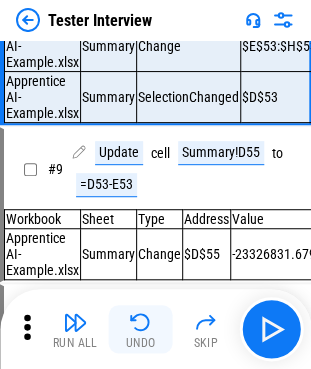click on "Run All Undo Skip" at bounding box center [157, 329] 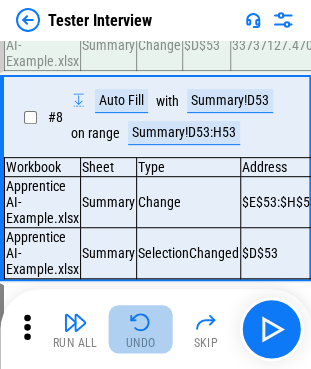 click at bounding box center (141, 322) 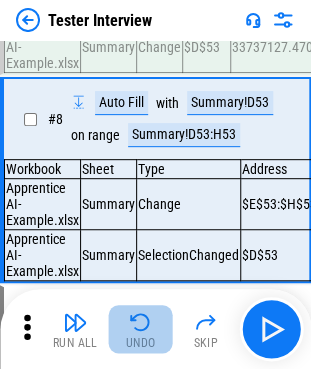 click on "Run All Undo Skip" at bounding box center [157, 329] 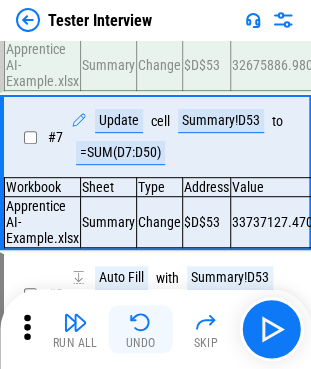 click at bounding box center [141, 322] 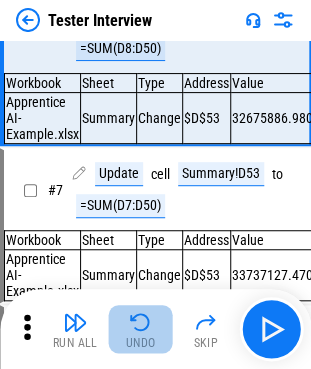 click at bounding box center [141, 322] 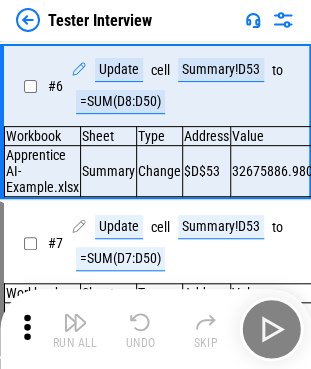 click on "Run All Undo Skip" at bounding box center [157, 329] 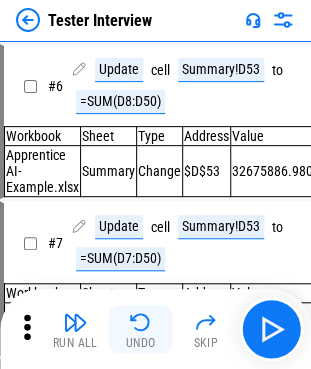 click on "Run All Undo Skip" at bounding box center (157, 329) 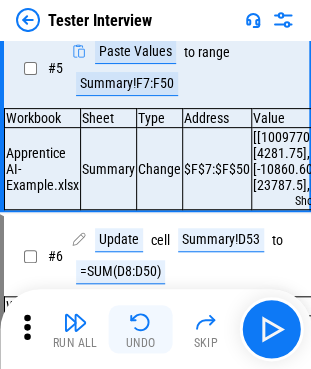 click at bounding box center (141, 322) 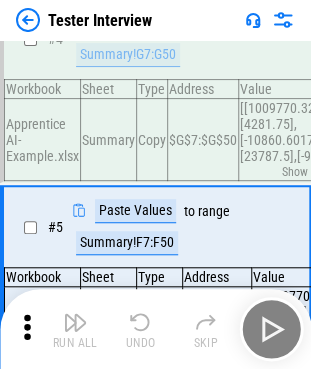 click at bounding box center (141, 322) 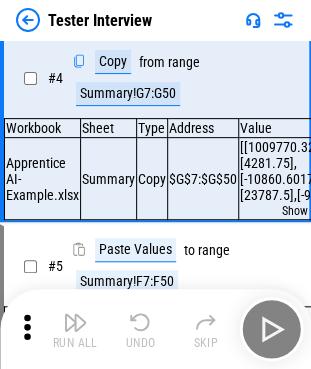click on "Run All Undo Skip" at bounding box center [157, 329] 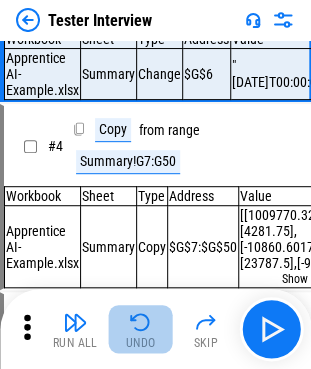 scroll, scrollTop: 92, scrollLeft: 0, axis: vertical 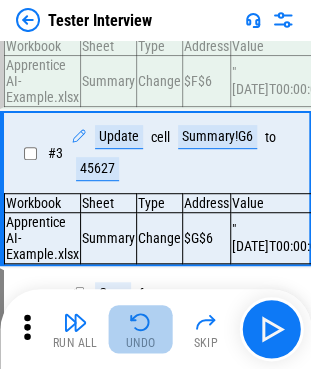 click at bounding box center [141, 322] 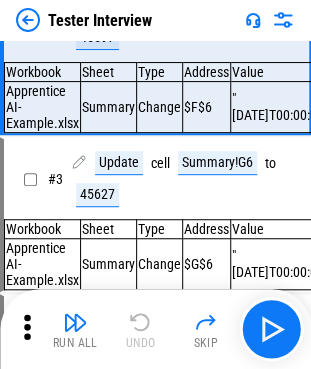 click on "Run All Undo Skip" at bounding box center (157, 329) 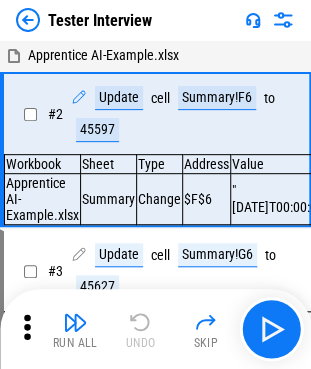 click on "Run All Undo Skip" at bounding box center [157, 329] 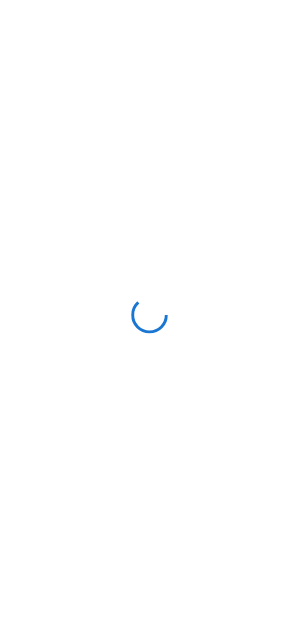 scroll, scrollTop: 0, scrollLeft: 0, axis: both 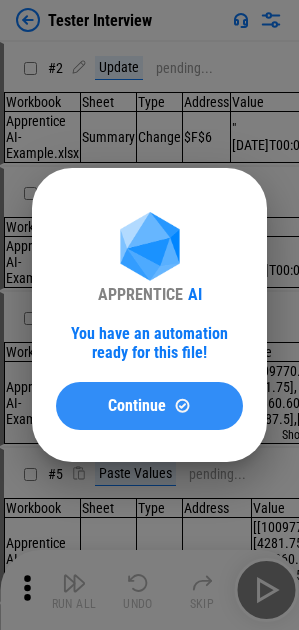 click on "Continue" at bounding box center (137, 406) 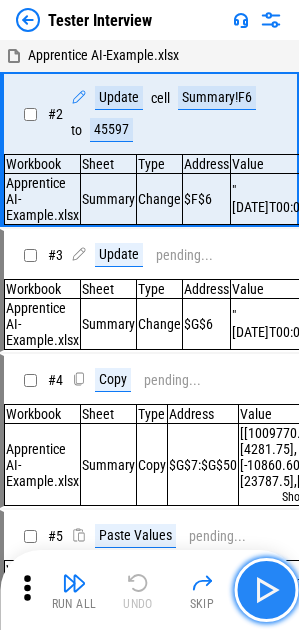 click at bounding box center (266, 590) 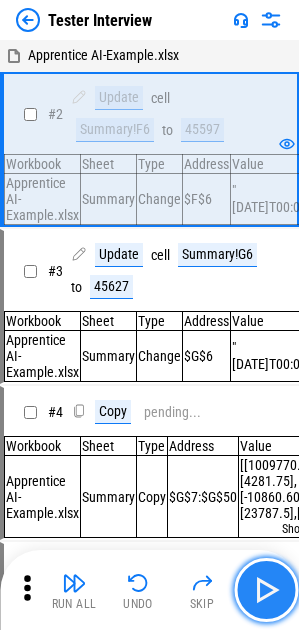 click at bounding box center (266, 590) 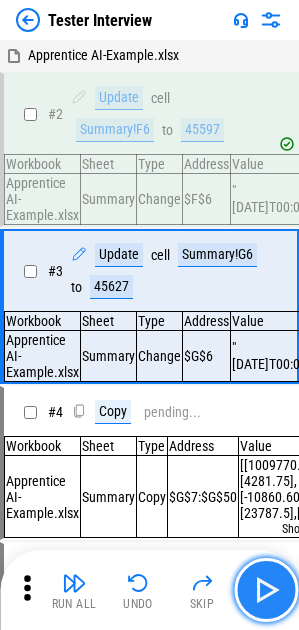 click at bounding box center (266, 590) 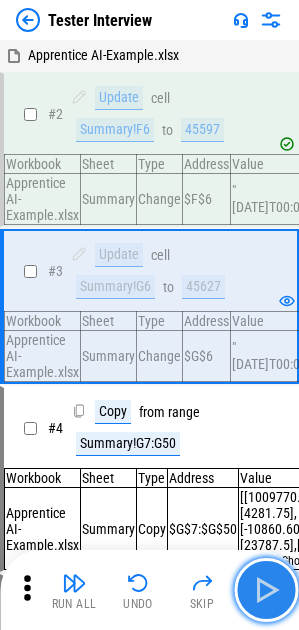 click at bounding box center (266, 590) 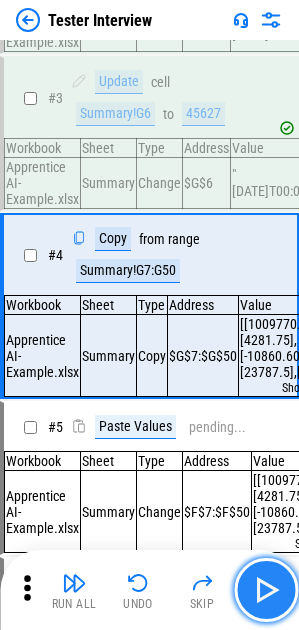 click at bounding box center [266, 590] 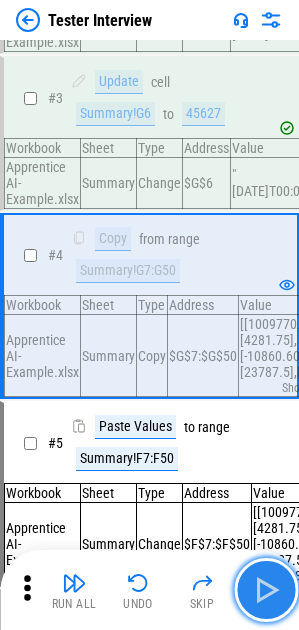 click at bounding box center [266, 590] 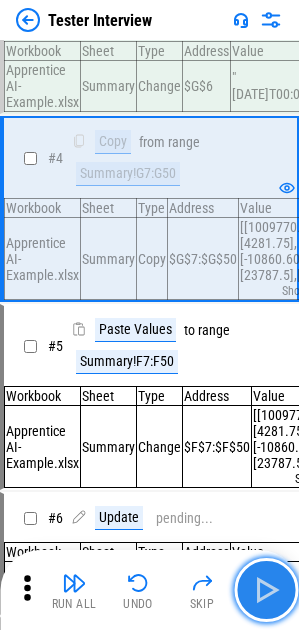 click at bounding box center [266, 590] 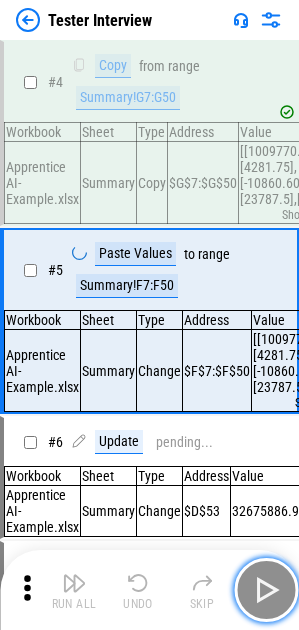 click at bounding box center [266, 590] 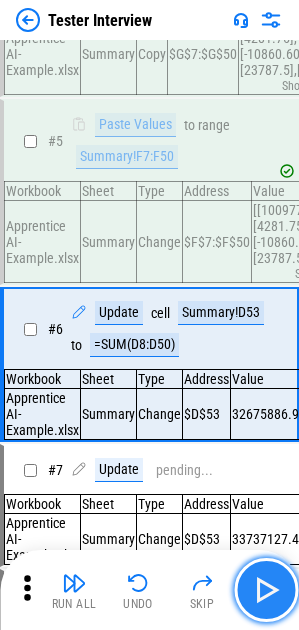 click at bounding box center [266, 590] 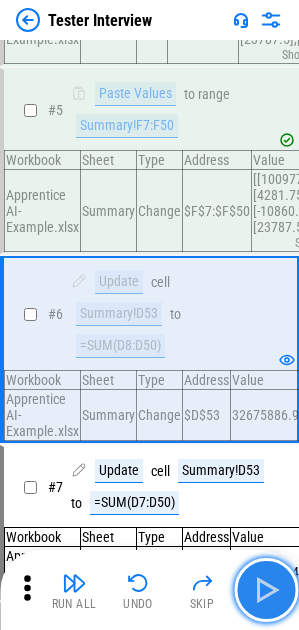click at bounding box center [266, 590] 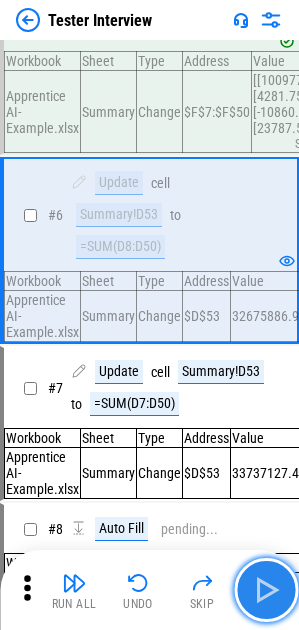 click at bounding box center (266, 590) 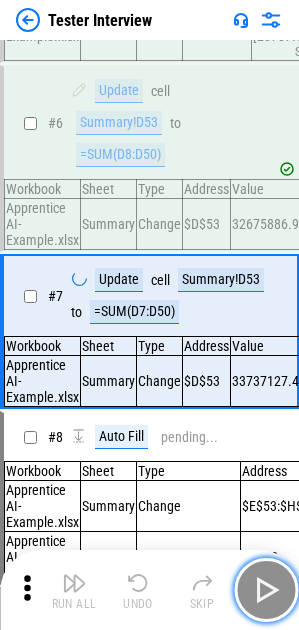 click at bounding box center (266, 590) 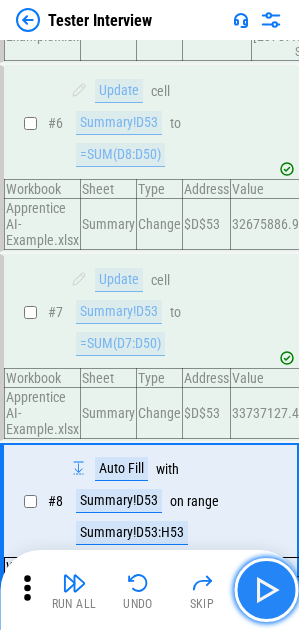 scroll, scrollTop: 905, scrollLeft: 0, axis: vertical 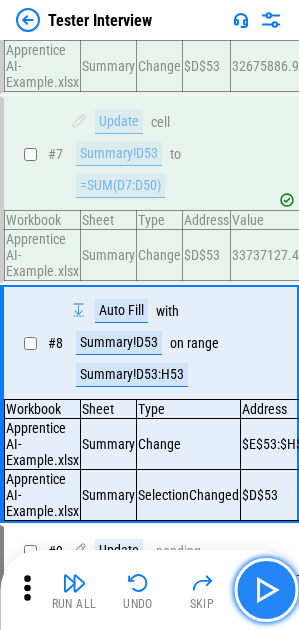 click at bounding box center (266, 590) 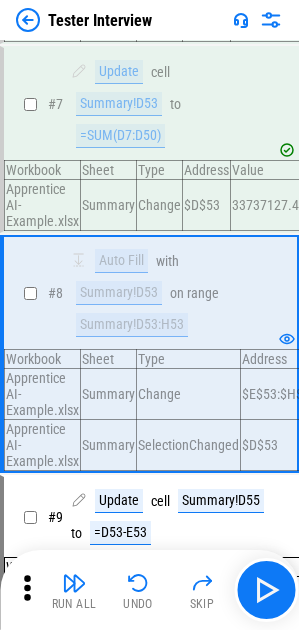 click on "Undo" at bounding box center [138, 590] 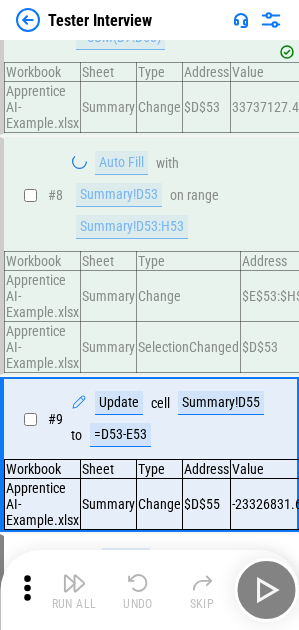 click on "Undo" at bounding box center [138, 590] 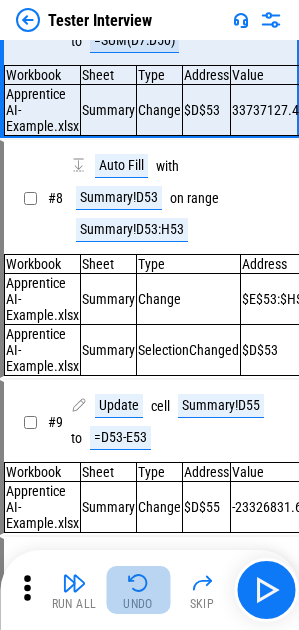click on "Undo" at bounding box center [138, 590] 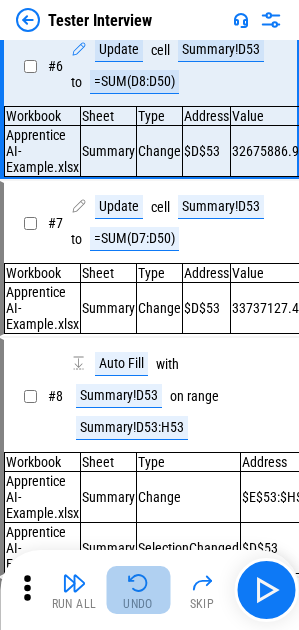 click at bounding box center [138, 583] 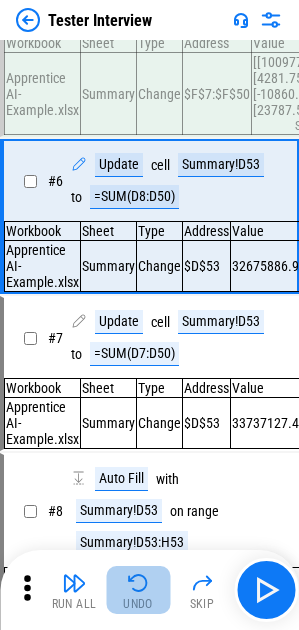 click on "Run All Undo Skip" at bounding box center (151, 590) 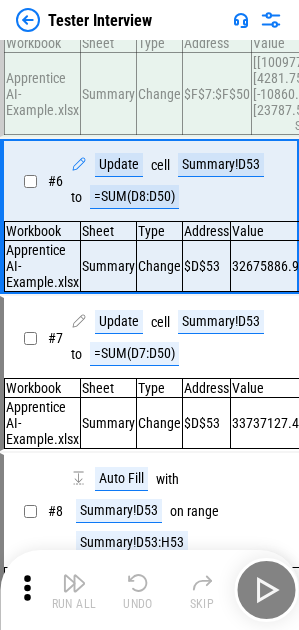 click at bounding box center [138, 583] 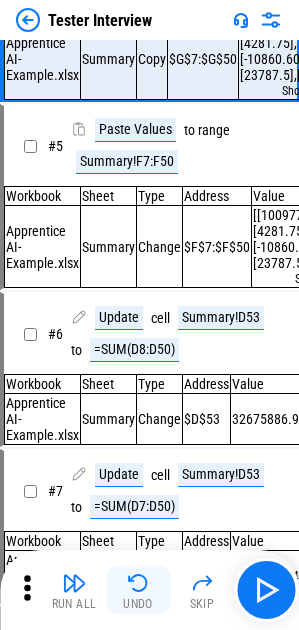 click at bounding box center [138, 583] 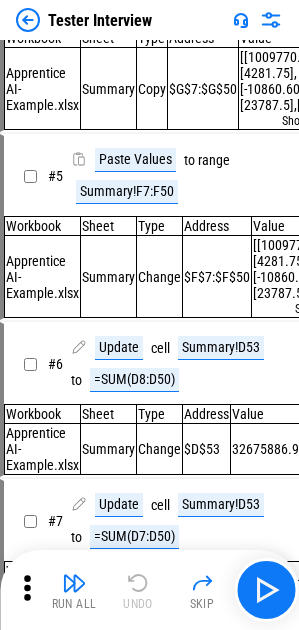 scroll, scrollTop: 133, scrollLeft: 0, axis: vertical 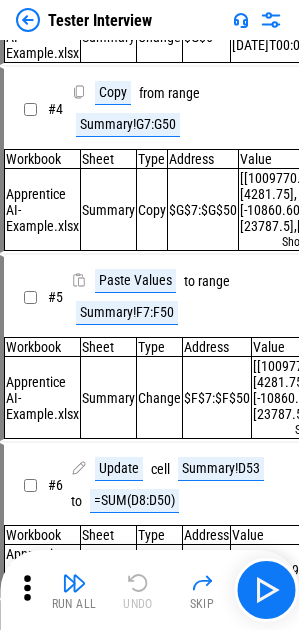 click on "Run All Undo Skip" at bounding box center [151, 590] 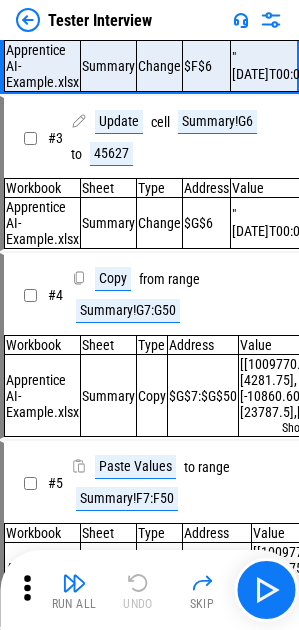 click on "Run All Undo Skip" at bounding box center [151, 590] 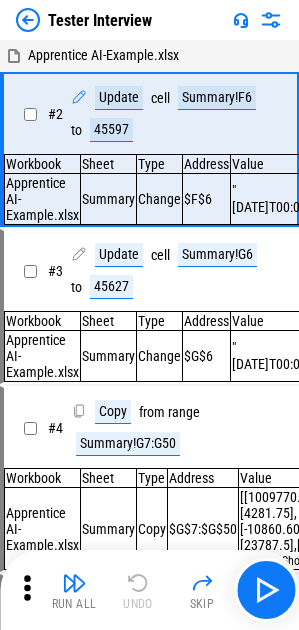 click on "Run All Undo Skip" at bounding box center (151, 590) 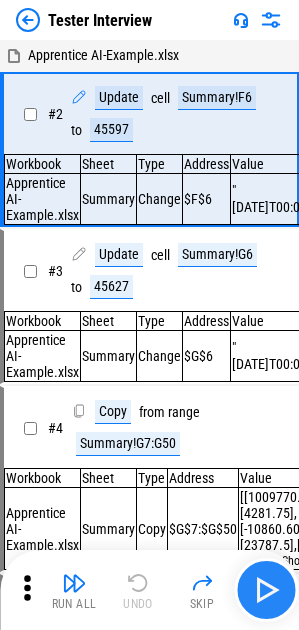 click at bounding box center (266, 590) 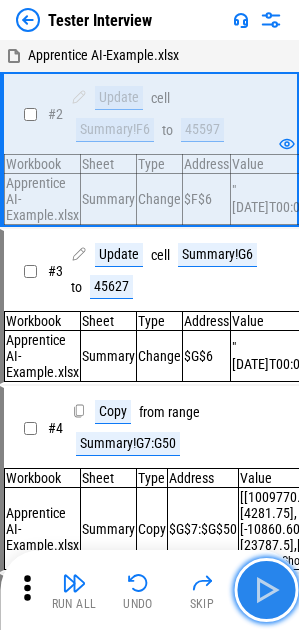 click at bounding box center [266, 590] 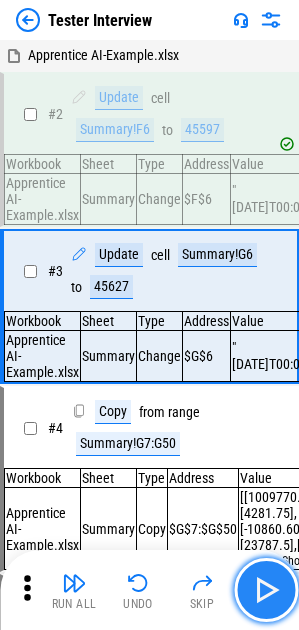 click at bounding box center [266, 590] 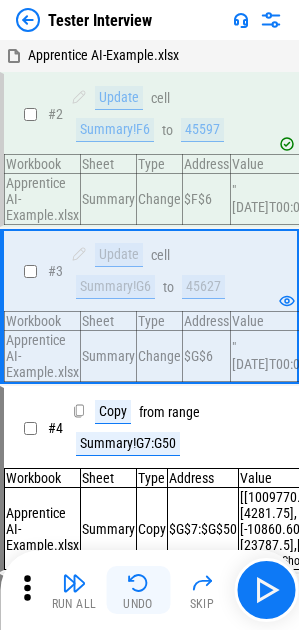 click on "Undo" at bounding box center [138, 590] 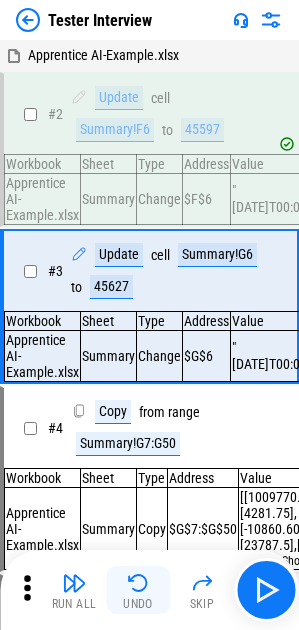 scroll, scrollTop: 173, scrollLeft: 0, axis: vertical 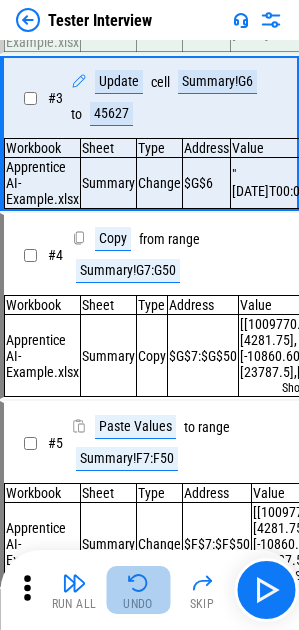click at bounding box center [138, 583] 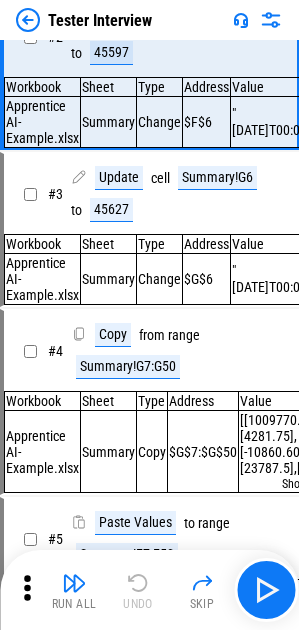 scroll, scrollTop: 0, scrollLeft: 0, axis: both 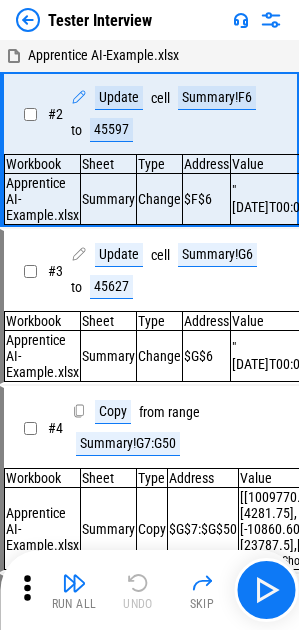 click on "Run All Undo Skip" at bounding box center (151, 590) 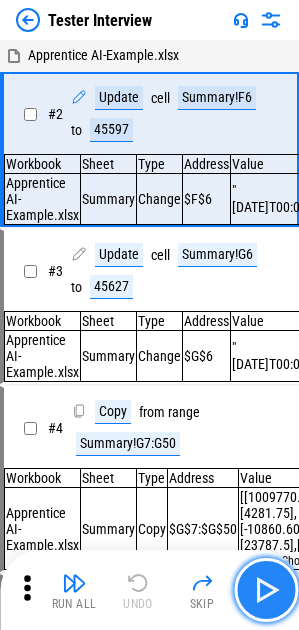 click at bounding box center (266, 590) 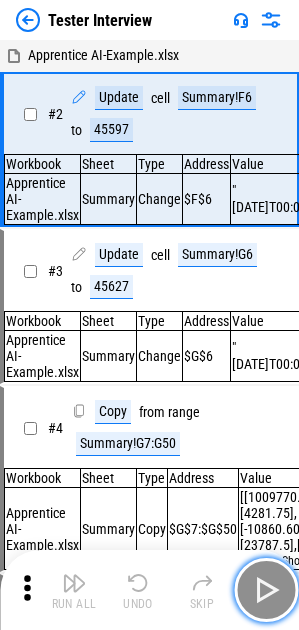 click at bounding box center [266, 590] 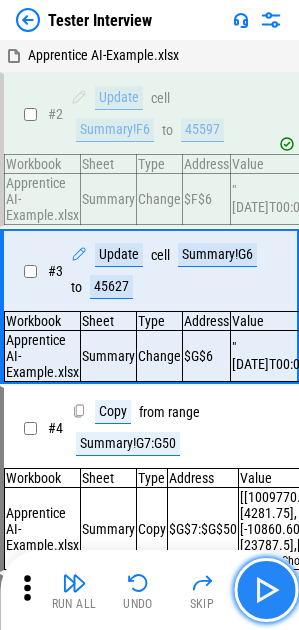 click at bounding box center [266, 590] 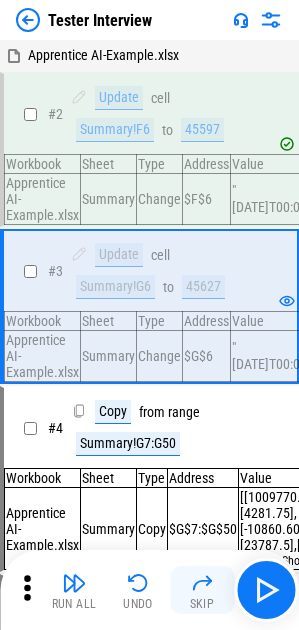 click on "Skip" at bounding box center (202, 590) 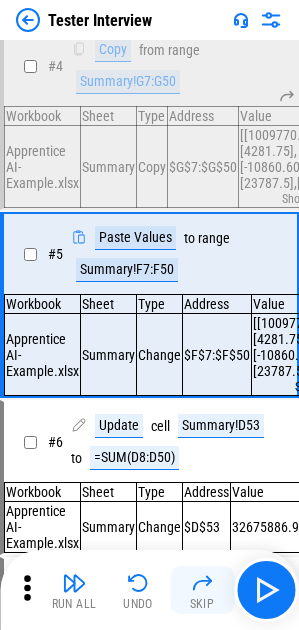 click on "Skip" at bounding box center (202, 590) 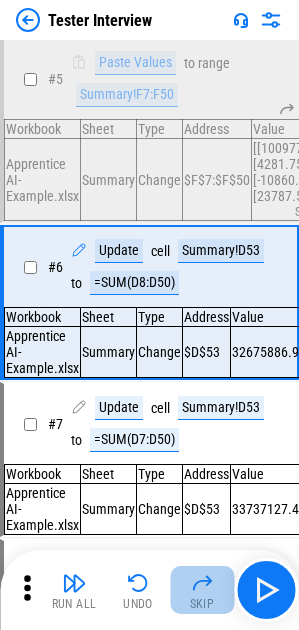 click on "Skip" at bounding box center (202, 590) 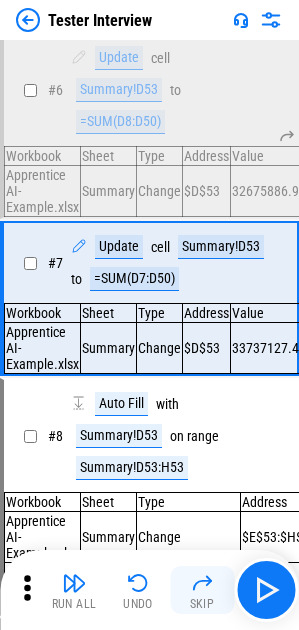 click on "Skip" at bounding box center (202, 590) 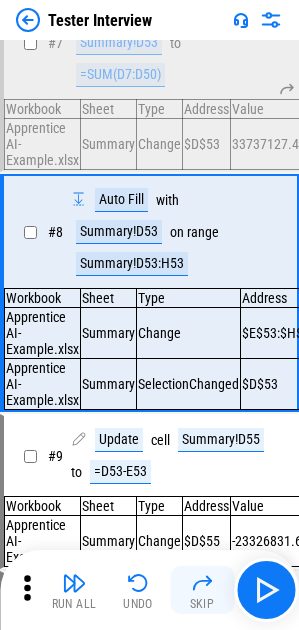 click on "Skip" at bounding box center [202, 590] 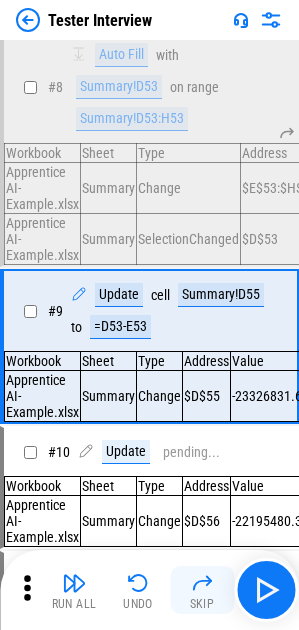 click on "Skip" at bounding box center [202, 590] 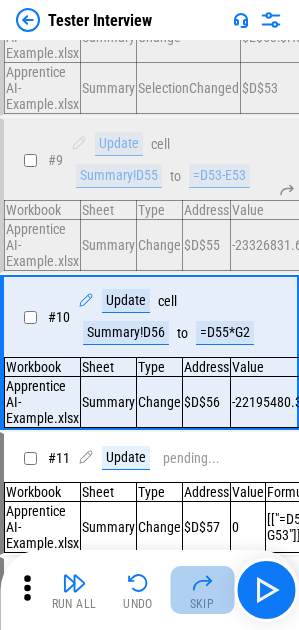 click on "Skip" at bounding box center [202, 590] 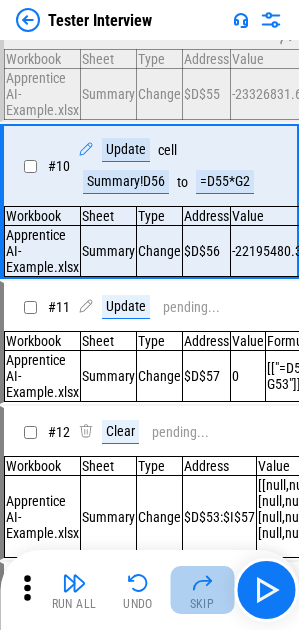 click on "Skip" at bounding box center (202, 590) 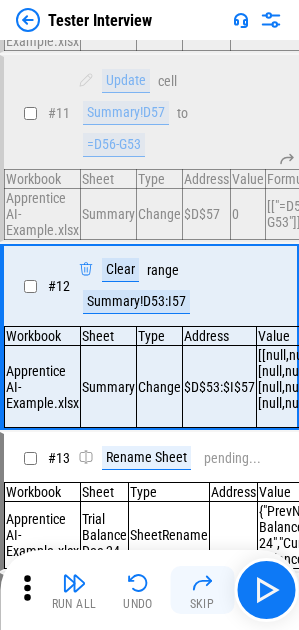 scroll, scrollTop: 1731, scrollLeft: 0, axis: vertical 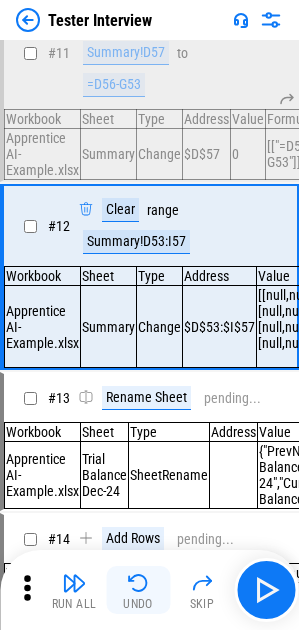 click on "Undo" at bounding box center [138, 604] 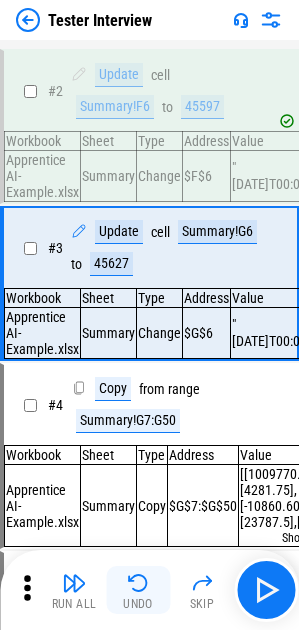 scroll, scrollTop: 0, scrollLeft: 0, axis: both 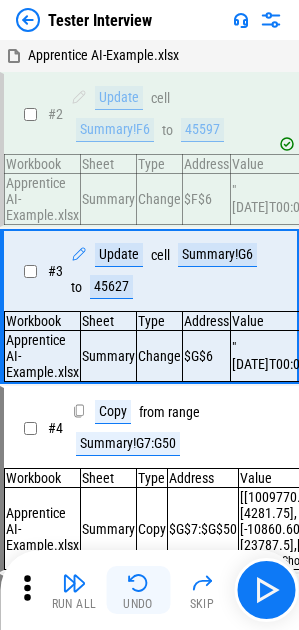 click at bounding box center (138, 583) 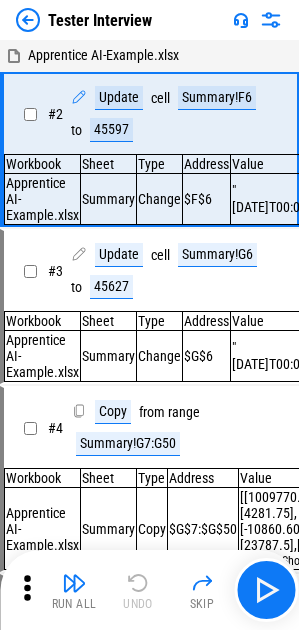 click on "Run All Undo Skip" at bounding box center (151, 590) 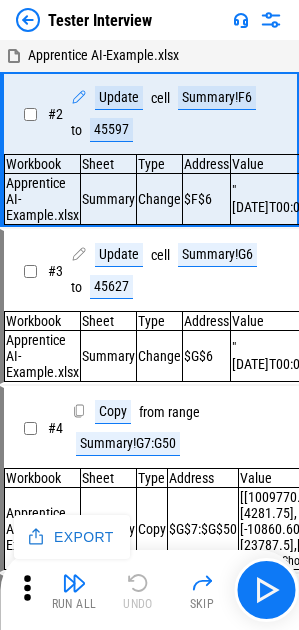 click 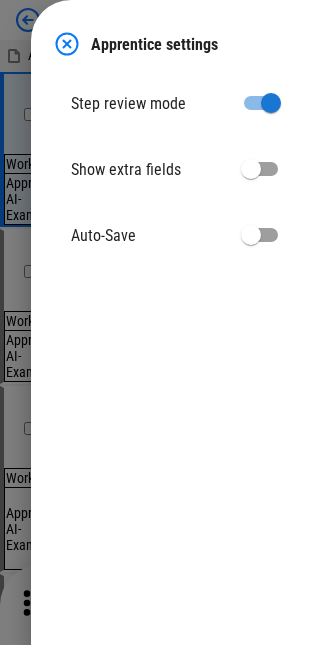 click at bounding box center [67, 44] 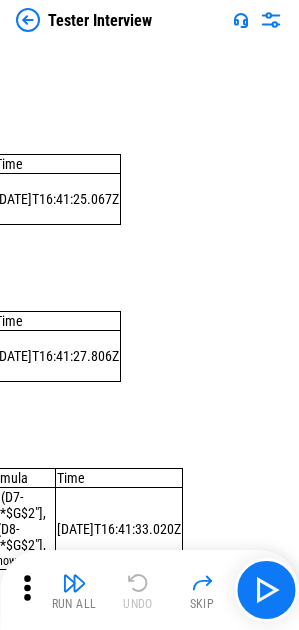 drag, startPoint x: 89, startPoint y: 206, endPoint x: 199, endPoint y: 206, distance: 110 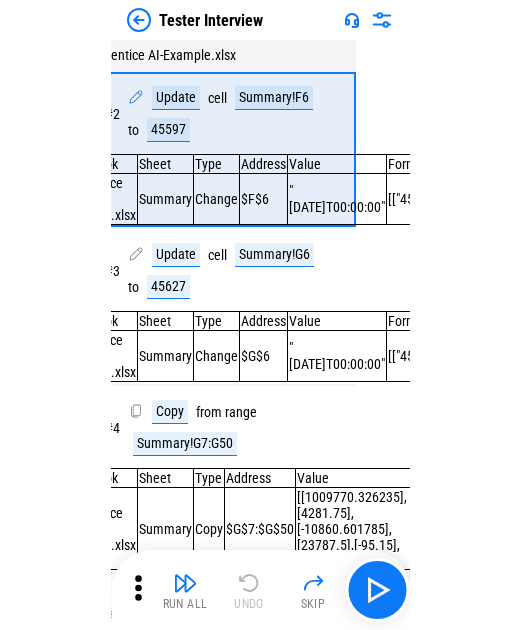 scroll, scrollTop: 0, scrollLeft: 1, axis: horizontal 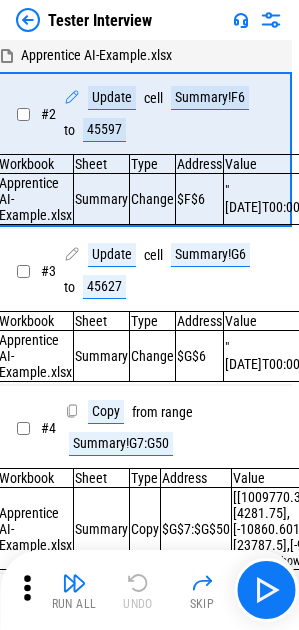 drag, startPoint x: 204, startPoint y: 203, endPoint x: 129, endPoint y: 216, distance: 76.11833 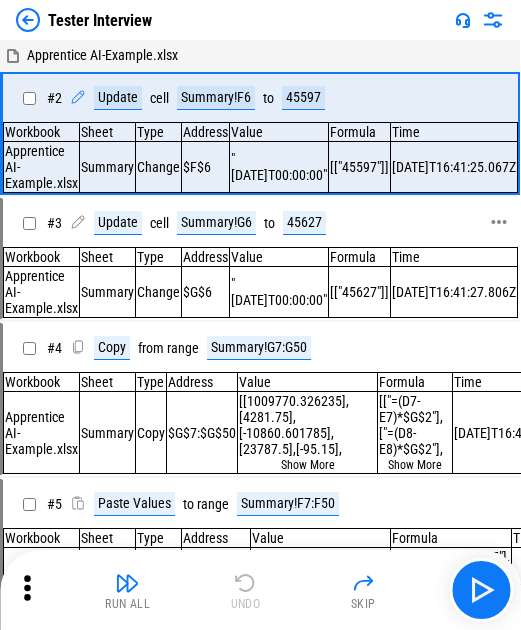 click on "Update cell Summary!G6 to 45627" at bounding box center [282, 223] 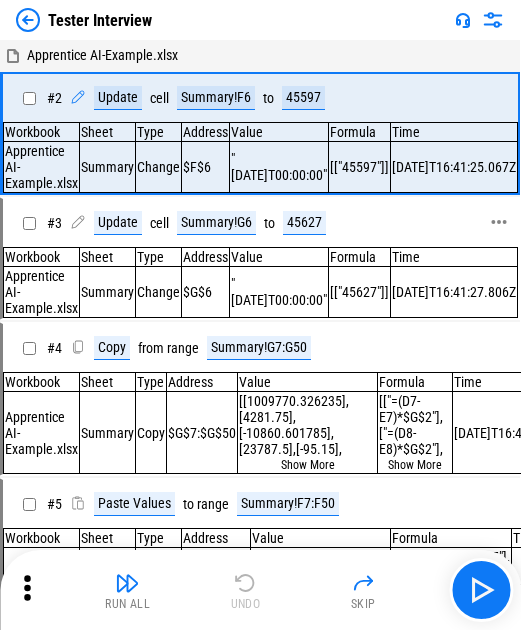 click on "Update cell Summary!G6 to 45627" at bounding box center (282, 223) 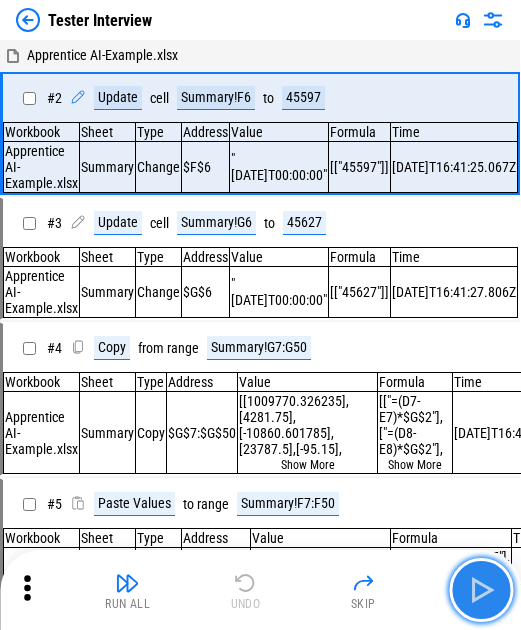 click at bounding box center [481, 590] 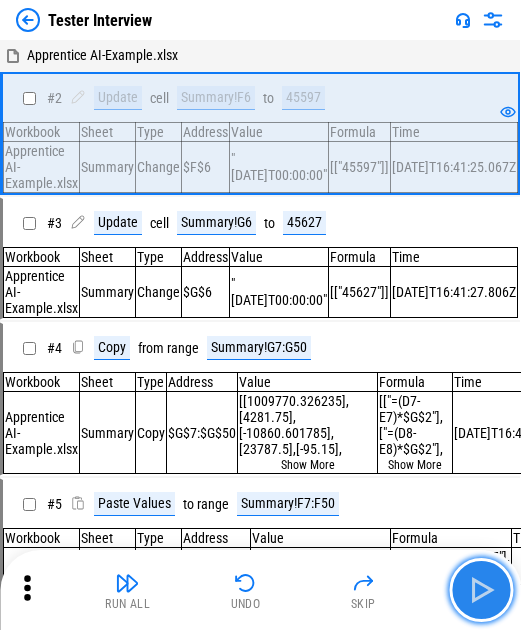 click at bounding box center [481, 590] 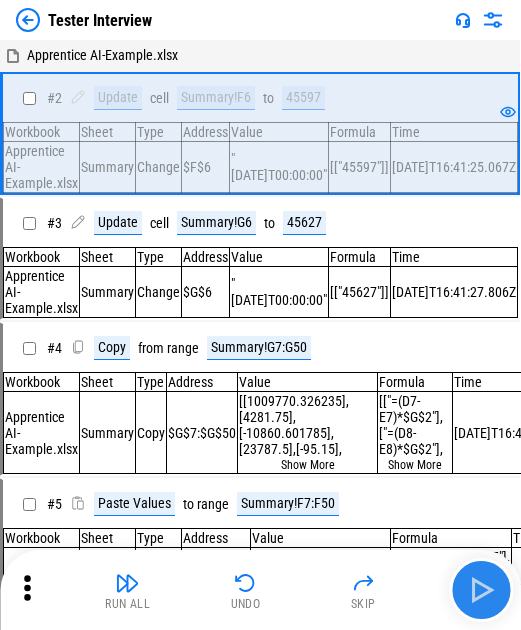 scroll, scrollTop: 0, scrollLeft: 0, axis: both 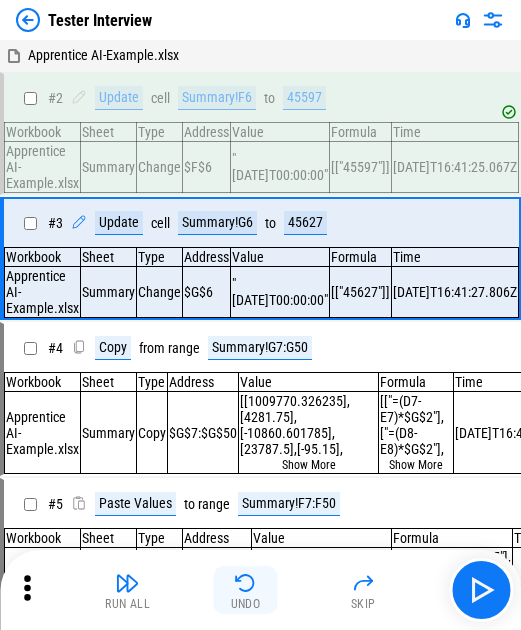 click at bounding box center (246, 583) 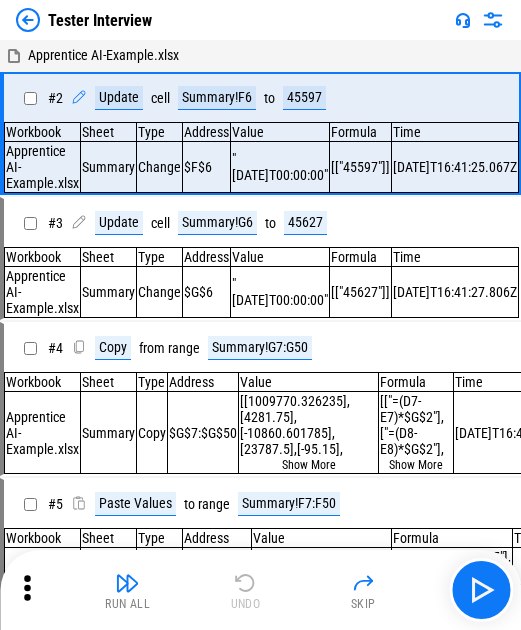 click on "Run All Undo Skip" at bounding box center (262, 590) 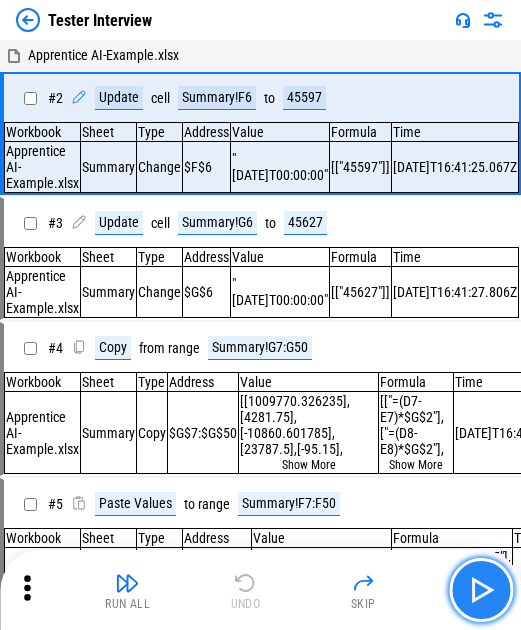 click at bounding box center [481, 590] 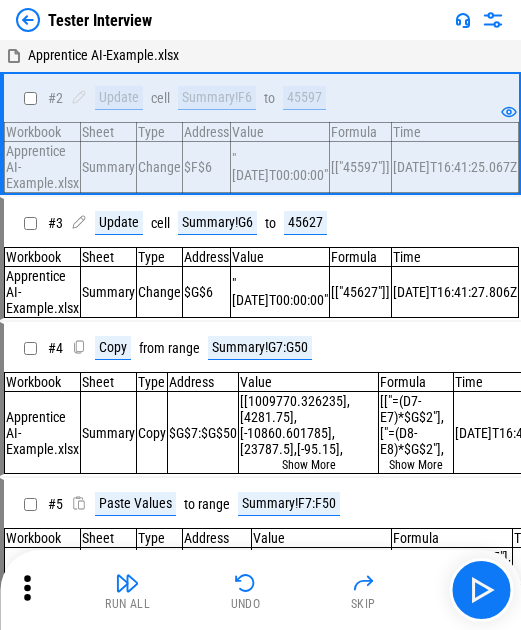 click at bounding box center [246, 583] 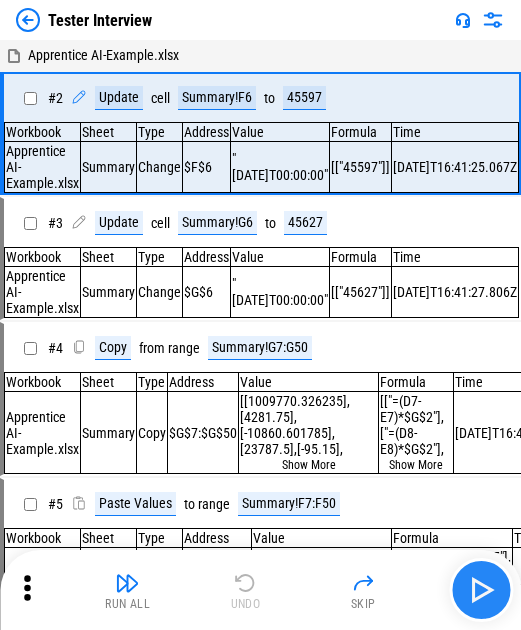 click at bounding box center [481, 590] 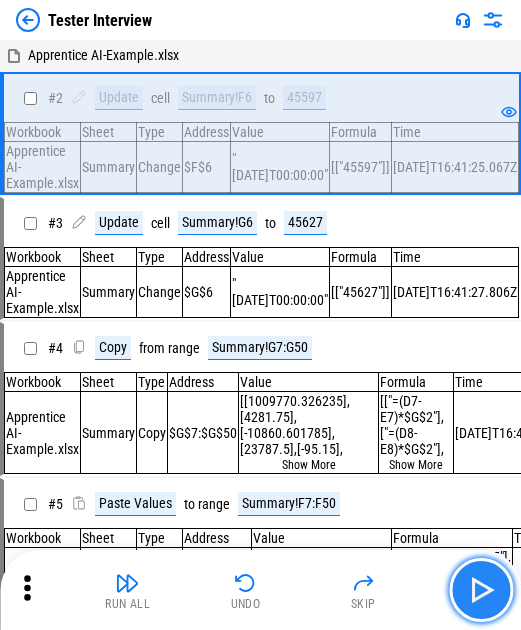 click at bounding box center [481, 590] 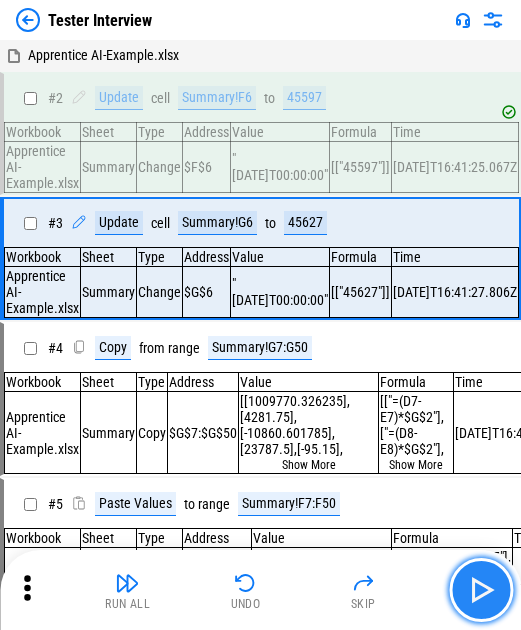 click at bounding box center (481, 590) 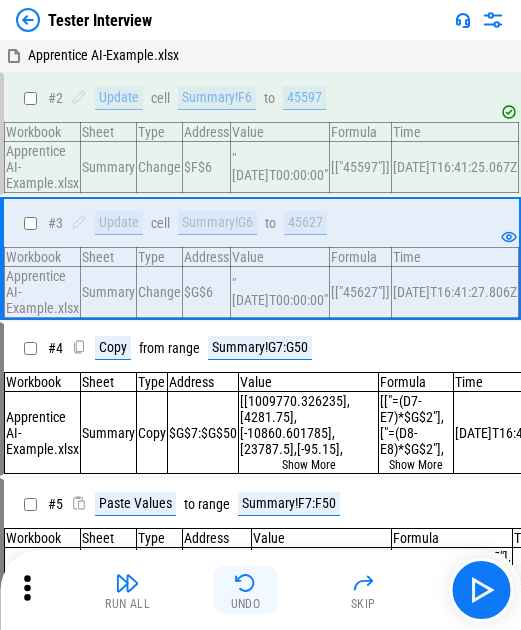 click on "Undo" at bounding box center [246, 590] 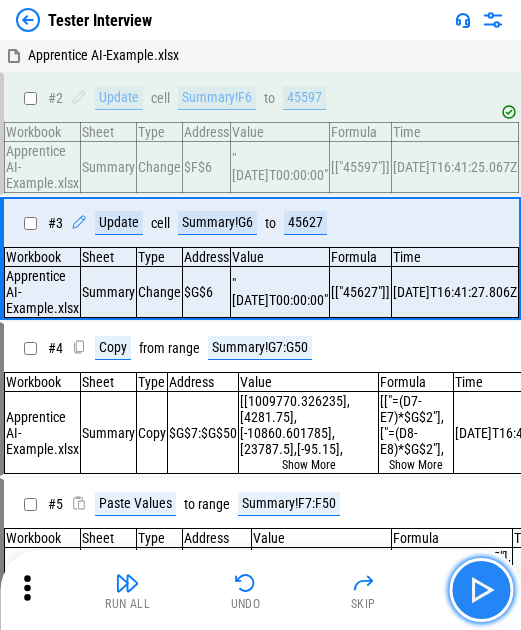 click at bounding box center (481, 590) 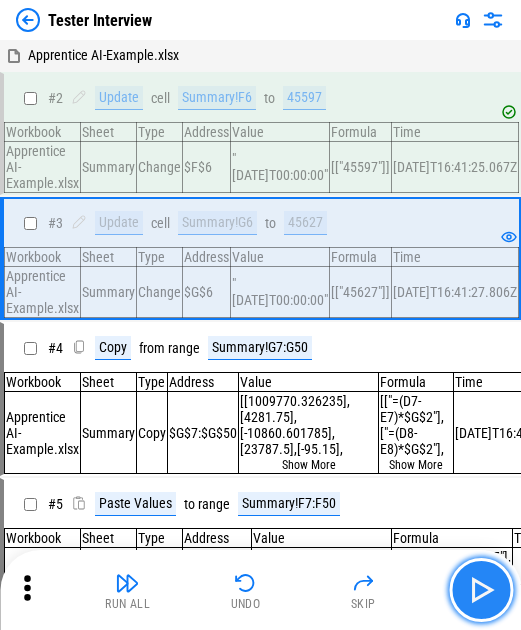 click at bounding box center [481, 590] 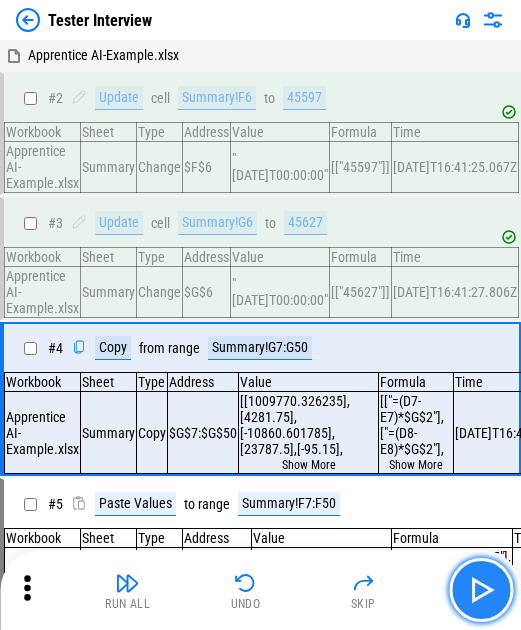 click at bounding box center (481, 590) 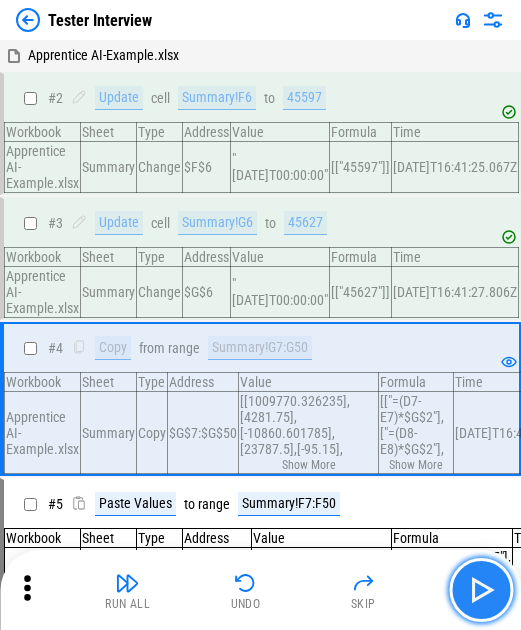 click at bounding box center [481, 590] 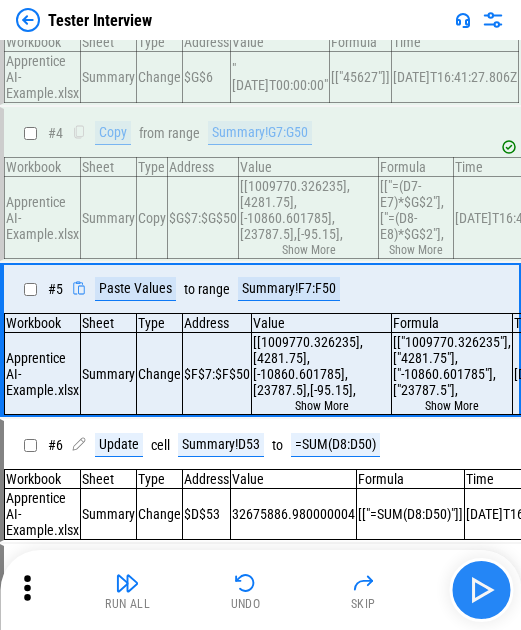 scroll, scrollTop: 216, scrollLeft: 0, axis: vertical 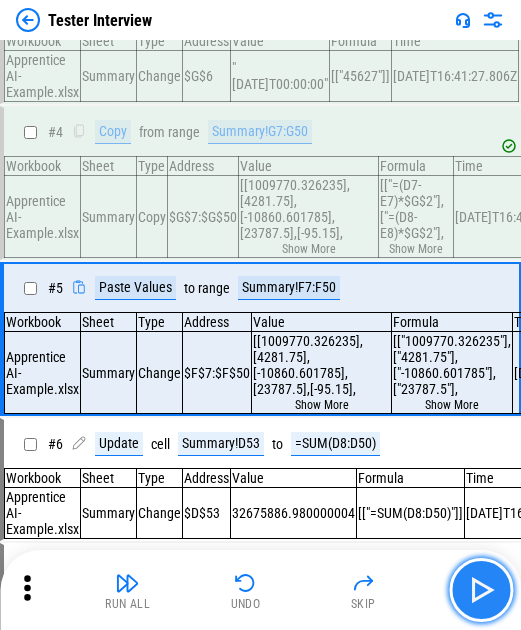 click at bounding box center (481, 590) 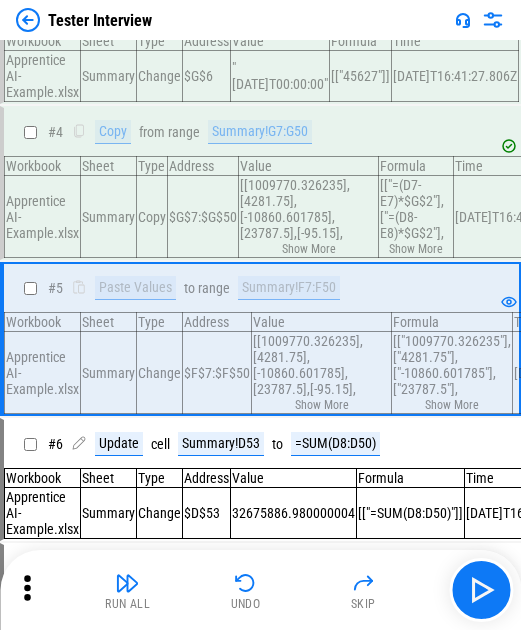 click on "Change" at bounding box center [160, 373] 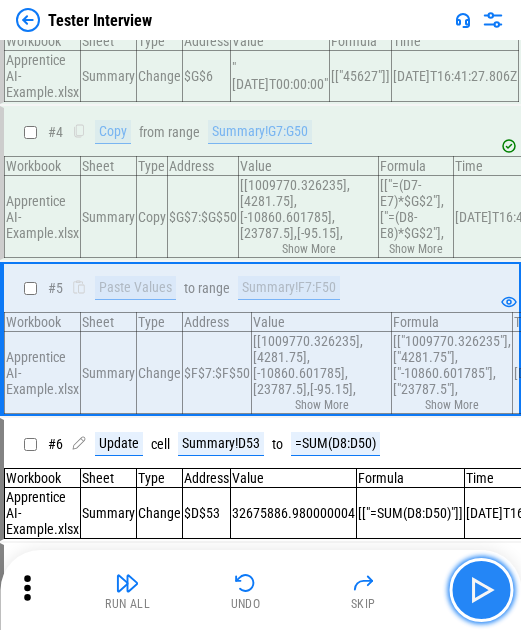 click at bounding box center (481, 590) 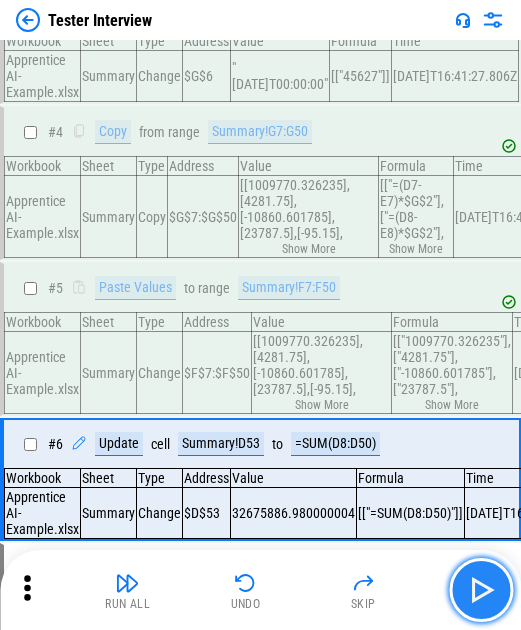 click at bounding box center [481, 590] 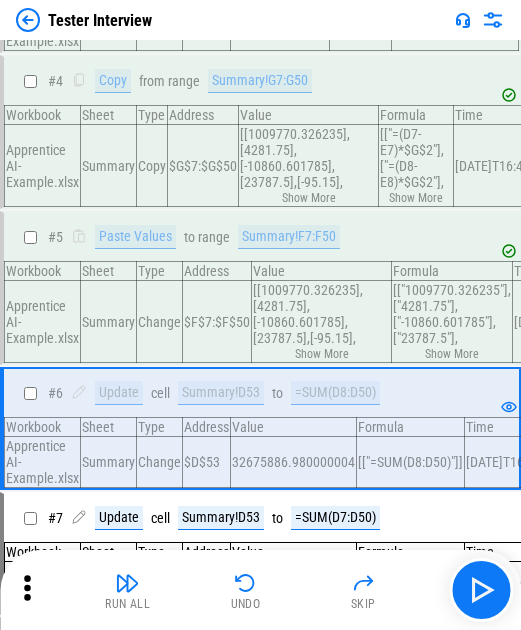 scroll, scrollTop: 316, scrollLeft: 0, axis: vertical 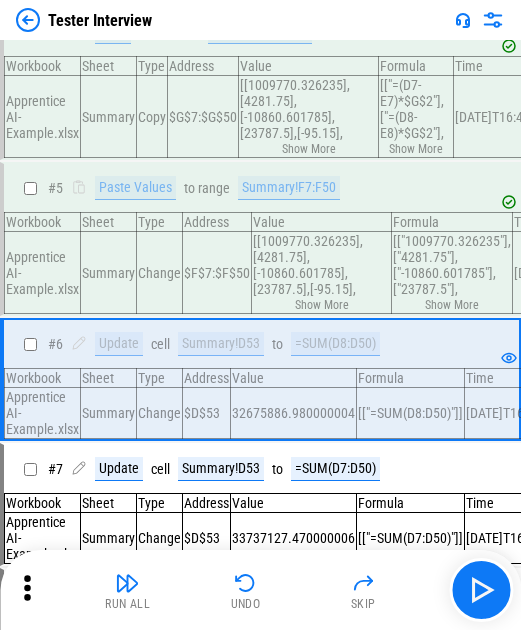 click on "Undo" at bounding box center (246, 604) 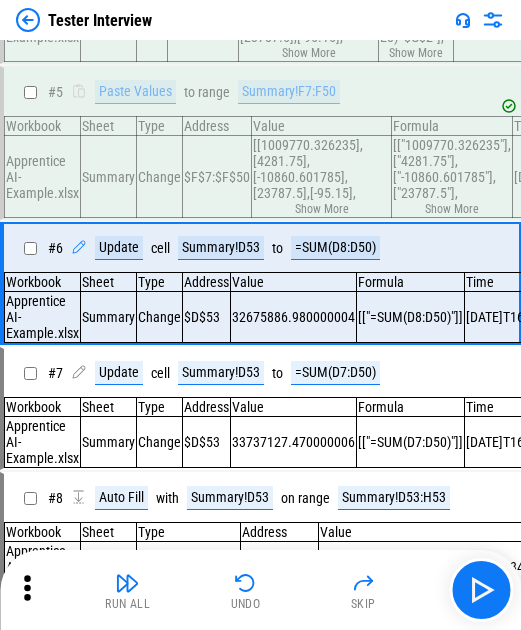 scroll, scrollTop: 488, scrollLeft: 0, axis: vertical 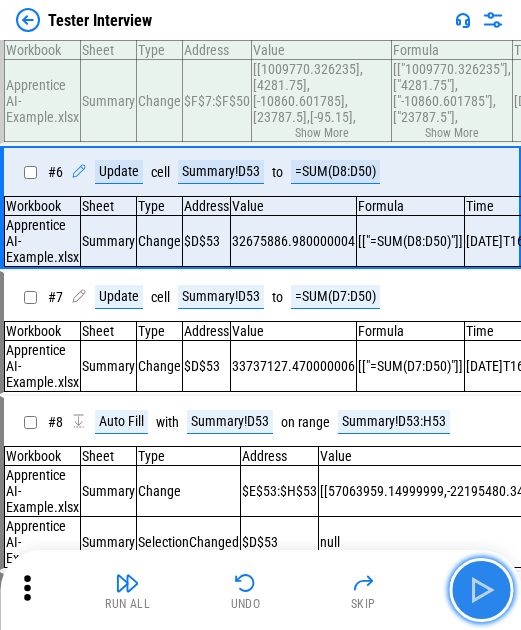 click at bounding box center [481, 590] 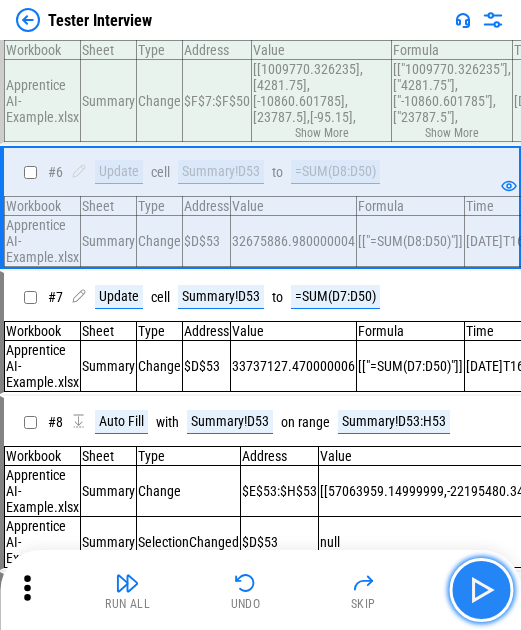 click at bounding box center (481, 590) 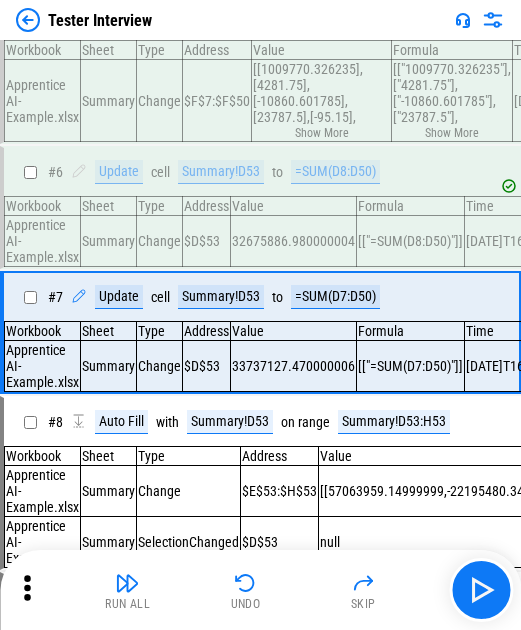 click on "Summary" at bounding box center [109, 241] 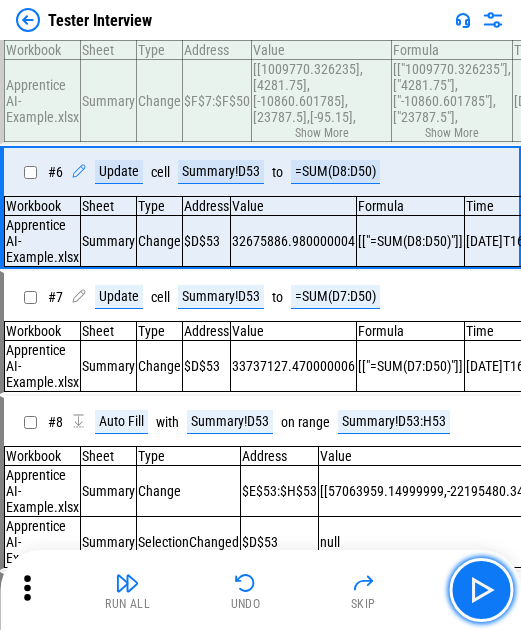 click at bounding box center [481, 590] 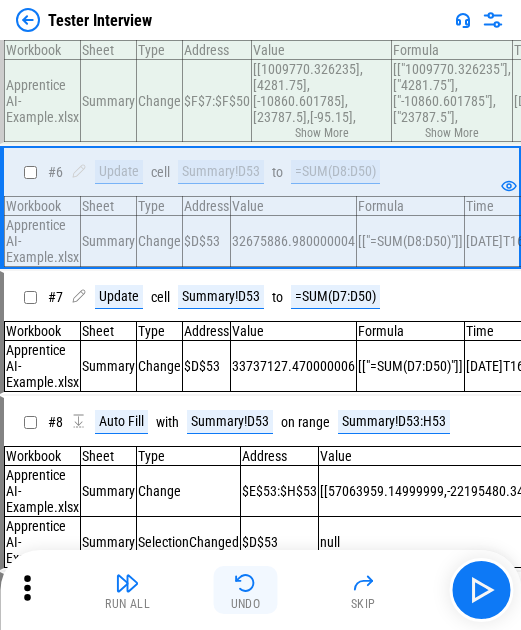 click on "Undo" at bounding box center (246, 590) 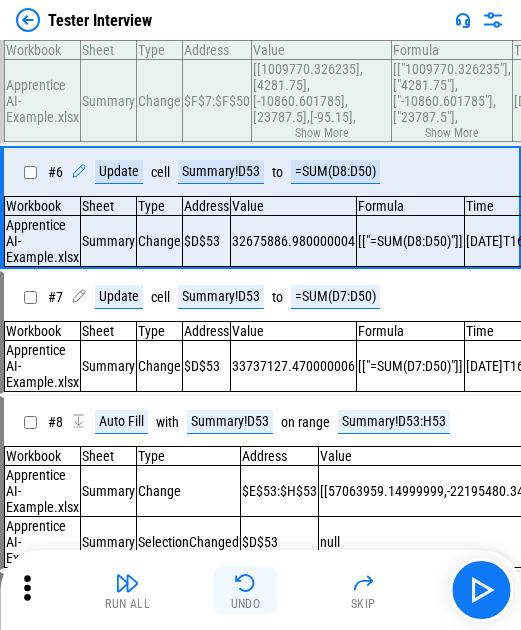 click on "Undo" at bounding box center (246, 590) 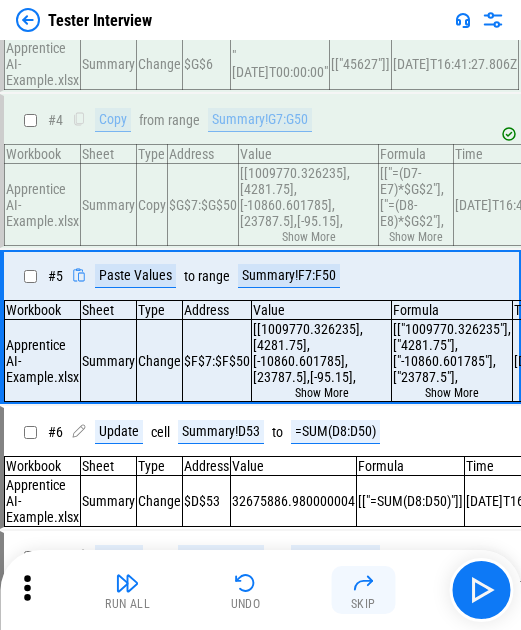 scroll, scrollTop: 216, scrollLeft: 0, axis: vertical 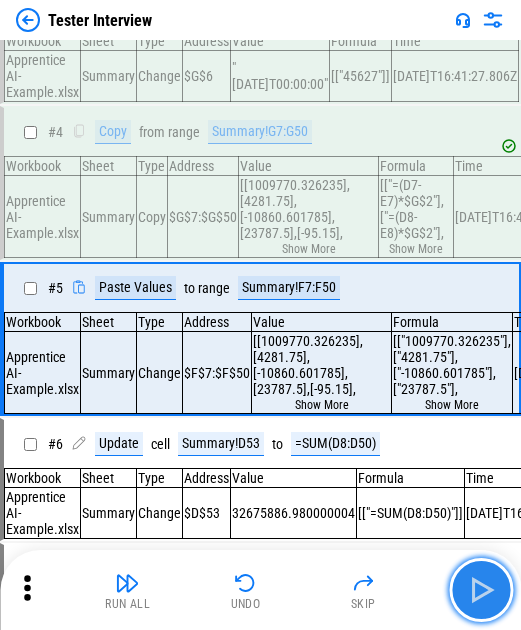 click at bounding box center (481, 590) 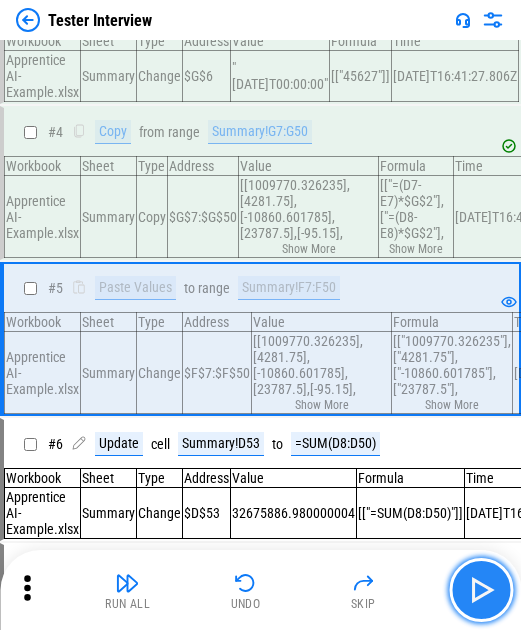 click at bounding box center (481, 590) 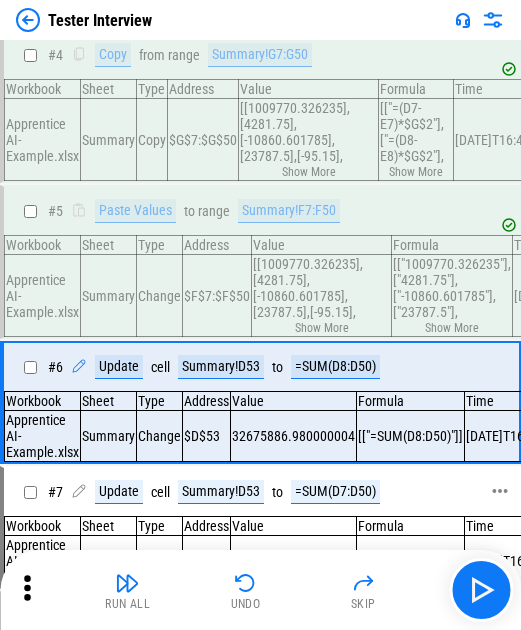 scroll, scrollTop: 316, scrollLeft: 0, axis: vertical 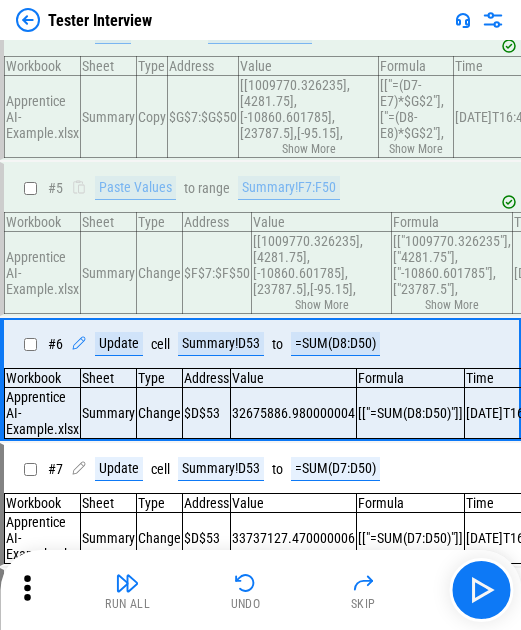 click on "Time" at bounding box center [528, 378] 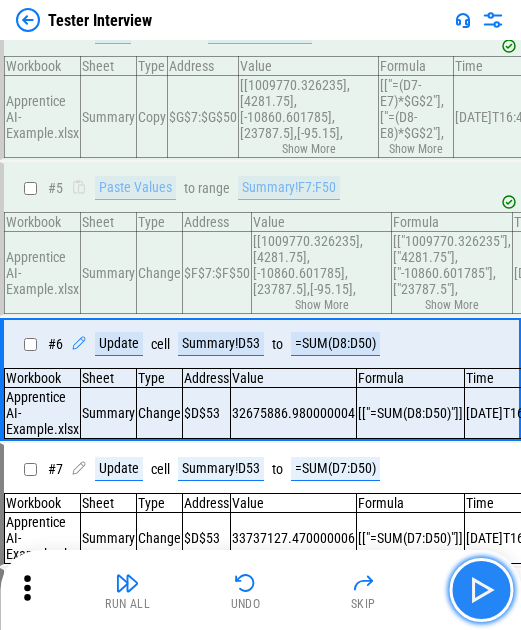click at bounding box center (481, 590) 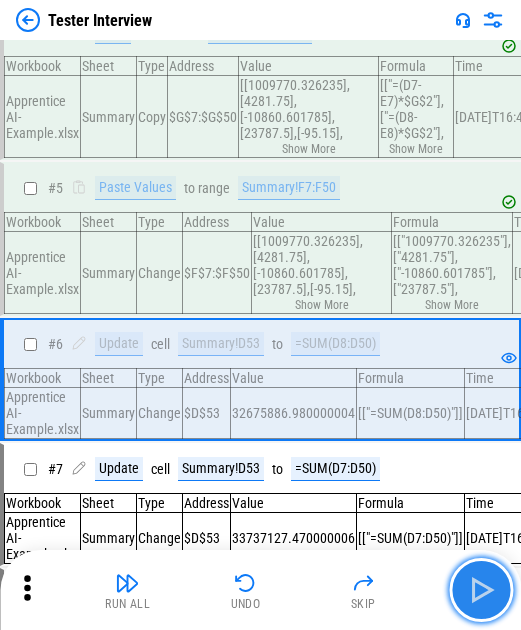 click at bounding box center (481, 590) 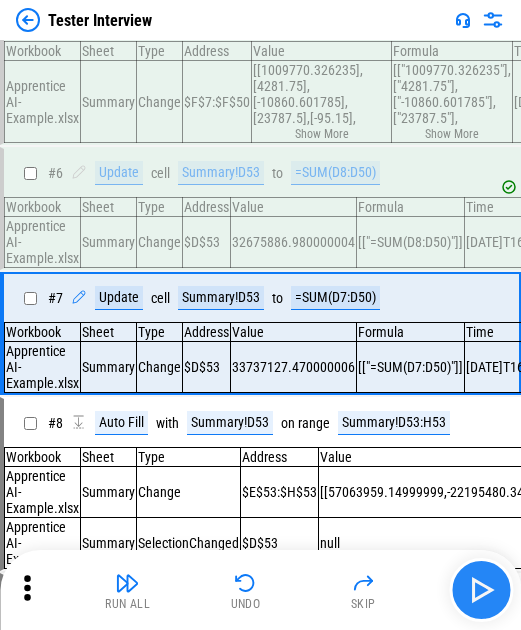 scroll, scrollTop: 488, scrollLeft: 0, axis: vertical 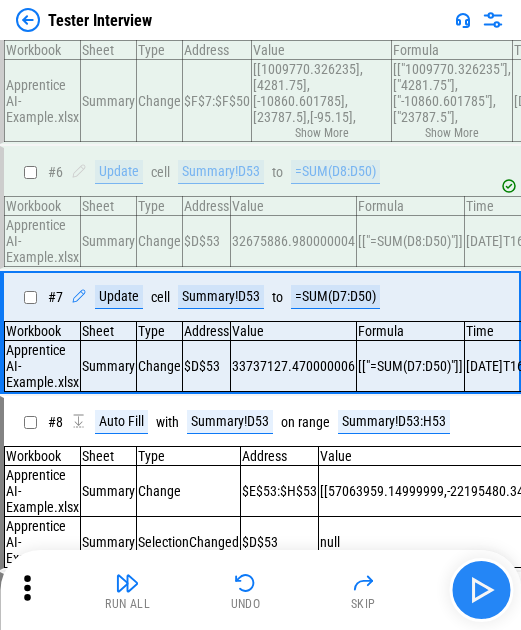 click at bounding box center (481, 590) 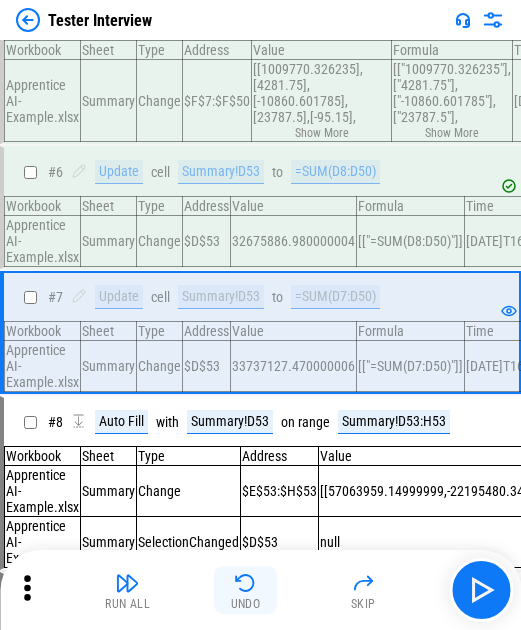 click at bounding box center (246, 583) 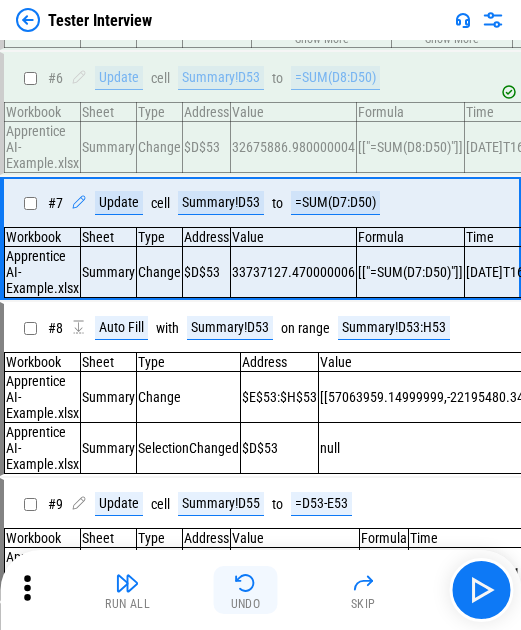 scroll, scrollTop: 644, scrollLeft: 0, axis: vertical 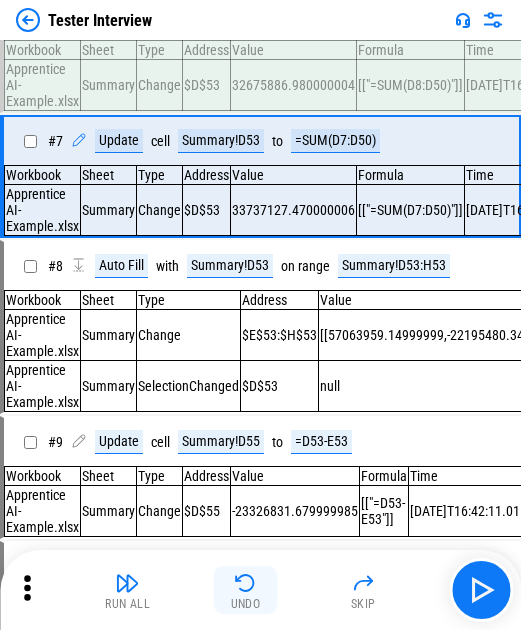 click at bounding box center (246, 583) 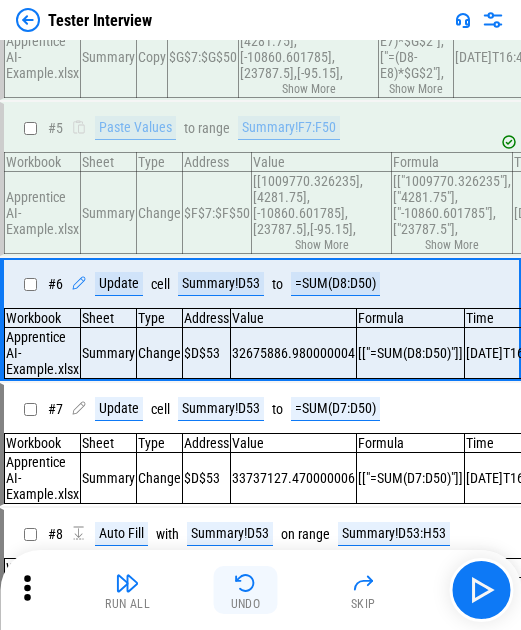 scroll, scrollTop: 359, scrollLeft: 0, axis: vertical 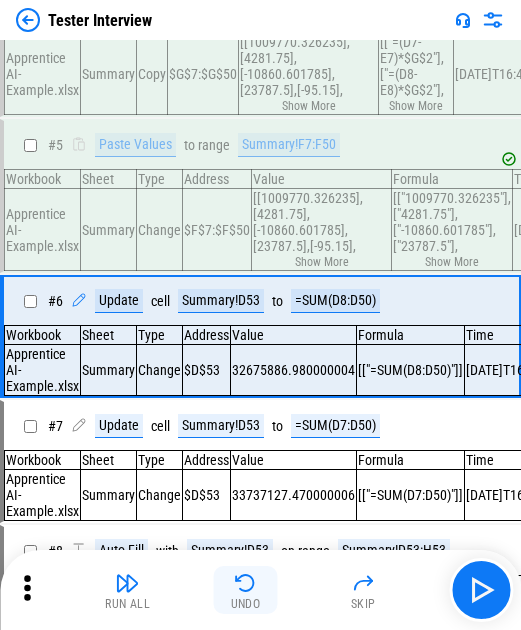 click at bounding box center [246, 583] 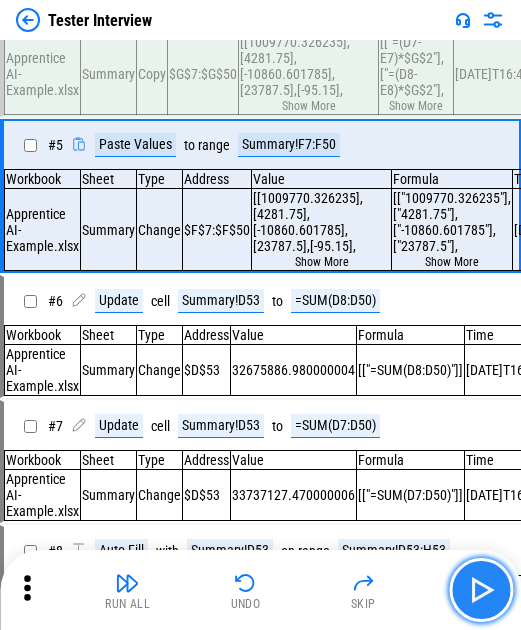 click at bounding box center (481, 590) 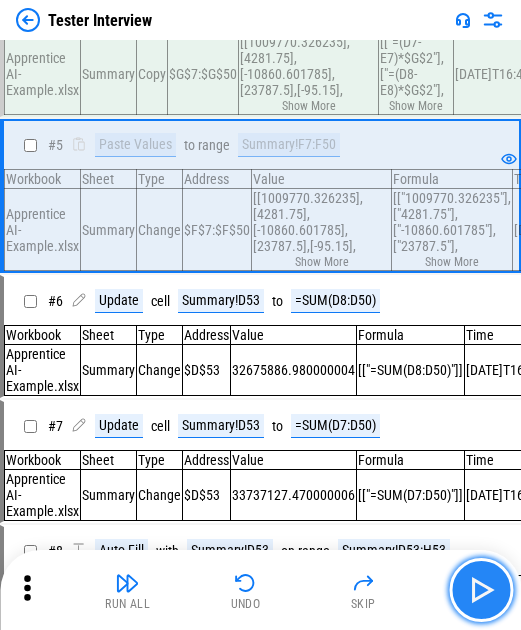 click at bounding box center (481, 590) 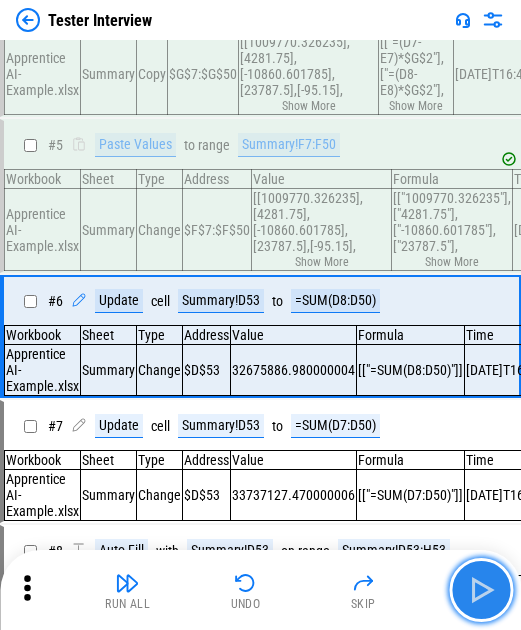 click at bounding box center (481, 590) 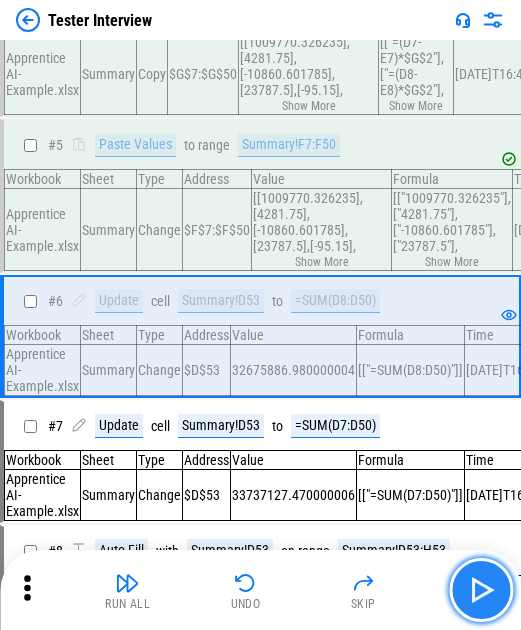 click at bounding box center [481, 590] 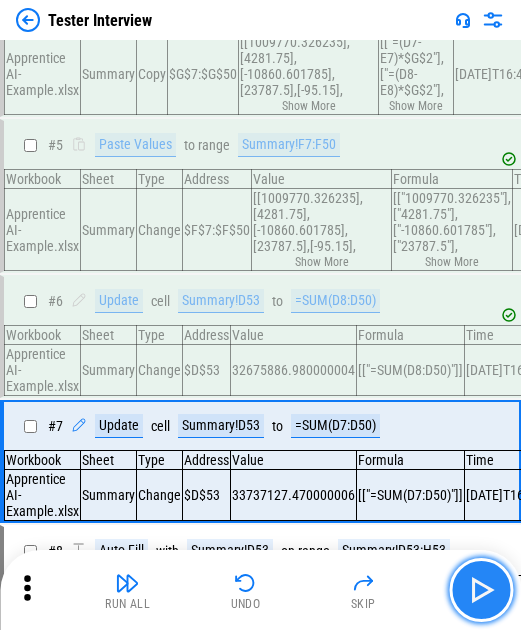 click at bounding box center (481, 590) 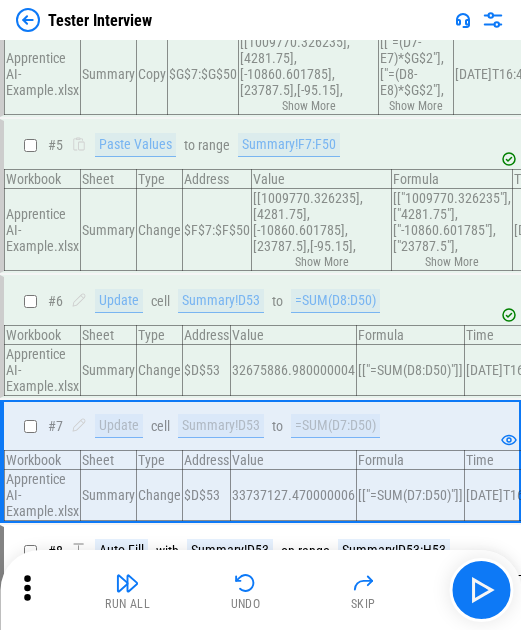 click on "33737127.470000006" at bounding box center [294, 495] 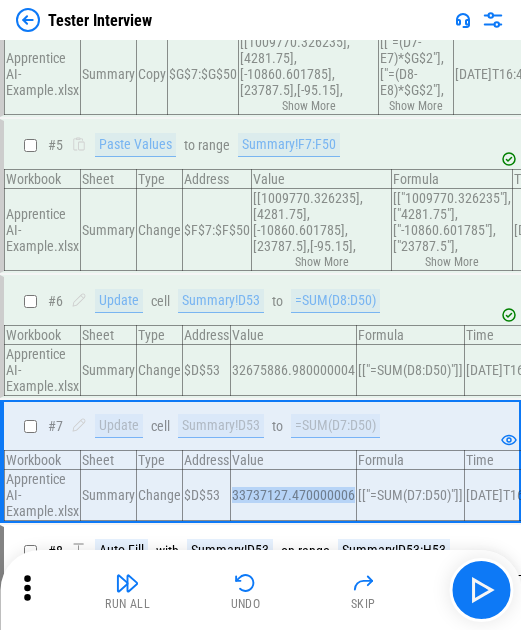 click on "33737127.470000006" at bounding box center (294, 495) 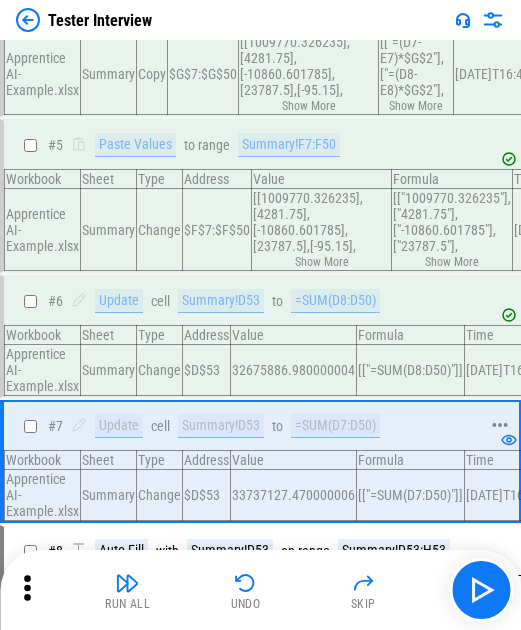 click on "# 7 Update cell Summary!D53 to =SUM(D7:D50)" at bounding box center [251, 426] 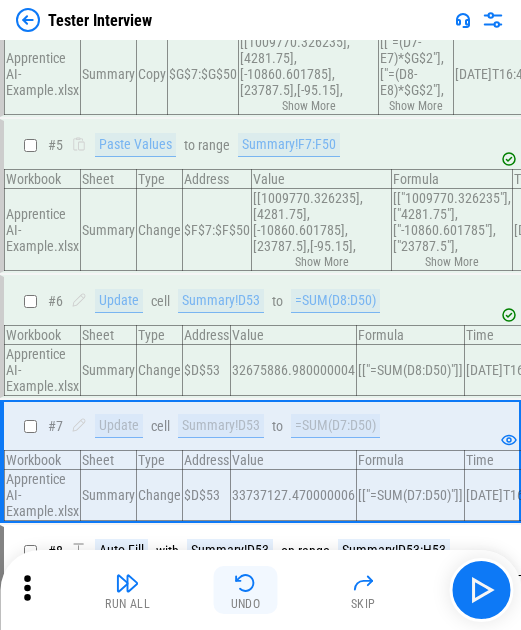 click on "Undo" at bounding box center [246, 590] 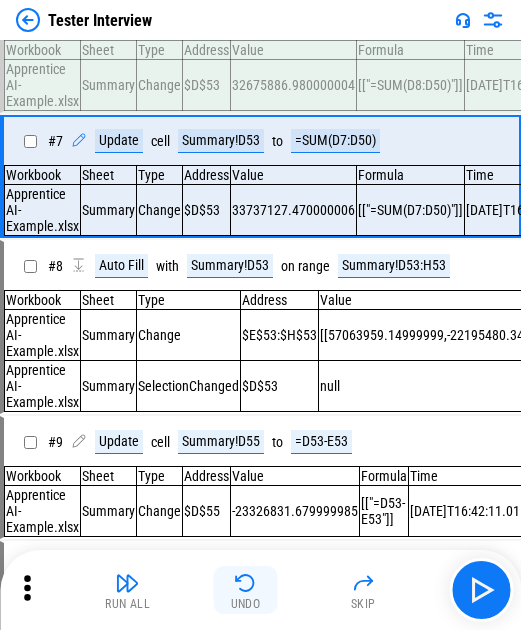 click at bounding box center (246, 583) 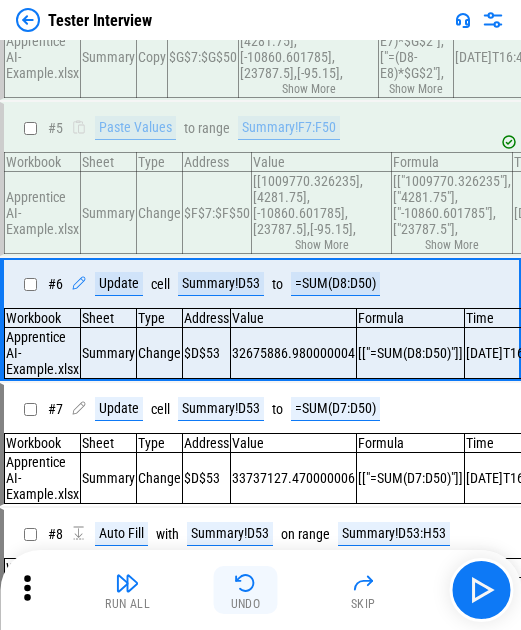 scroll, scrollTop: 359, scrollLeft: 0, axis: vertical 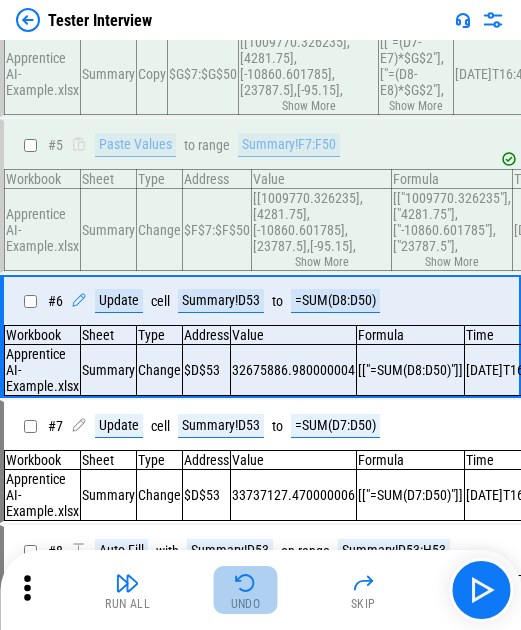 click at bounding box center [246, 583] 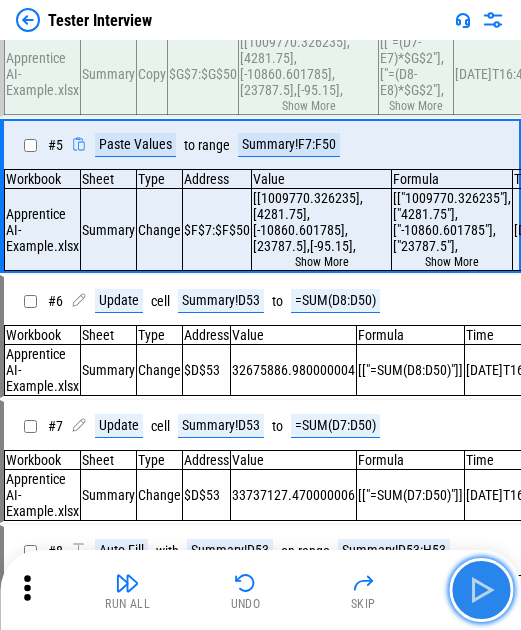 click at bounding box center [481, 590] 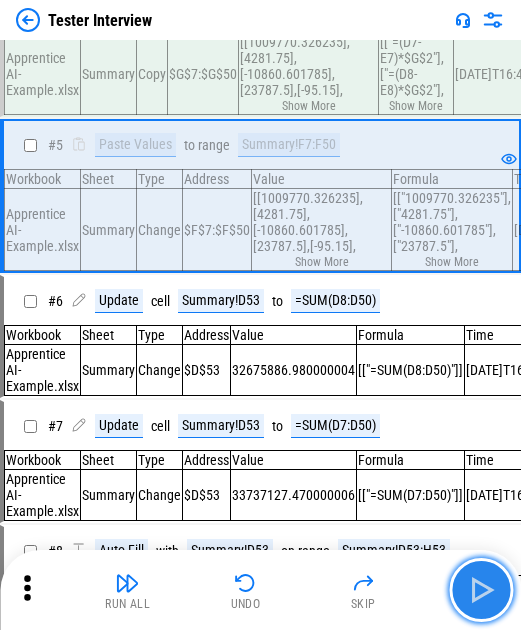 click at bounding box center (481, 590) 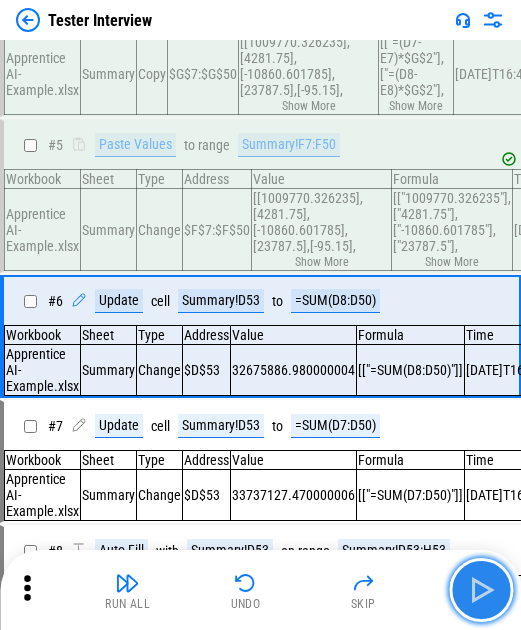 click at bounding box center [481, 590] 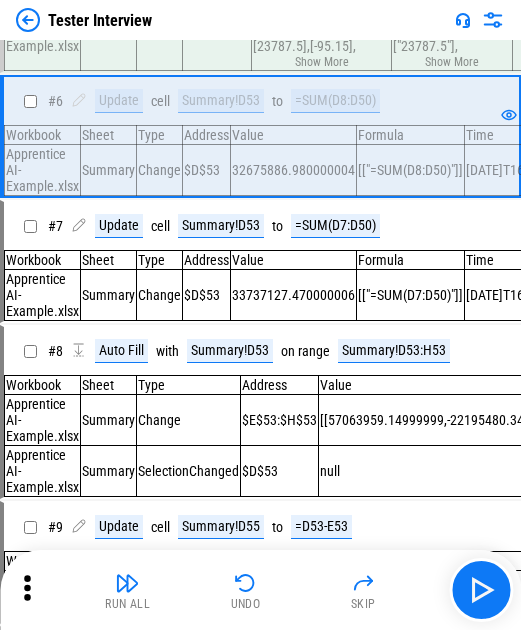 scroll, scrollTop: 459, scrollLeft: 0, axis: vertical 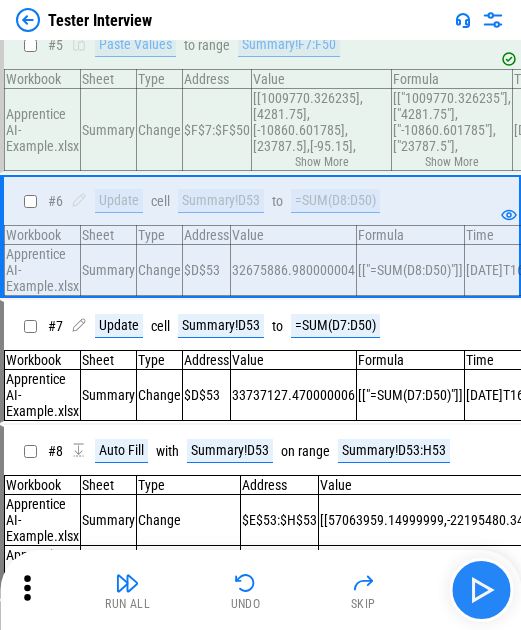 click at bounding box center [481, 590] 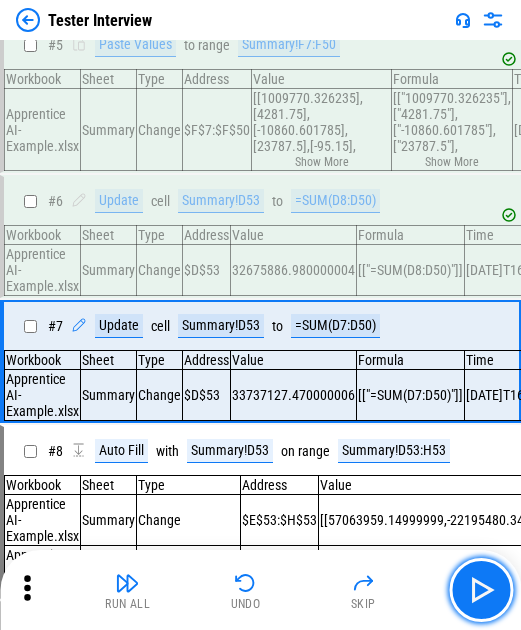 click at bounding box center [481, 590] 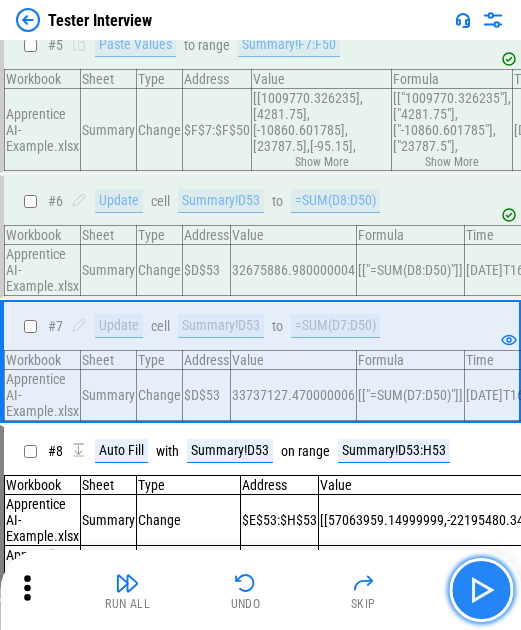 click at bounding box center (481, 590) 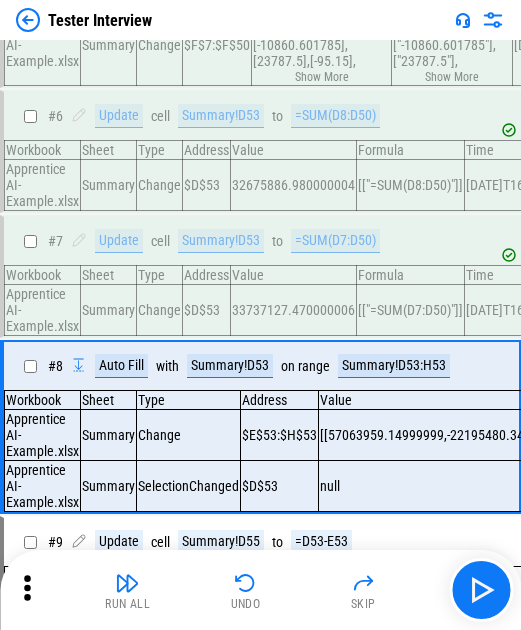 scroll, scrollTop: 644, scrollLeft: 0, axis: vertical 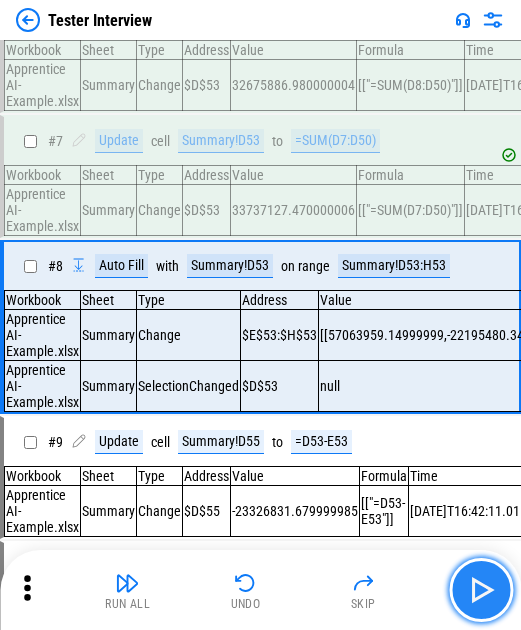 click at bounding box center [481, 590] 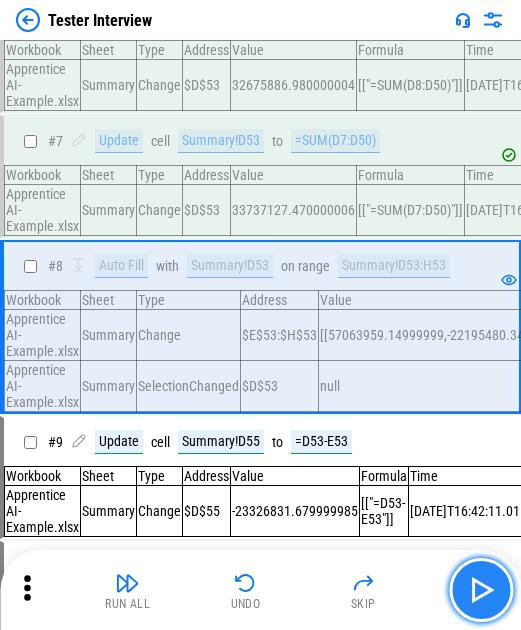 click at bounding box center [481, 590] 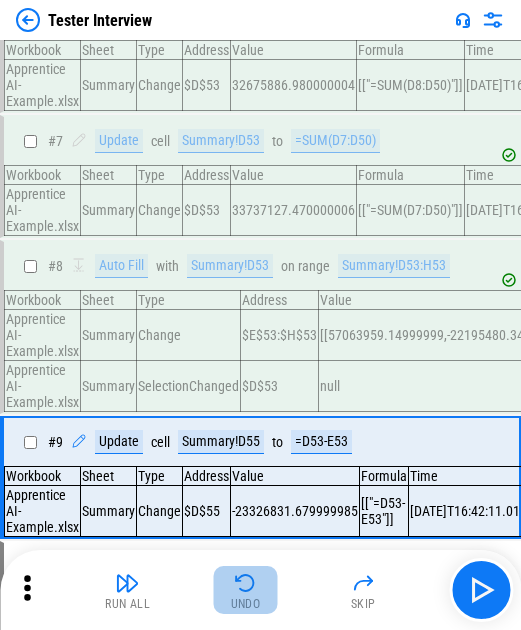 click at bounding box center [246, 583] 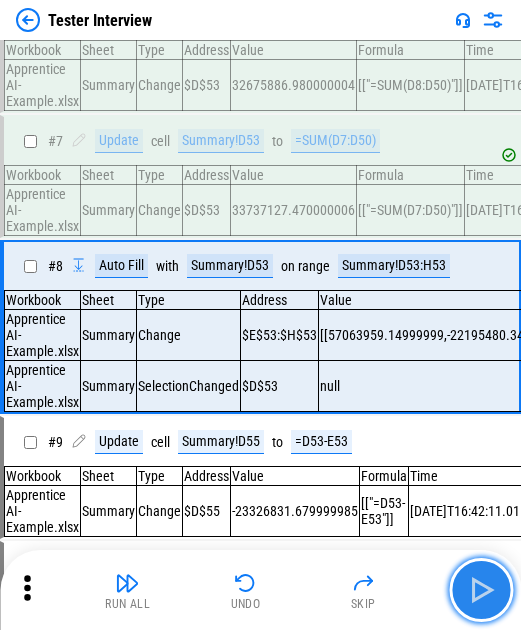 click at bounding box center (481, 590) 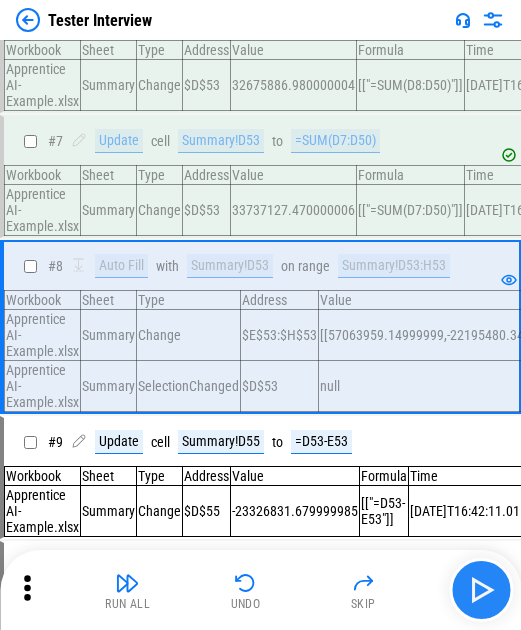 click at bounding box center (481, 590) 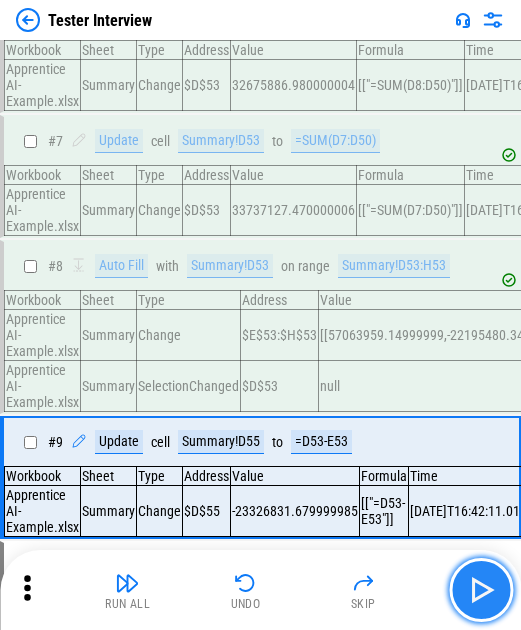 click at bounding box center (481, 590) 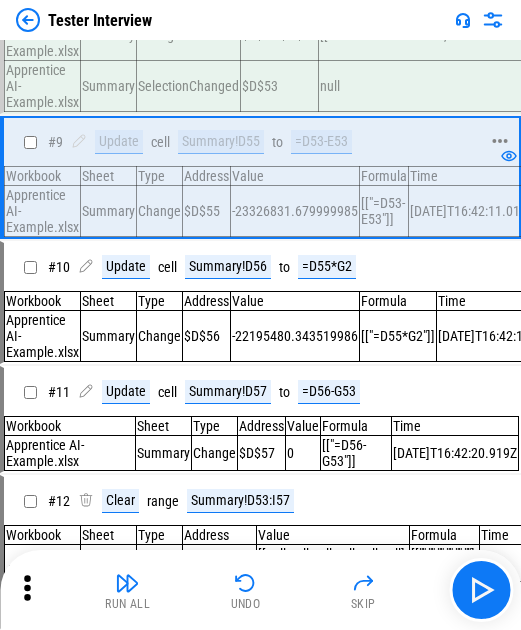scroll, scrollTop: 844, scrollLeft: 0, axis: vertical 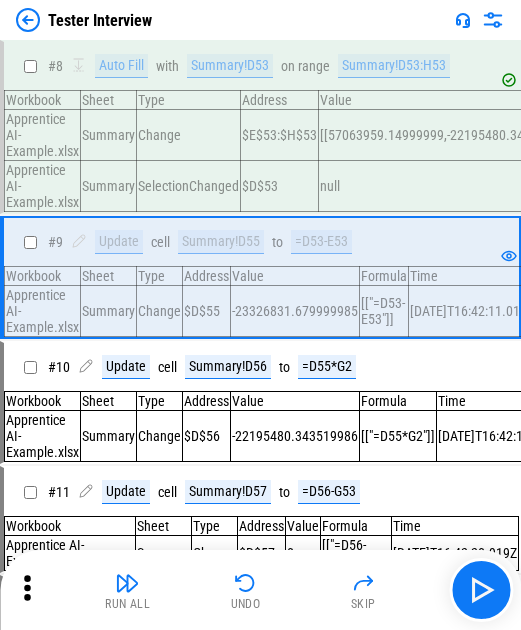 click on "# 9 Update cell Summary!D55 to =D53-E53 Workbook Sheet Type Address Value Formula Time Apprentice AI-Example.xlsx Summary Change $D$55 -23326831.679999985 [["=D53-E53"]] [DATE]T16:42:11.011Z" at bounding box center [260, 277] 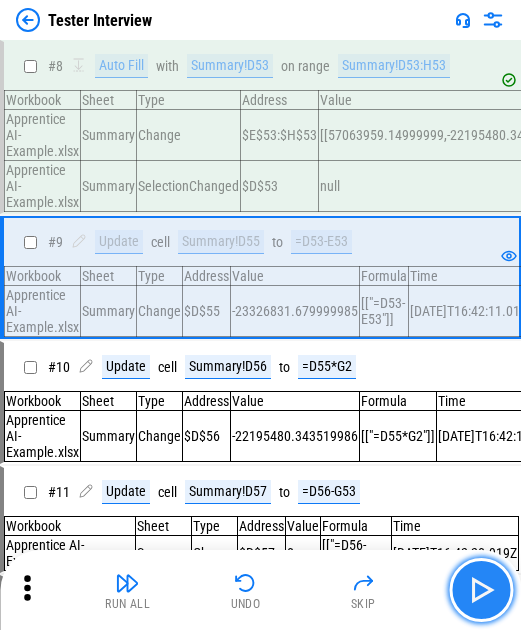 click at bounding box center (481, 590) 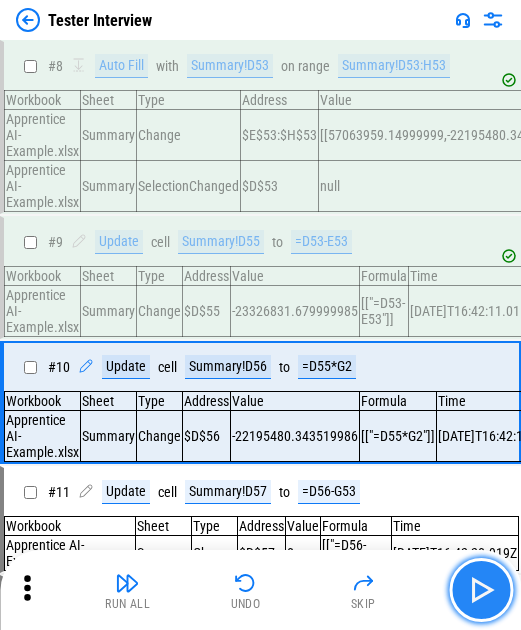 click at bounding box center [481, 590] 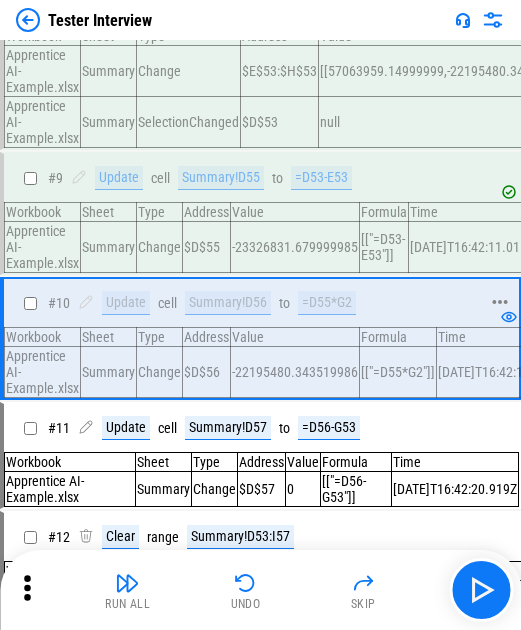 scroll, scrollTop: 944, scrollLeft: 0, axis: vertical 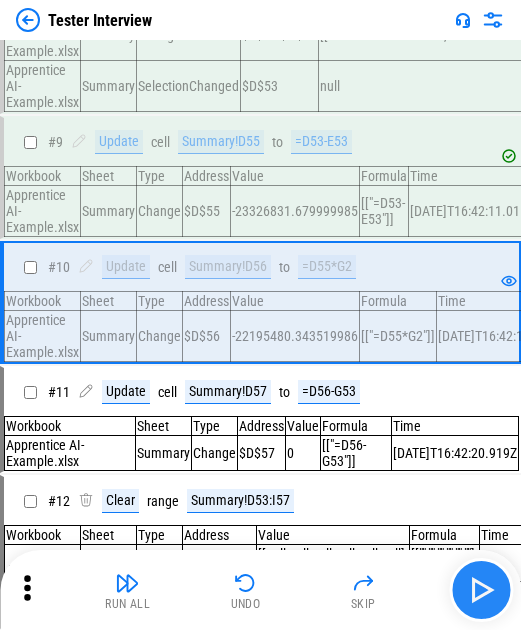click at bounding box center [481, 590] 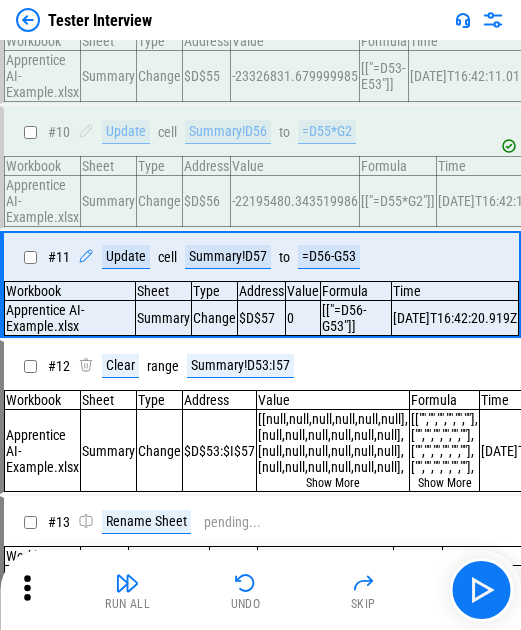 scroll, scrollTop: 1044, scrollLeft: 0, axis: vertical 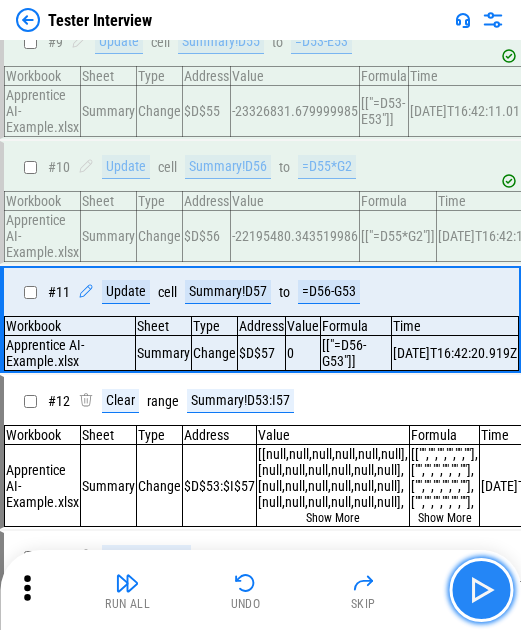 click at bounding box center (481, 590) 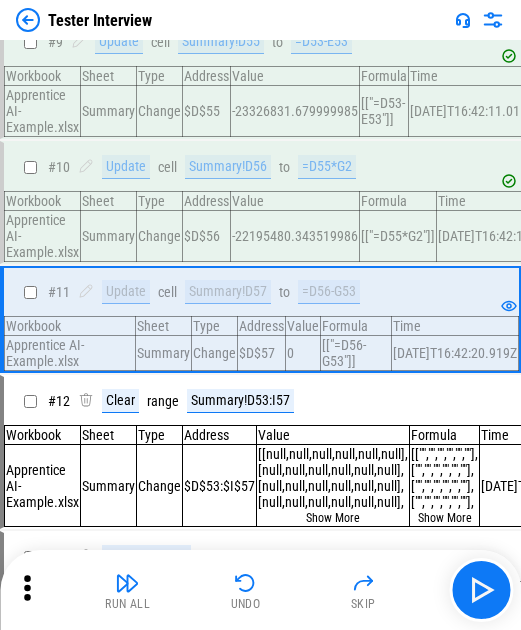 click on "Summary" at bounding box center [163, 353] 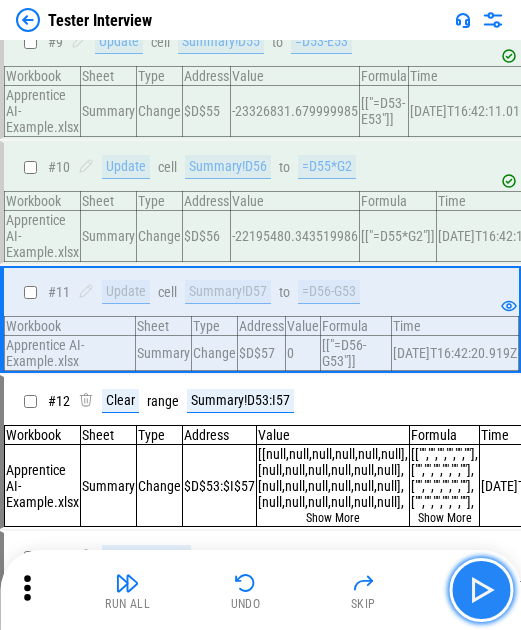 click at bounding box center [481, 590] 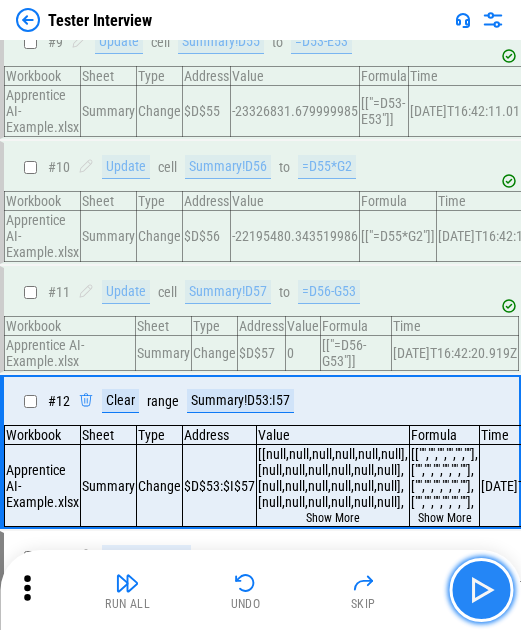 click at bounding box center (481, 590) 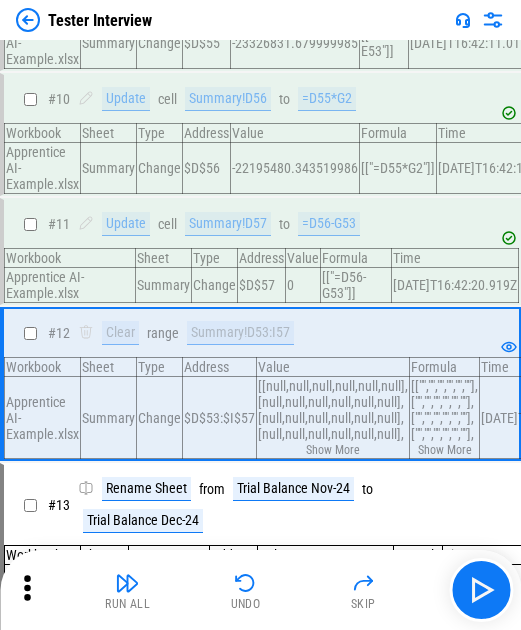 scroll, scrollTop: 1144, scrollLeft: 0, axis: vertical 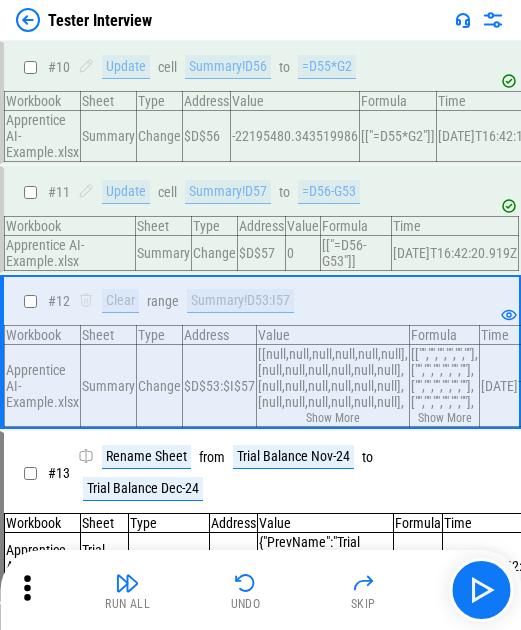 click on "[["","","","","",""],["","","","","",""],["","","","","",""],["","","","","",""],["","","","","",""]]" at bounding box center [444, 378] 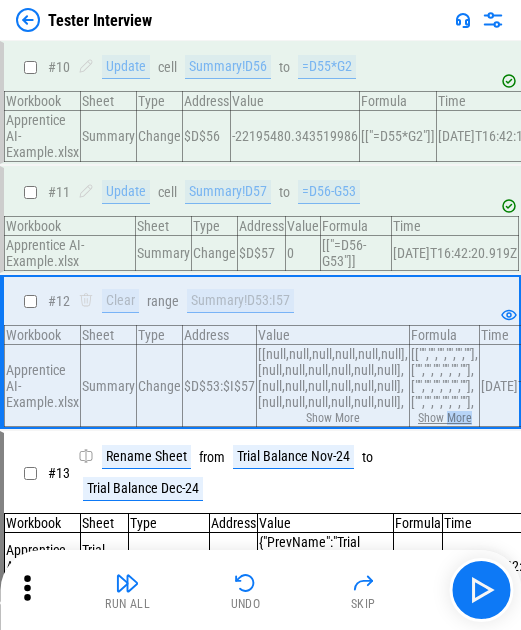 click on "Show More" at bounding box center [445, 418] 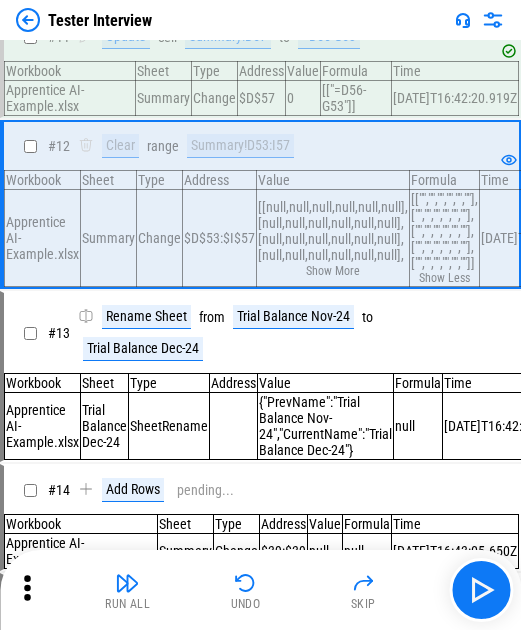 scroll, scrollTop: 1344, scrollLeft: 0, axis: vertical 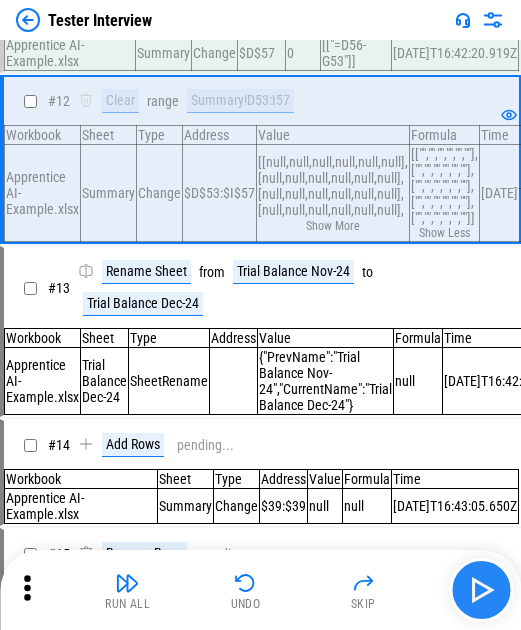 click at bounding box center (481, 590) 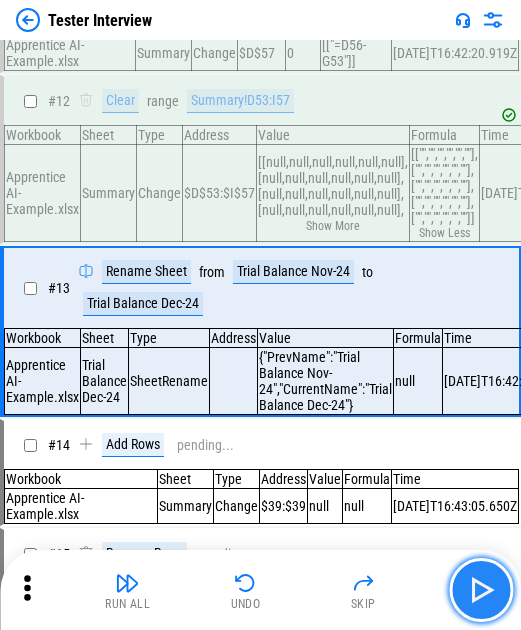 click at bounding box center [481, 590] 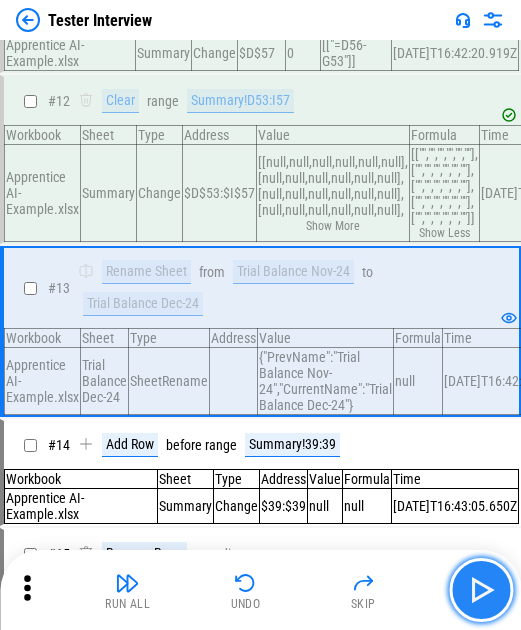 click at bounding box center (481, 590) 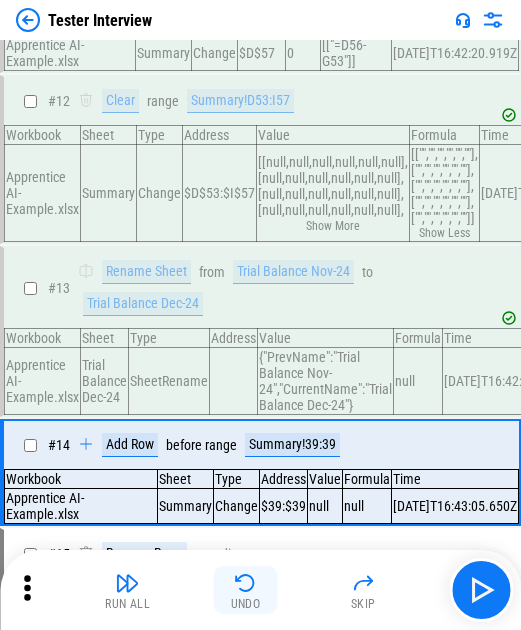 click on "Undo" at bounding box center [246, 590] 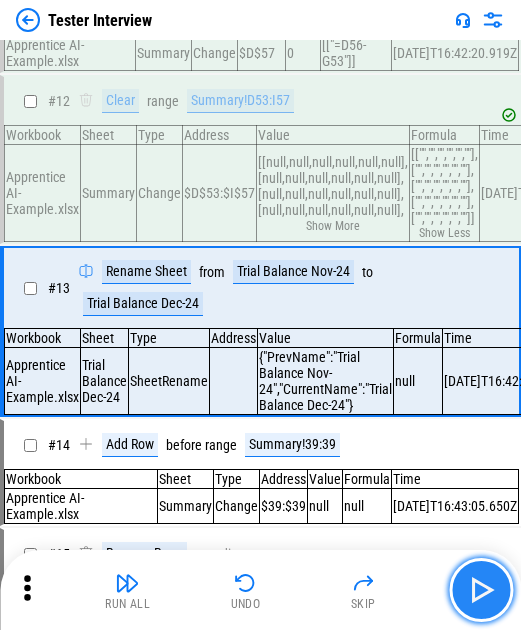 click at bounding box center (481, 590) 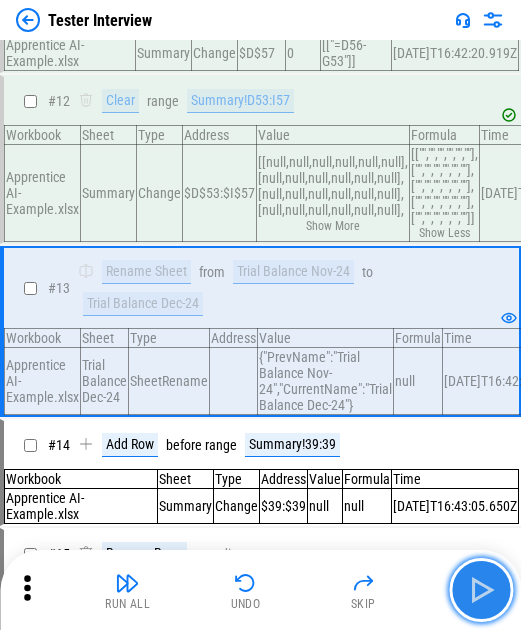 click at bounding box center (481, 590) 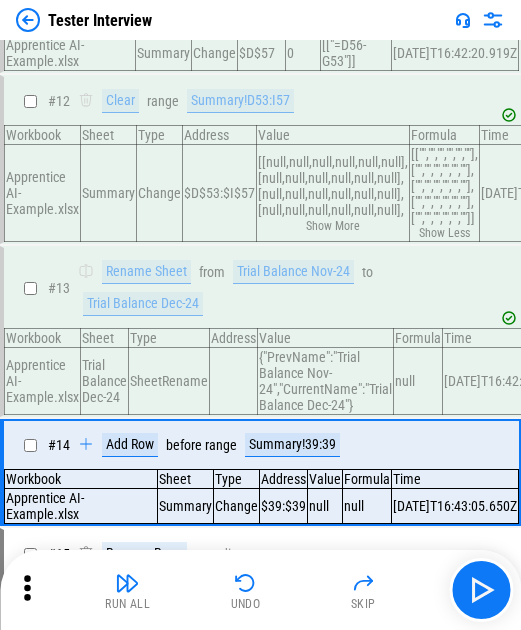 scroll, scrollTop: 1444, scrollLeft: 0, axis: vertical 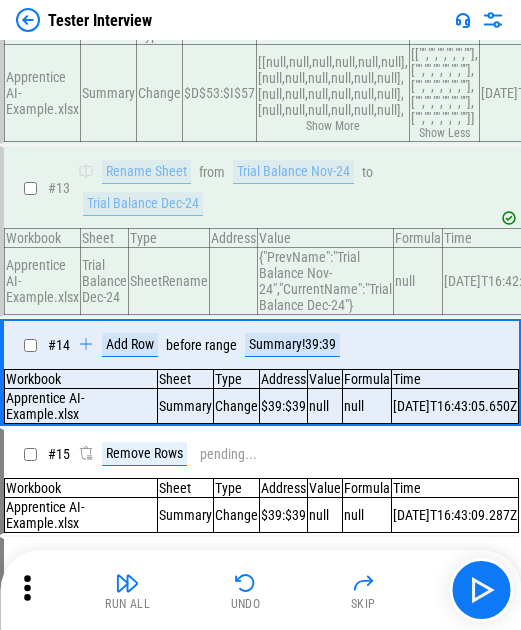 click on "SheetRename" at bounding box center [169, 281] 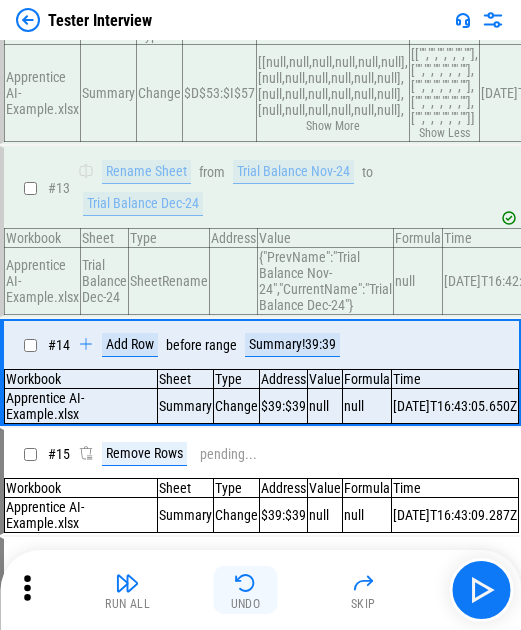 click on "Undo" at bounding box center [246, 590] 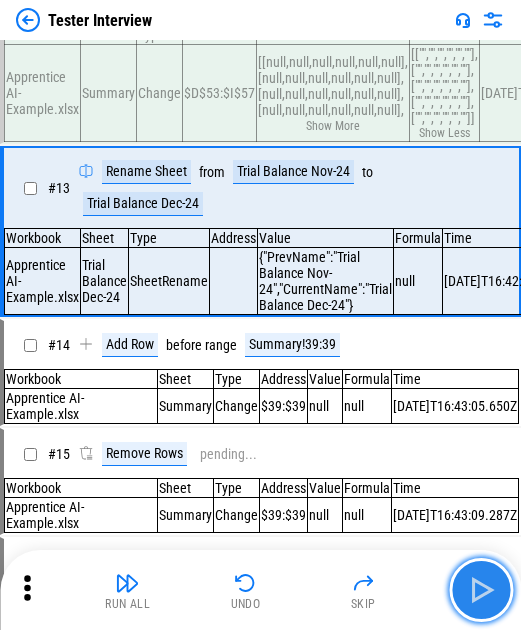 click at bounding box center [481, 590] 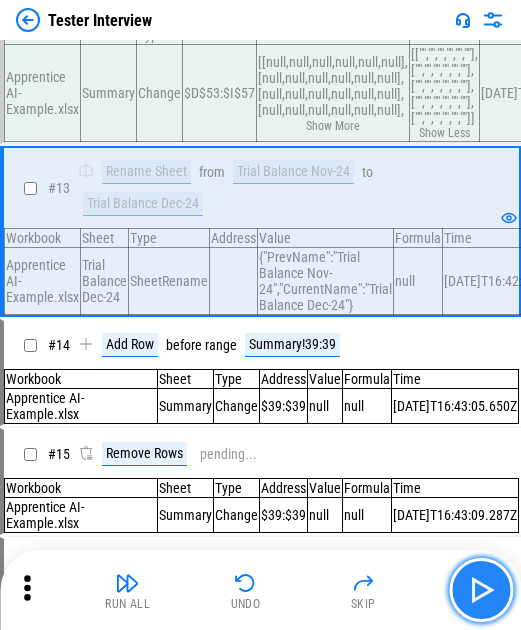 click at bounding box center (481, 590) 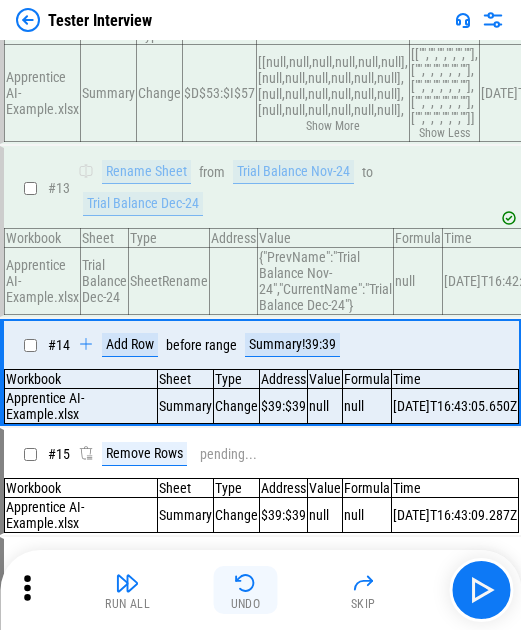 click on "Undo" at bounding box center [246, 590] 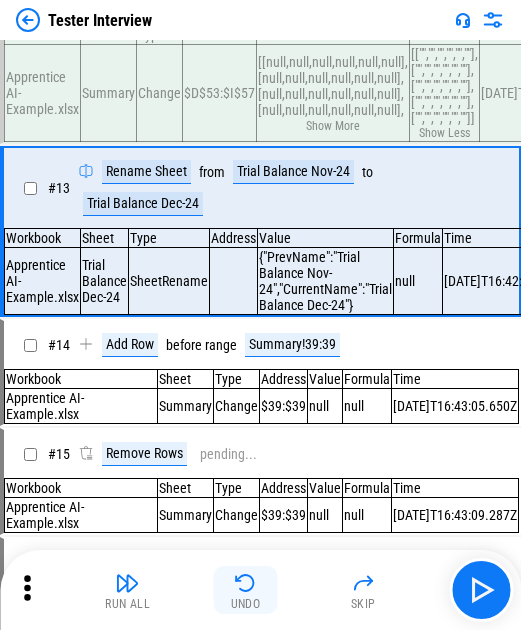 click at bounding box center [246, 583] 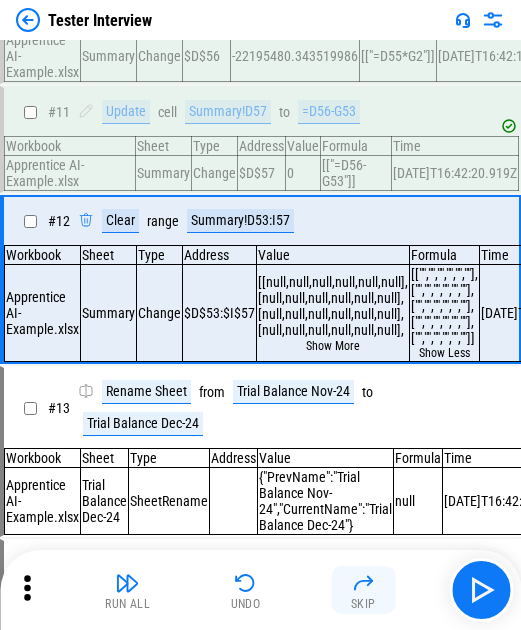 scroll, scrollTop: 1194, scrollLeft: 0, axis: vertical 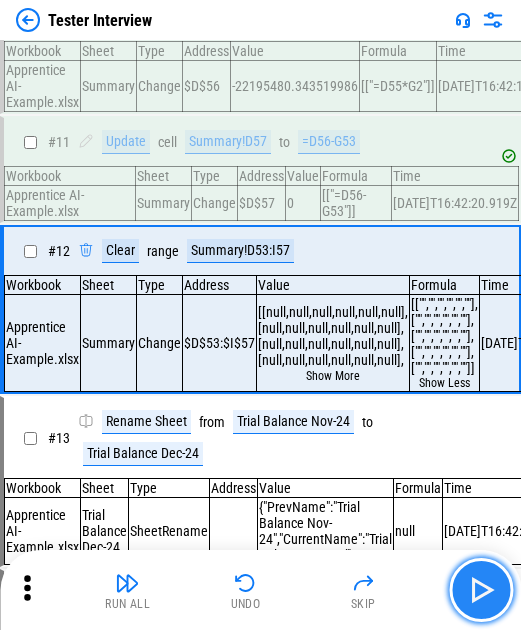 click at bounding box center (481, 590) 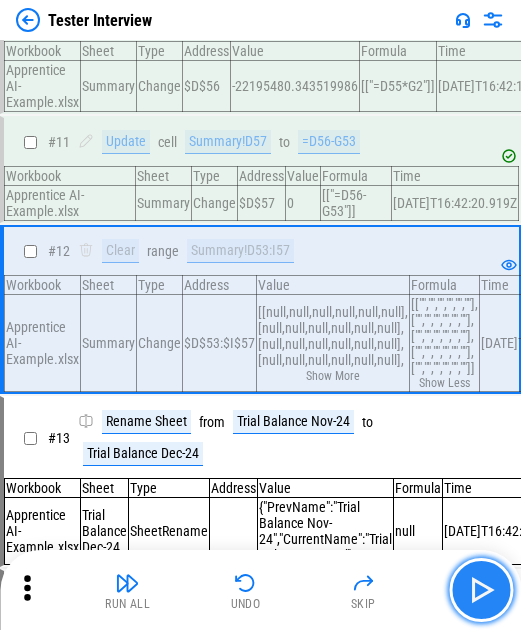 click at bounding box center (481, 590) 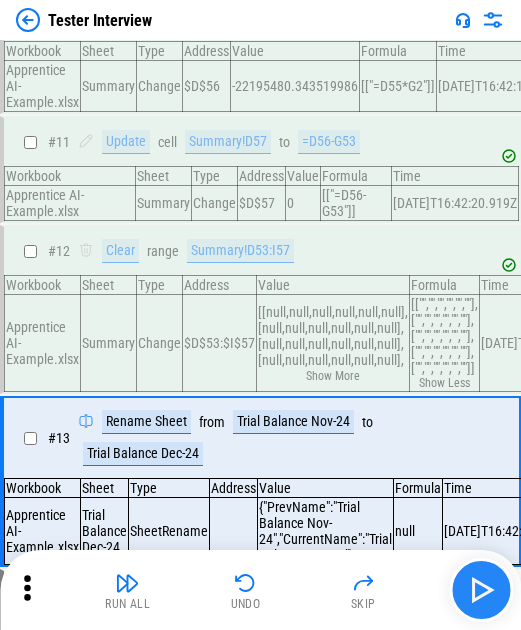 scroll, scrollTop: 1370, scrollLeft: 0, axis: vertical 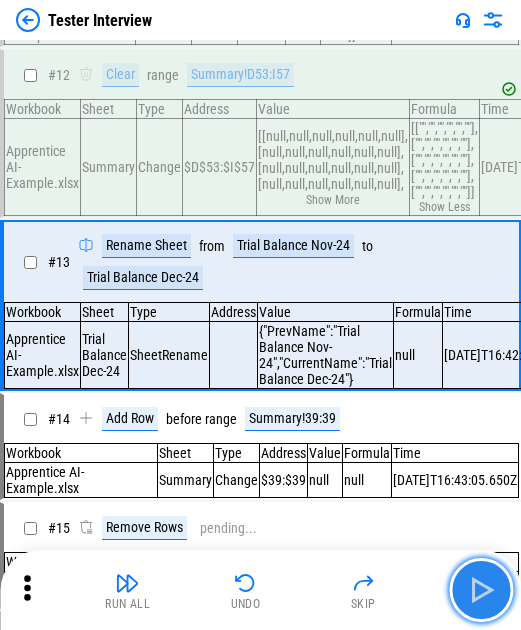 click at bounding box center (481, 590) 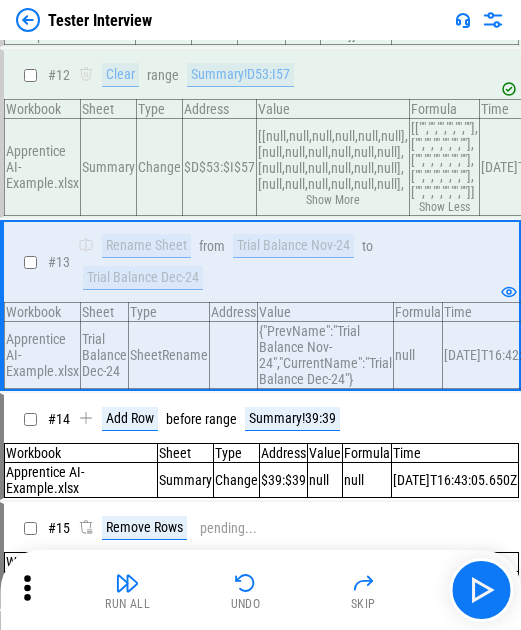drag, startPoint x: 234, startPoint y: 305, endPoint x: 284, endPoint y: 354, distance: 70.00714 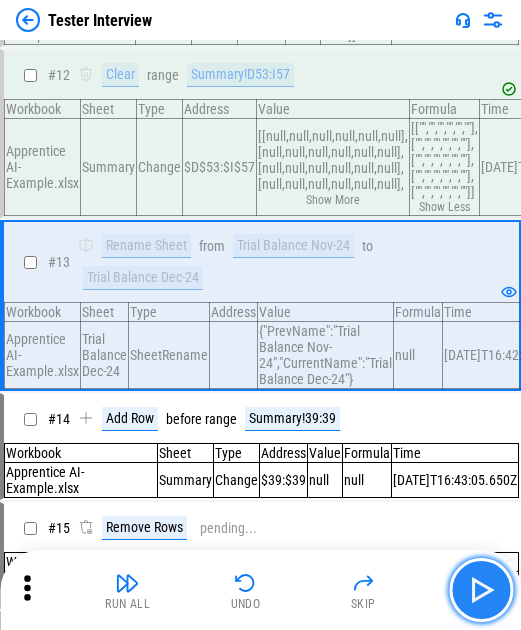 click at bounding box center (481, 590) 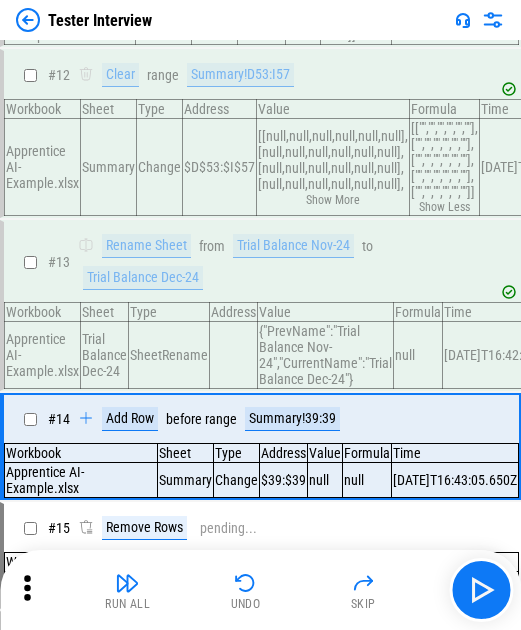 drag, startPoint x: 400, startPoint y: 456, endPoint x: 414, endPoint y: 468, distance: 18.439089 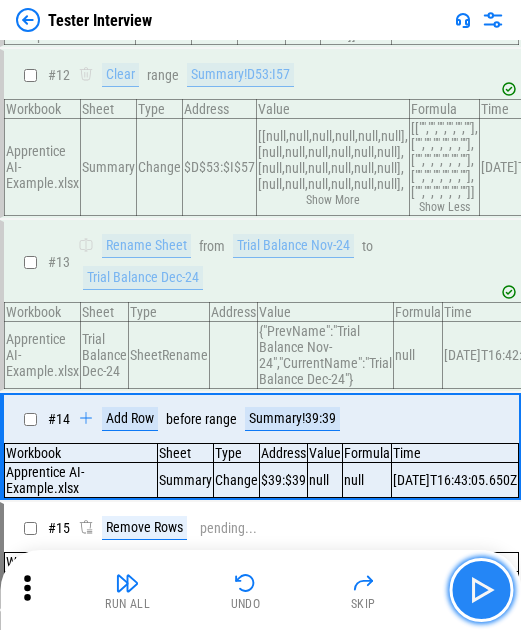 click at bounding box center [481, 590] 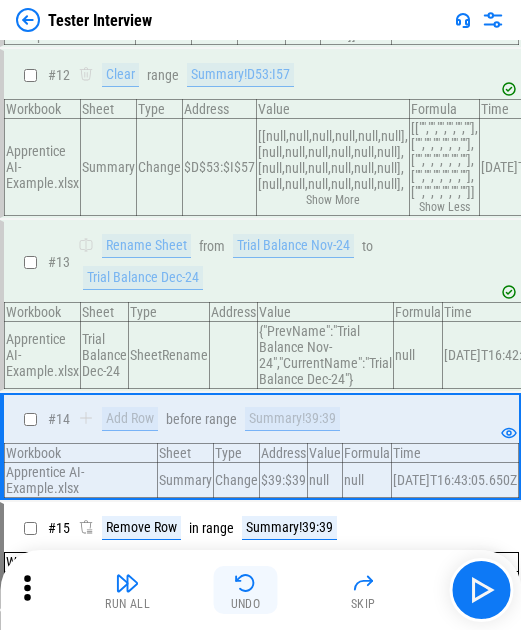 click at bounding box center (246, 583) 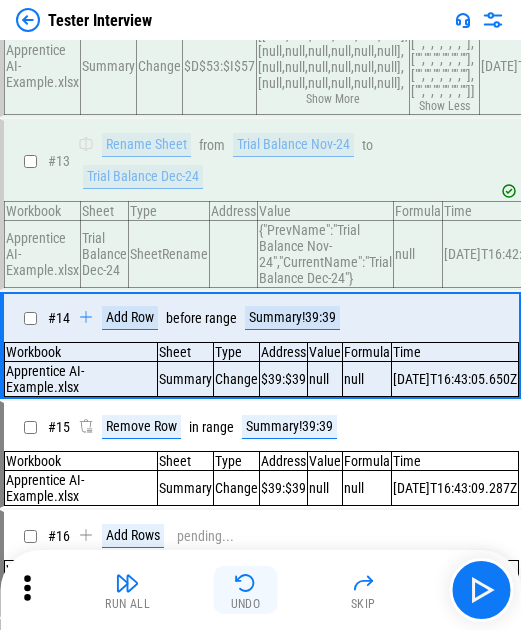 scroll, scrollTop: 1625, scrollLeft: 0, axis: vertical 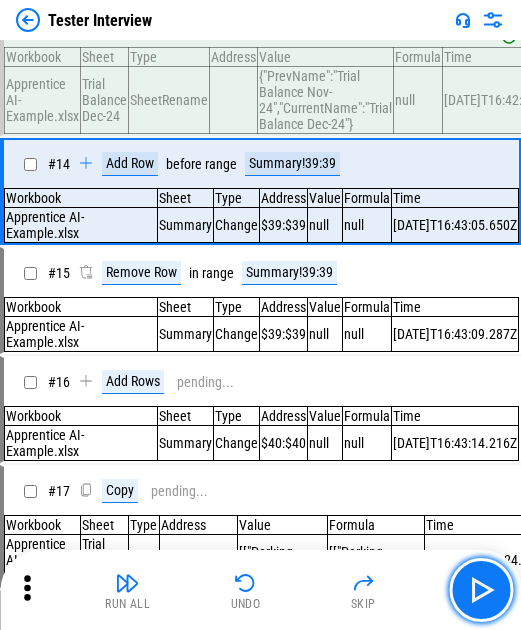 click at bounding box center (481, 590) 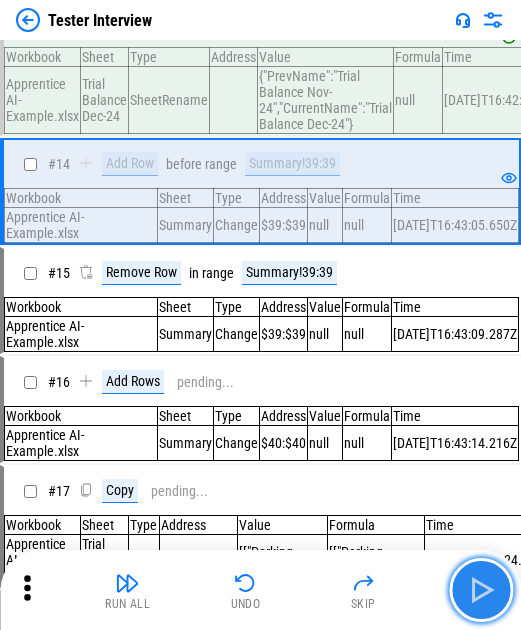 click at bounding box center (481, 590) 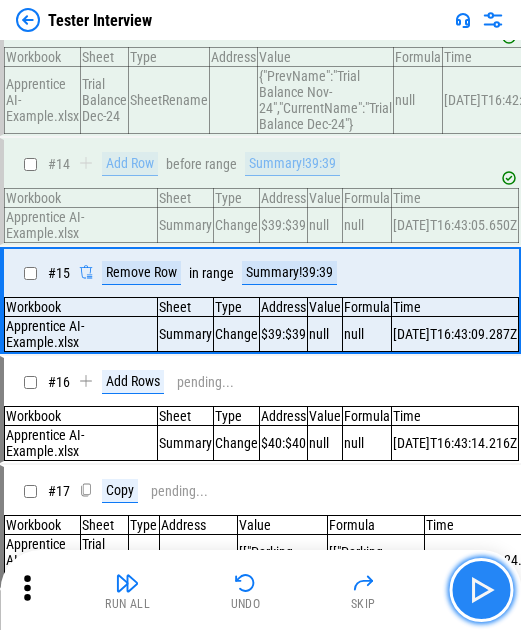 click at bounding box center (481, 590) 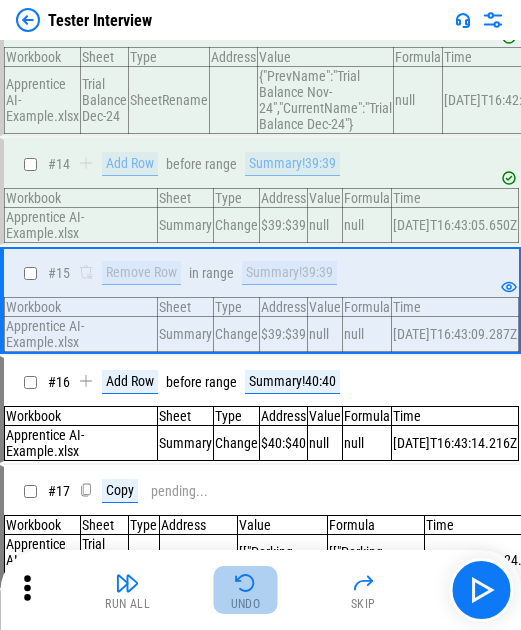 click at bounding box center [246, 583] 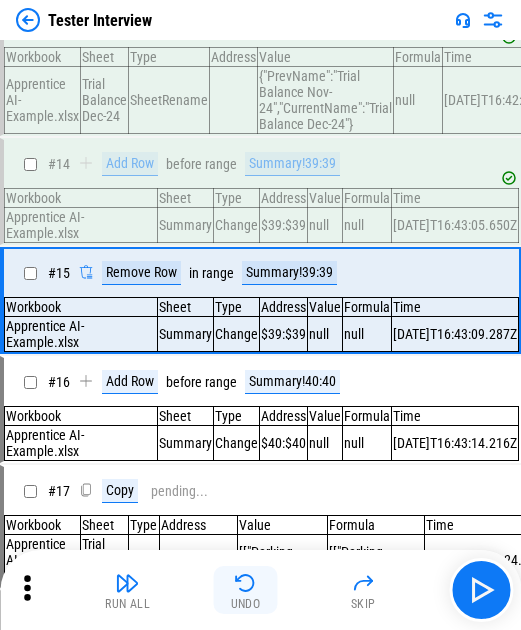 click on "Run All Undo Skip" at bounding box center (262, 590) 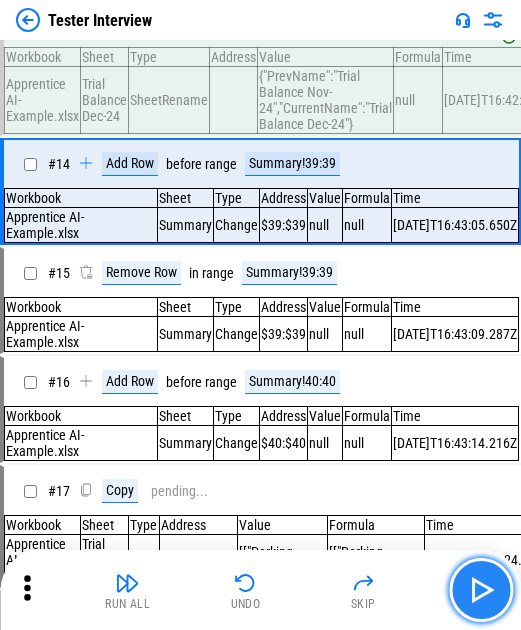 click at bounding box center (481, 590) 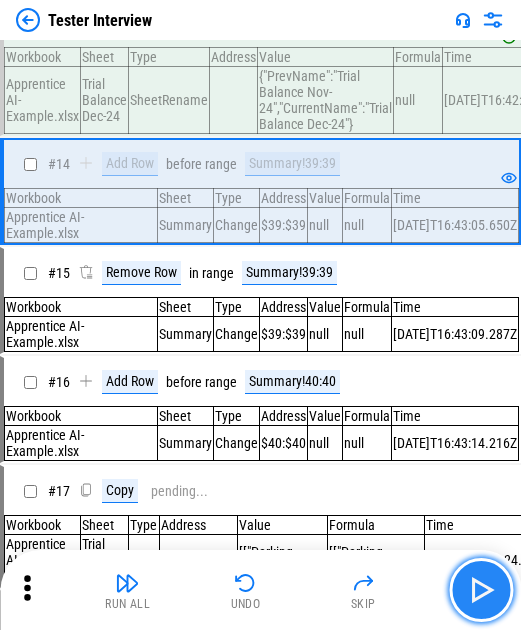 click at bounding box center (481, 590) 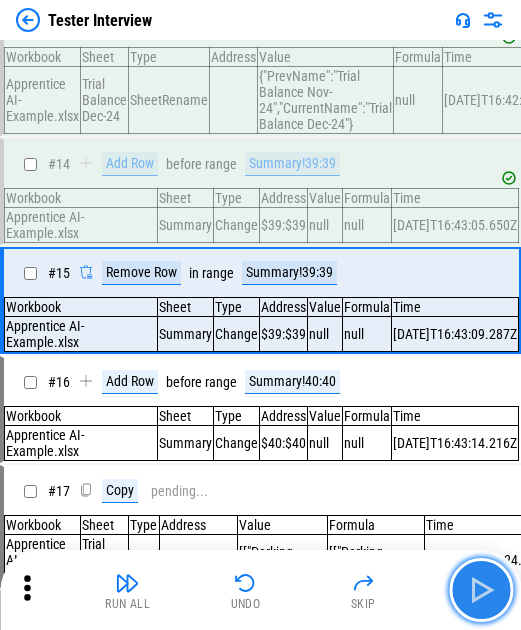 click at bounding box center (481, 590) 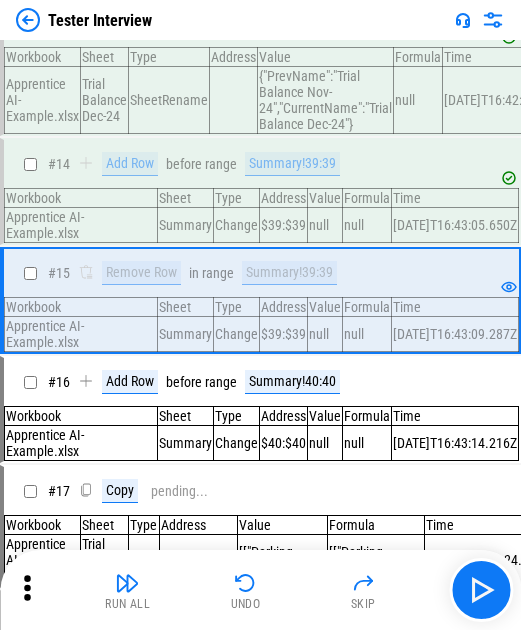 click on "[DATE]T16:43:09.287Z" at bounding box center (455, 334) 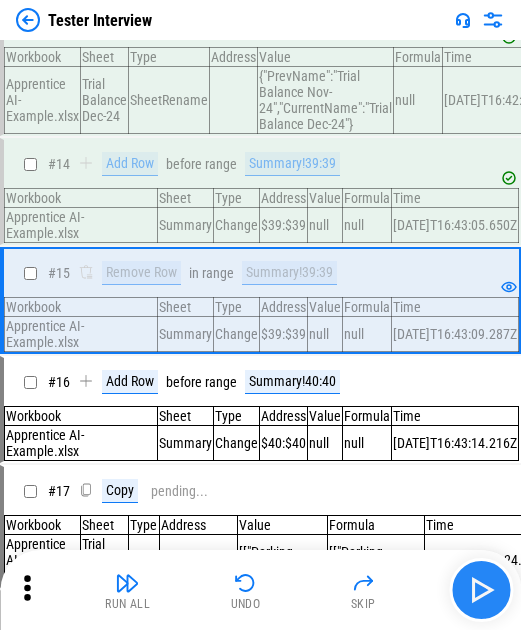 click at bounding box center (481, 590) 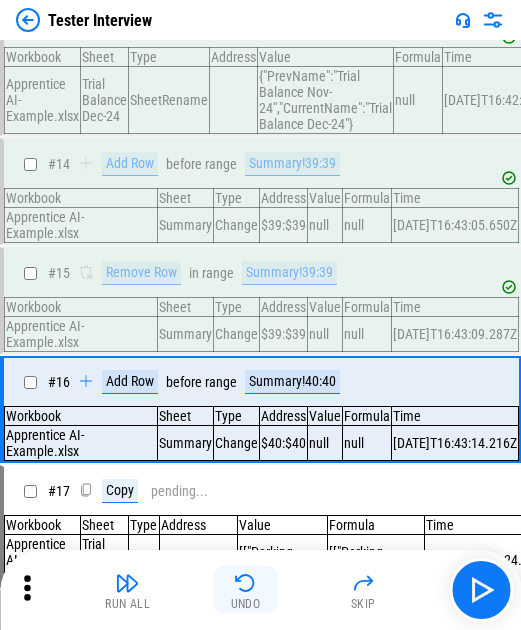 click at bounding box center (246, 583) 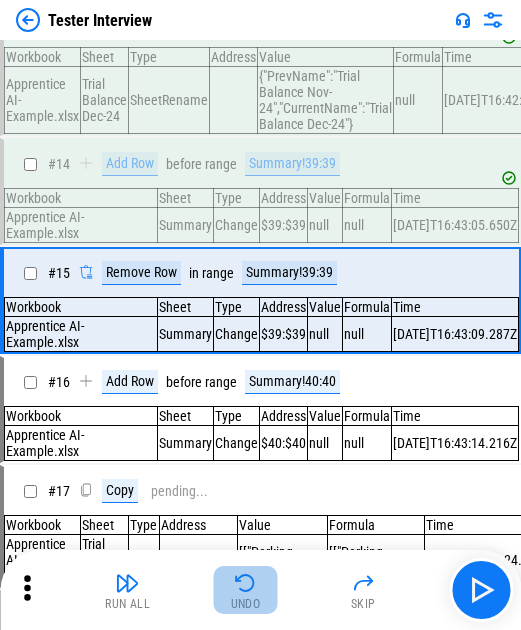 click at bounding box center [246, 583] 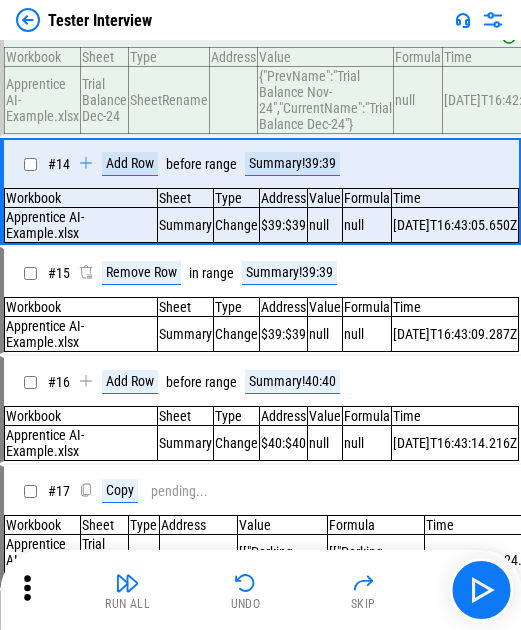 click on "null" at bounding box center [367, 225] 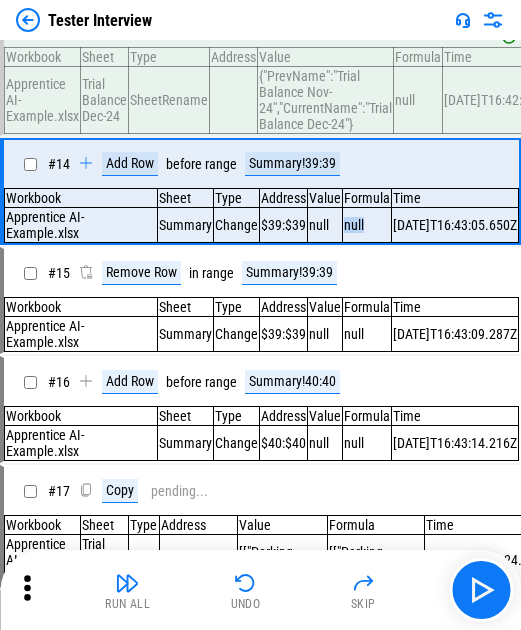 click on "null" at bounding box center (367, 225) 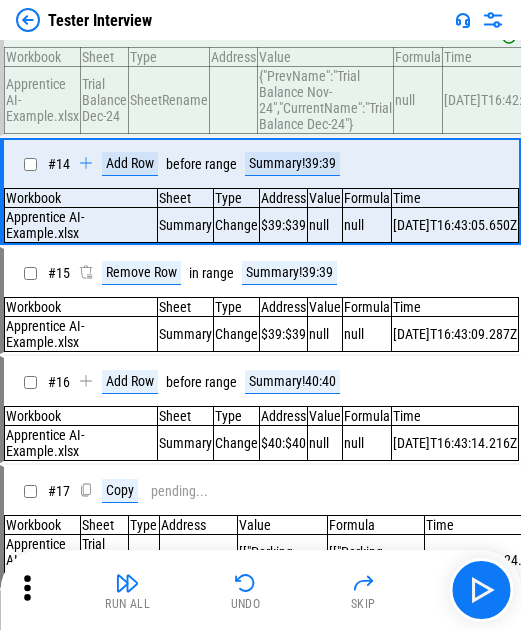 click on "$39:$39" at bounding box center (284, 225) 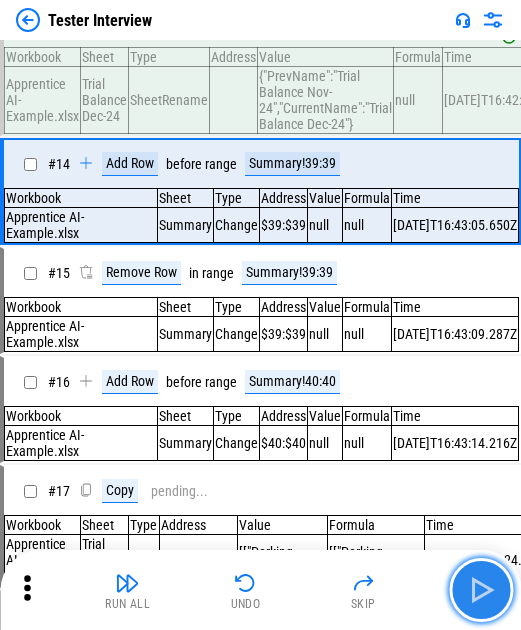 click at bounding box center (481, 590) 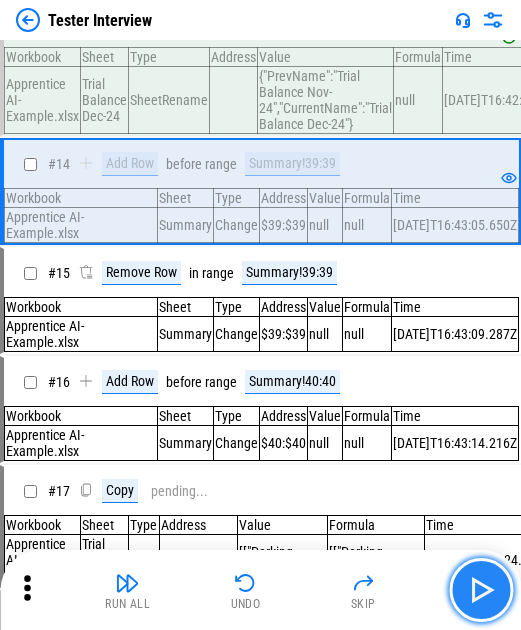 click at bounding box center (481, 590) 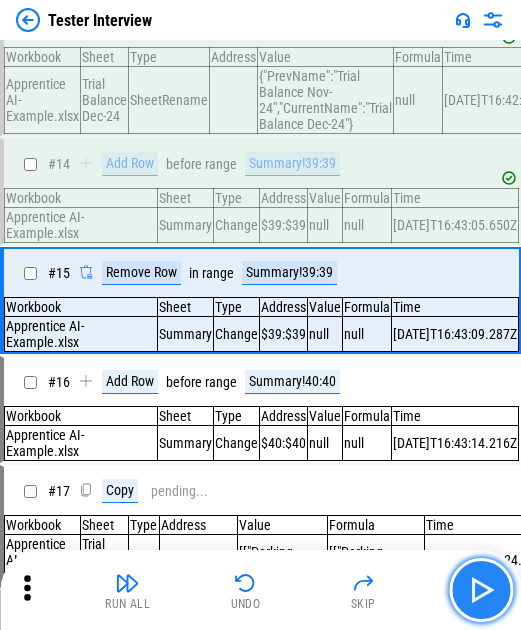 click at bounding box center [481, 590] 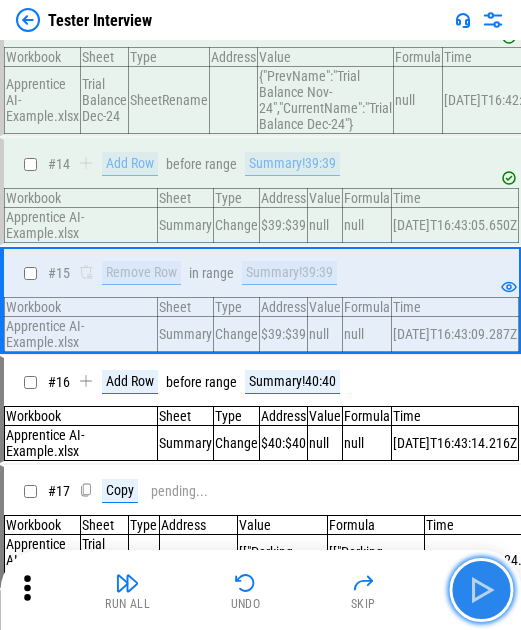 click at bounding box center [481, 590] 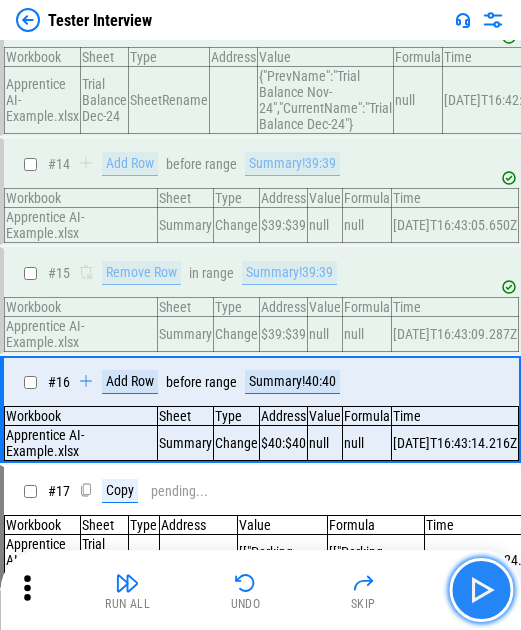 click at bounding box center [481, 590] 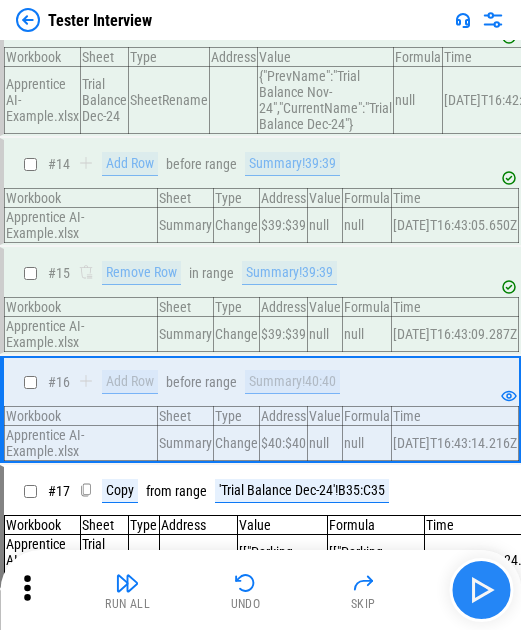 click at bounding box center [481, 590] 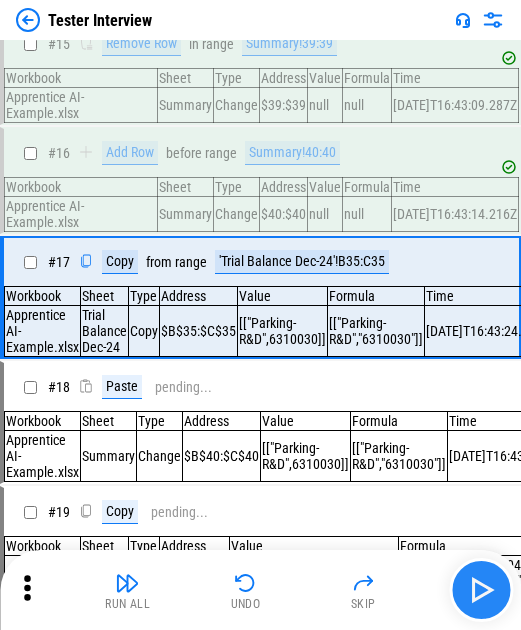 scroll, scrollTop: 1858, scrollLeft: 0, axis: vertical 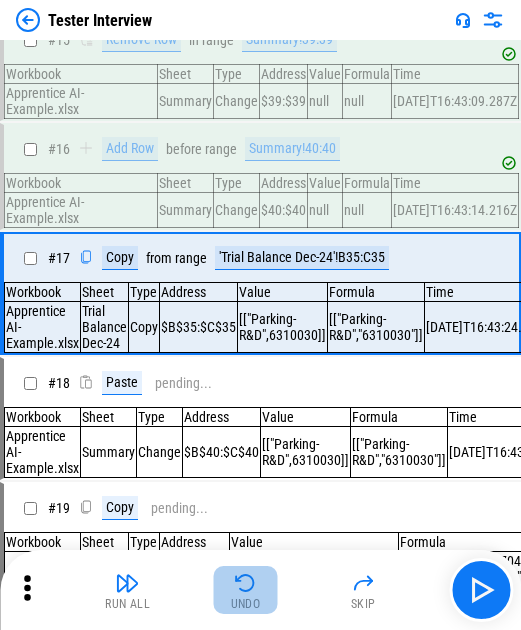 click at bounding box center (246, 583) 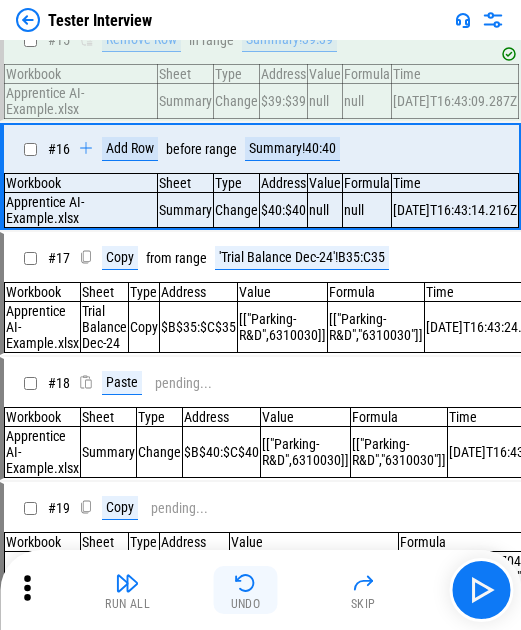 click at bounding box center (246, 583) 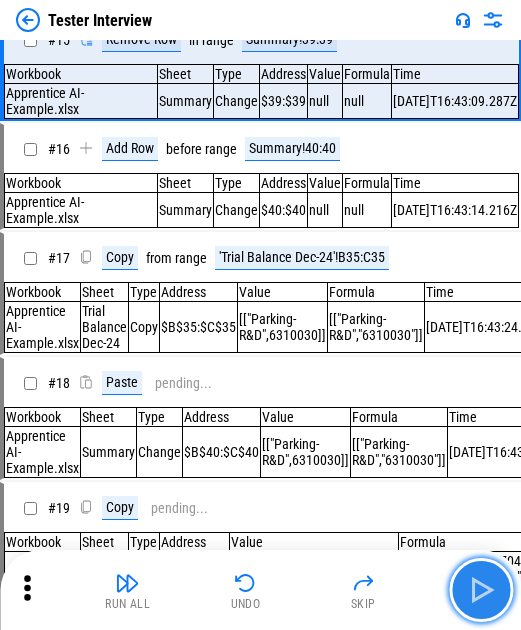 click at bounding box center (481, 590) 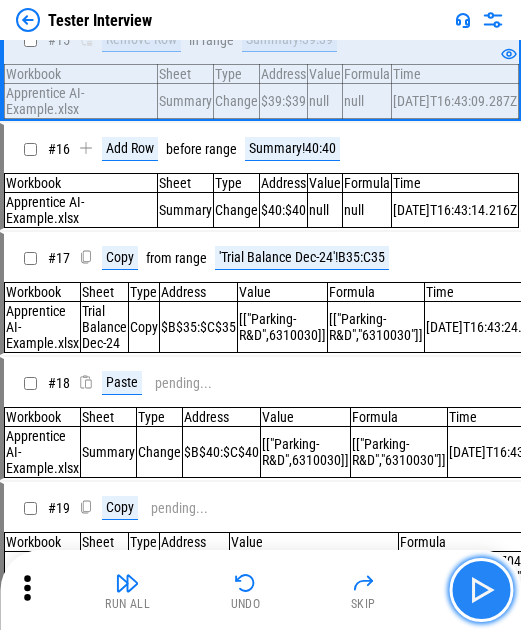 click at bounding box center [481, 590] 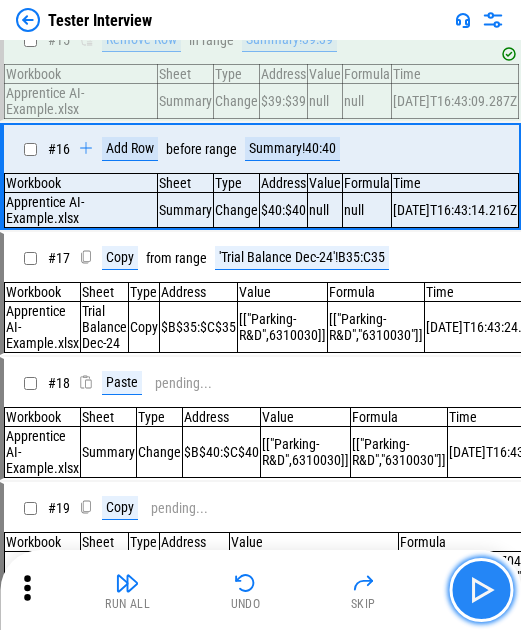 click at bounding box center [481, 590] 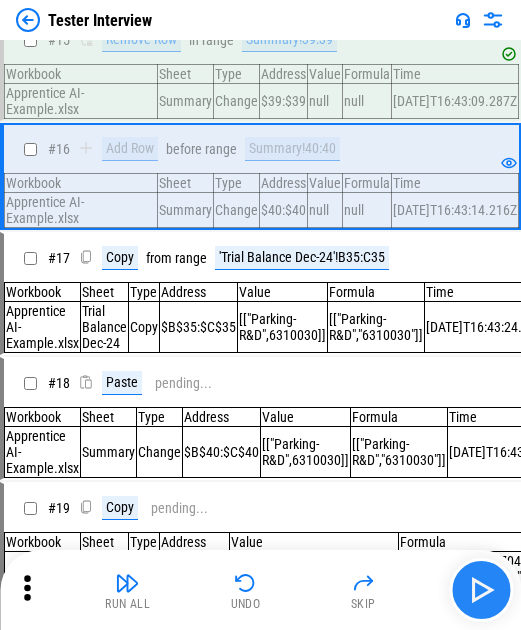 click at bounding box center [481, 590] 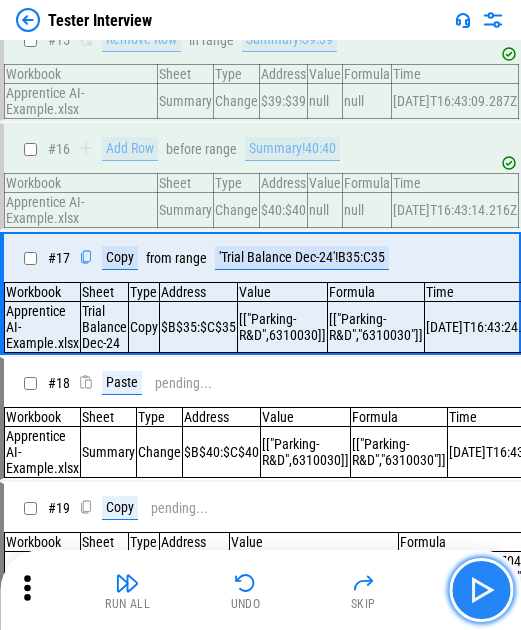 click at bounding box center (481, 590) 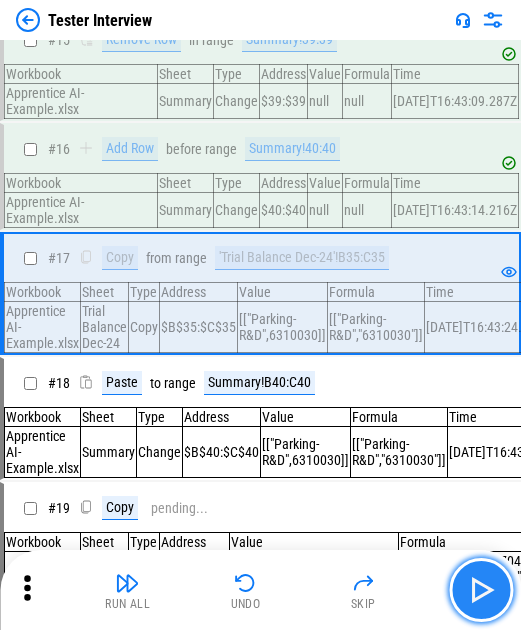 click at bounding box center (481, 590) 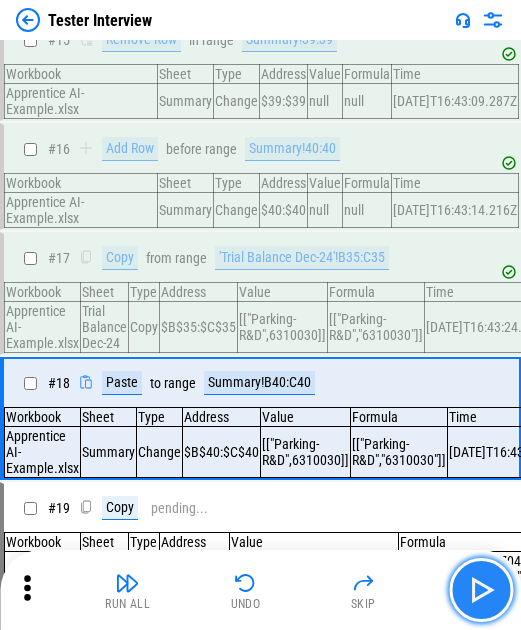 click at bounding box center [481, 590] 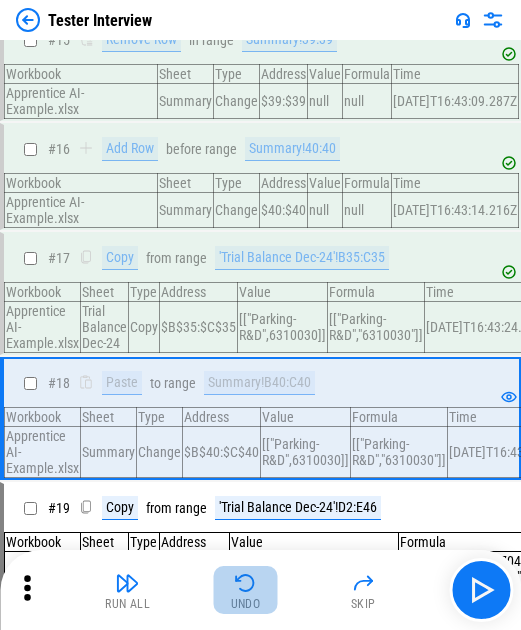 click on "Undo" at bounding box center (246, 604) 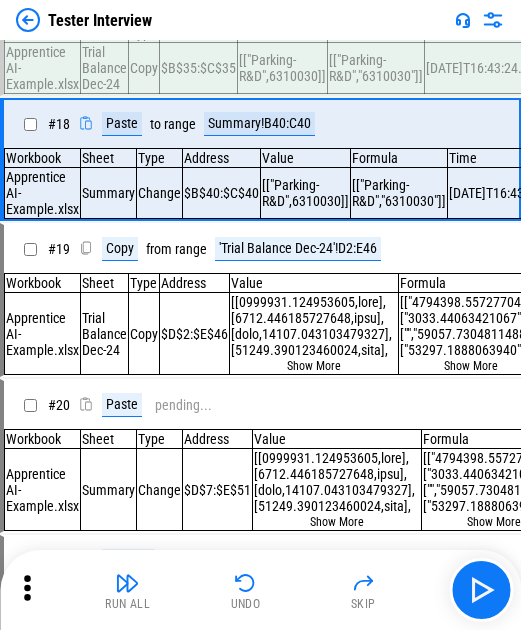 scroll, scrollTop: 2130, scrollLeft: 0, axis: vertical 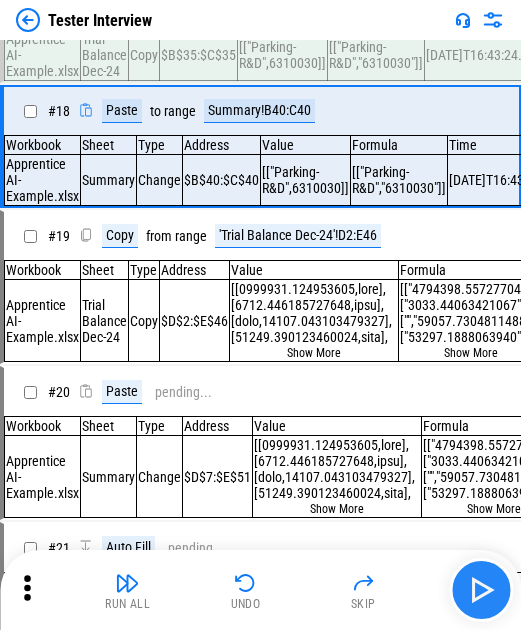 click at bounding box center [481, 590] 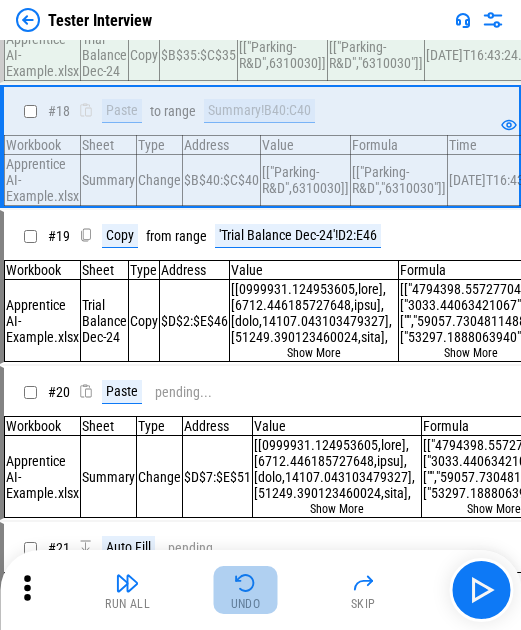 click on "Undo" at bounding box center [246, 590] 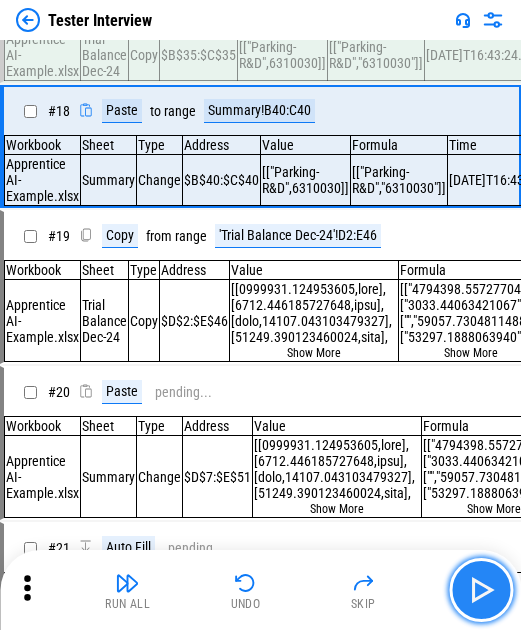 click at bounding box center [481, 590] 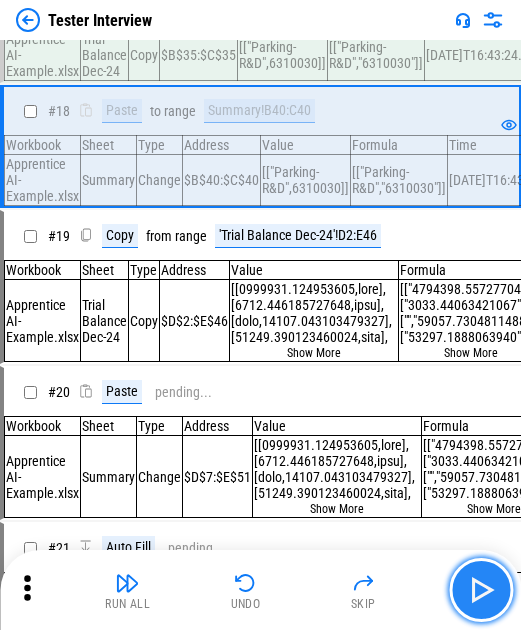 click at bounding box center (481, 590) 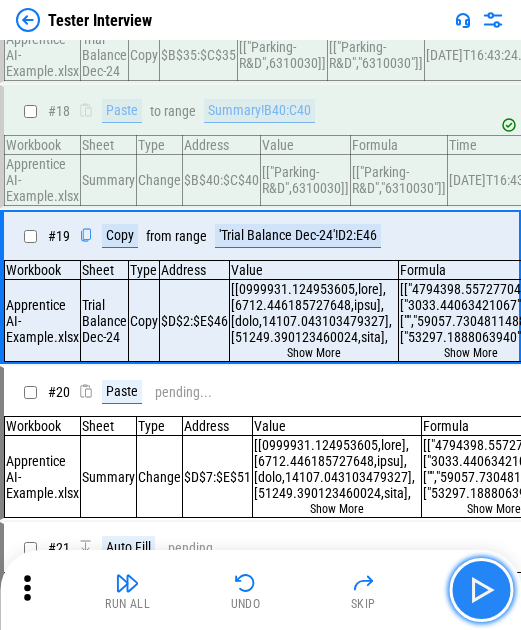 click at bounding box center (481, 590) 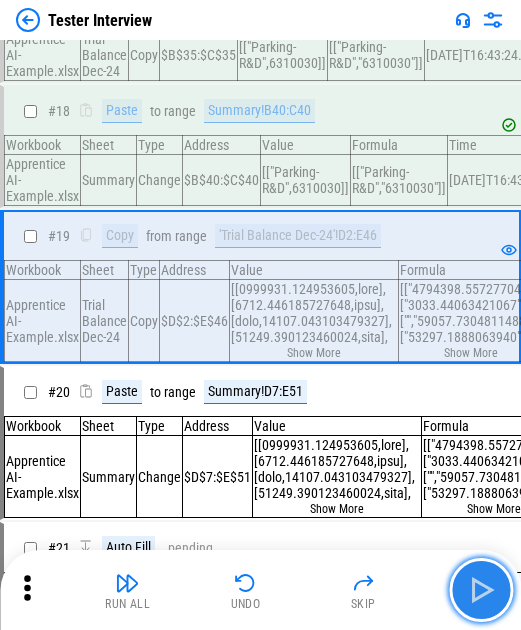 click at bounding box center (481, 590) 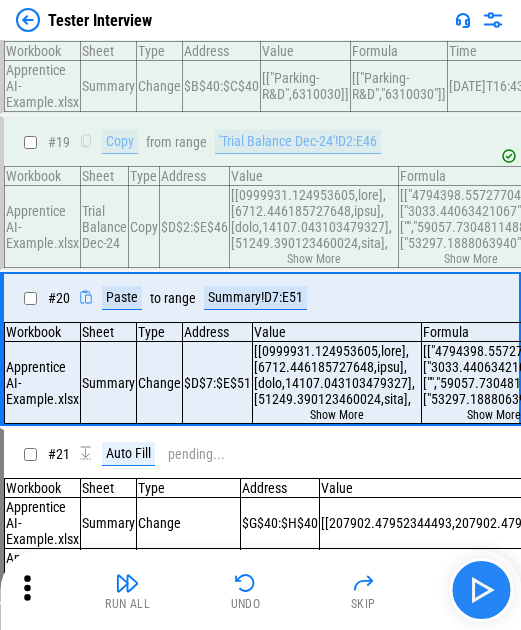 scroll, scrollTop: 2287, scrollLeft: 0, axis: vertical 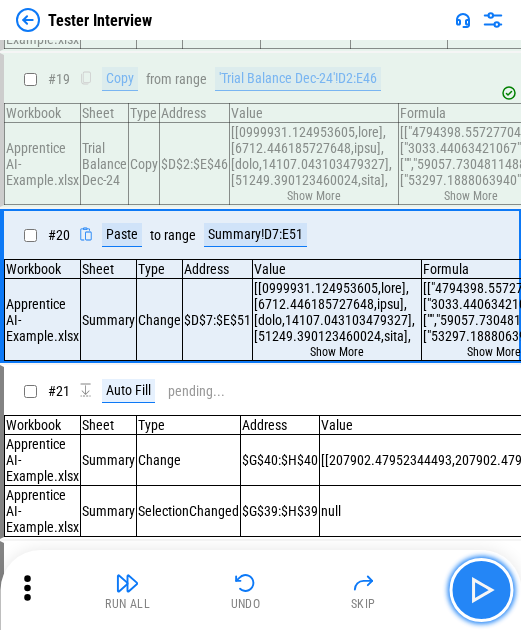 click at bounding box center [481, 590] 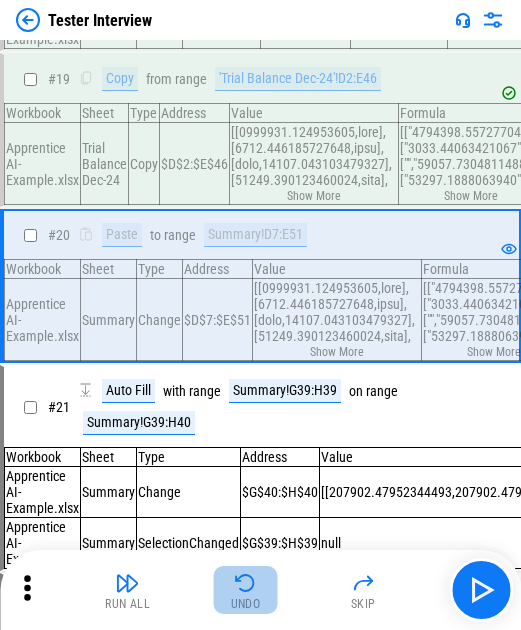 click on "Undo" at bounding box center [246, 590] 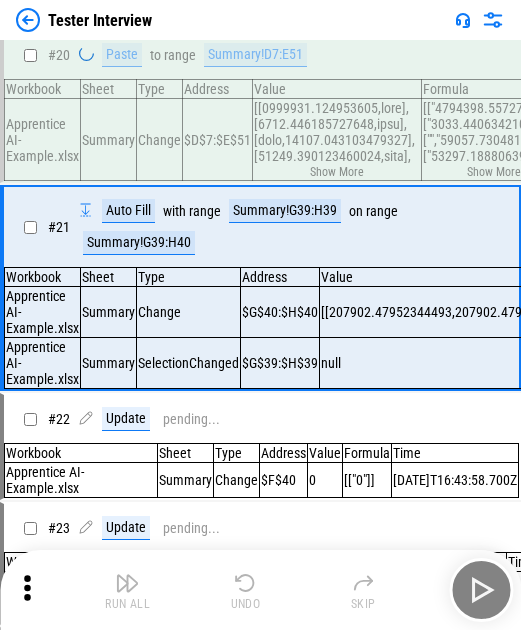 scroll, scrollTop: 2473, scrollLeft: 0, axis: vertical 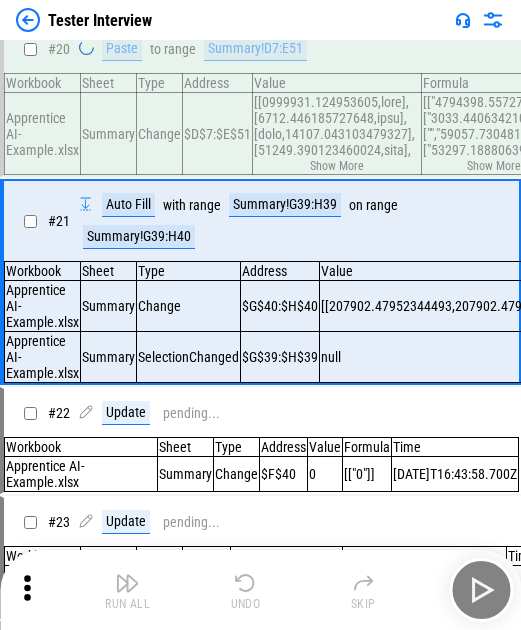 click on "Run All Undo Skip" at bounding box center (262, 590) 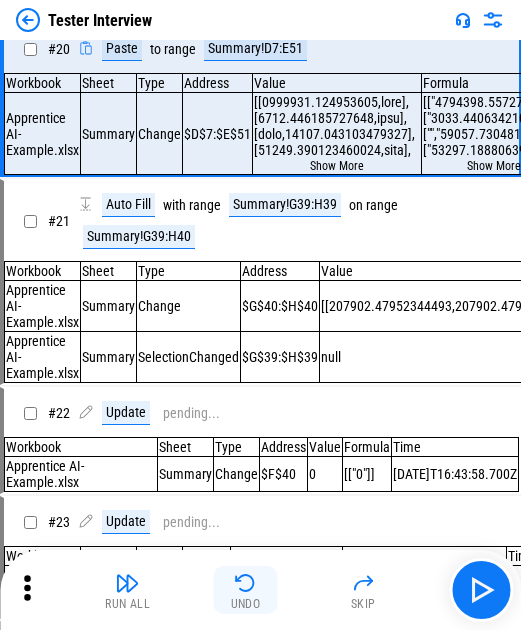 click on "Undo" at bounding box center (246, 604) 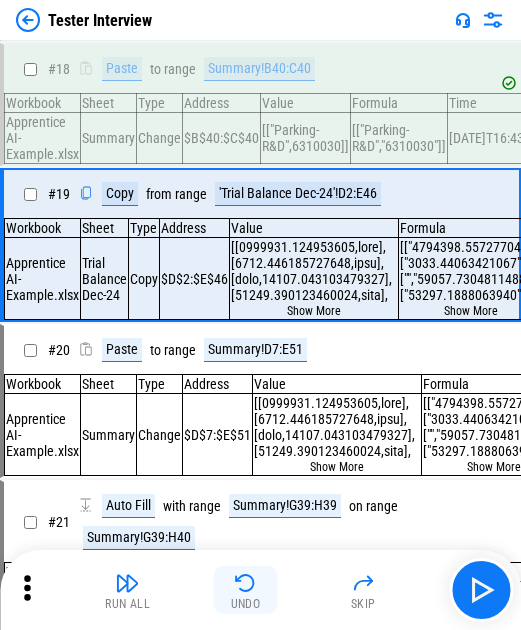 scroll, scrollTop: 2130, scrollLeft: 0, axis: vertical 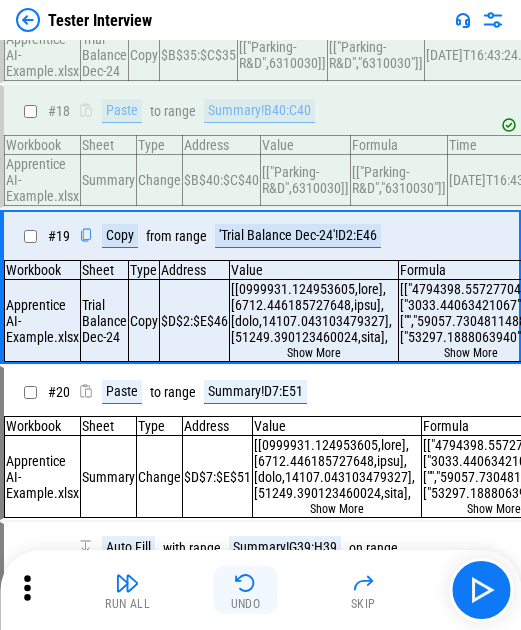 click on "Undo" at bounding box center (246, 604) 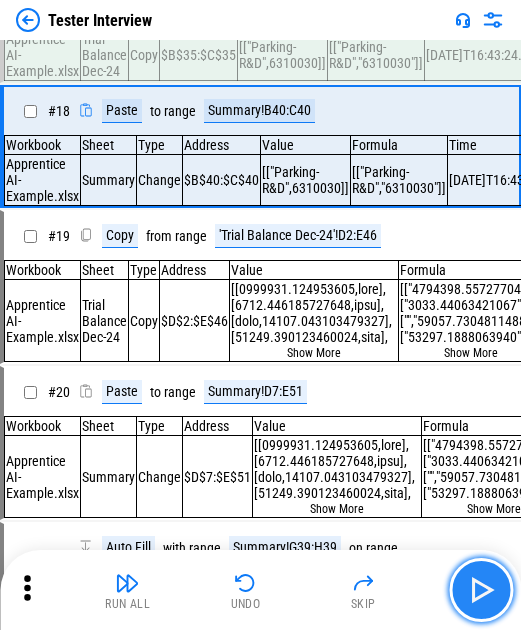 click at bounding box center (481, 590) 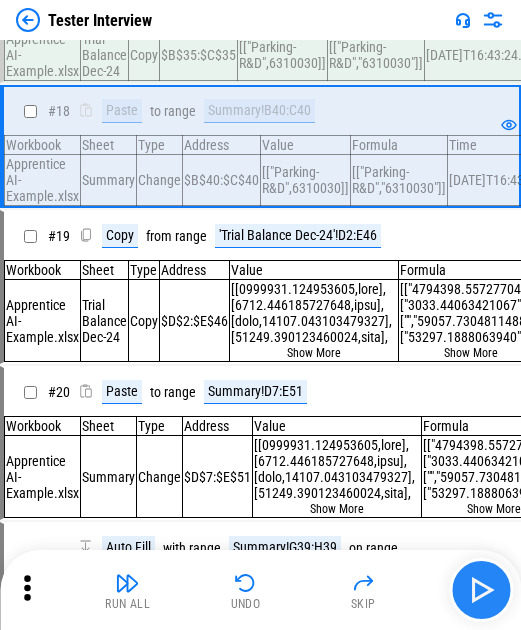 click at bounding box center (481, 590) 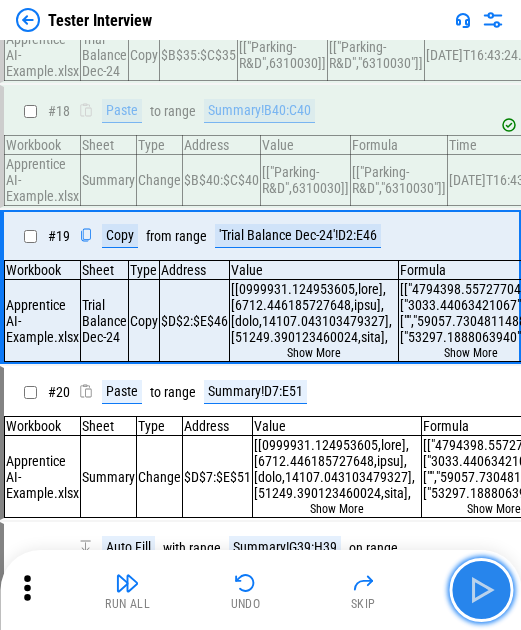 click at bounding box center [481, 590] 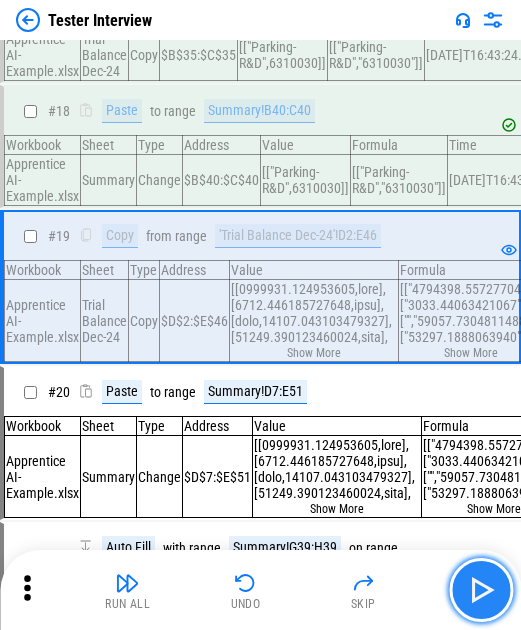 click at bounding box center [481, 590] 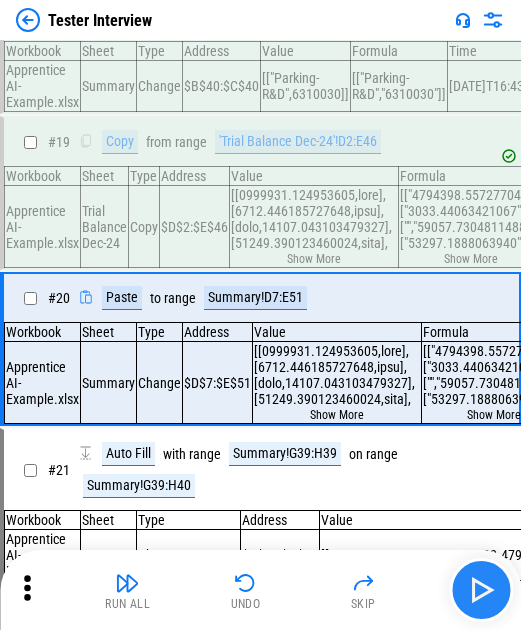 scroll, scrollTop: 2287, scrollLeft: 0, axis: vertical 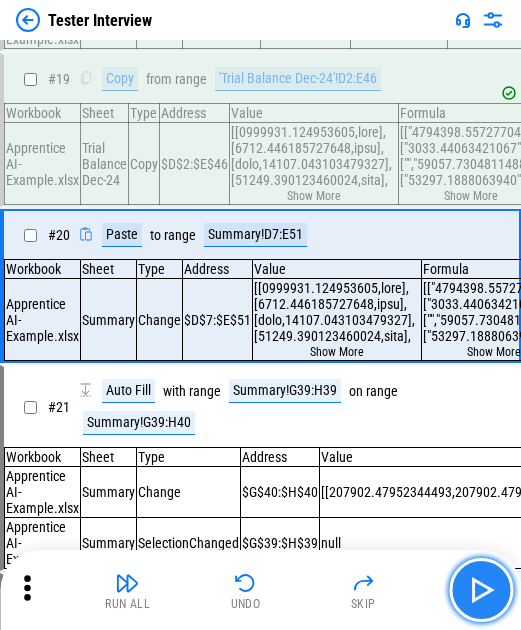 click at bounding box center (481, 590) 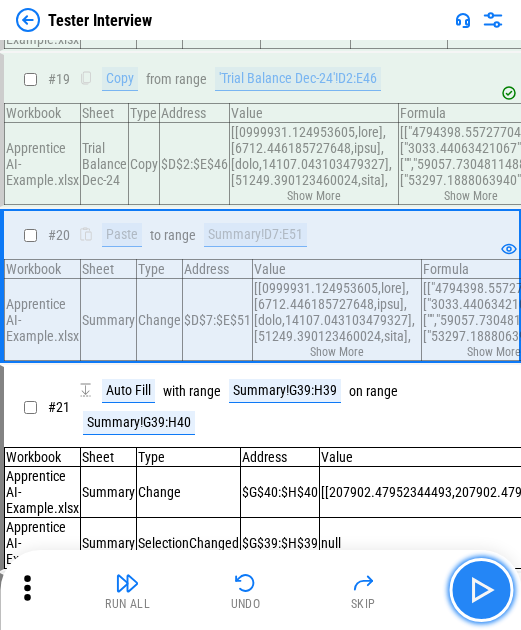 click at bounding box center [481, 590] 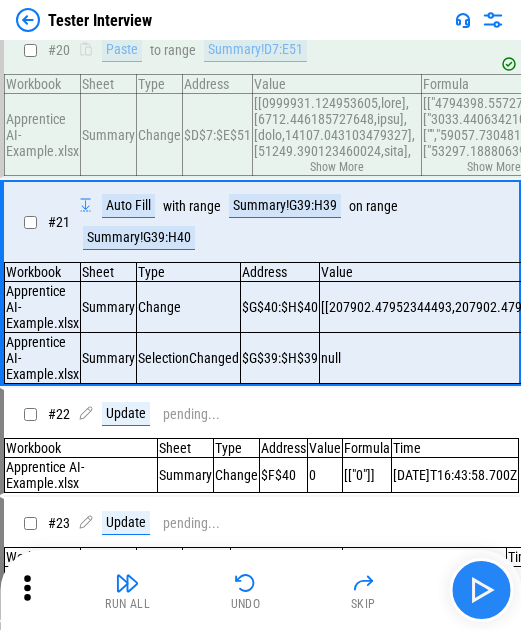 scroll, scrollTop: 2473, scrollLeft: 0, axis: vertical 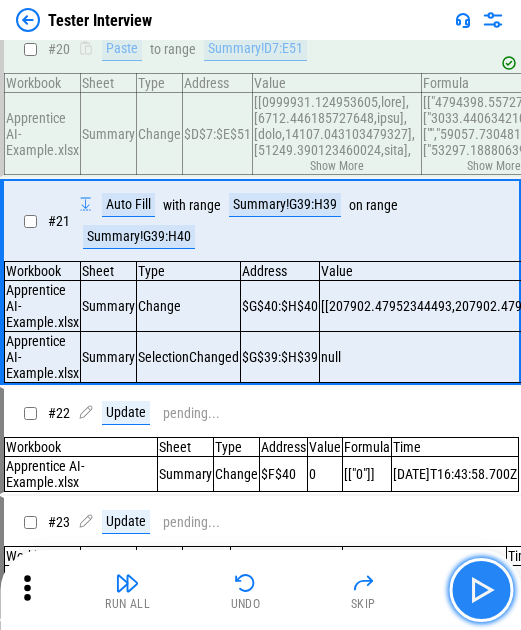 click at bounding box center (481, 590) 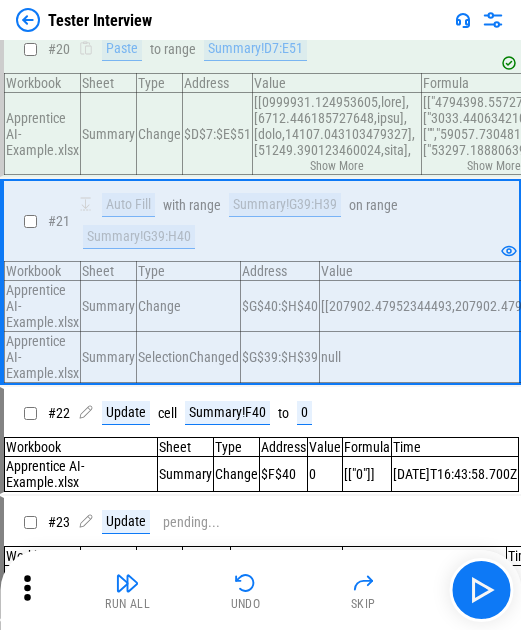 click at bounding box center [246, 583] 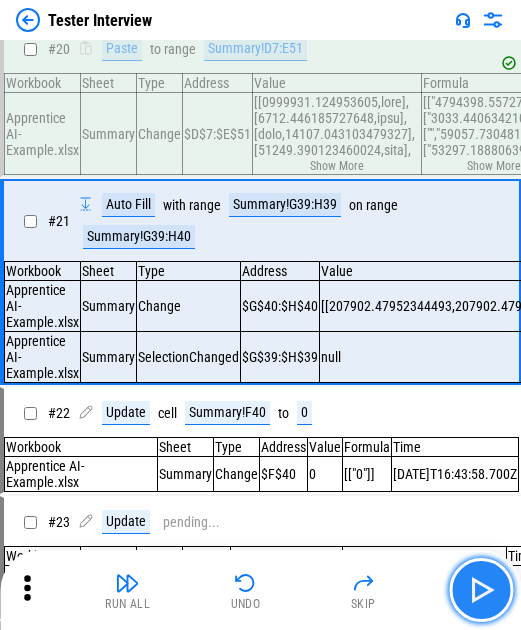 click at bounding box center (481, 590) 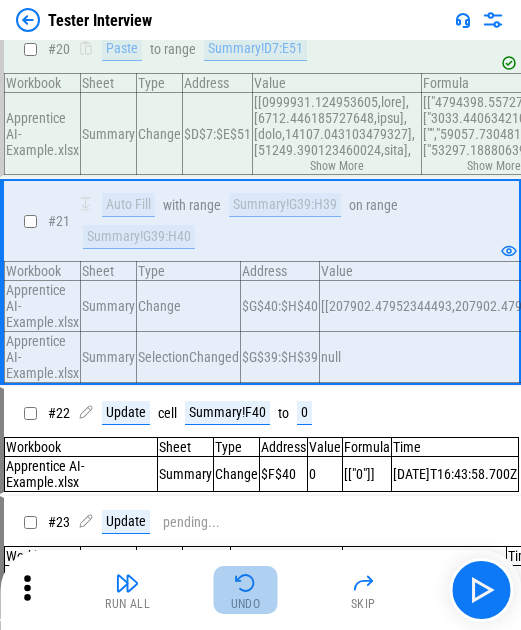 click on "Undo" at bounding box center [246, 590] 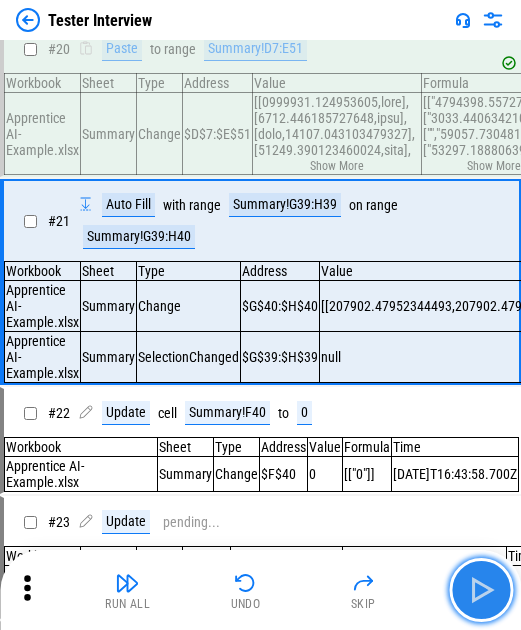 click at bounding box center (481, 590) 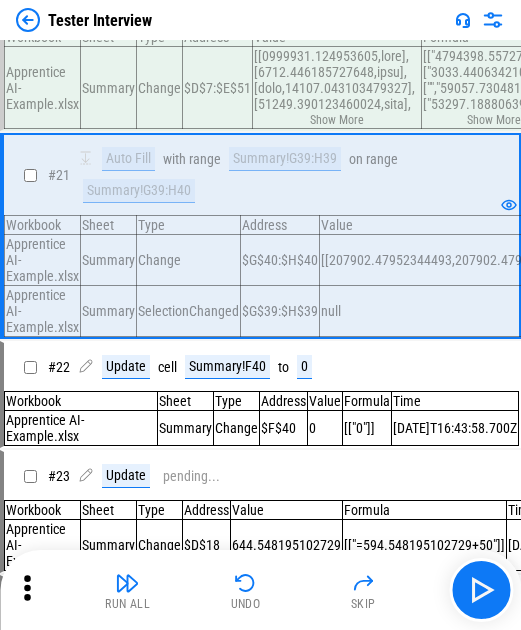 scroll, scrollTop: 2473, scrollLeft: 0, axis: vertical 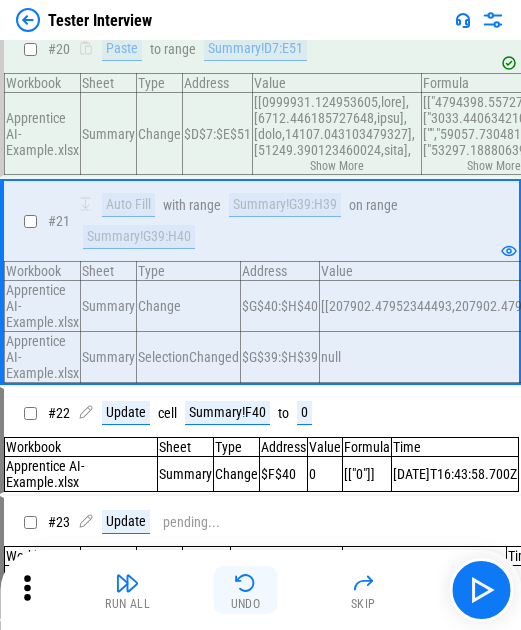 click on "Undo" at bounding box center [246, 590] 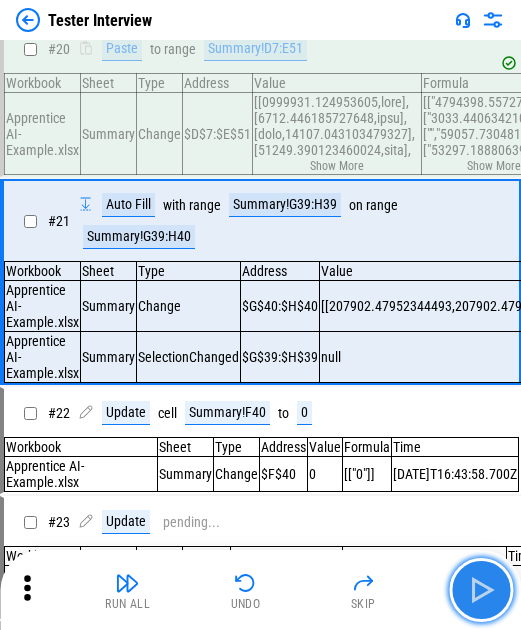 click at bounding box center (481, 590) 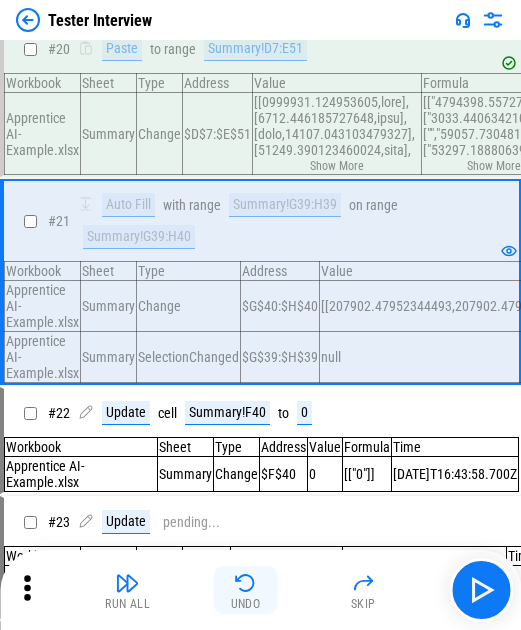 click on "Undo" at bounding box center (246, 590) 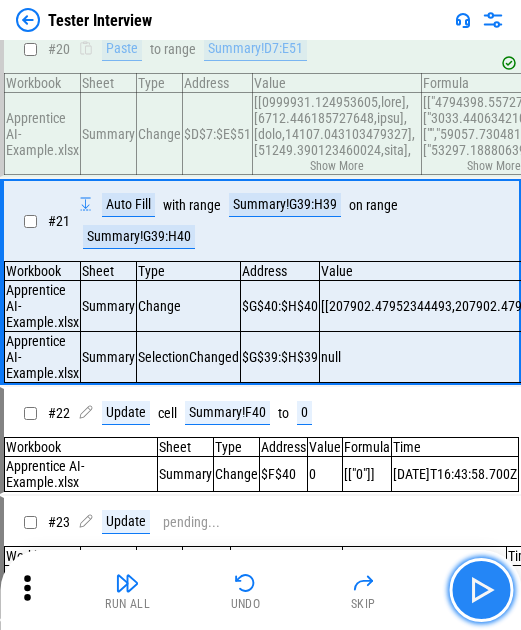 click at bounding box center (481, 590) 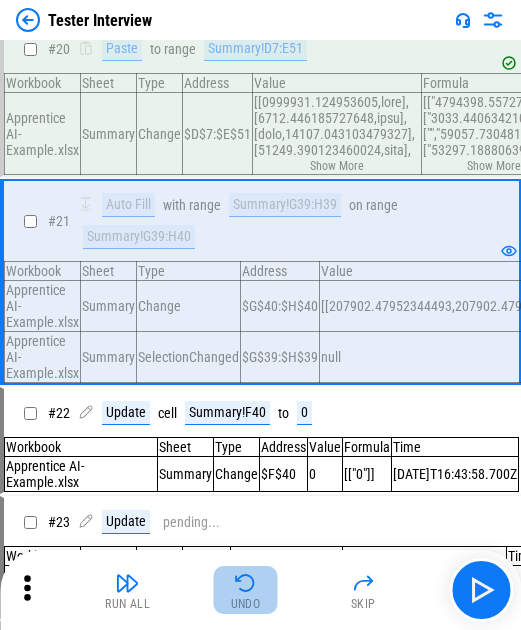 click at bounding box center (246, 583) 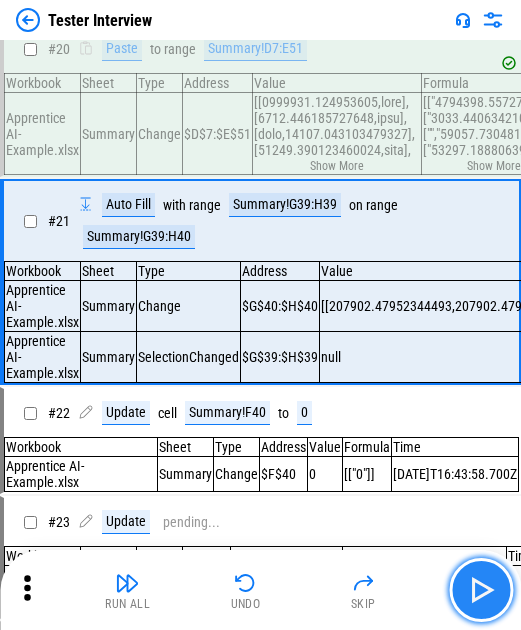 click at bounding box center [481, 590] 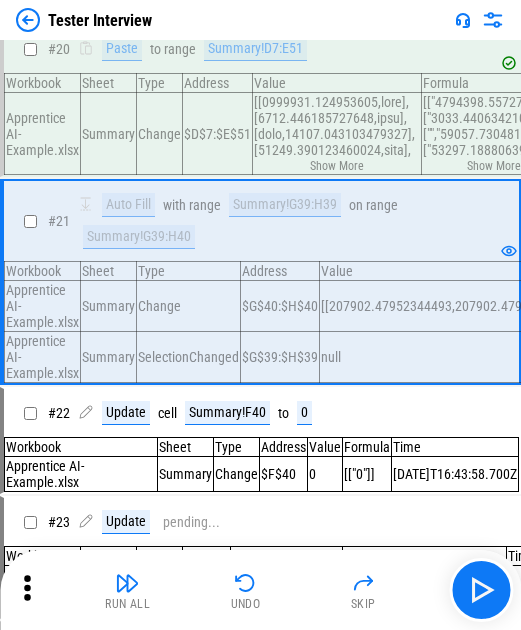 click at bounding box center (246, 583) 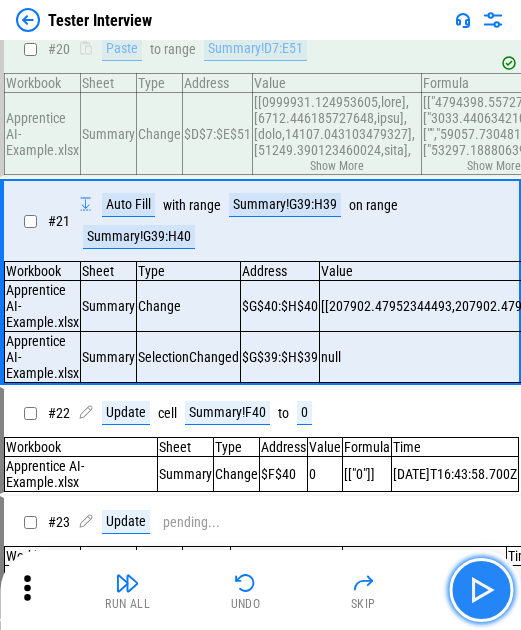 click at bounding box center (481, 590) 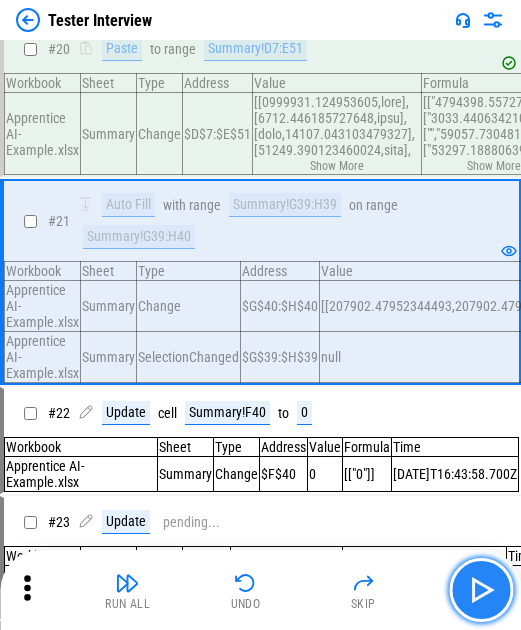 click at bounding box center [481, 590] 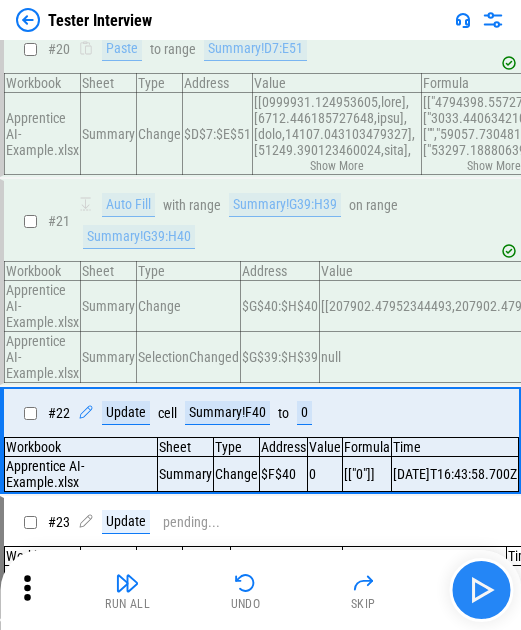 click at bounding box center [481, 590] 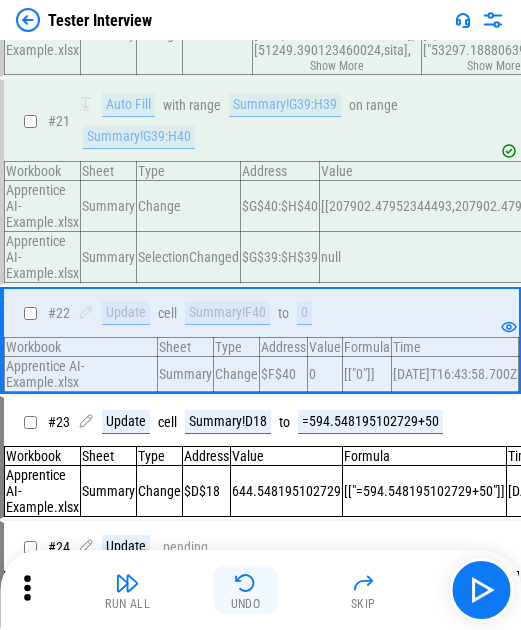 click at bounding box center [246, 583] 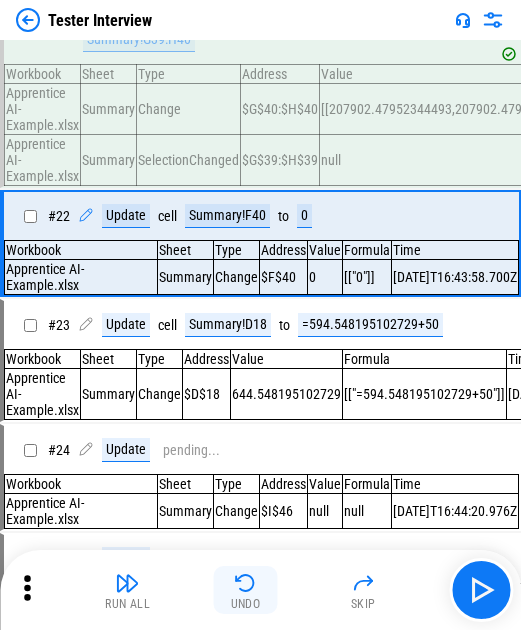 scroll, scrollTop: 2757, scrollLeft: 0, axis: vertical 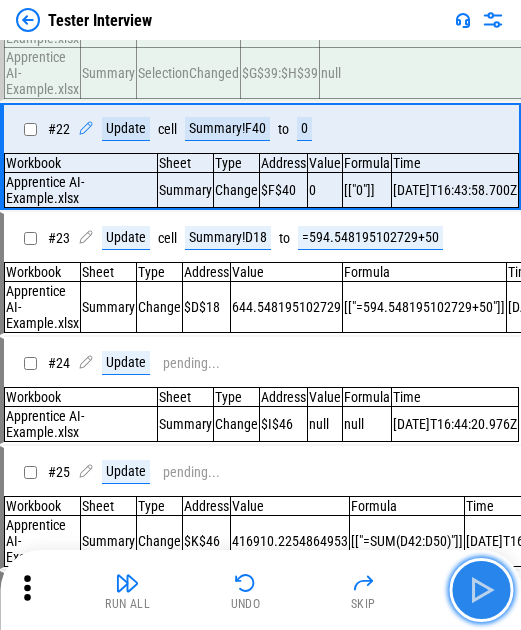 click at bounding box center [481, 590] 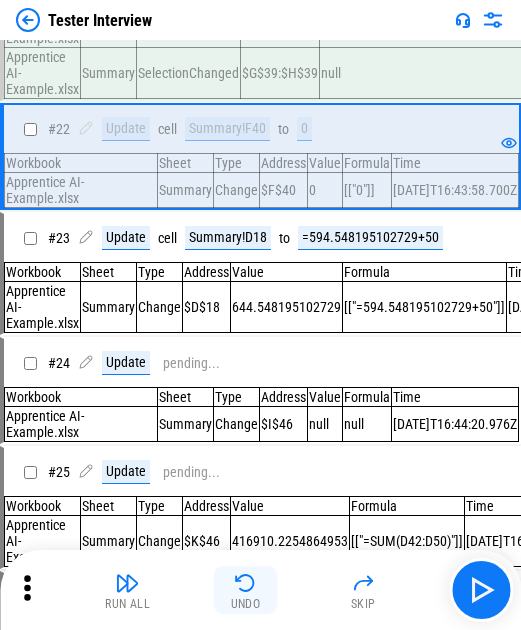 click on "Undo" at bounding box center (246, 590) 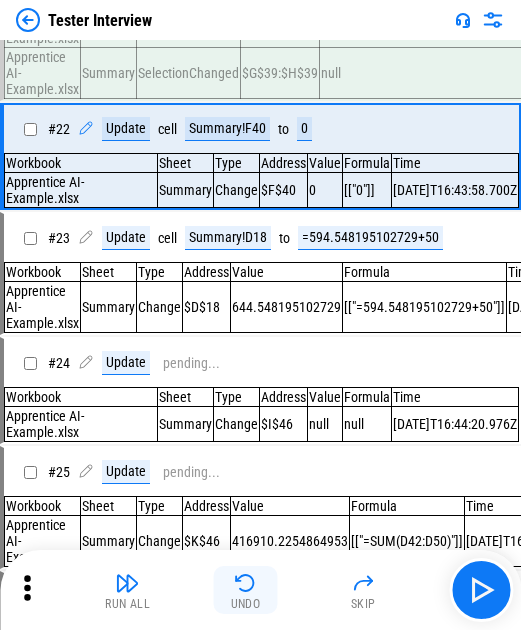 click on "Undo" at bounding box center (246, 590) 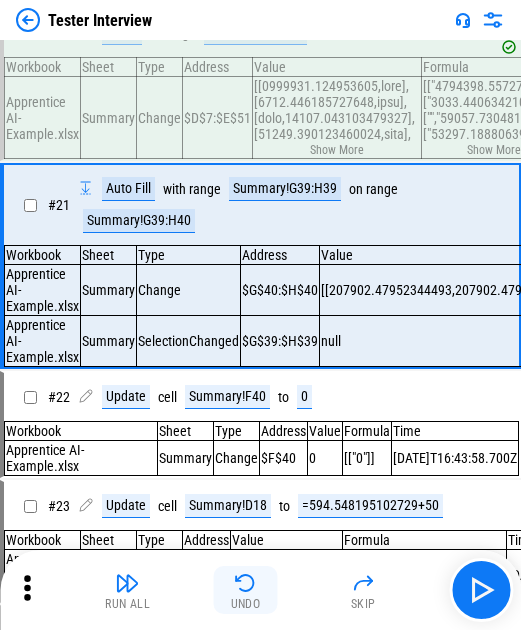 scroll, scrollTop: 2473, scrollLeft: 0, axis: vertical 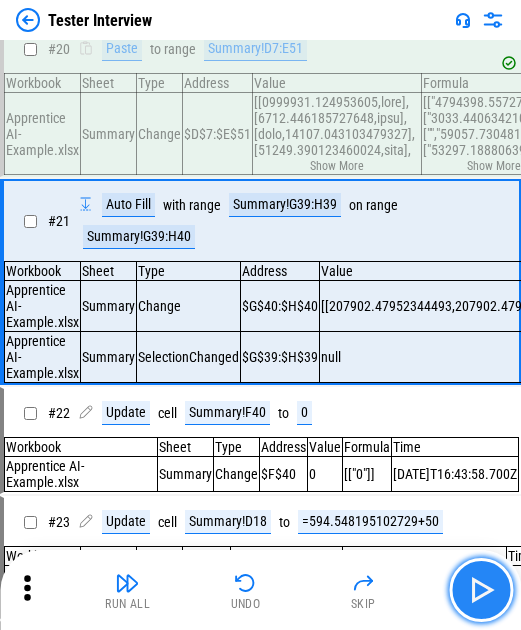 click at bounding box center [481, 590] 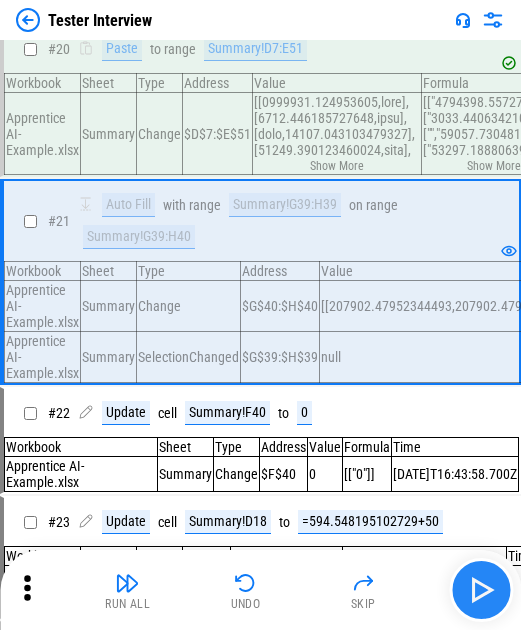 click at bounding box center [481, 590] 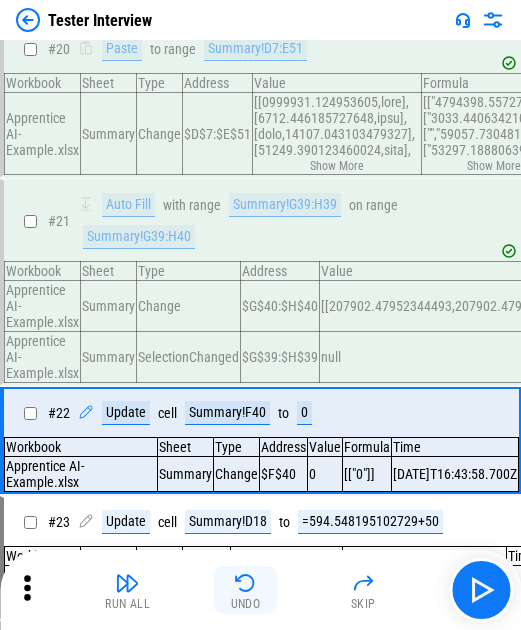 click at bounding box center [246, 583] 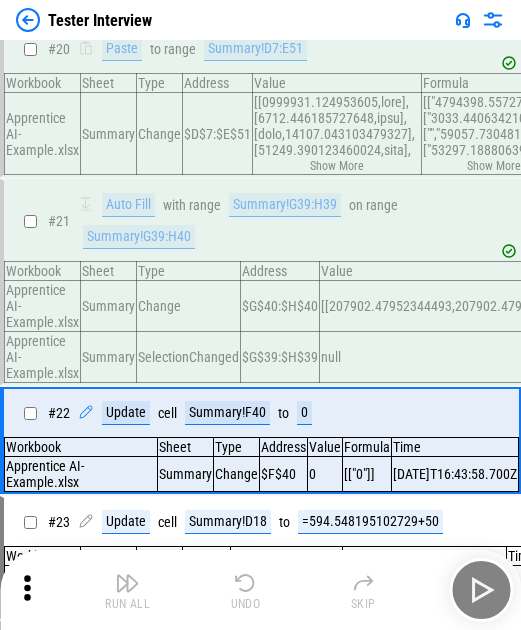 click at bounding box center [246, 583] 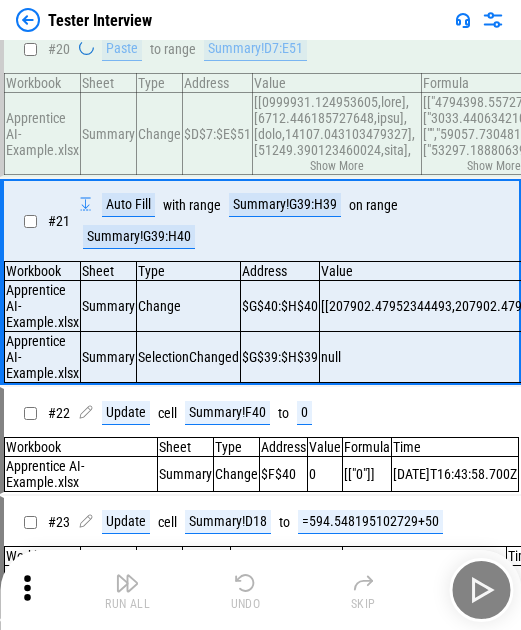 click on "Run All Undo Skip" at bounding box center [262, 590] 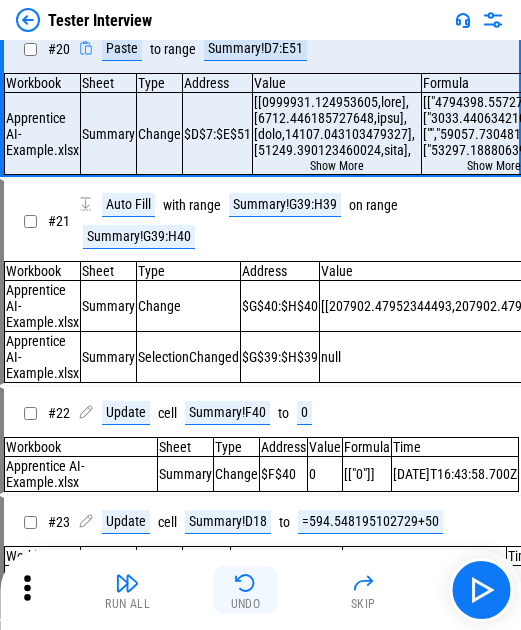 click at bounding box center [246, 583] 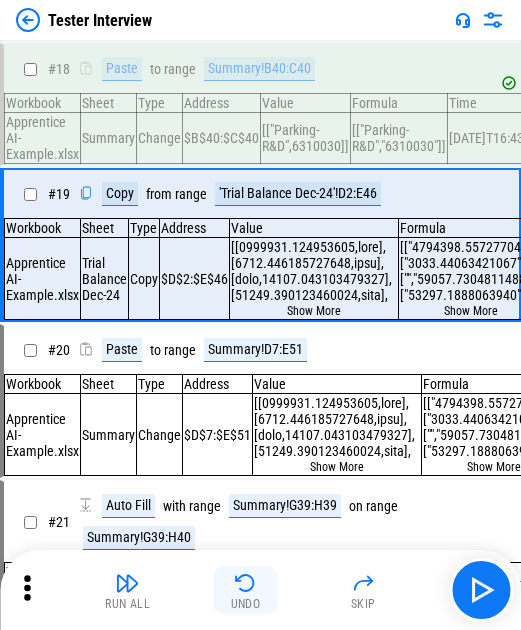 scroll, scrollTop: 2130, scrollLeft: 0, axis: vertical 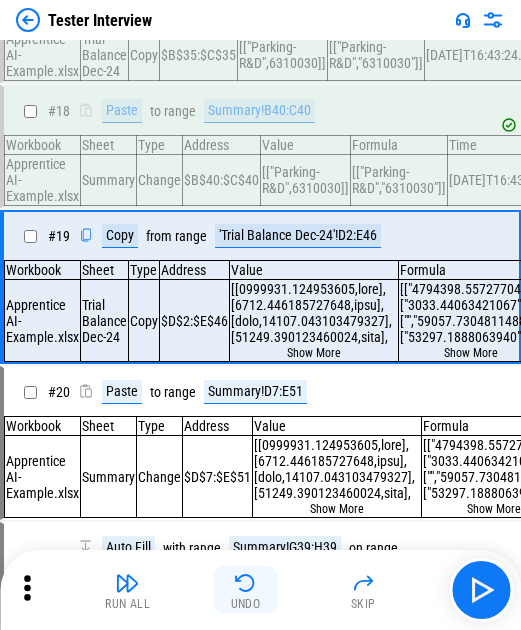 click at bounding box center (246, 583) 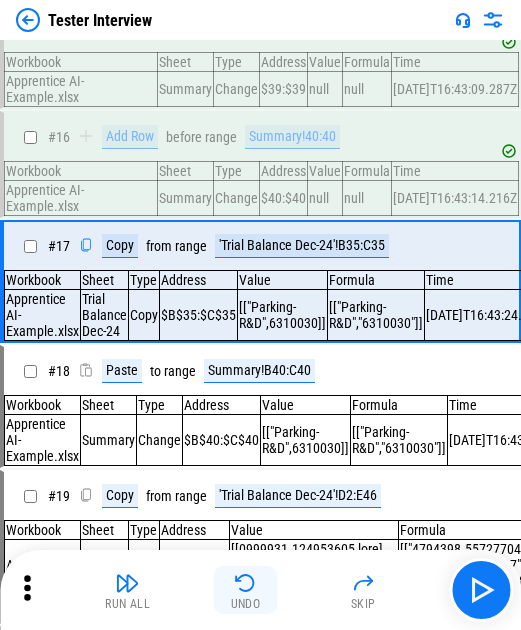 scroll, scrollTop: 1858, scrollLeft: 0, axis: vertical 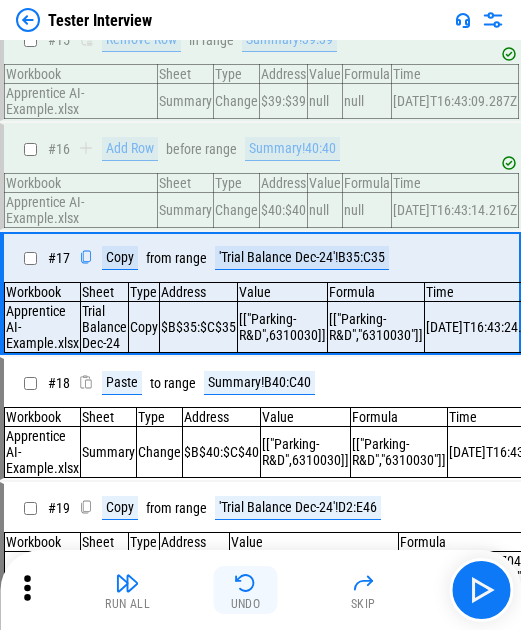 click at bounding box center (246, 583) 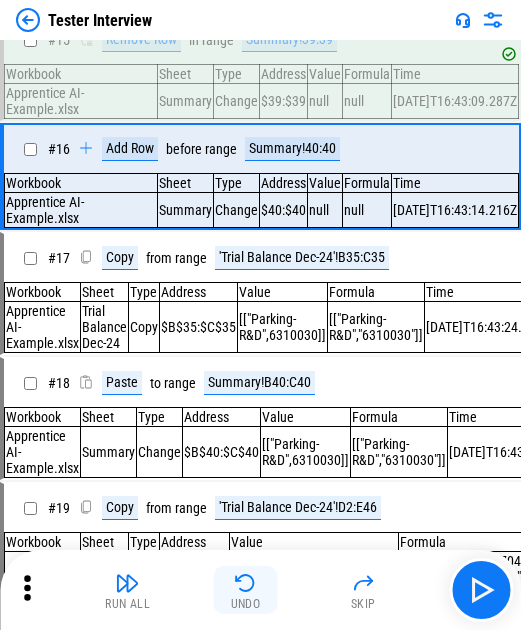 click at bounding box center [246, 583] 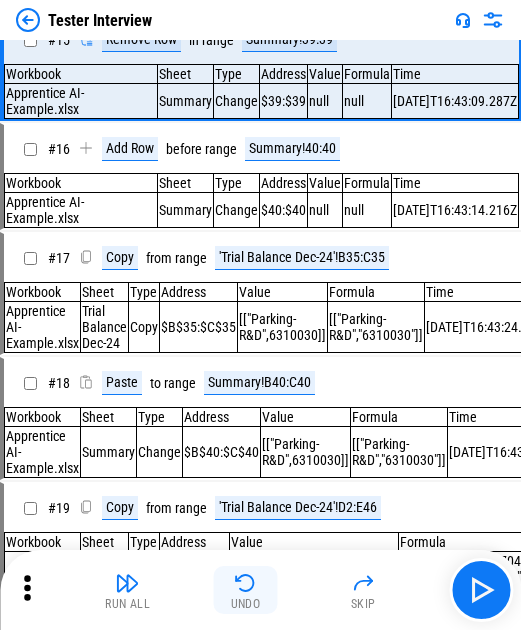 click at bounding box center (246, 583) 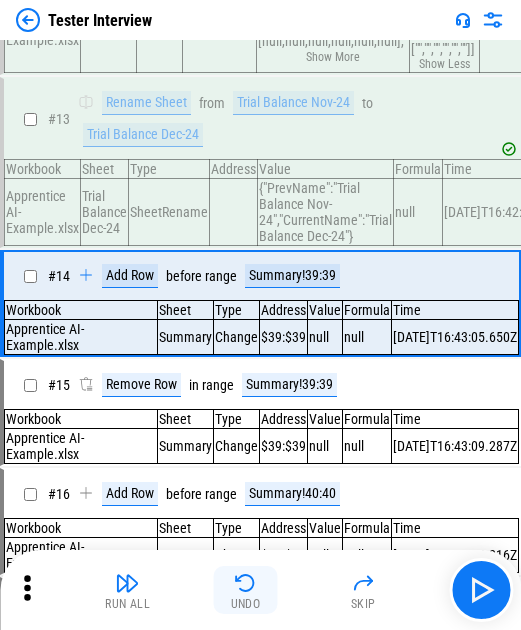 click at bounding box center [246, 583] 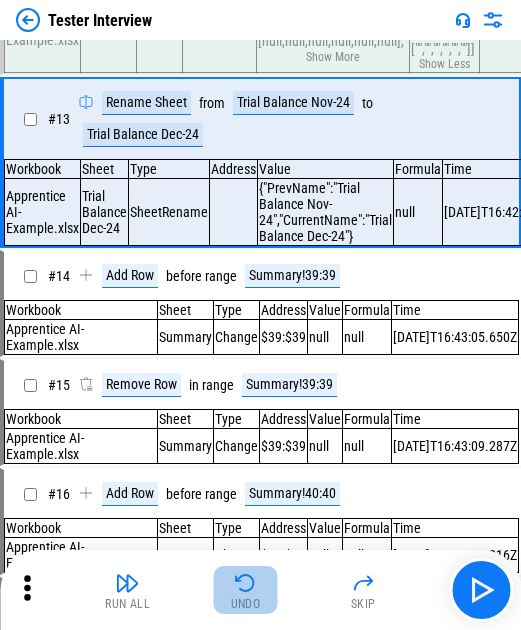 click at bounding box center (246, 583) 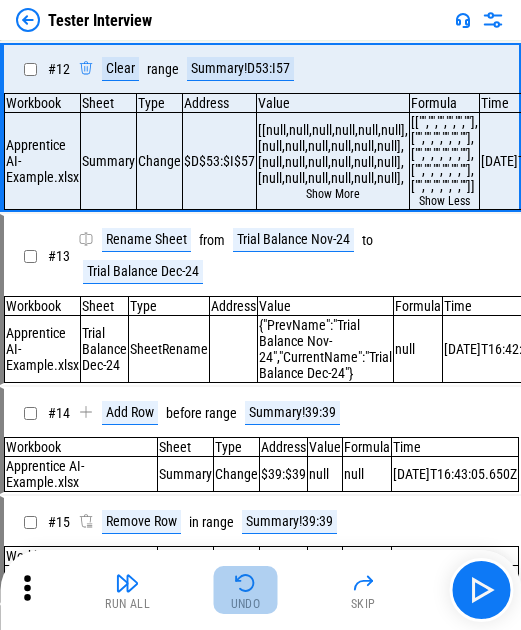 click at bounding box center (246, 583) 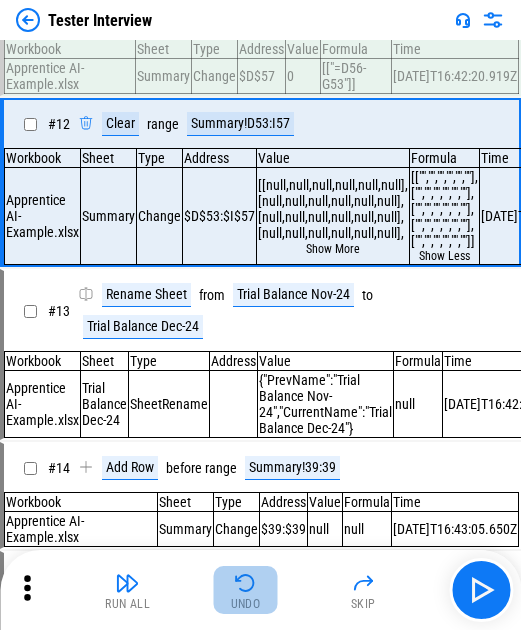 click at bounding box center (246, 583) 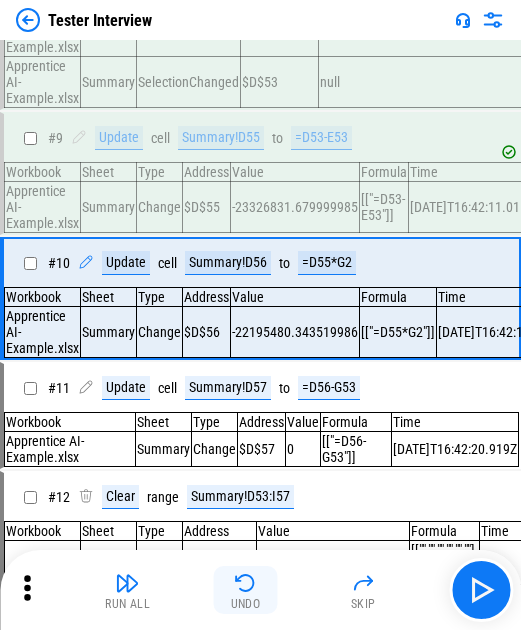 scroll, scrollTop: 929, scrollLeft: 0, axis: vertical 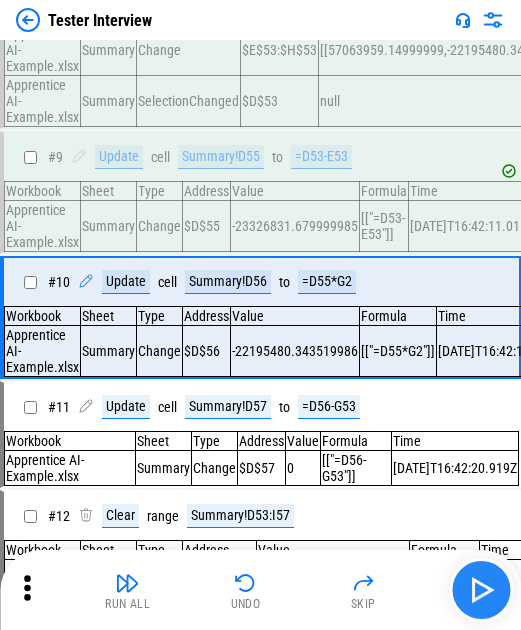 click at bounding box center [481, 590] 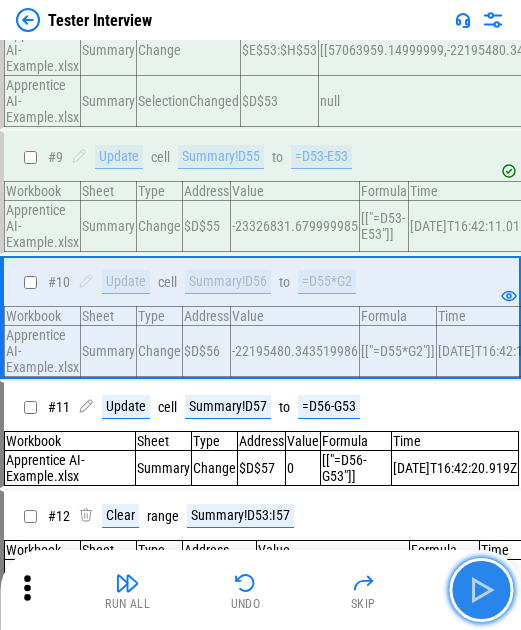 click at bounding box center [481, 590] 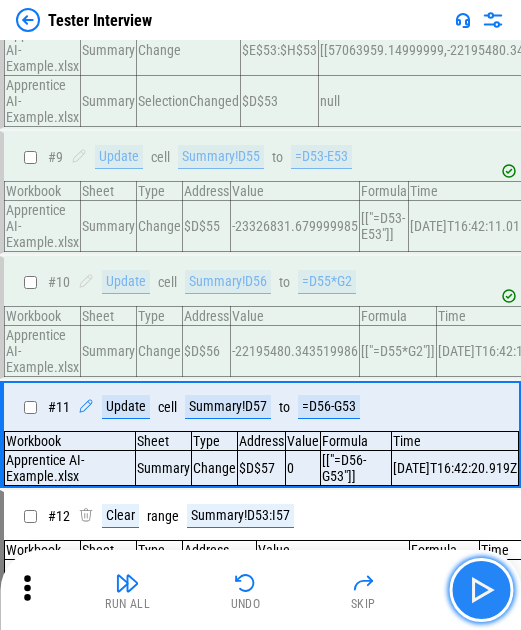 click at bounding box center [481, 590] 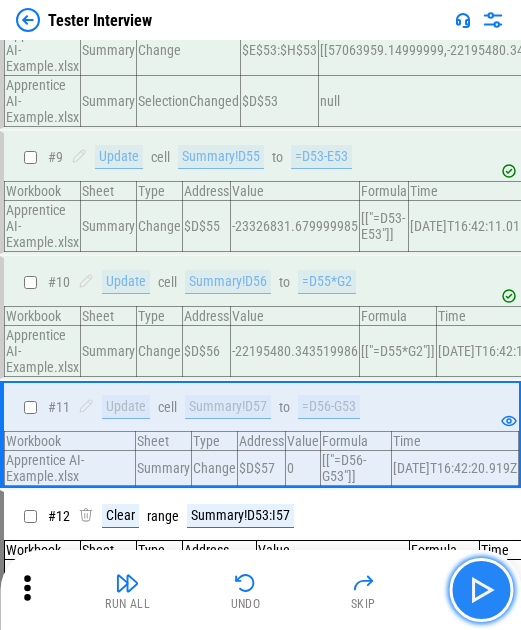 click at bounding box center (481, 590) 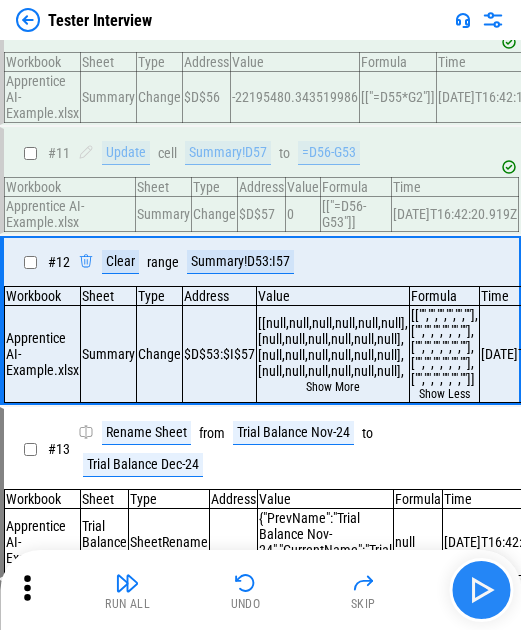 scroll, scrollTop: 1194, scrollLeft: 0, axis: vertical 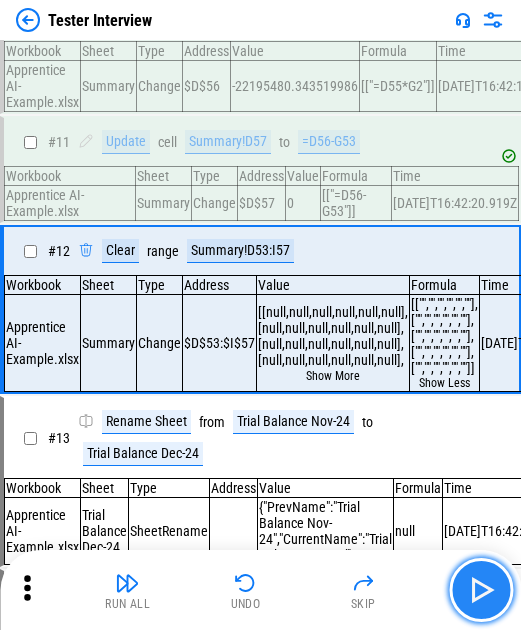 click at bounding box center (481, 590) 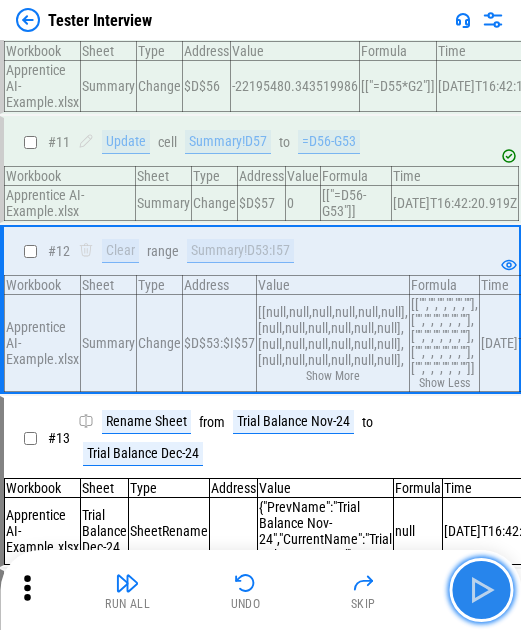 click at bounding box center (481, 590) 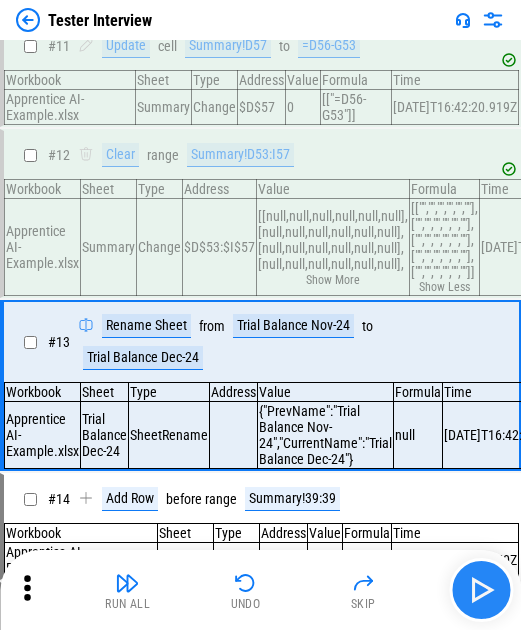 scroll, scrollTop: 1370, scrollLeft: 0, axis: vertical 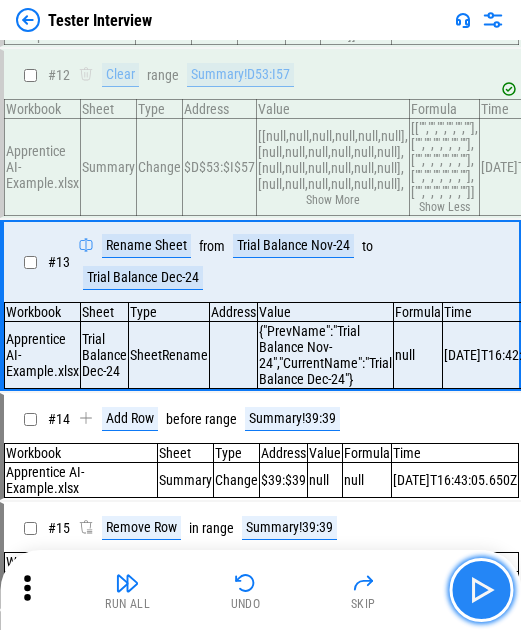 click at bounding box center [481, 590] 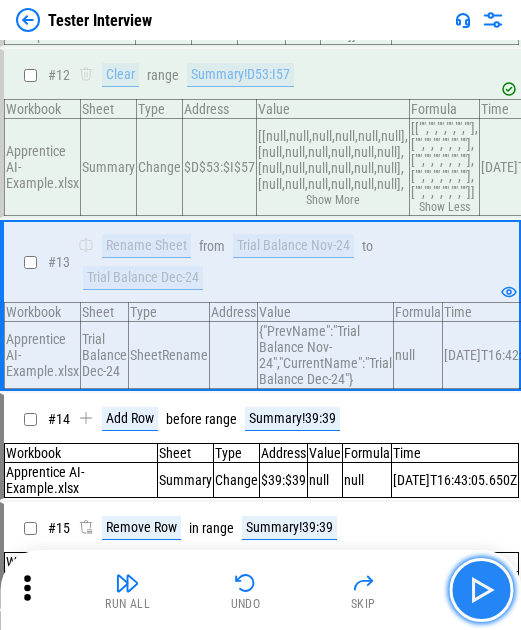 click at bounding box center [481, 590] 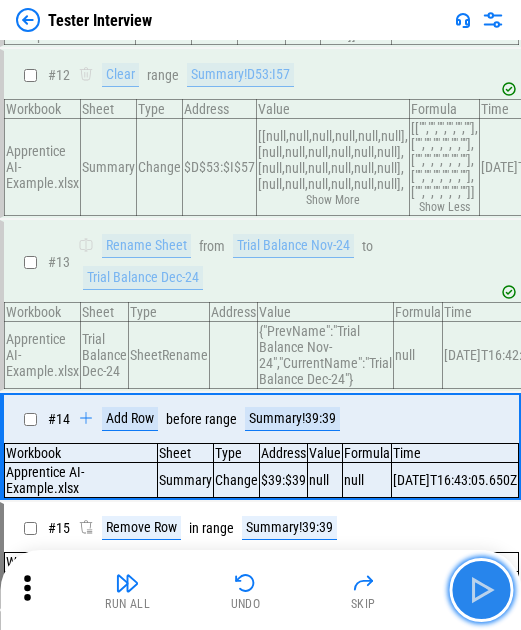 click at bounding box center [481, 590] 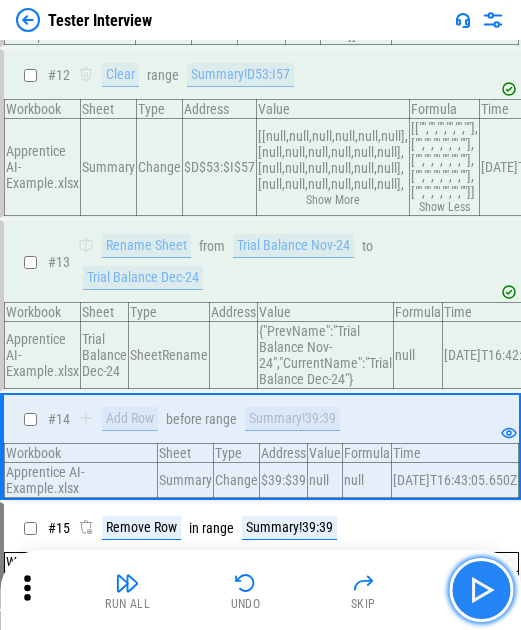 click at bounding box center (481, 590) 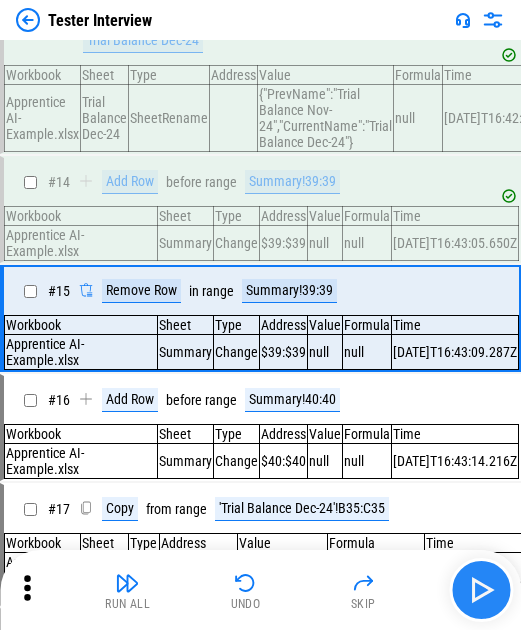scroll, scrollTop: 1625, scrollLeft: 0, axis: vertical 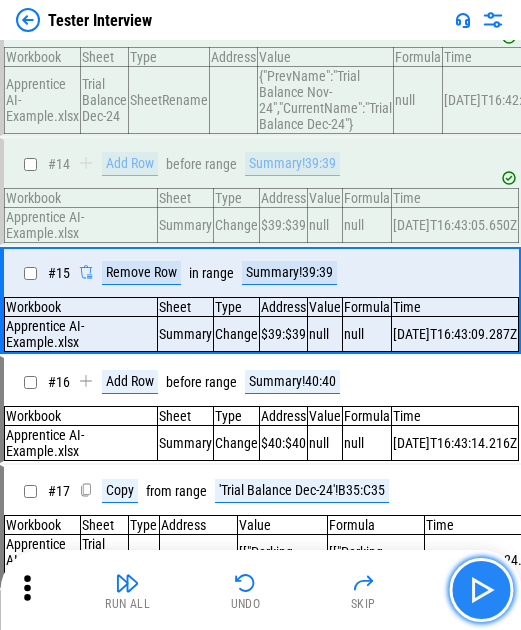 click at bounding box center [481, 590] 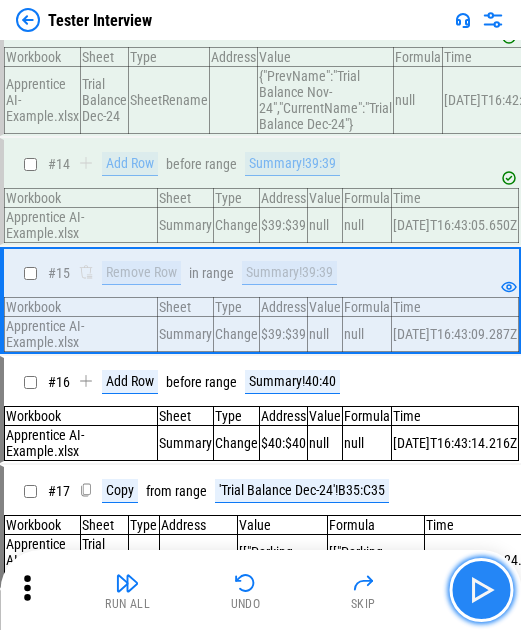 click at bounding box center (481, 590) 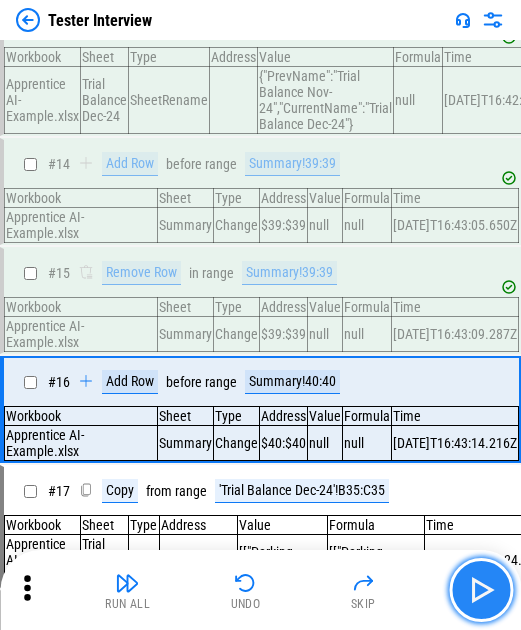 click at bounding box center (481, 590) 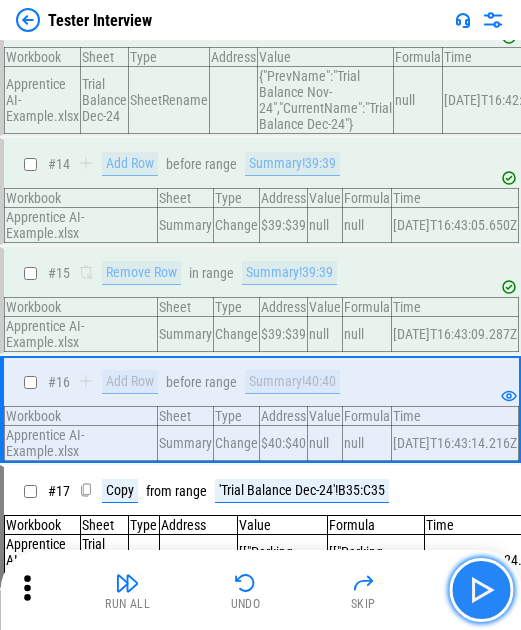 click at bounding box center (481, 590) 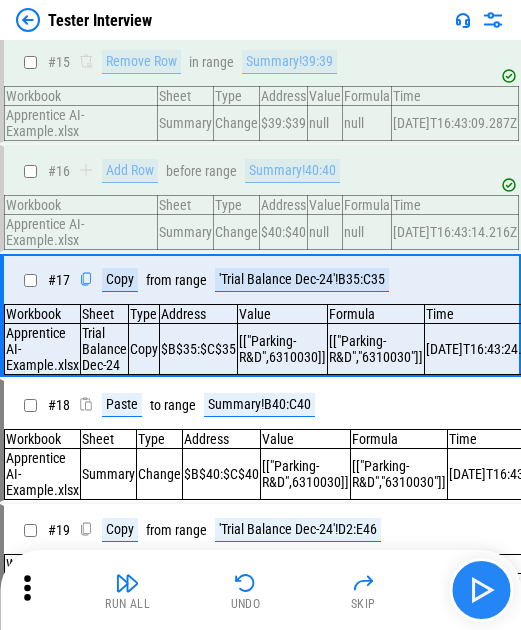 scroll, scrollTop: 1858, scrollLeft: 0, axis: vertical 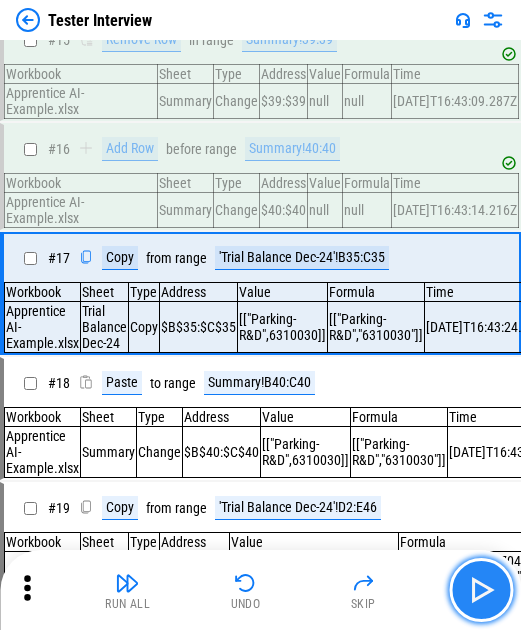 click at bounding box center (481, 590) 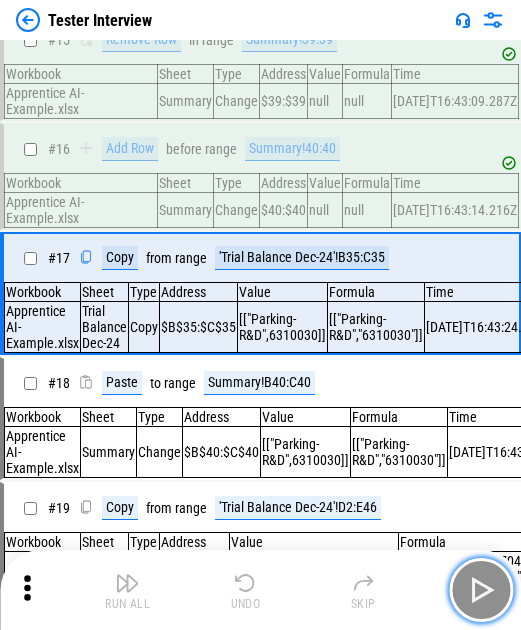 click at bounding box center (481, 590) 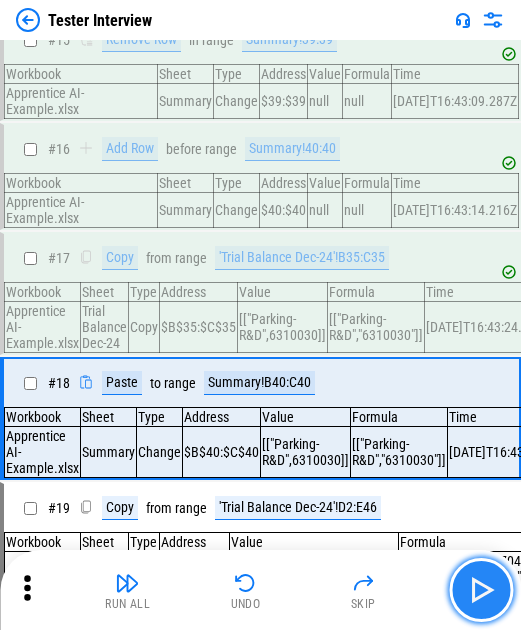 click at bounding box center (481, 590) 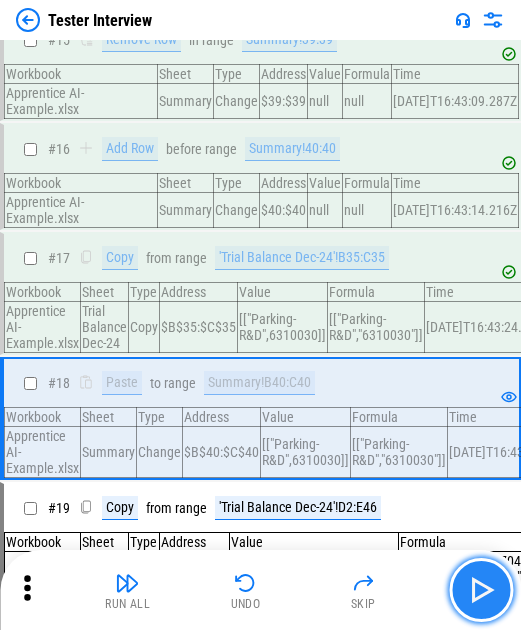 click at bounding box center (481, 590) 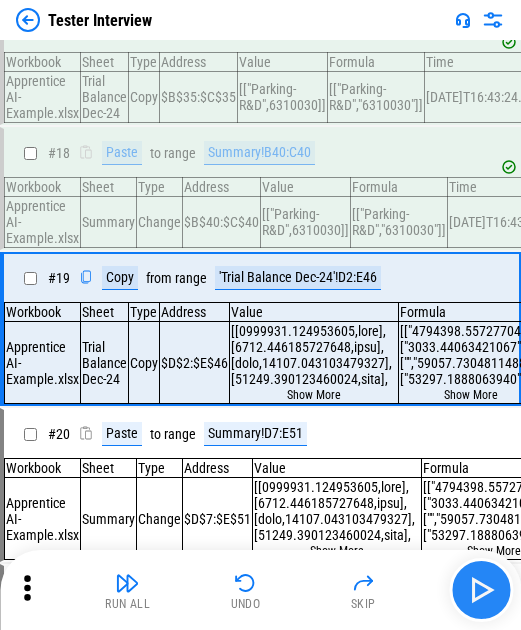 scroll, scrollTop: 2130, scrollLeft: 0, axis: vertical 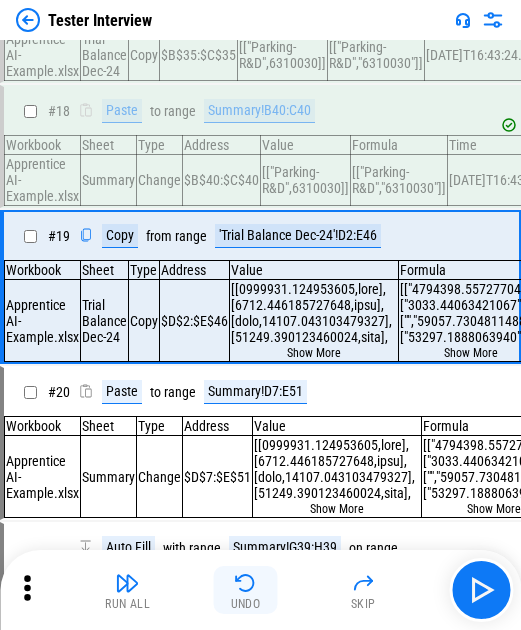 click at bounding box center (246, 583) 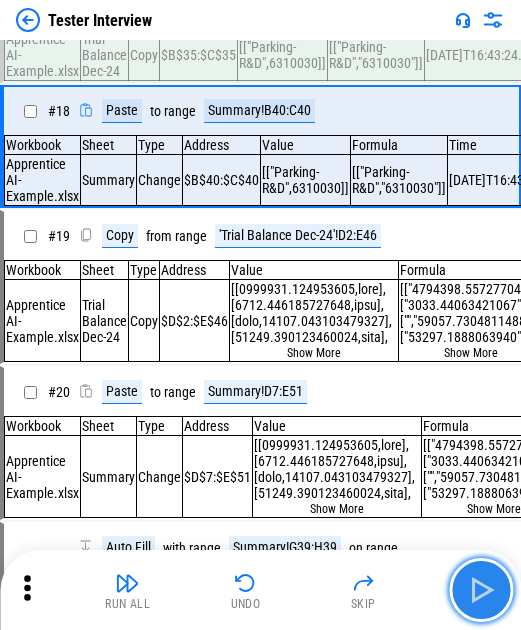 click at bounding box center [481, 590] 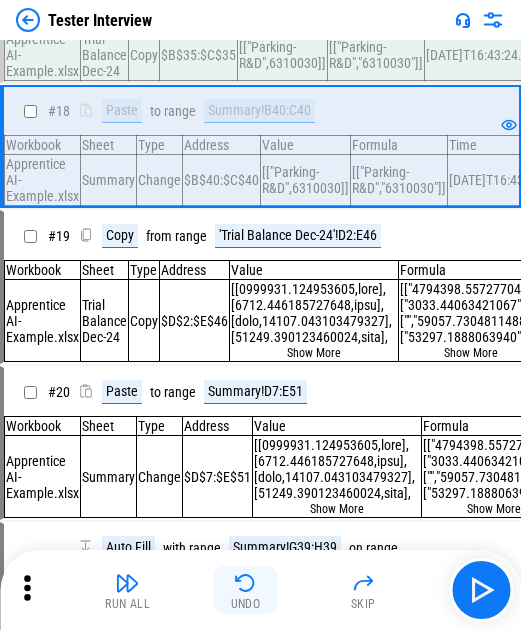 click on "Undo" at bounding box center (246, 590) 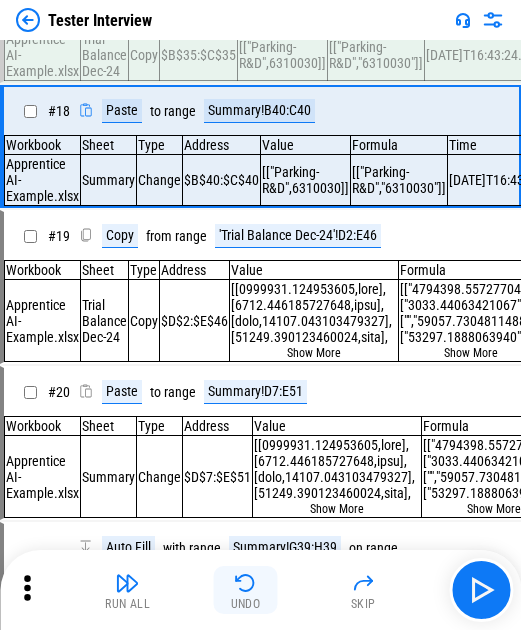 click on "Undo" at bounding box center (246, 590) 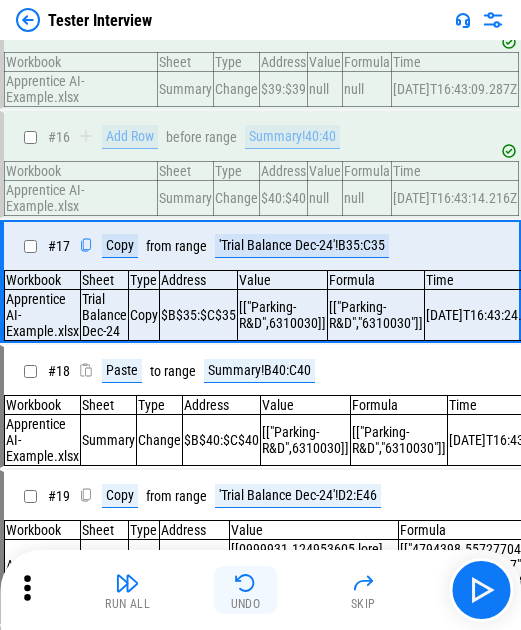 scroll, scrollTop: 1858, scrollLeft: 0, axis: vertical 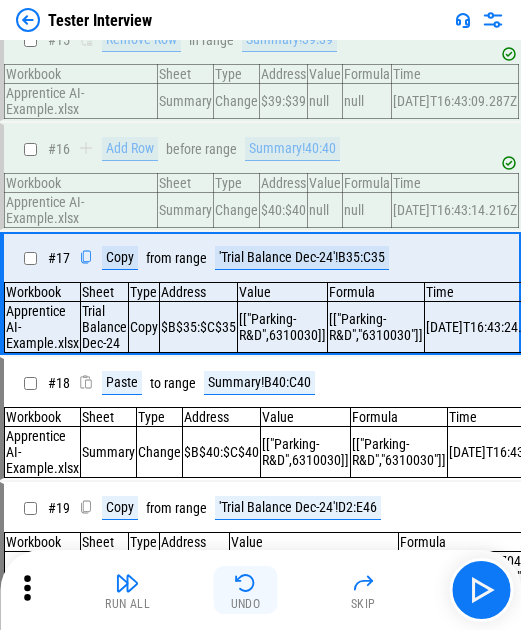 click on "Undo" at bounding box center [246, 590] 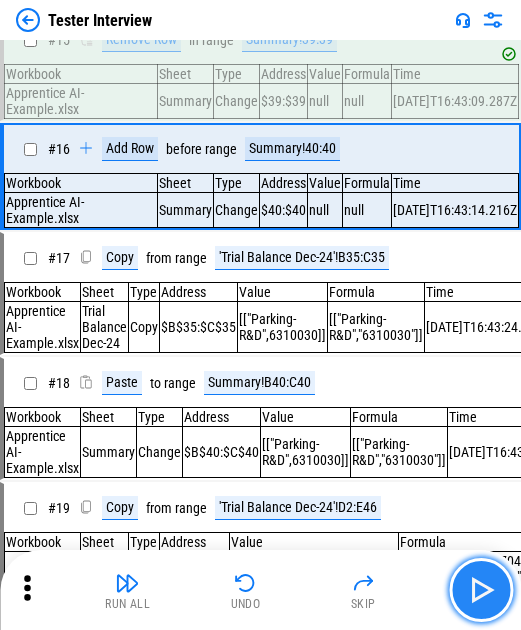 click at bounding box center [481, 590] 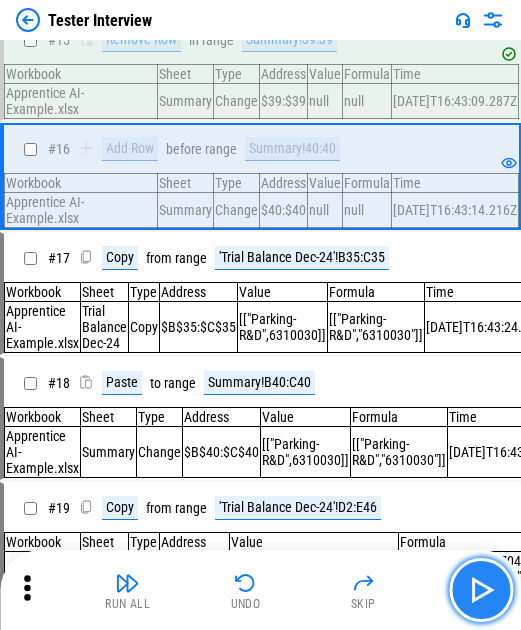 click at bounding box center [481, 590] 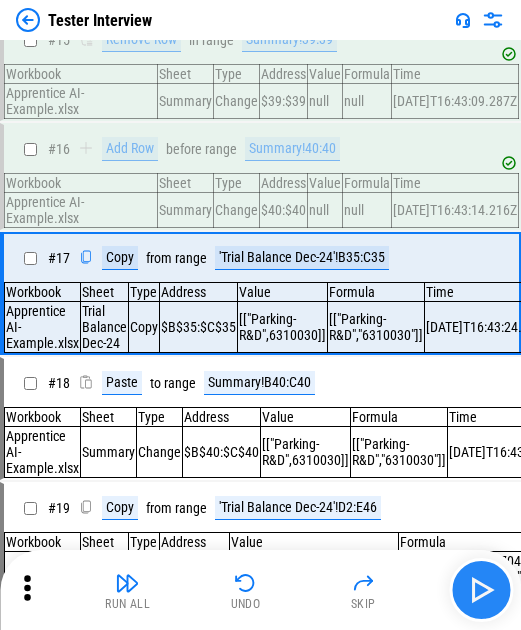 click at bounding box center [481, 590] 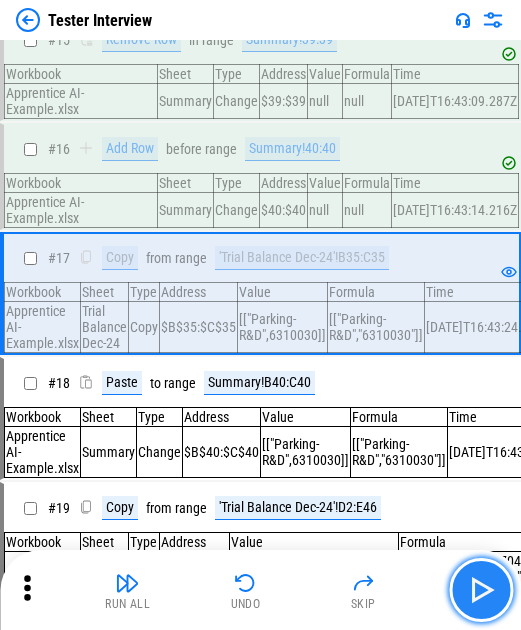 click at bounding box center (481, 590) 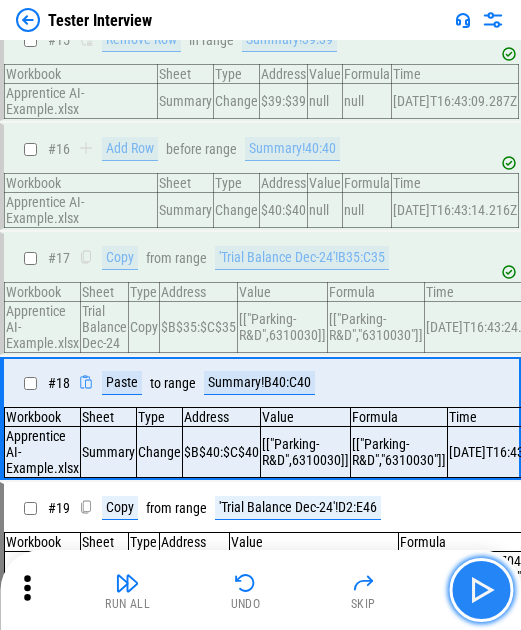 click at bounding box center (481, 590) 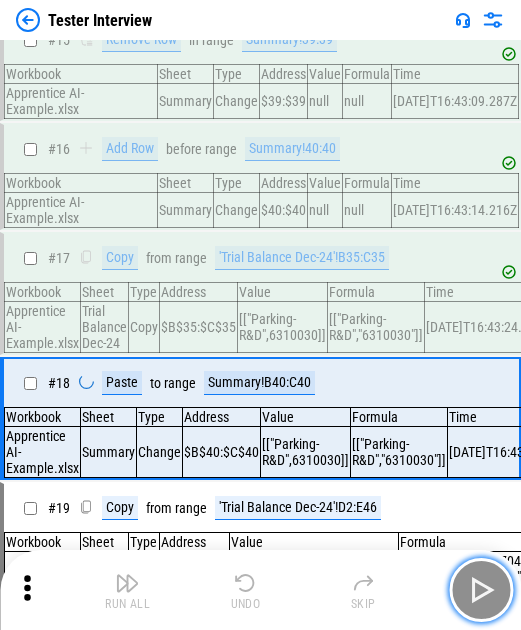 click at bounding box center [481, 590] 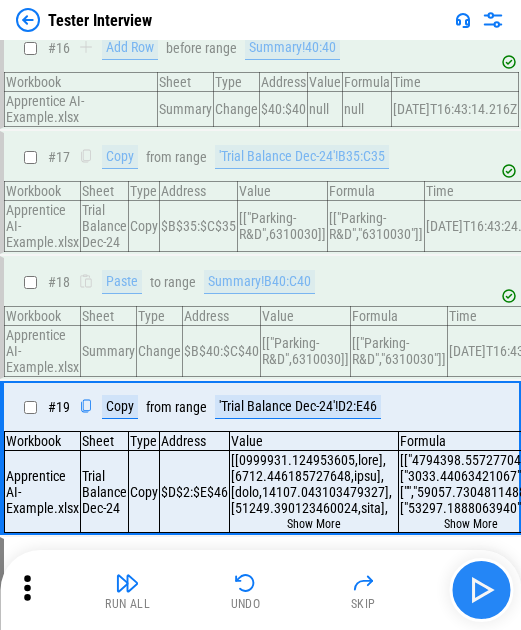 scroll, scrollTop: 2130, scrollLeft: 0, axis: vertical 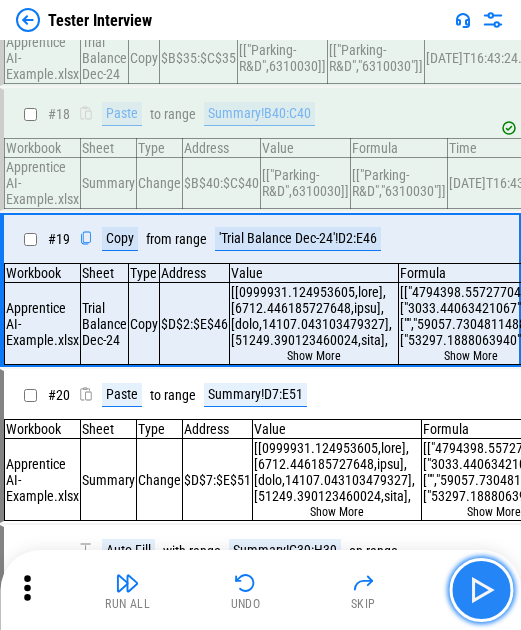 click at bounding box center (481, 590) 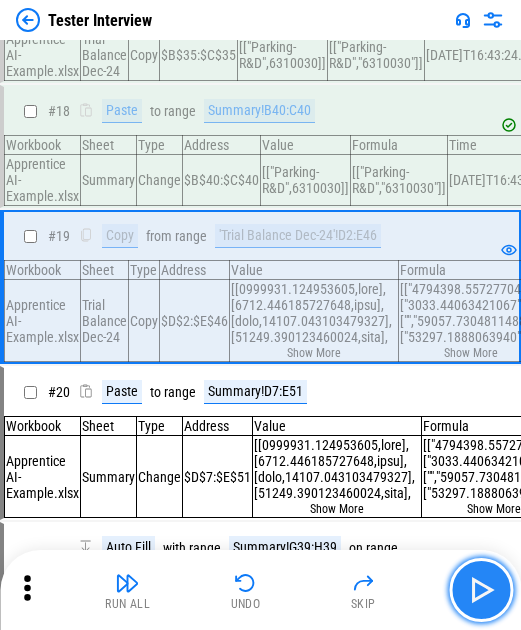click at bounding box center (481, 590) 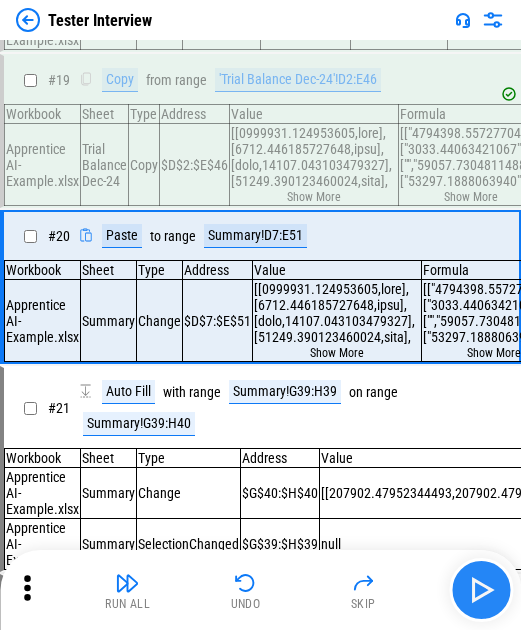 scroll, scrollTop: 2287, scrollLeft: 0, axis: vertical 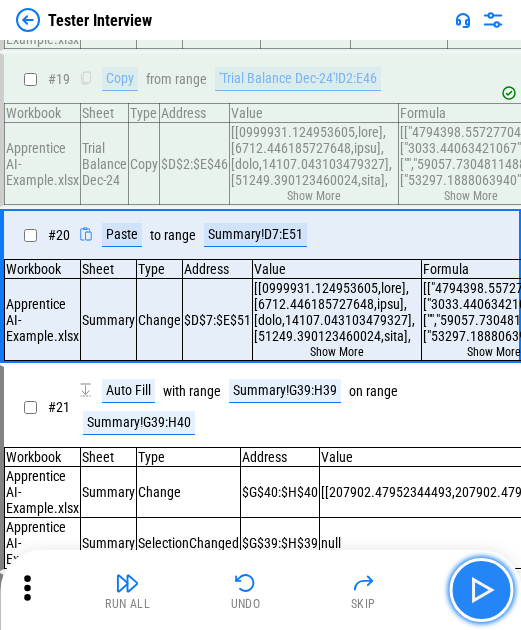click at bounding box center [481, 590] 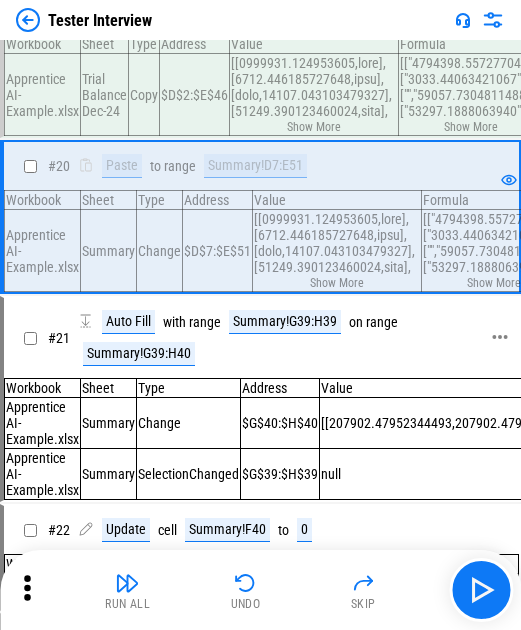scroll, scrollTop: 2387, scrollLeft: 0, axis: vertical 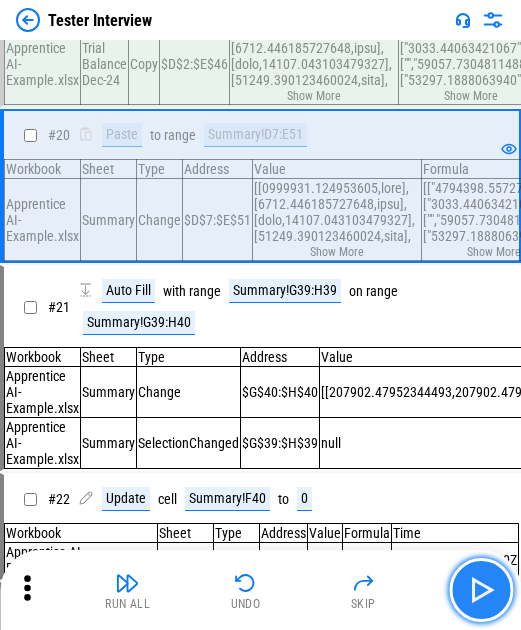 click at bounding box center [481, 590] 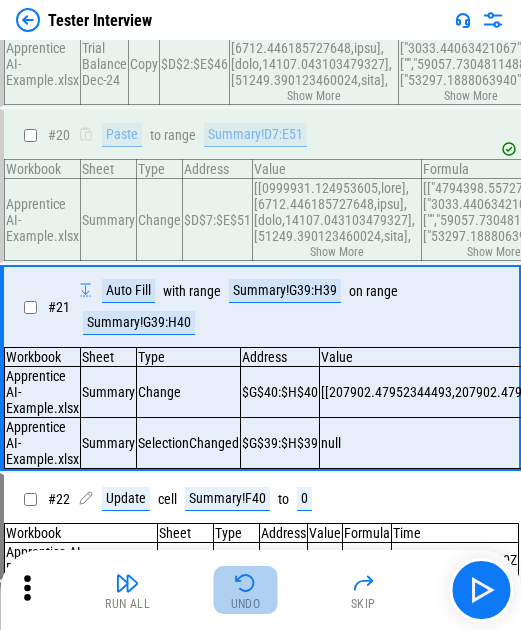 click on "Undo" at bounding box center (246, 590) 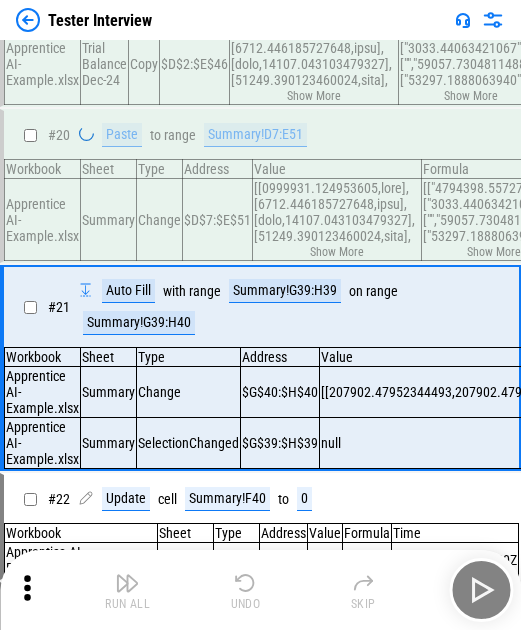 click on "Run All Undo Skip" at bounding box center [262, 590] 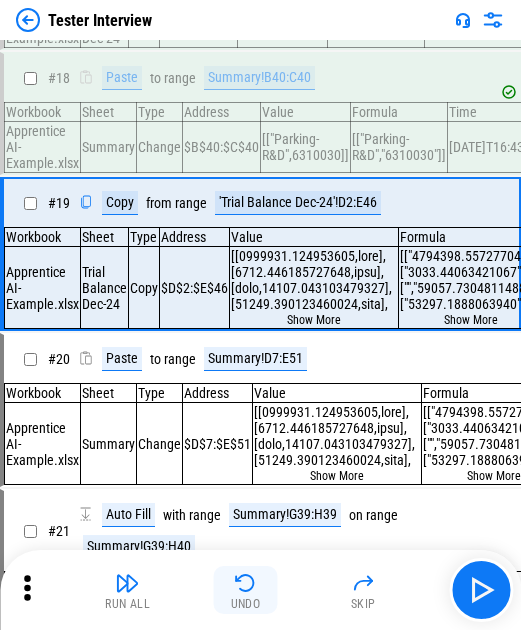 scroll, scrollTop: 2130, scrollLeft: 0, axis: vertical 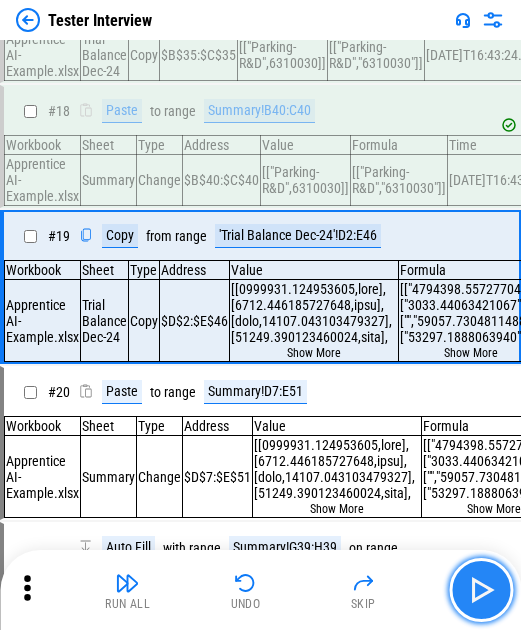 click at bounding box center (481, 590) 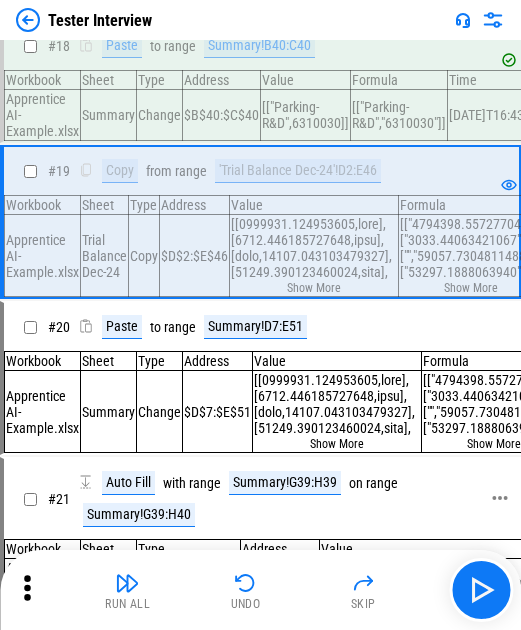 scroll, scrollTop: 2230, scrollLeft: 0, axis: vertical 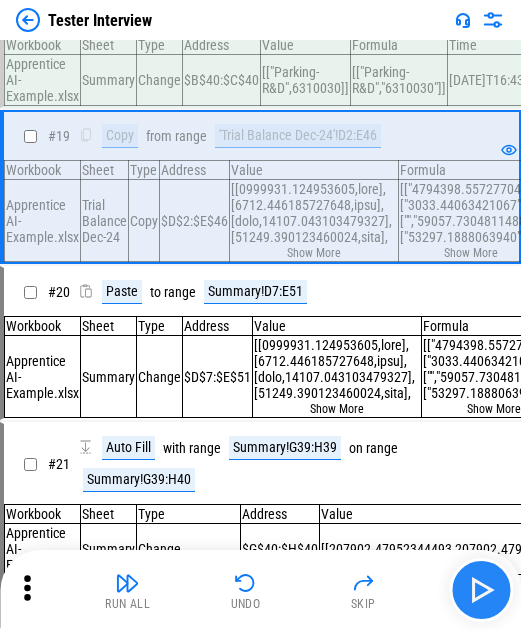 click at bounding box center [481, 590] 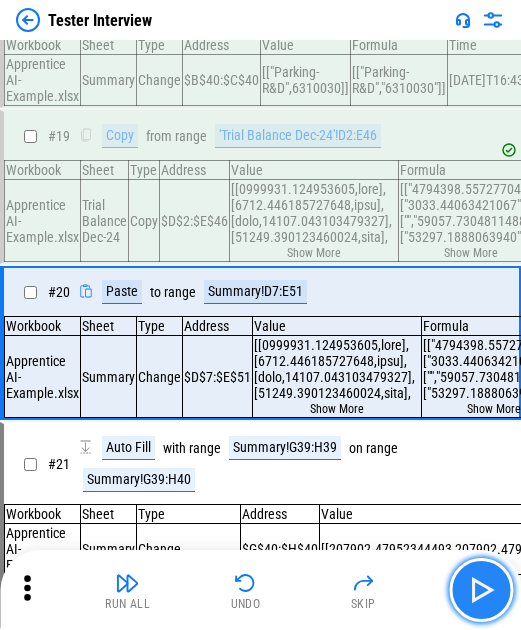 click at bounding box center [481, 590] 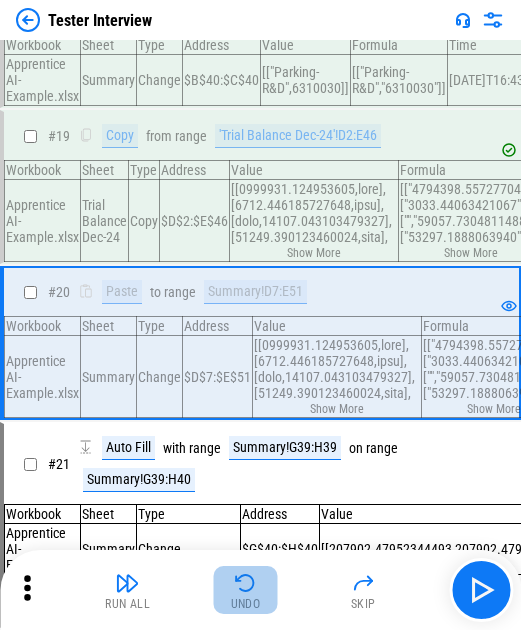 click at bounding box center (246, 583) 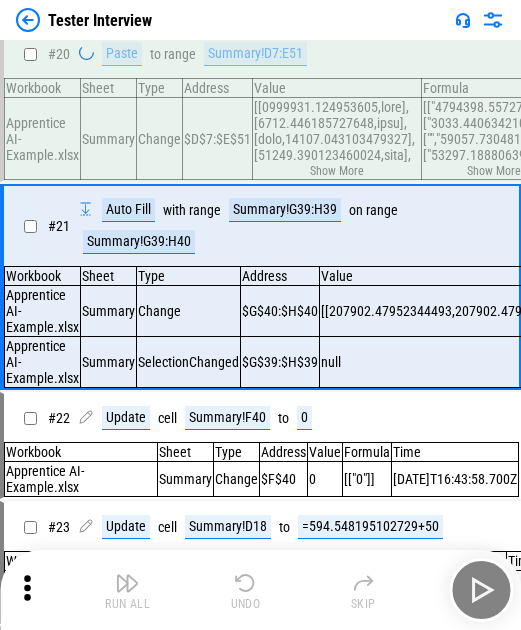 scroll, scrollTop: 2473, scrollLeft: 0, axis: vertical 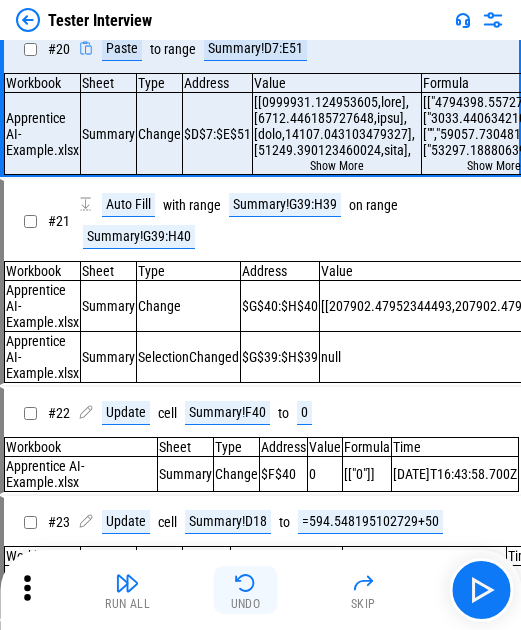 click at bounding box center (246, 583) 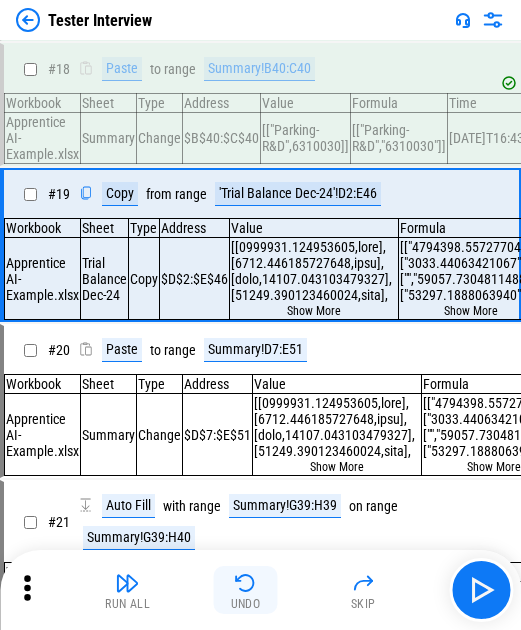scroll, scrollTop: 2130, scrollLeft: 0, axis: vertical 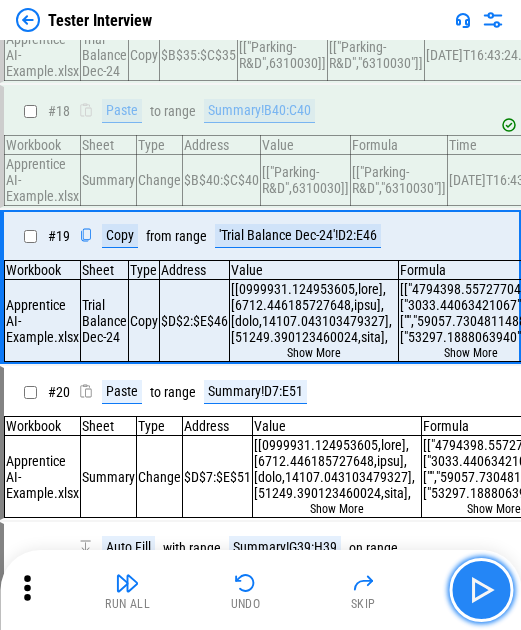 click at bounding box center [481, 590] 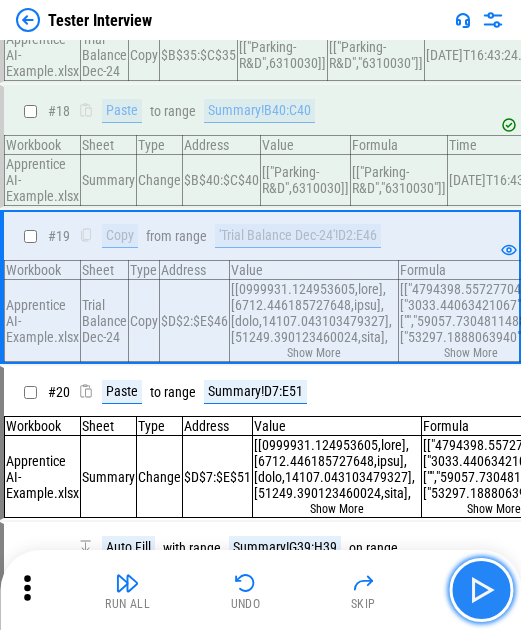click at bounding box center [481, 590] 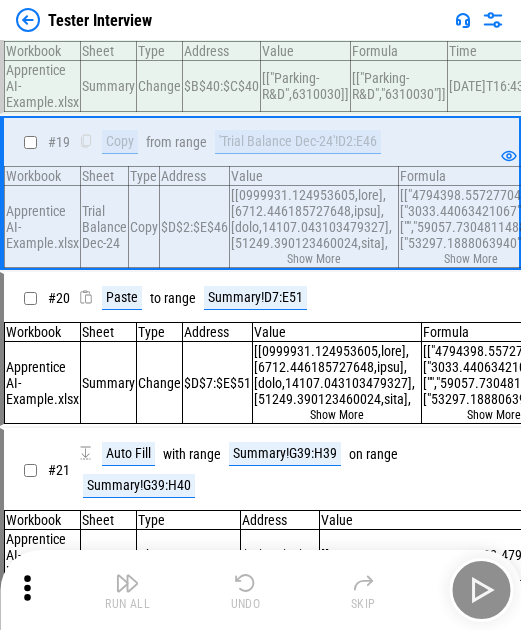 scroll, scrollTop: 2287, scrollLeft: 0, axis: vertical 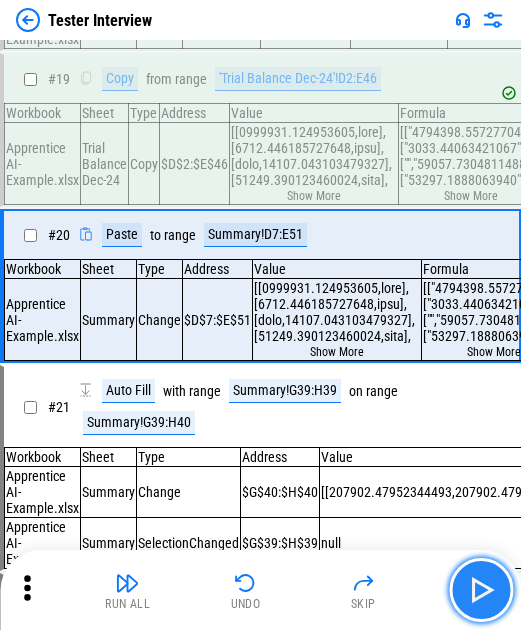 click at bounding box center [481, 590] 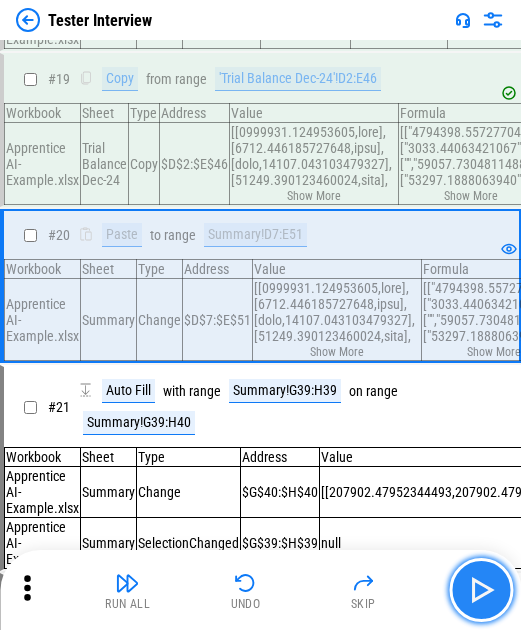click at bounding box center (481, 590) 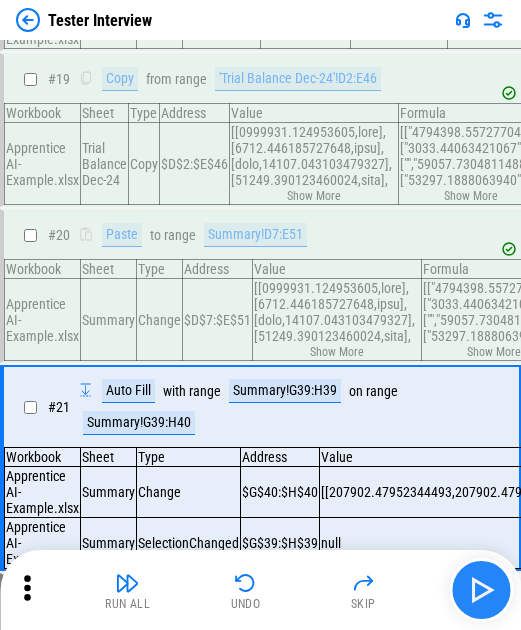 scroll, scrollTop: 2473, scrollLeft: 0, axis: vertical 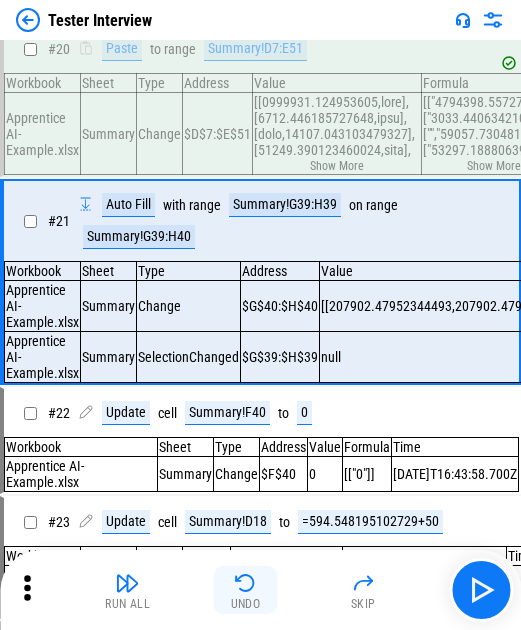 click at bounding box center [246, 583] 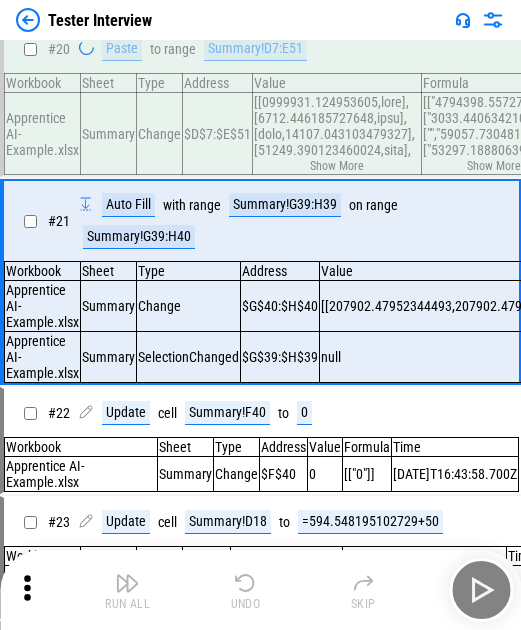 click on "Run All Undo Skip" at bounding box center (262, 590) 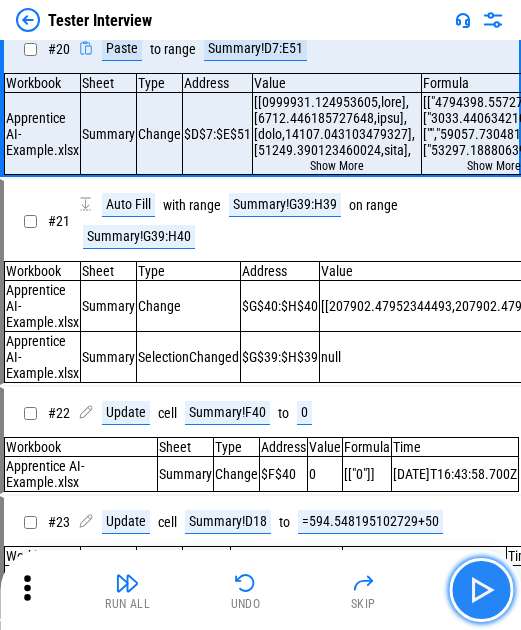 click at bounding box center (481, 590) 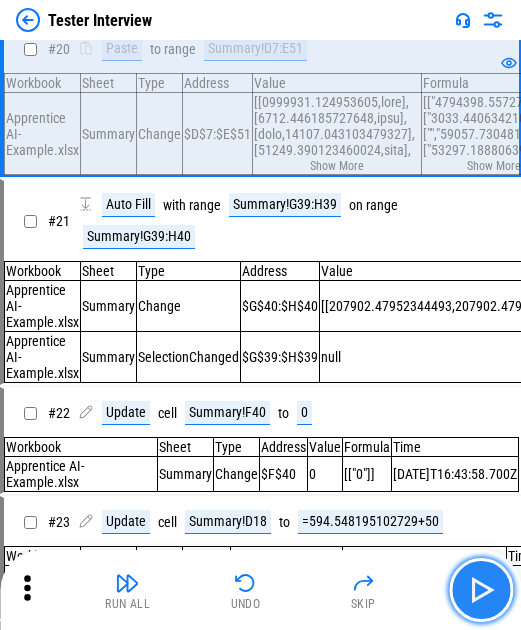 click at bounding box center [481, 590] 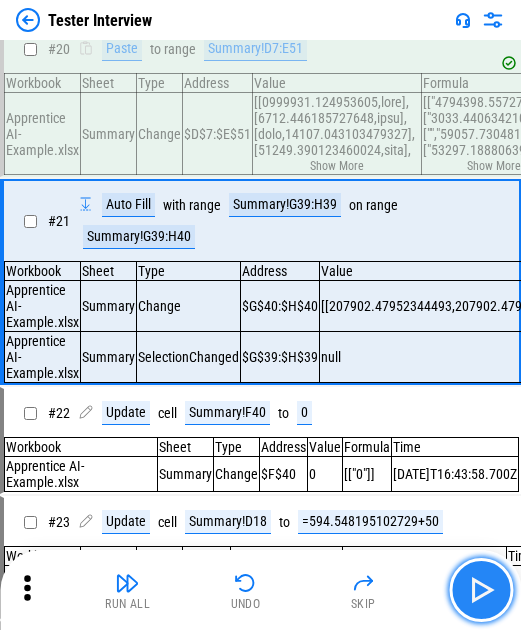 click at bounding box center [481, 590] 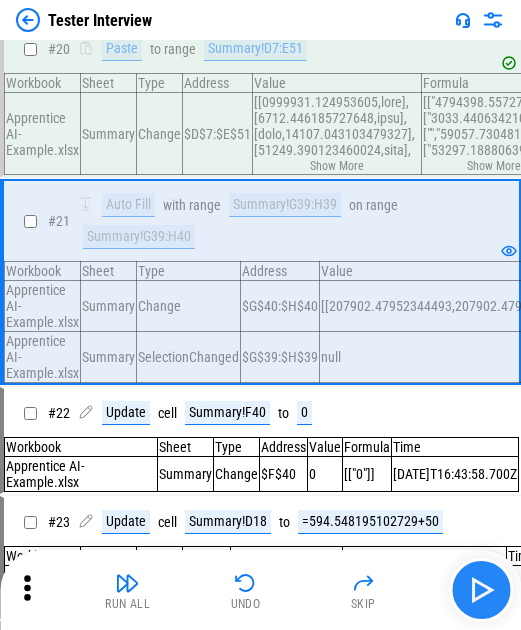 click at bounding box center [481, 590] 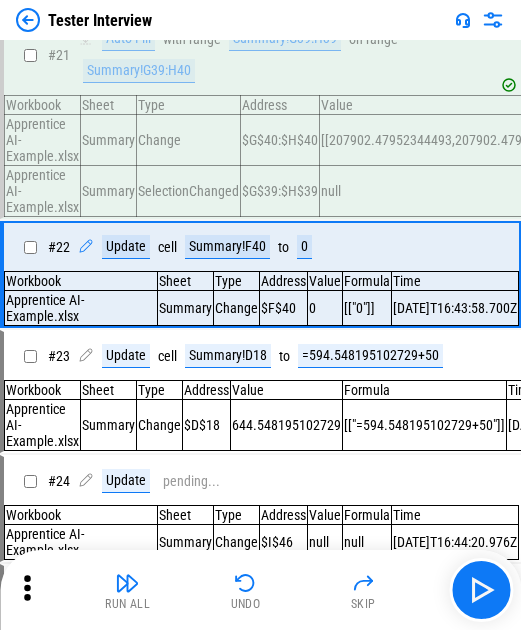 scroll, scrollTop: 2673, scrollLeft: 0, axis: vertical 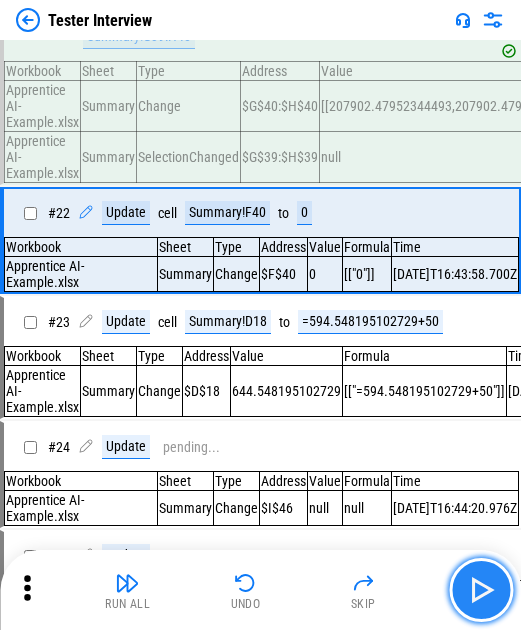 click at bounding box center (481, 590) 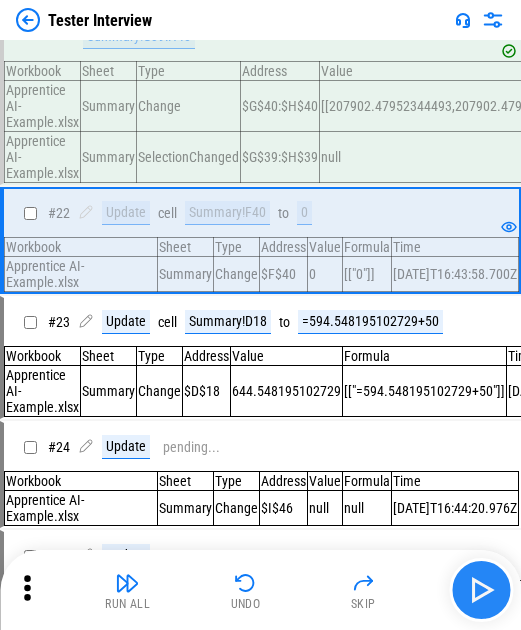 click at bounding box center (481, 590) 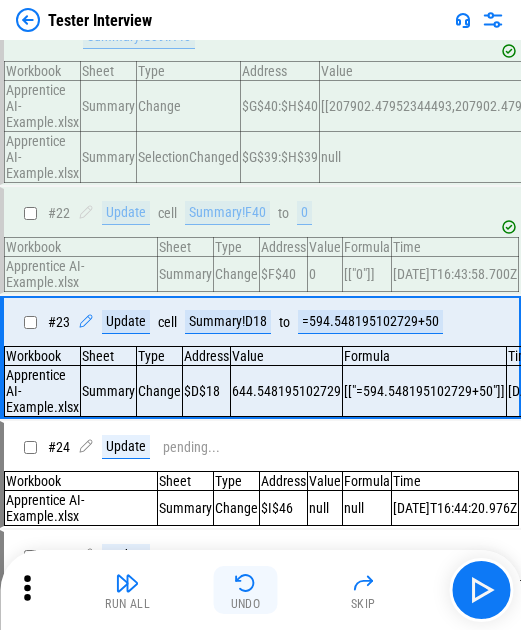 click at bounding box center (246, 583) 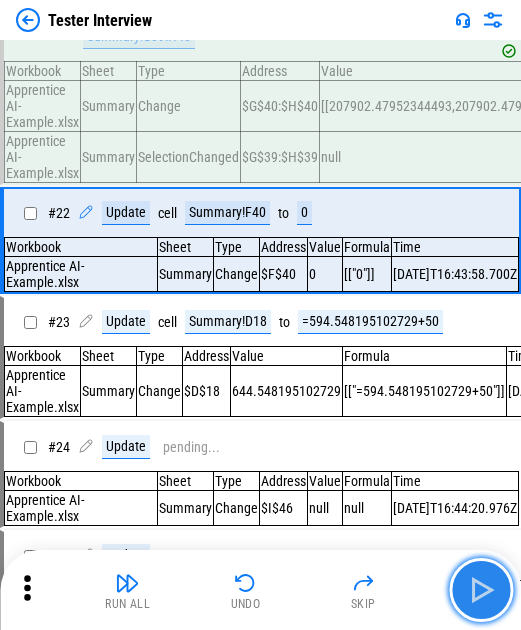 click at bounding box center (481, 590) 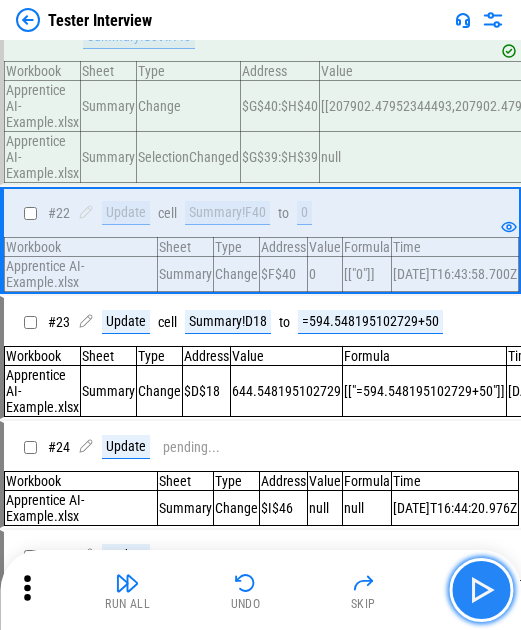 click at bounding box center (481, 590) 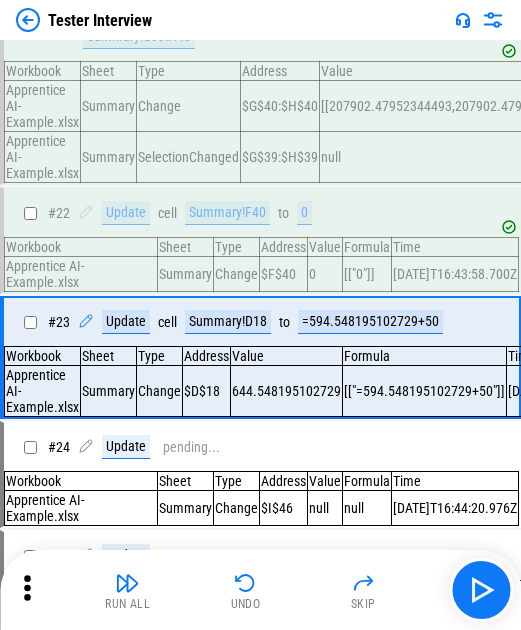 click at bounding box center (481, 590) 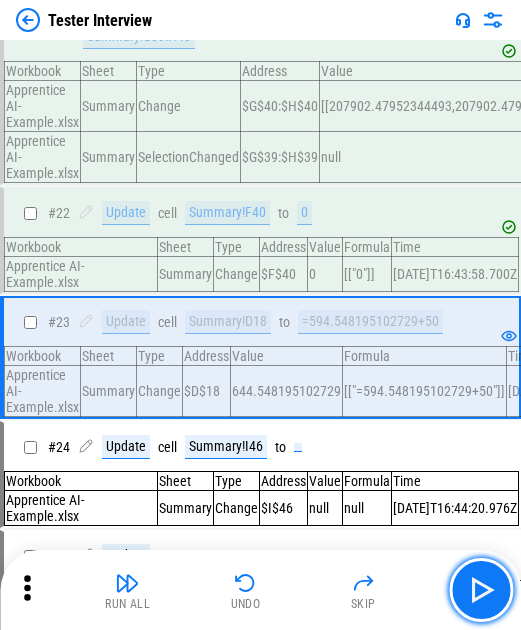 click at bounding box center [481, 590] 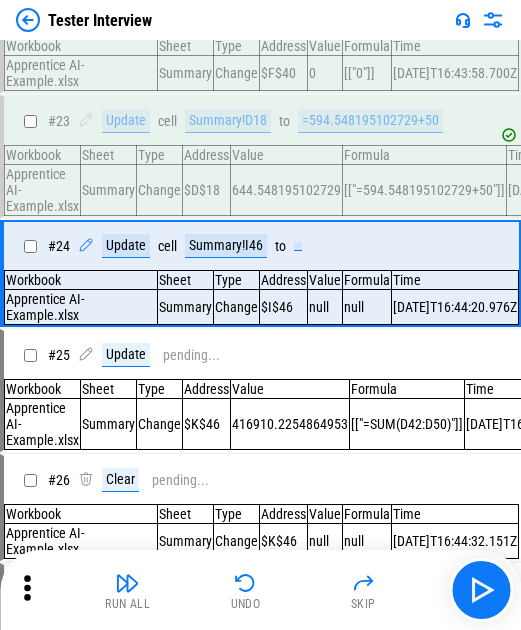 scroll, scrollTop: 2877, scrollLeft: 0, axis: vertical 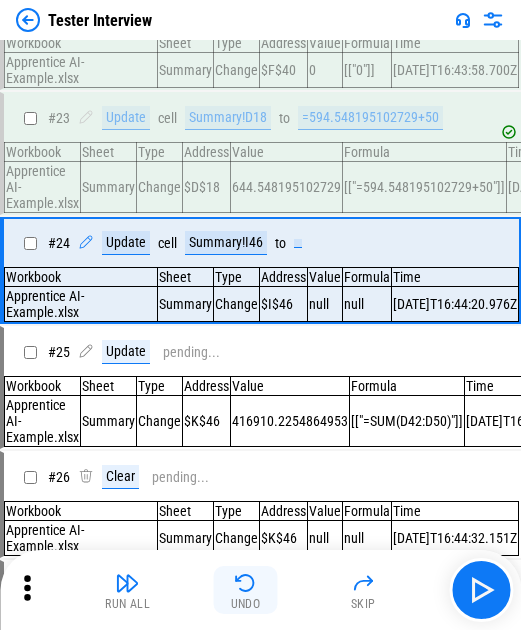 click on "Undo" at bounding box center [246, 604] 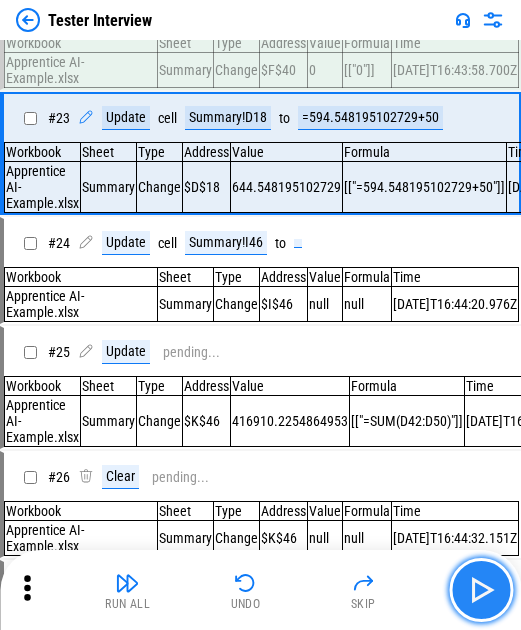 click at bounding box center [481, 590] 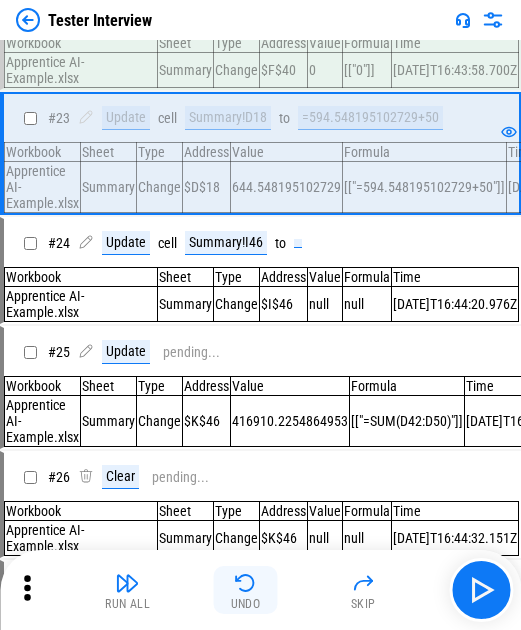 click at bounding box center [246, 583] 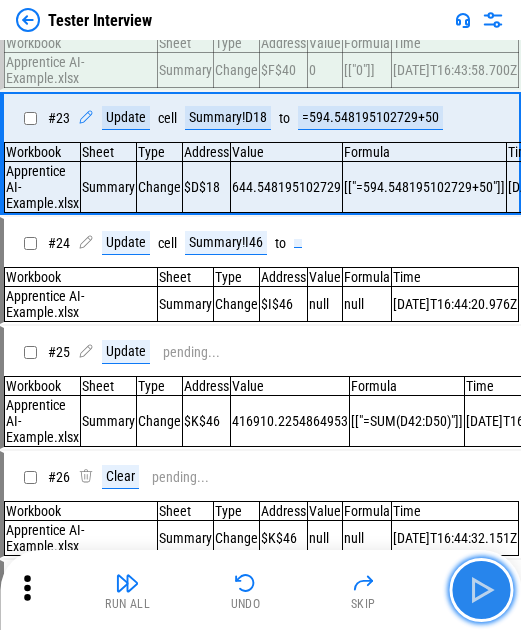 click at bounding box center [481, 590] 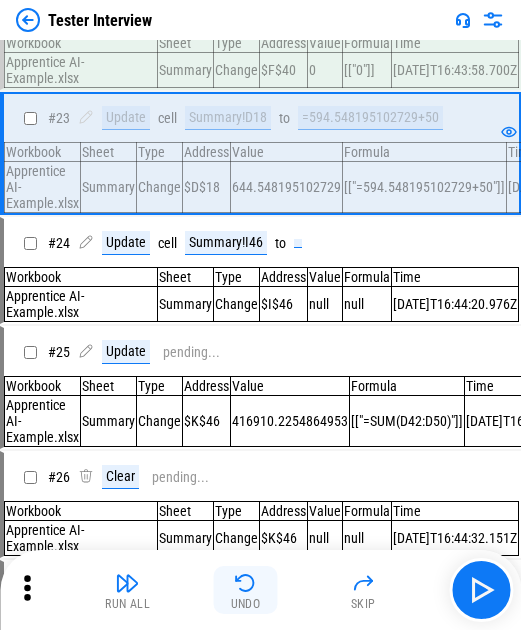 click at bounding box center [246, 583] 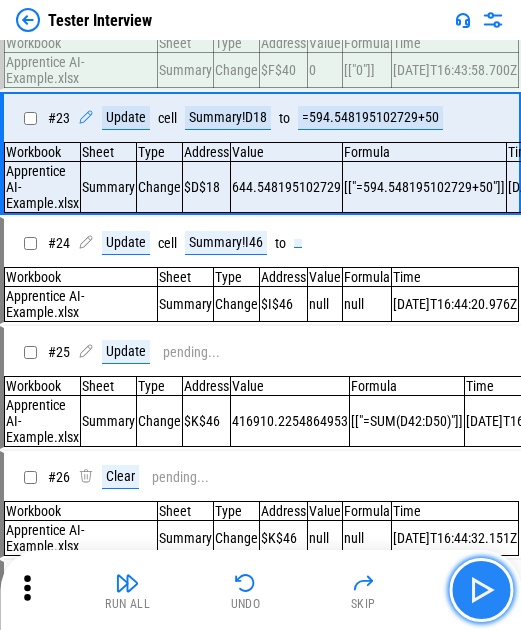 click at bounding box center [481, 590] 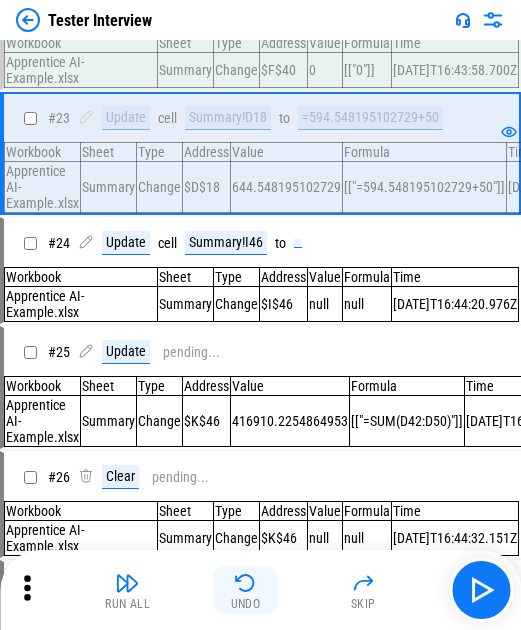 click on "Undo" at bounding box center [246, 590] 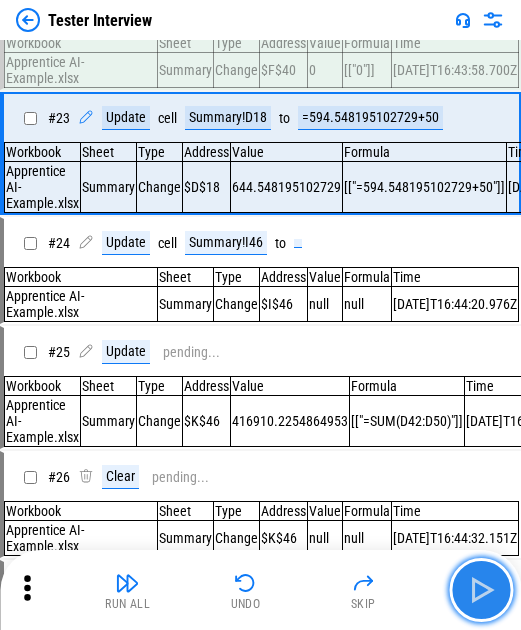 click at bounding box center [481, 590] 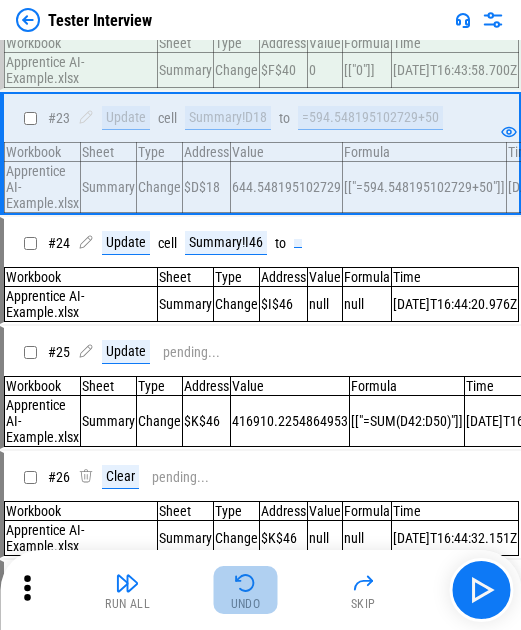 click on "Undo" at bounding box center [246, 604] 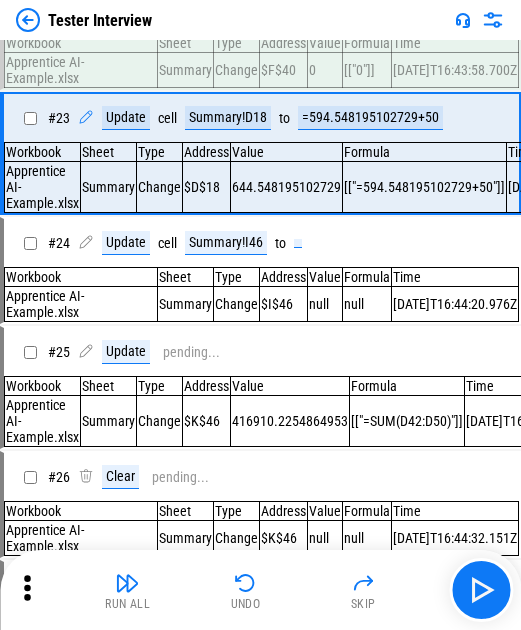 click on "Run All Undo Skip" at bounding box center (262, 590) 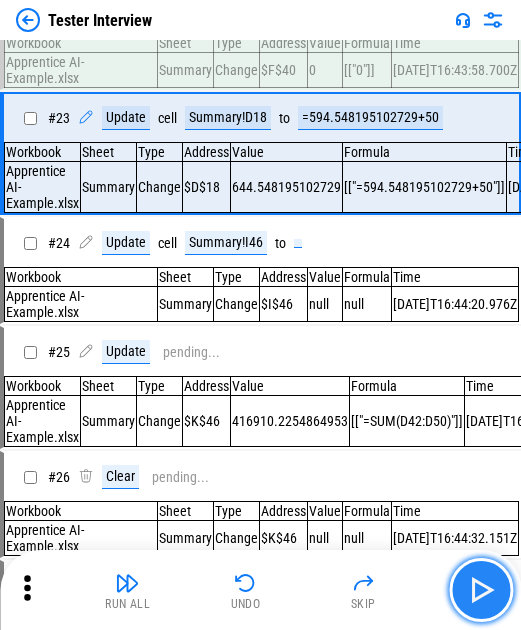 click at bounding box center [481, 590] 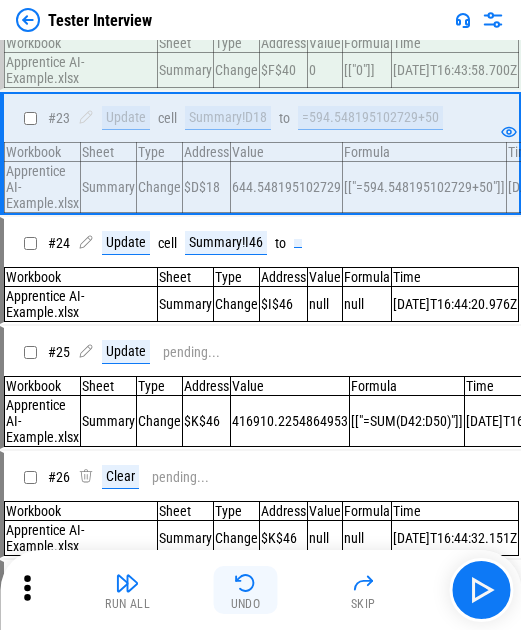 click on "Undo" at bounding box center [246, 590] 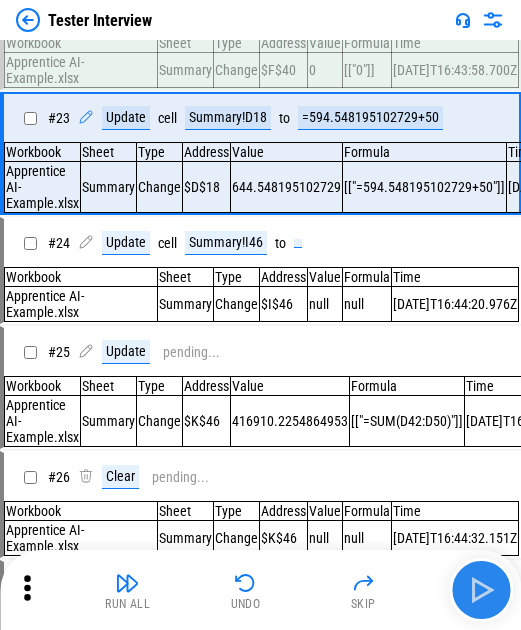 click at bounding box center [481, 590] 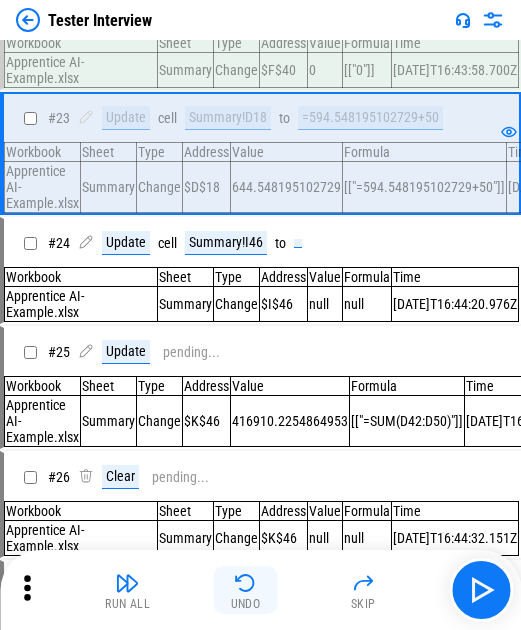 click at bounding box center [246, 583] 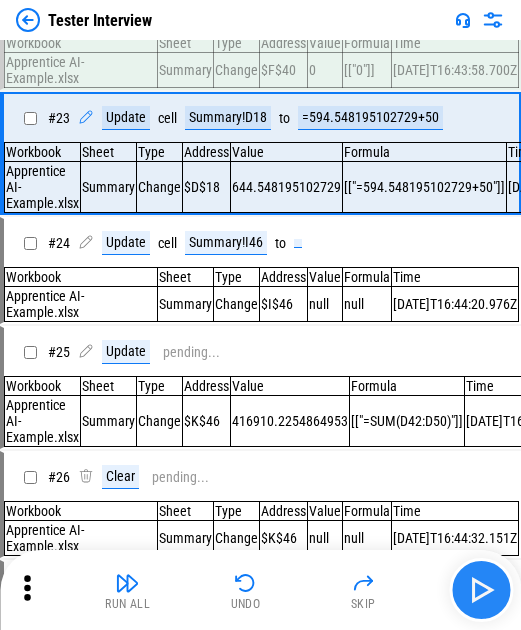click at bounding box center [481, 590] 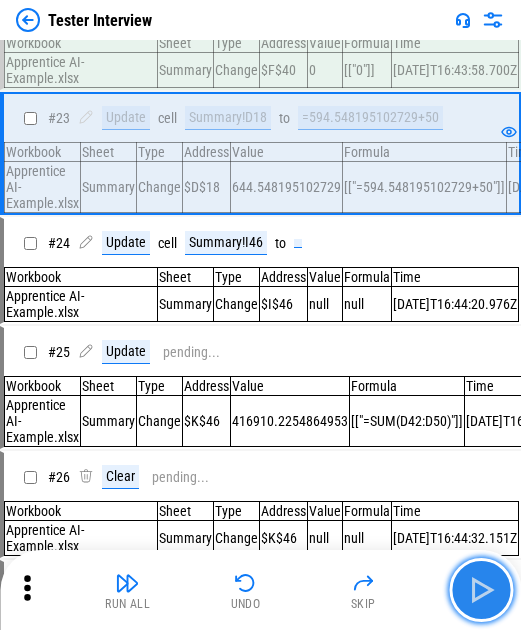click at bounding box center (481, 590) 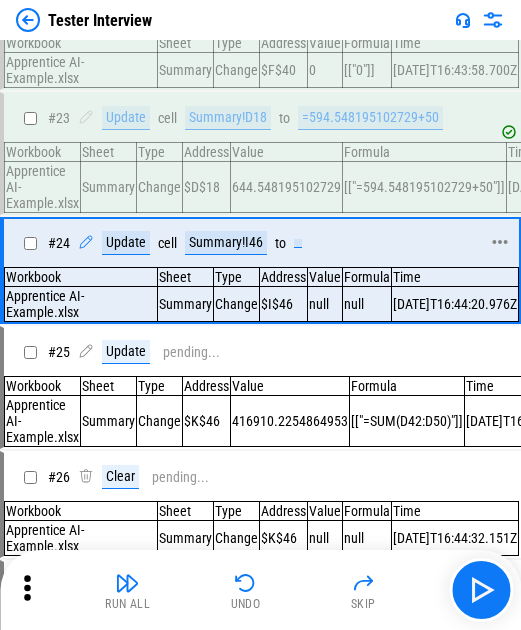click on "# 24 Update cell Summary!I46 to" at bounding box center (259, 243) 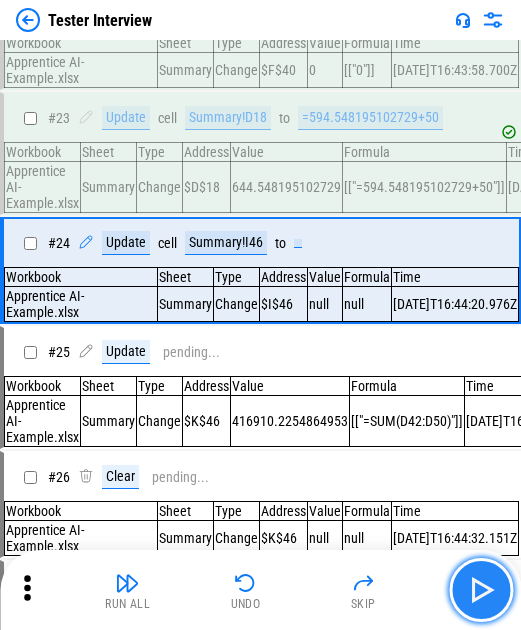 click at bounding box center [481, 590] 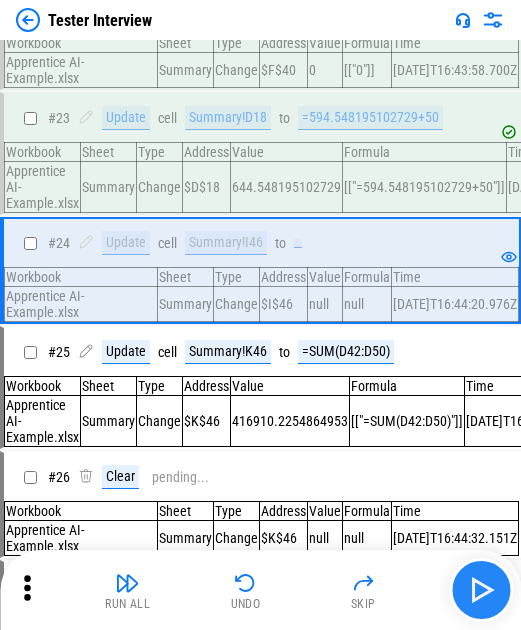 click at bounding box center (481, 590) 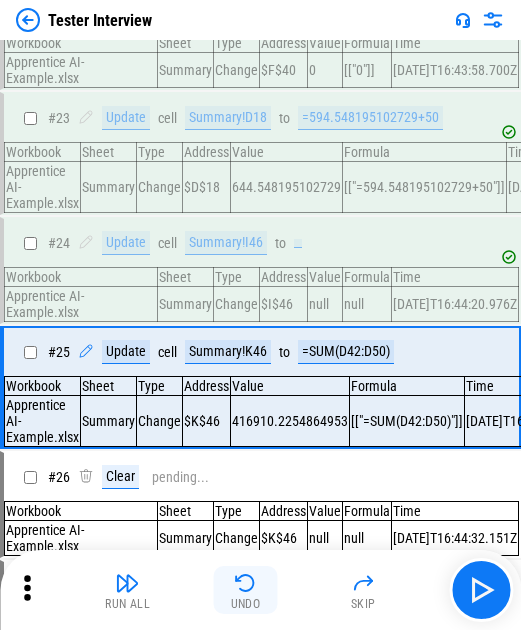 click on "Run All Undo Skip" at bounding box center (262, 590) 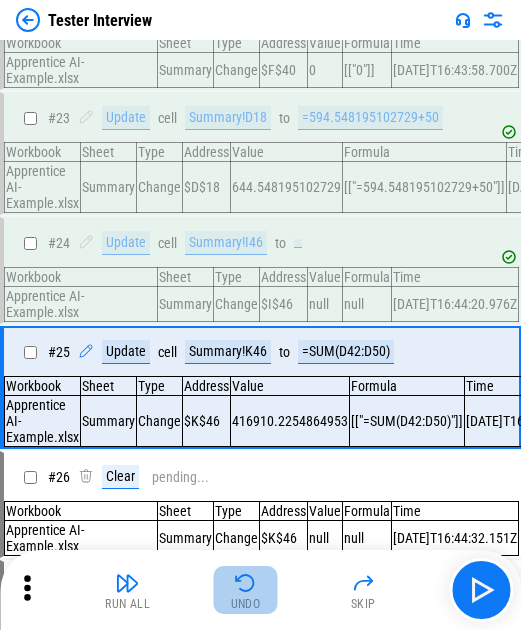 click on "Undo" at bounding box center (246, 590) 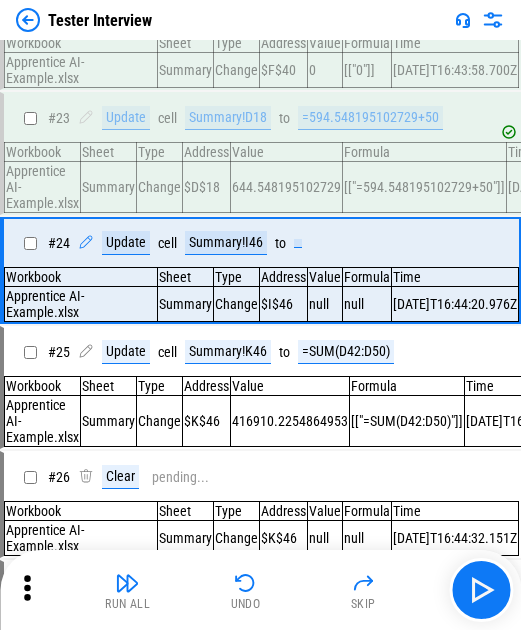 click on "Run All Undo Skip" at bounding box center (262, 590) 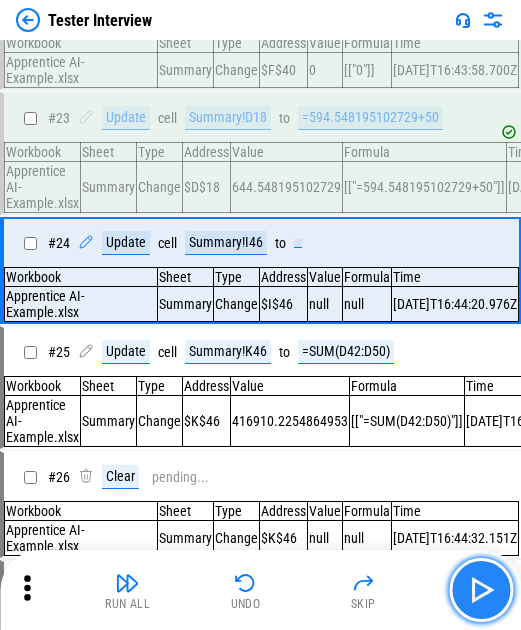 click at bounding box center (481, 590) 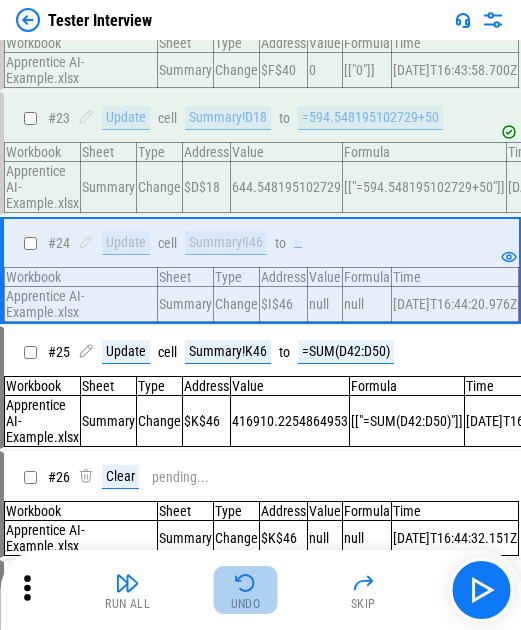 click on "Undo" at bounding box center [246, 604] 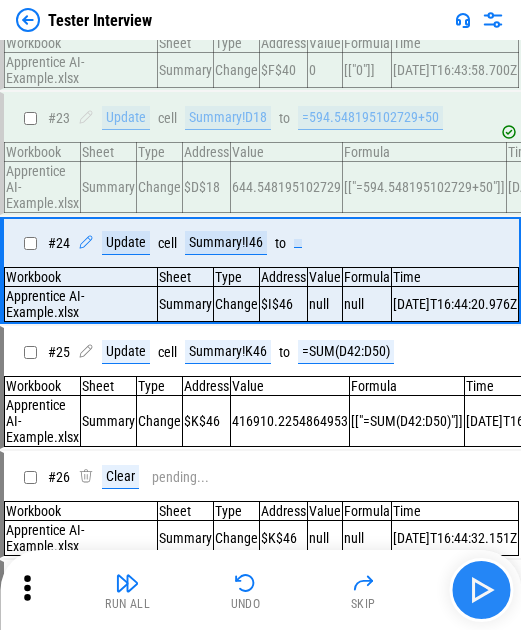 click at bounding box center [481, 590] 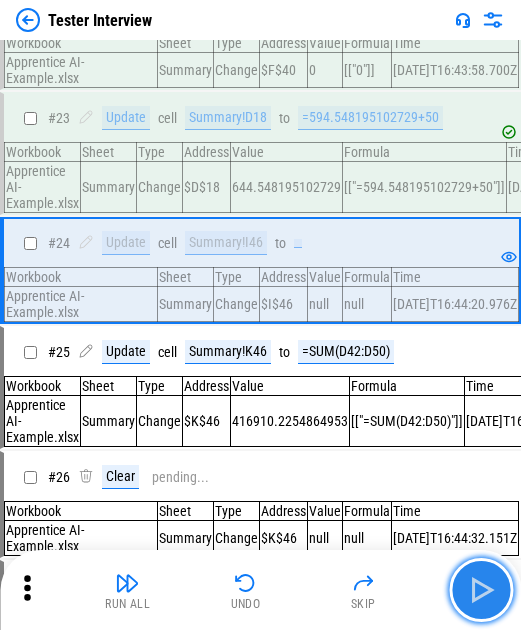 click at bounding box center [481, 590] 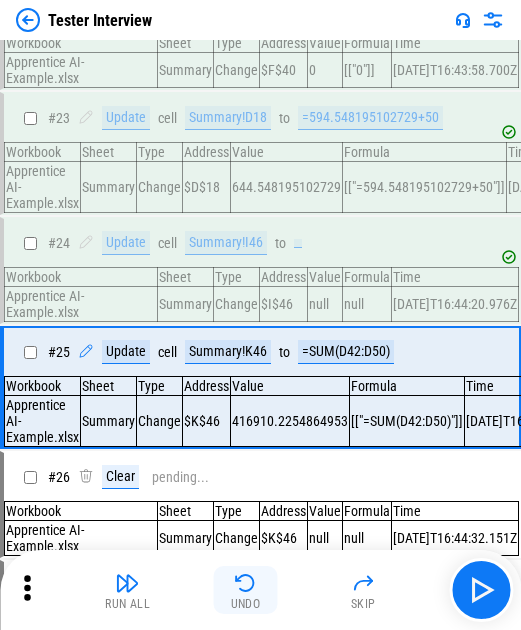 click on "Undo" at bounding box center [246, 604] 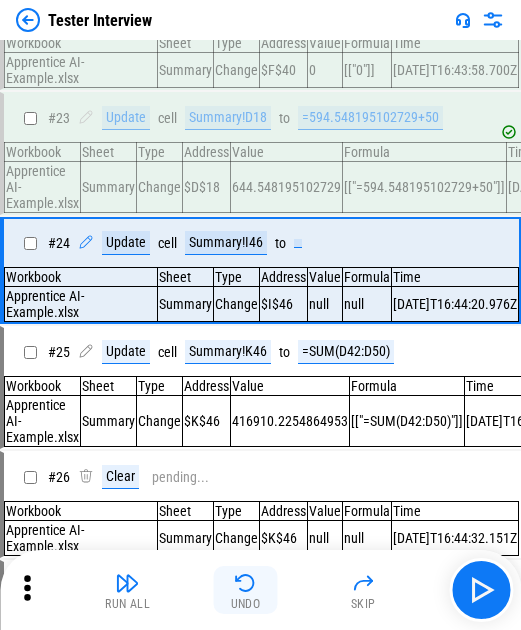 click on "Undo" at bounding box center [246, 604] 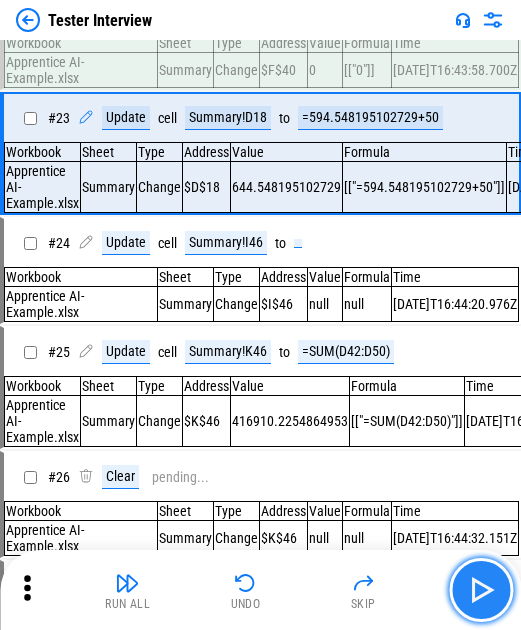 click at bounding box center [481, 590] 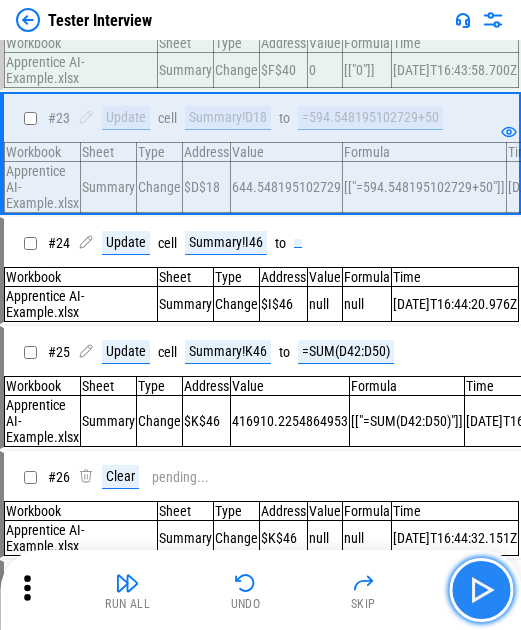 click at bounding box center (481, 590) 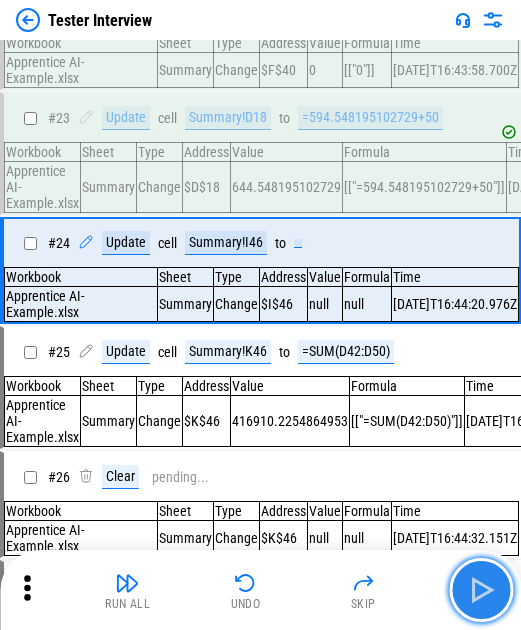 click at bounding box center (481, 590) 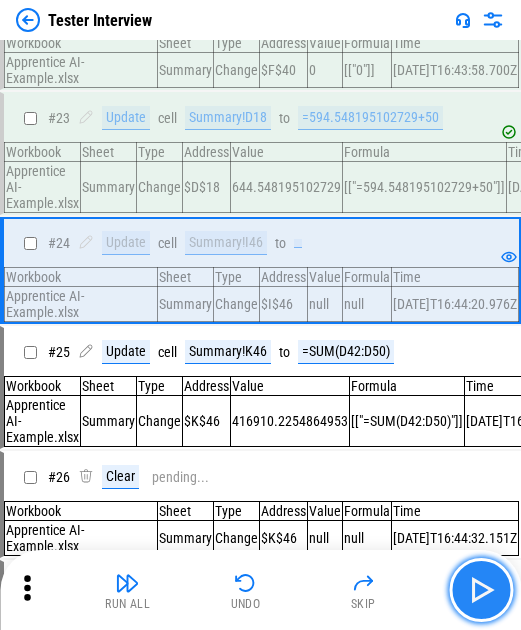 click at bounding box center [481, 590] 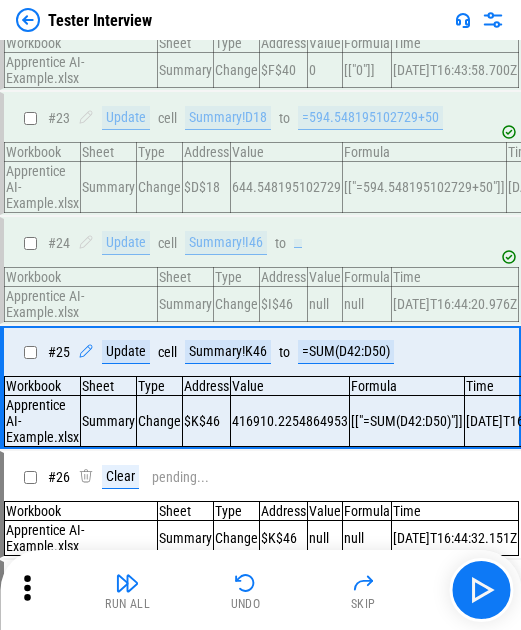 click on "Change" at bounding box center (237, 304) 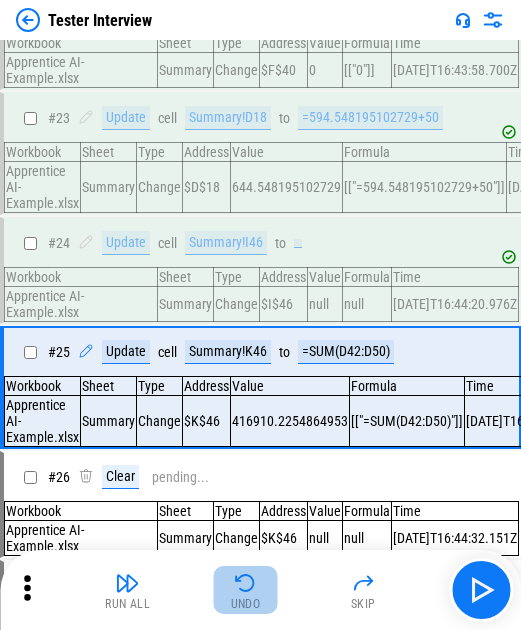 click at bounding box center (246, 583) 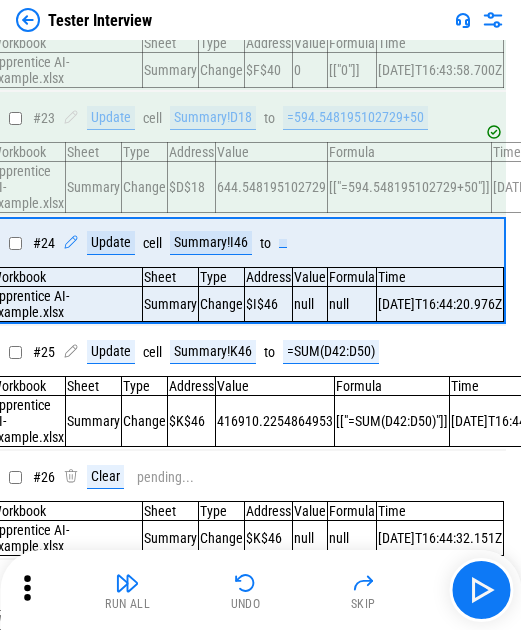 scroll, scrollTop: 2877, scrollLeft: 0, axis: vertical 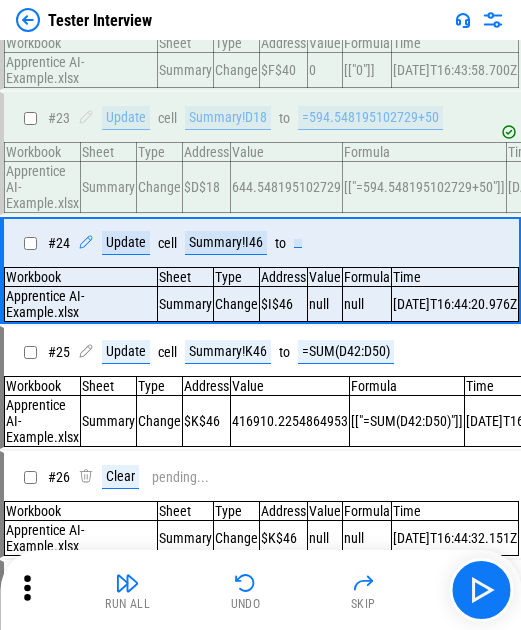 click on "Apprentice AI-Example.xlsx" at bounding box center (81, 304) 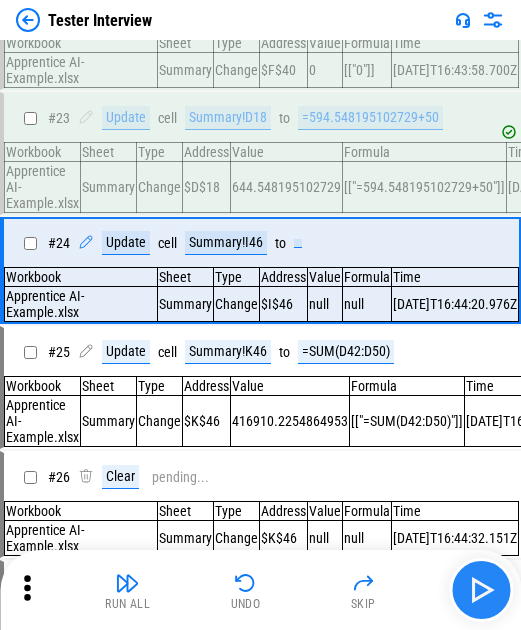 click at bounding box center (481, 590) 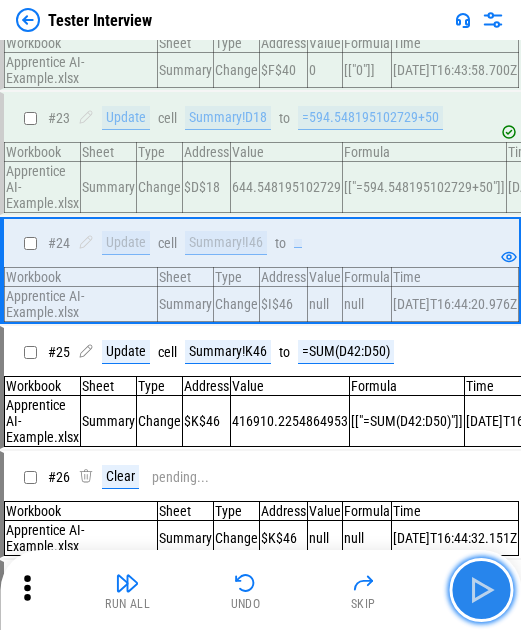 click at bounding box center (481, 590) 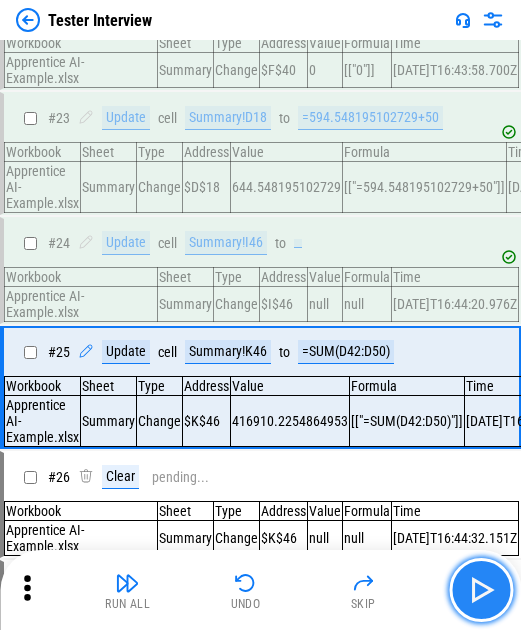 click at bounding box center [481, 590] 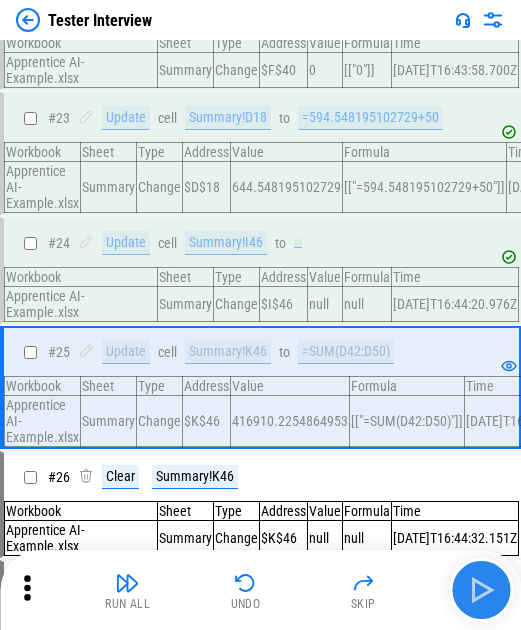 click at bounding box center [481, 590] 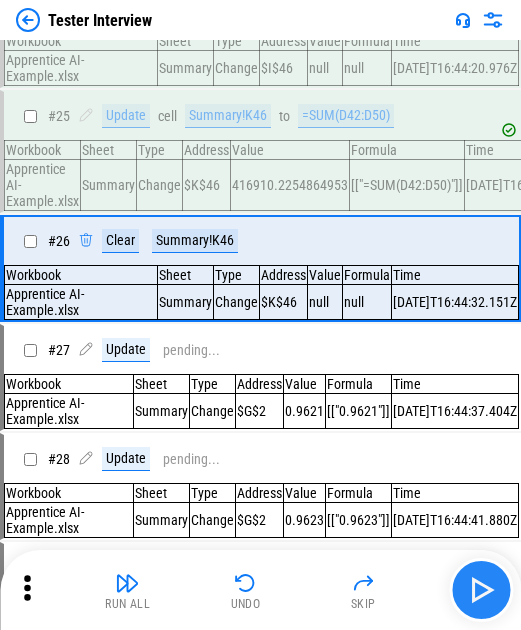 scroll, scrollTop: 3118, scrollLeft: 0, axis: vertical 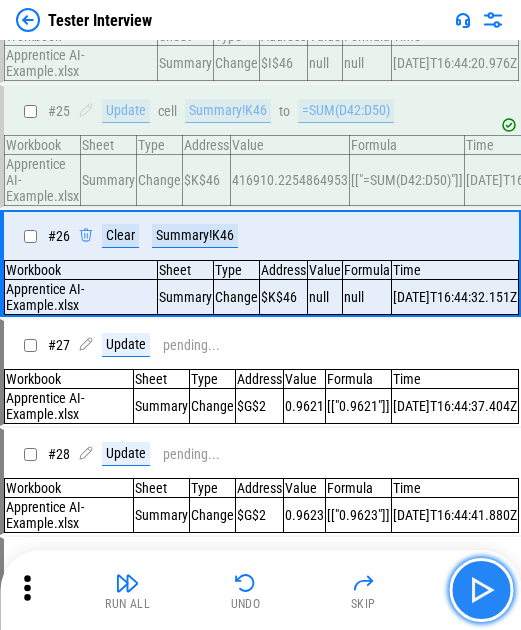 click at bounding box center (481, 590) 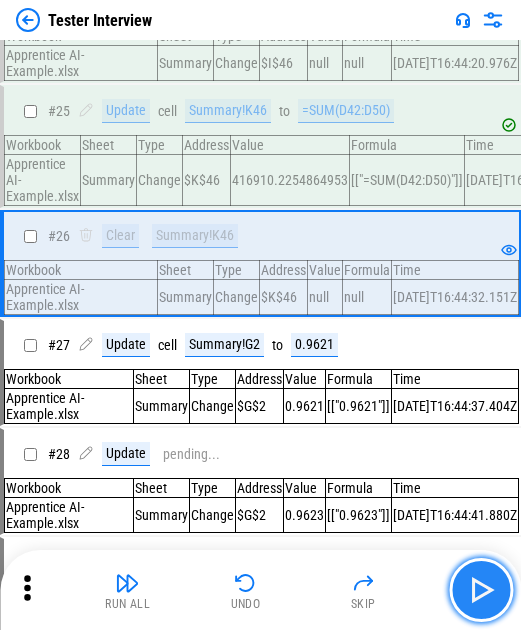 click at bounding box center [481, 590] 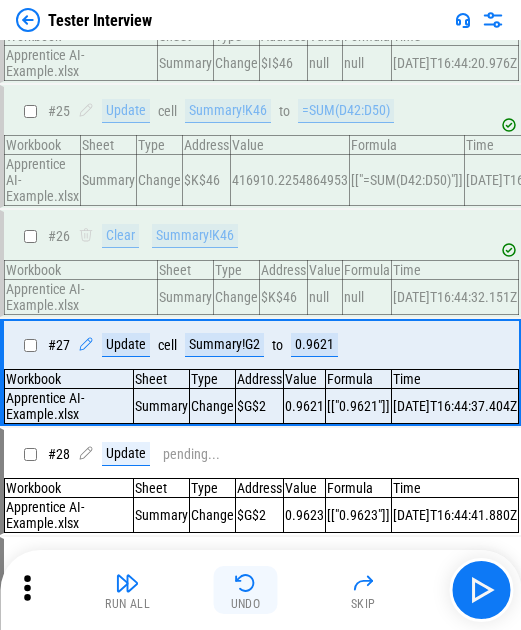 click at bounding box center (246, 583) 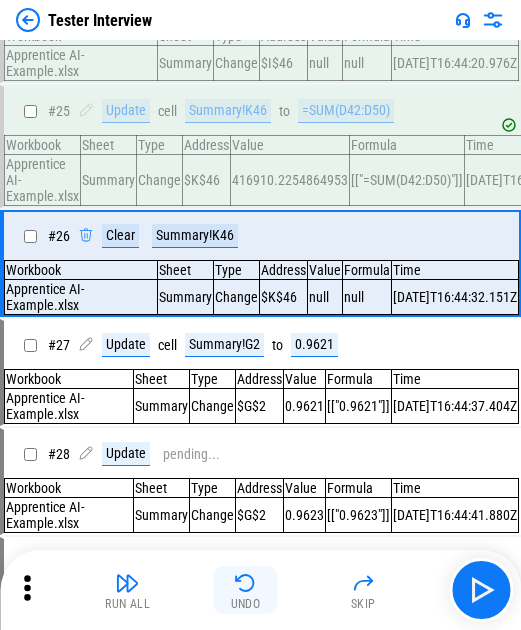 click at bounding box center (246, 583) 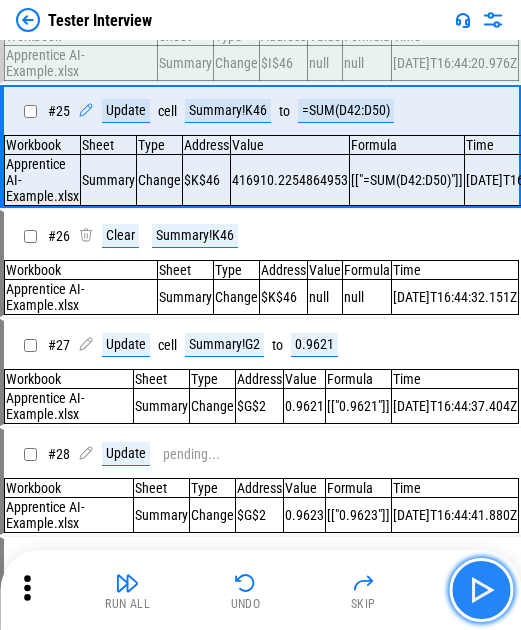 click at bounding box center [481, 590] 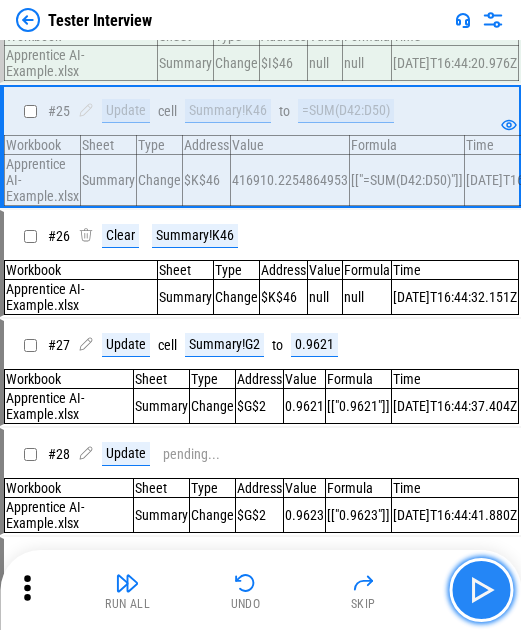 click at bounding box center (481, 590) 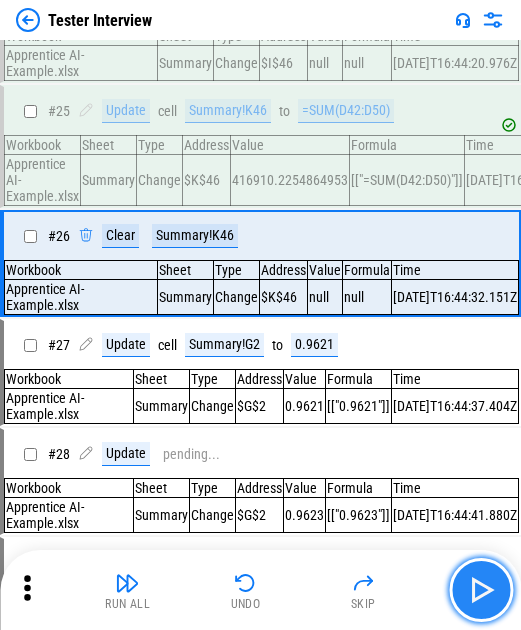 click at bounding box center [481, 590] 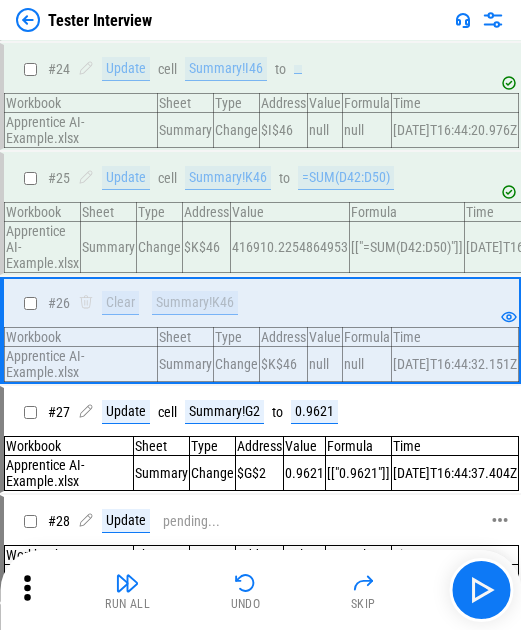 scroll, scrollTop: 3018, scrollLeft: 0, axis: vertical 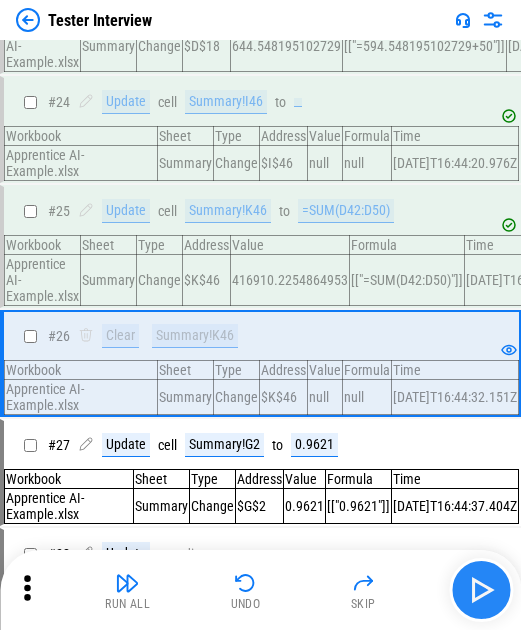click at bounding box center (481, 590) 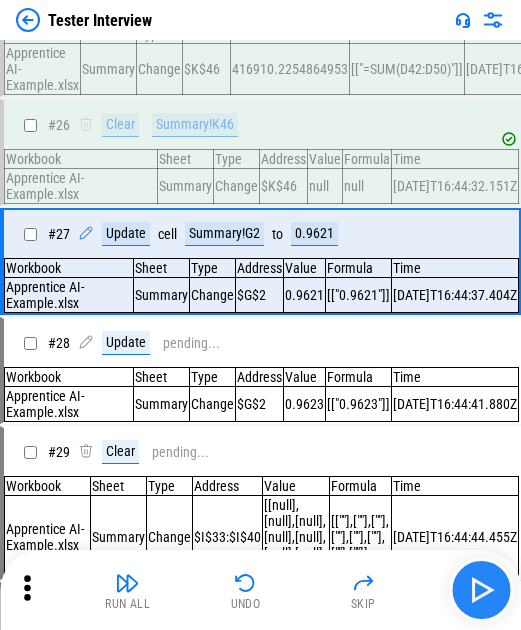 scroll, scrollTop: 3230, scrollLeft: 0, axis: vertical 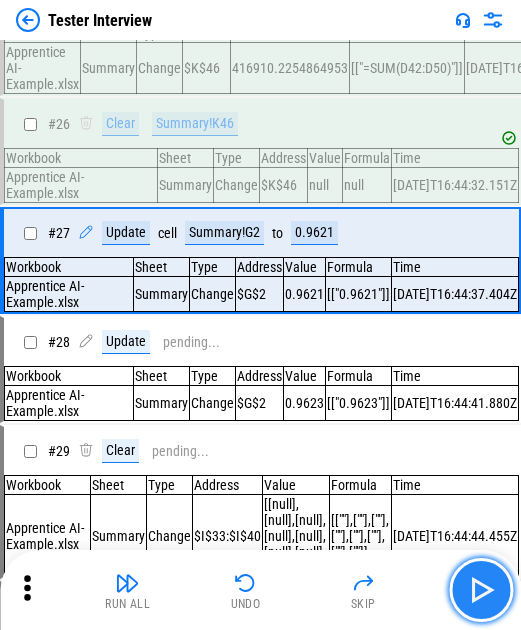 click at bounding box center (481, 590) 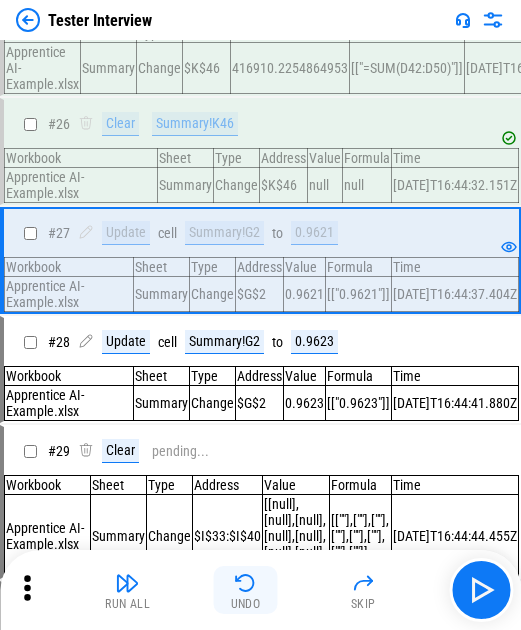 click at bounding box center (246, 583) 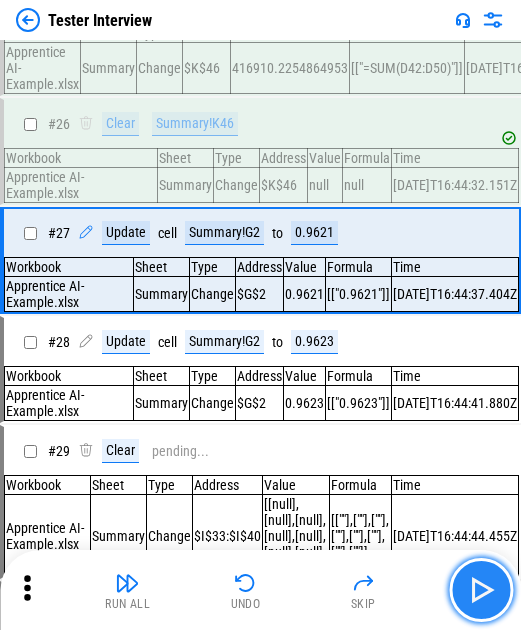 click at bounding box center (481, 590) 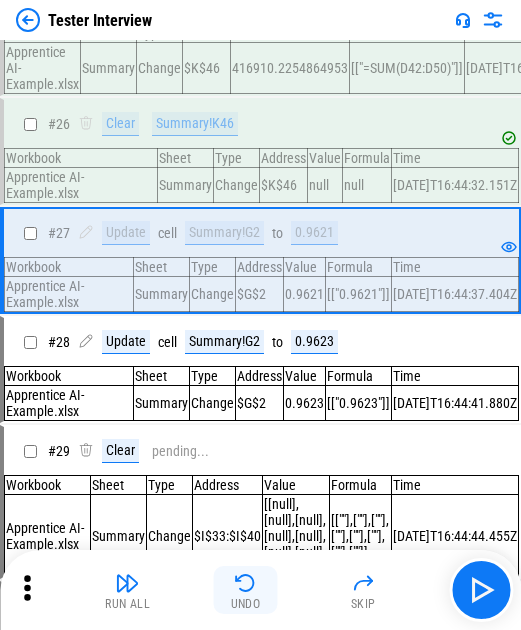 click at bounding box center (246, 583) 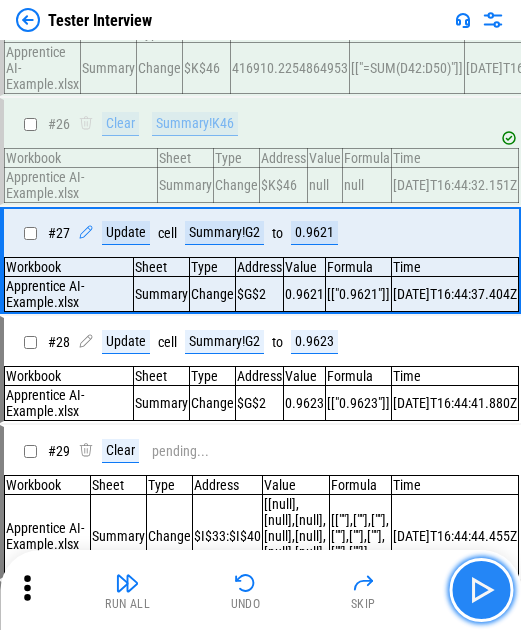 click at bounding box center [481, 590] 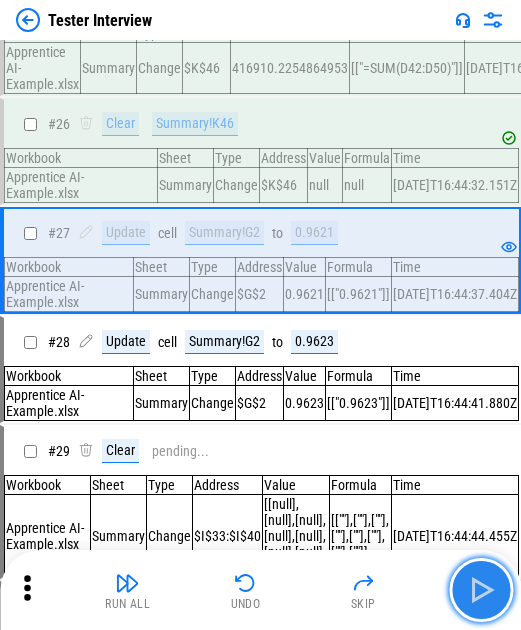 click at bounding box center [481, 590] 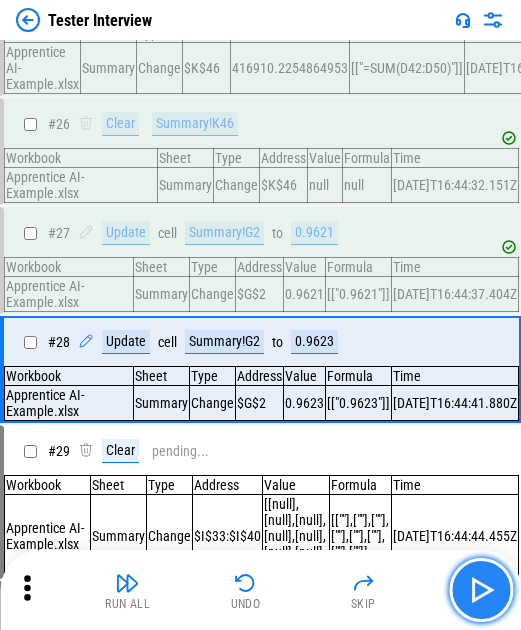 click at bounding box center (481, 590) 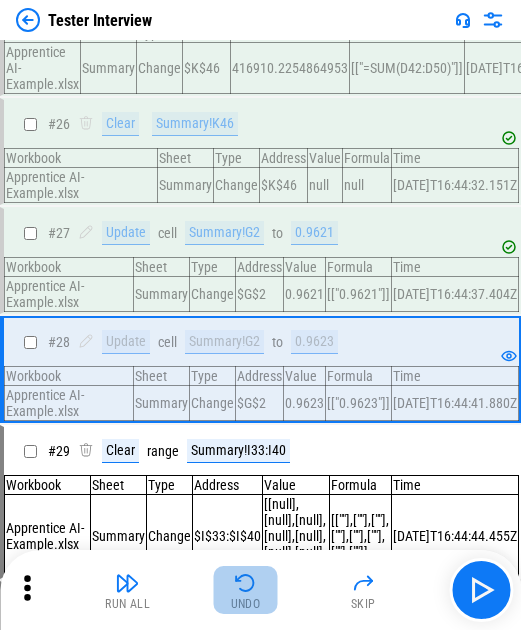 click at bounding box center (246, 583) 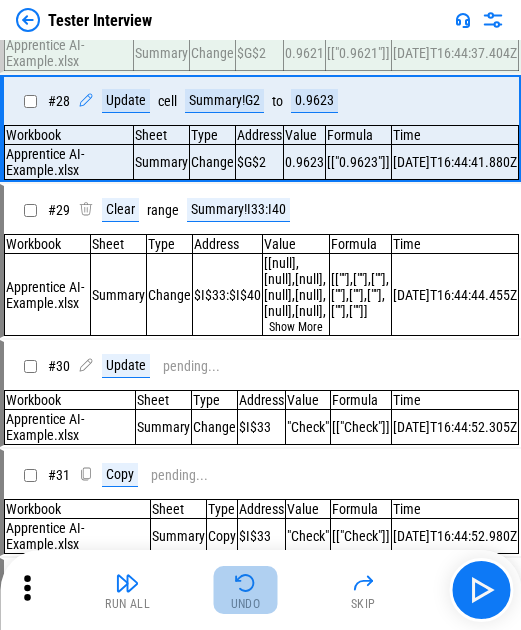 click at bounding box center (246, 583) 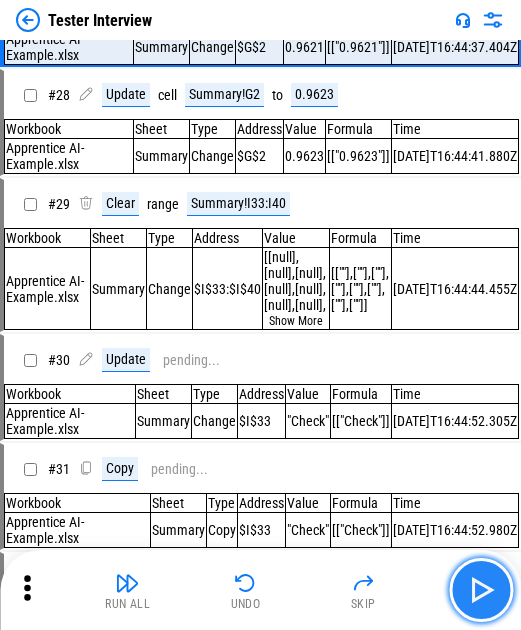 click at bounding box center (481, 590) 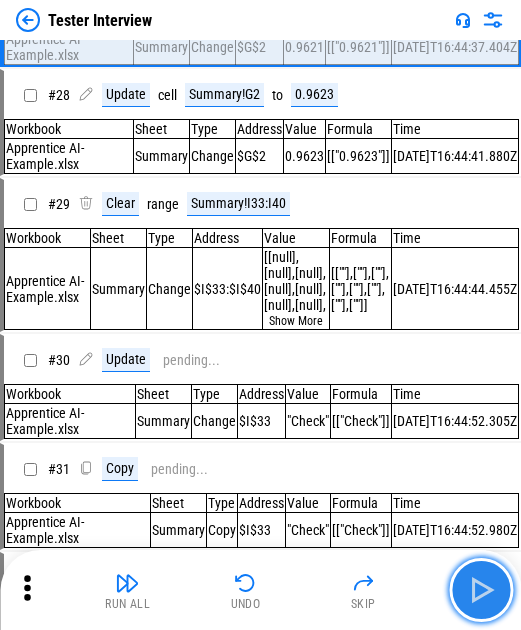 click at bounding box center [481, 590] 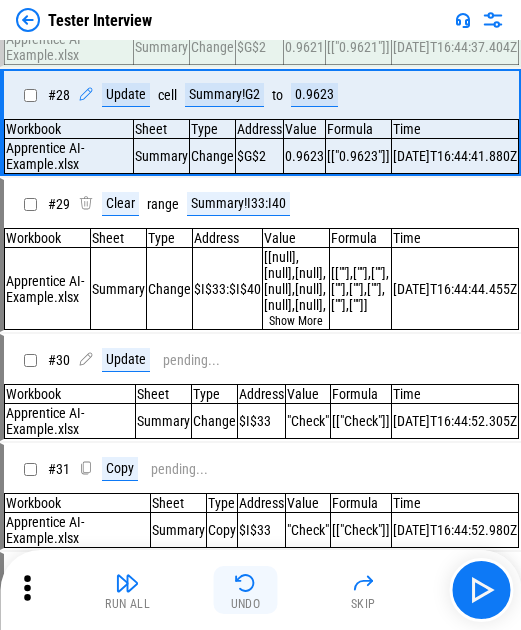 click on "Undo" at bounding box center (246, 590) 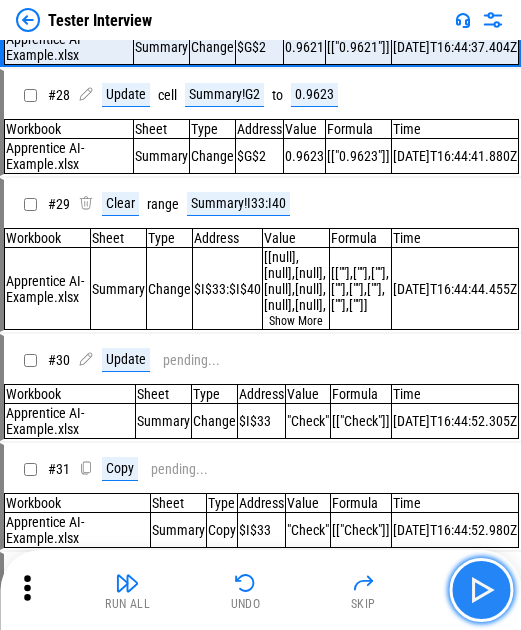 click at bounding box center [481, 590] 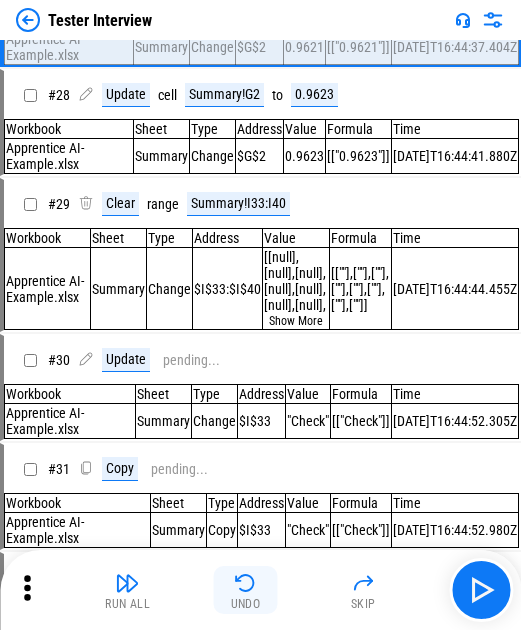 click at bounding box center (246, 583) 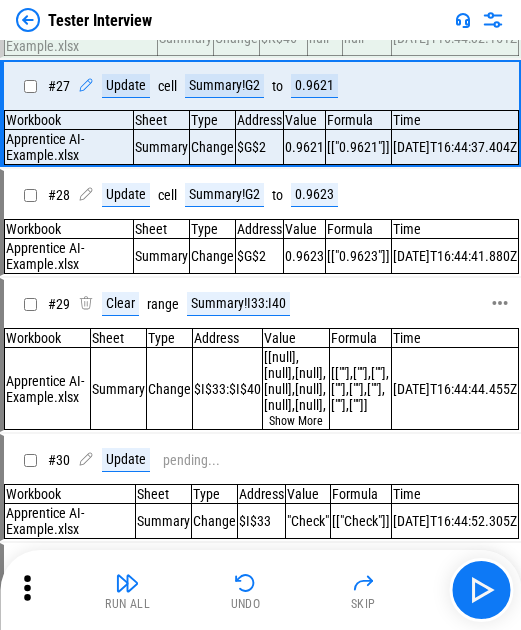 scroll, scrollTop: 3277, scrollLeft: 0, axis: vertical 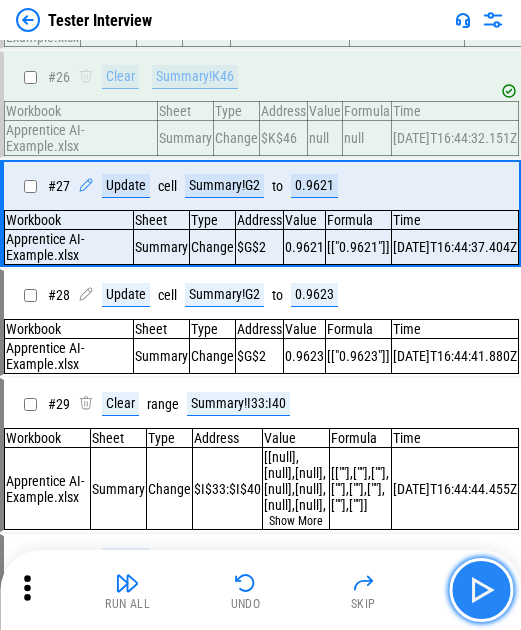 click at bounding box center [481, 590] 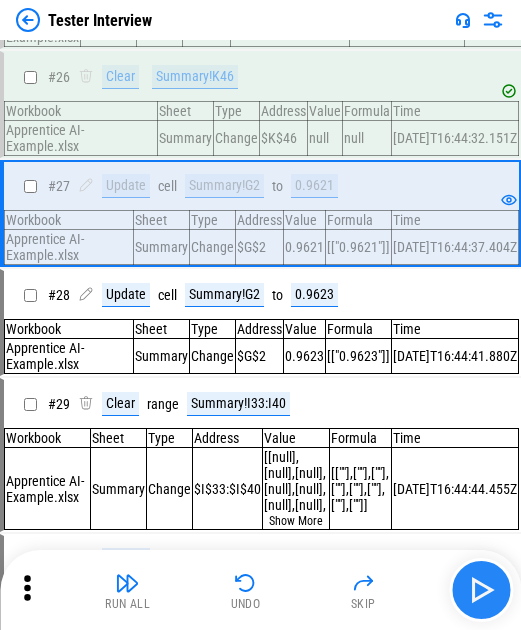 click at bounding box center [481, 590] 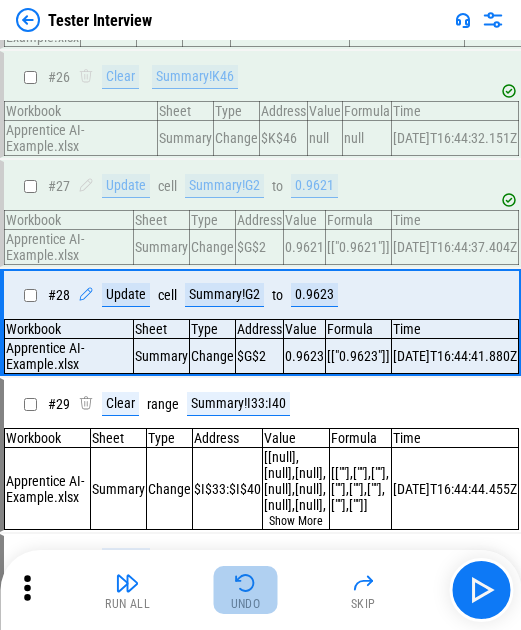 click on "Undo" at bounding box center [246, 590] 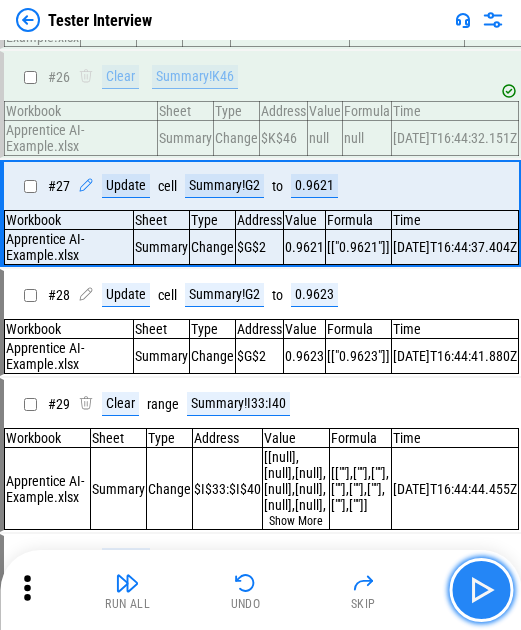 click at bounding box center (481, 590) 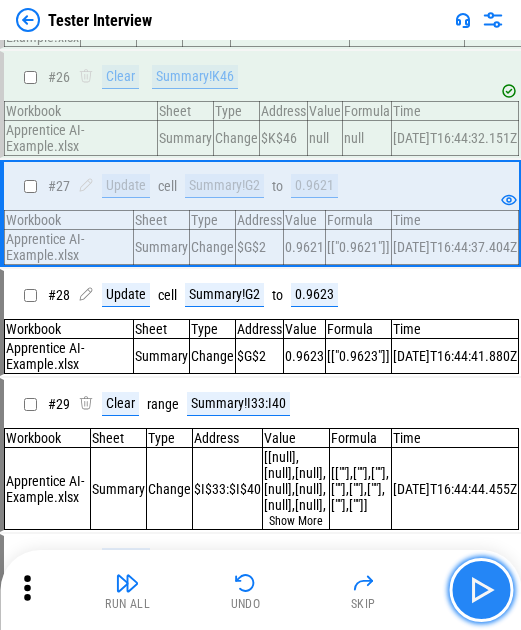 click at bounding box center [481, 590] 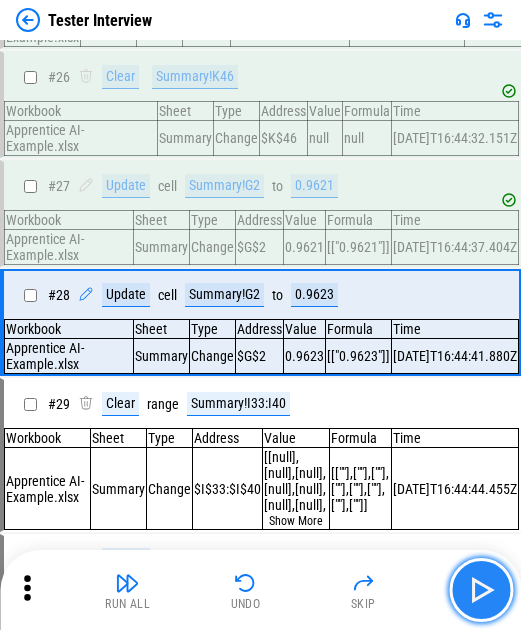 click at bounding box center (481, 590) 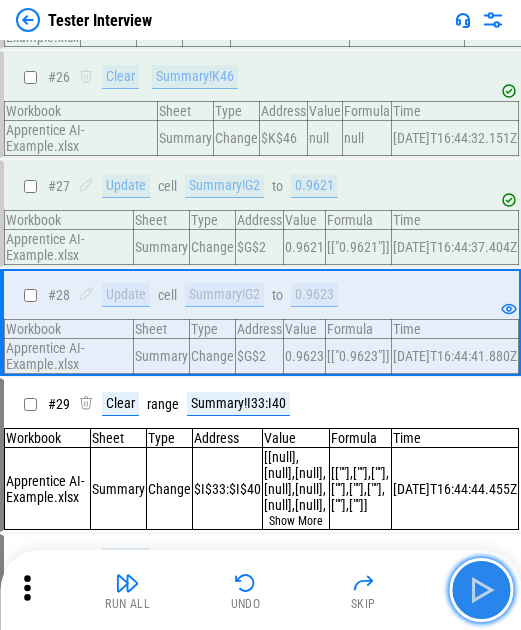 click at bounding box center [481, 590] 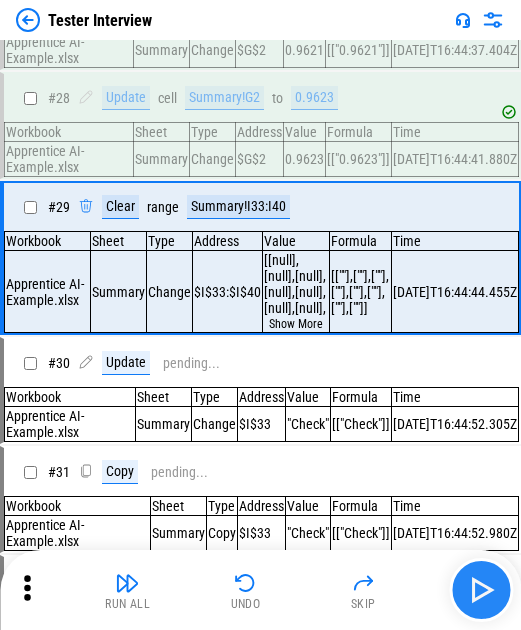 scroll, scrollTop: 3477, scrollLeft: 0, axis: vertical 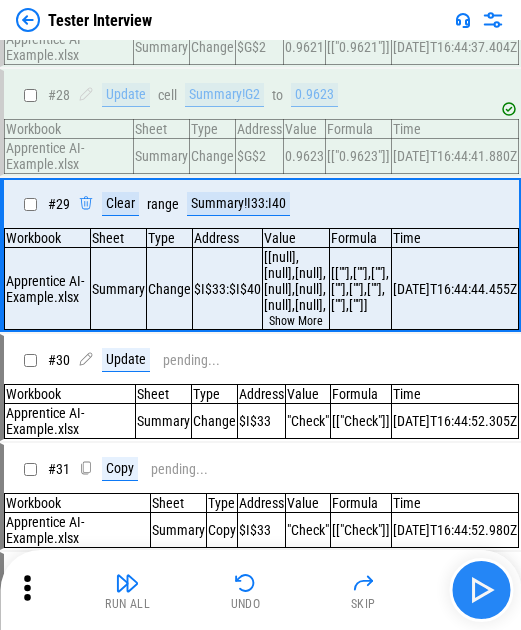 click at bounding box center (481, 590) 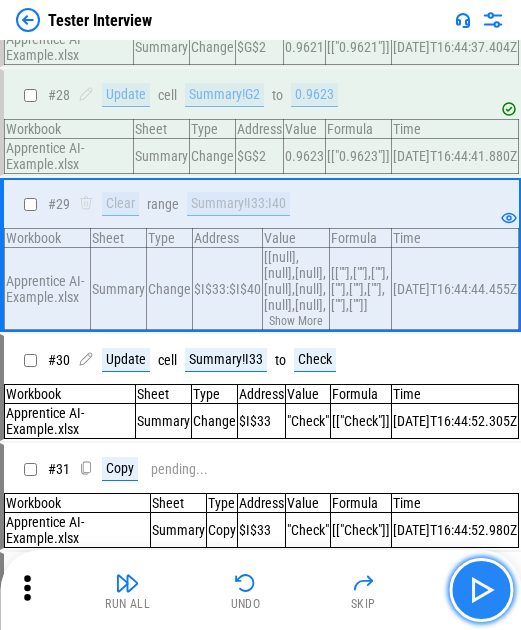 click at bounding box center [481, 590] 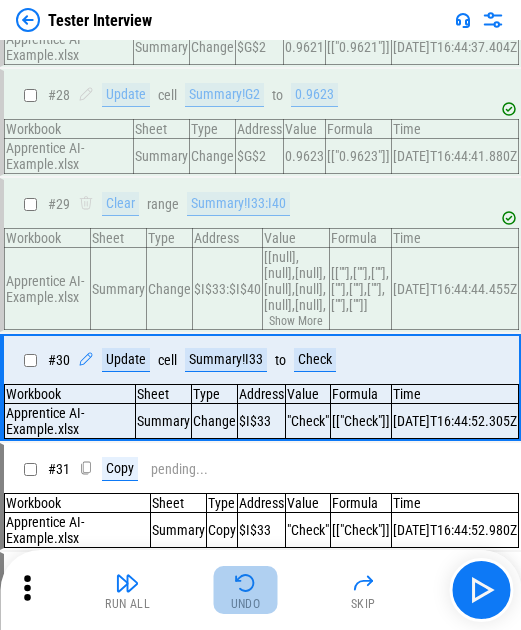 click at bounding box center (246, 583) 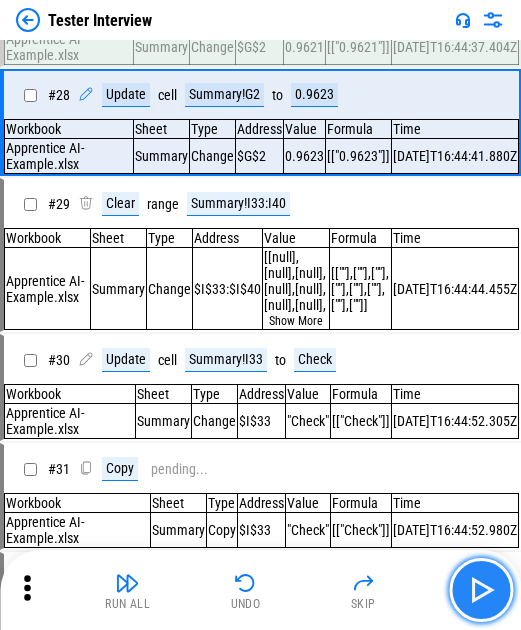 click at bounding box center [481, 590] 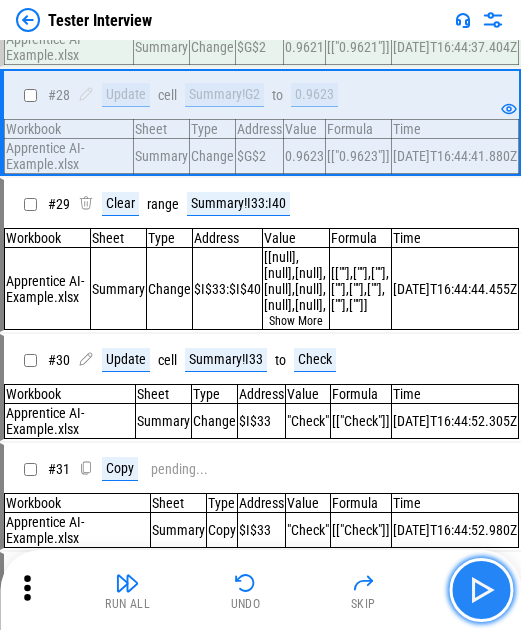 click at bounding box center [481, 590] 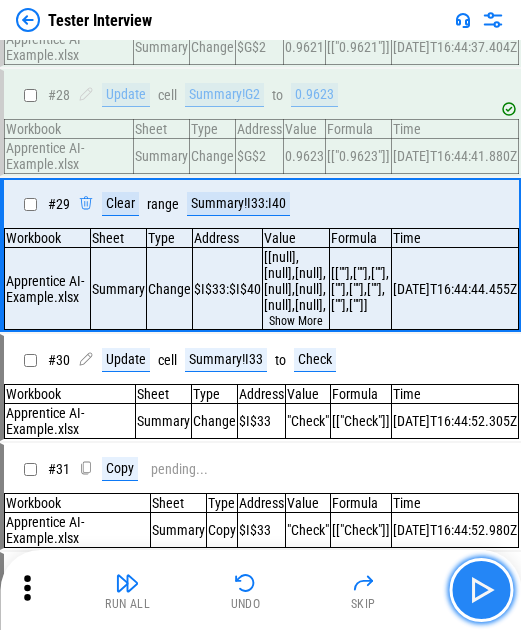 click at bounding box center [481, 590] 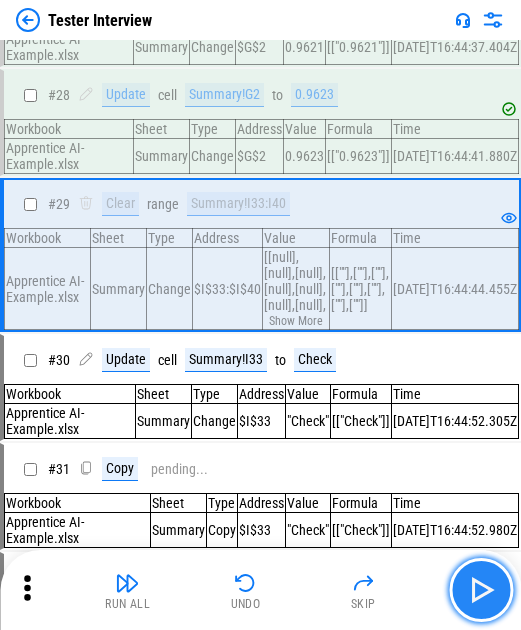 click at bounding box center (481, 590) 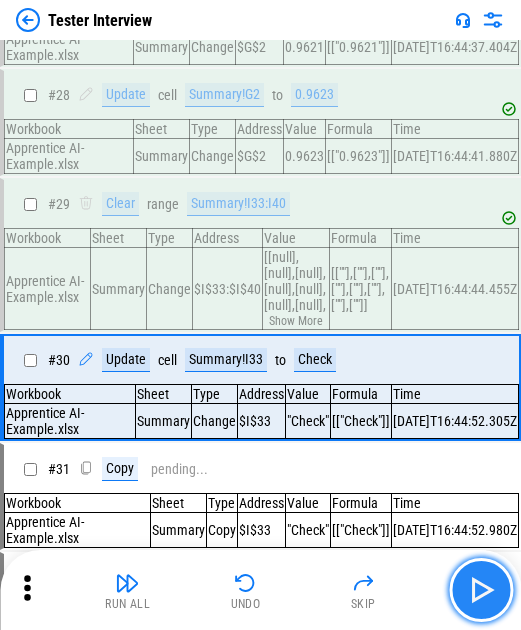 click at bounding box center (481, 590) 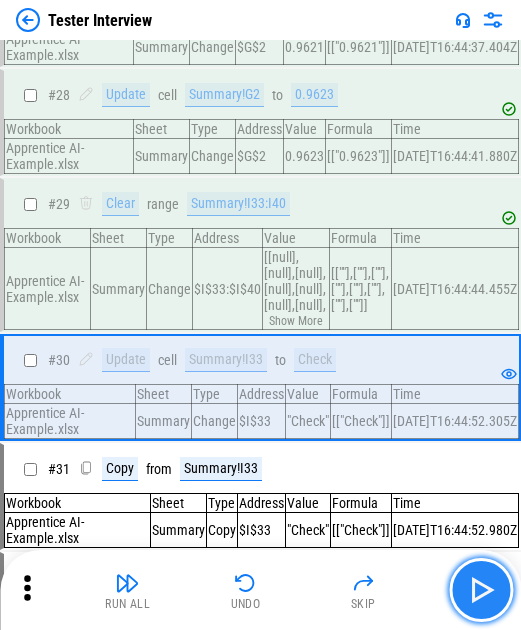 click at bounding box center (481, 590) 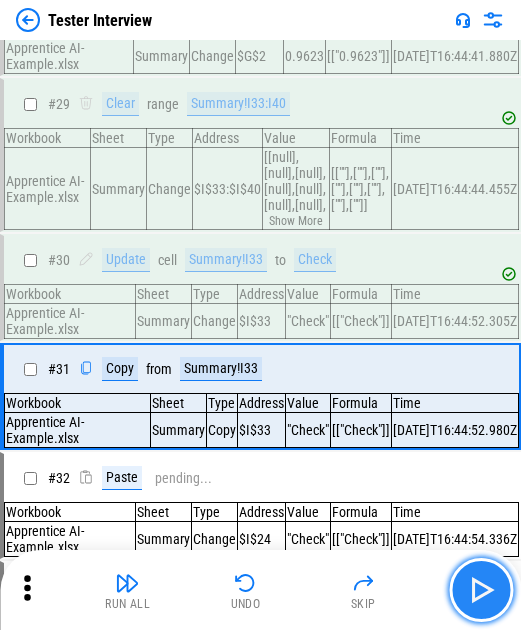 click at bounding box center (481, 590) 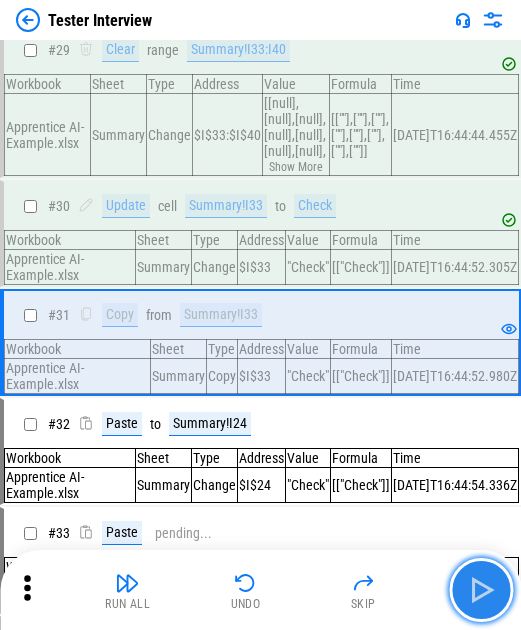 click at bounding box center (481, 590) 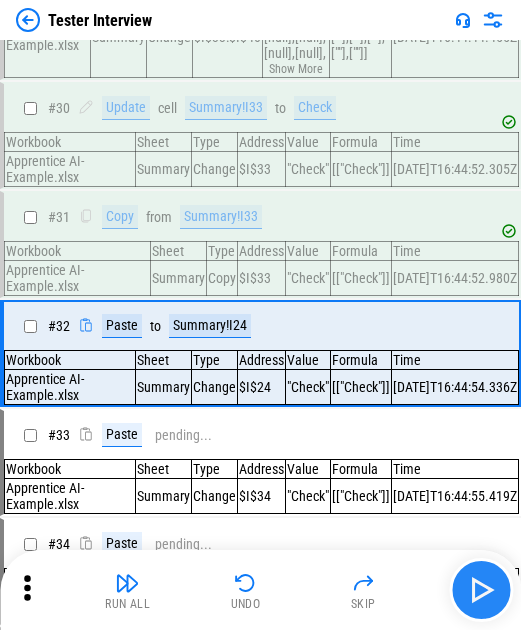 scroll, scrollTop: 3835, scrollLeft: 0, axis: vertical 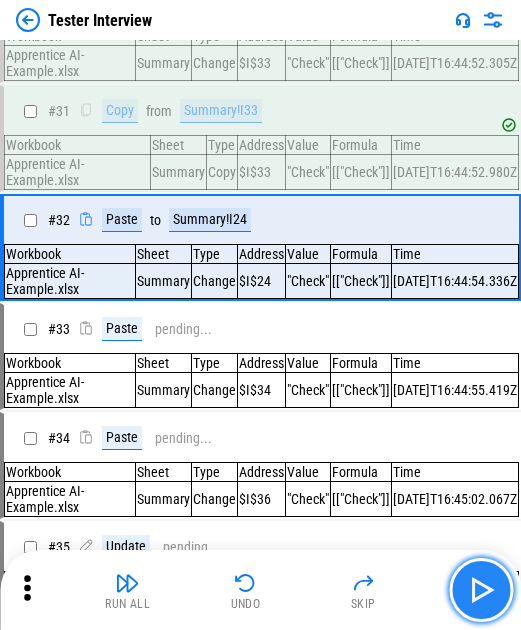 click at bounding box center (481, 590) 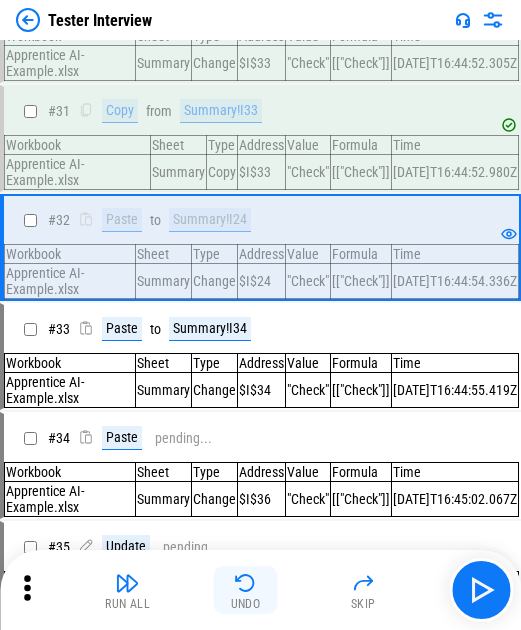 click at bounding box center (246, 583) 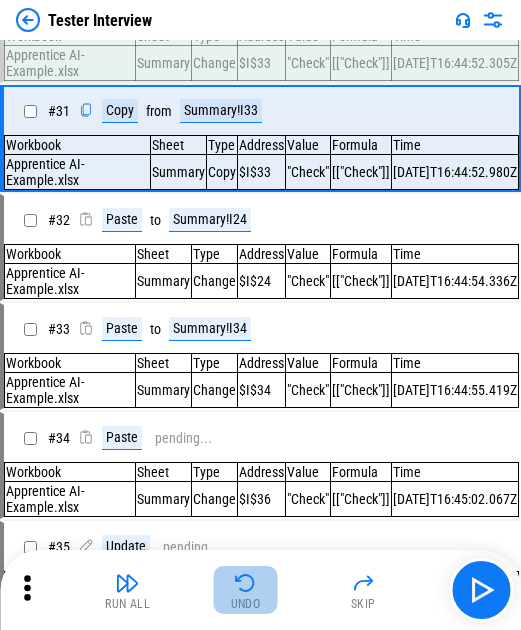 click at bounding box center (246, 583) 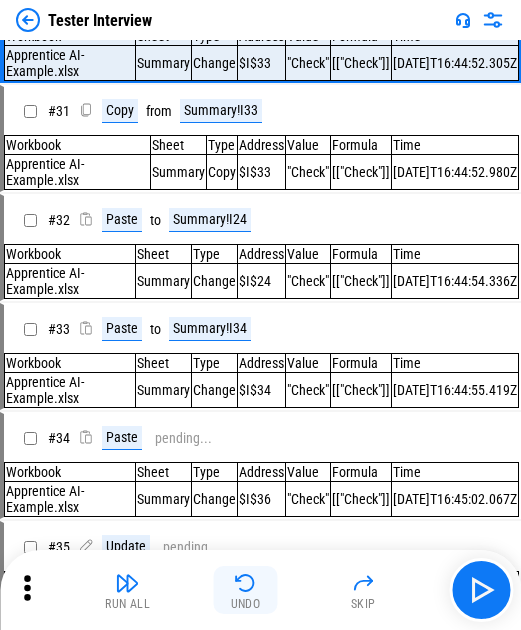 click on "Undo" at bounding box center [246, 590] 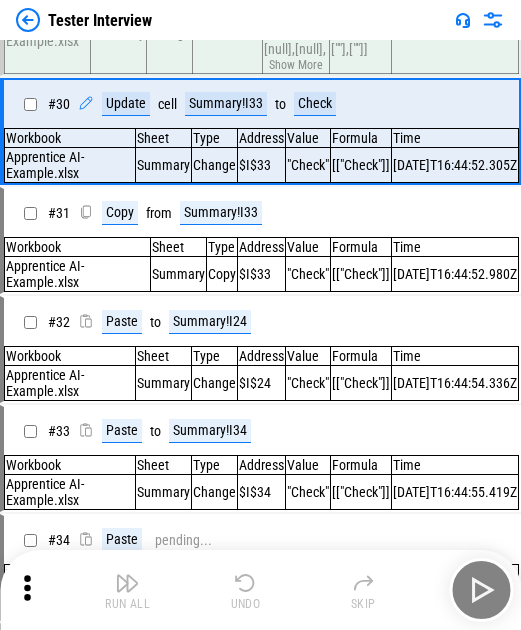 click on "Undo" at bounding box center (246, 590) 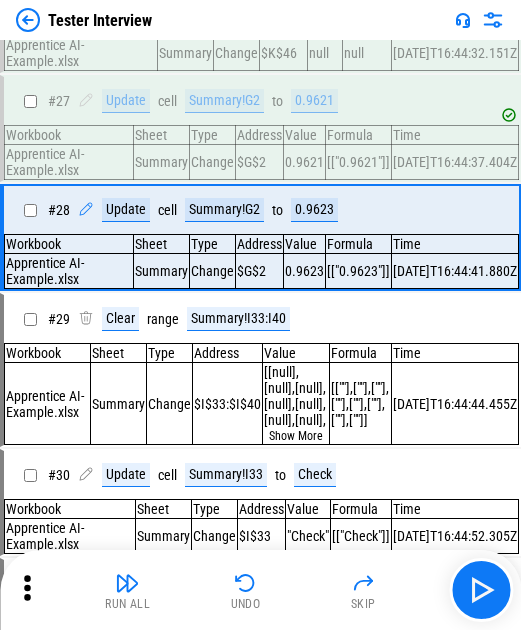 scroll, scrollTop: 3342, scrollLeft: 0, axis: vertical 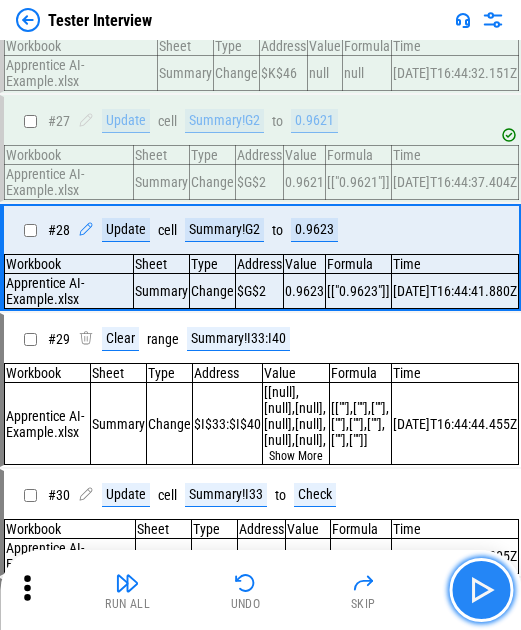 click at bounding box center [481, 590] 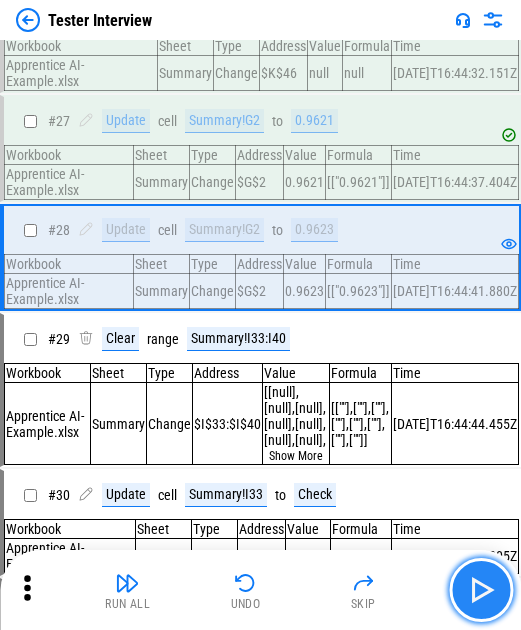 click at bounding box center (481, 590) 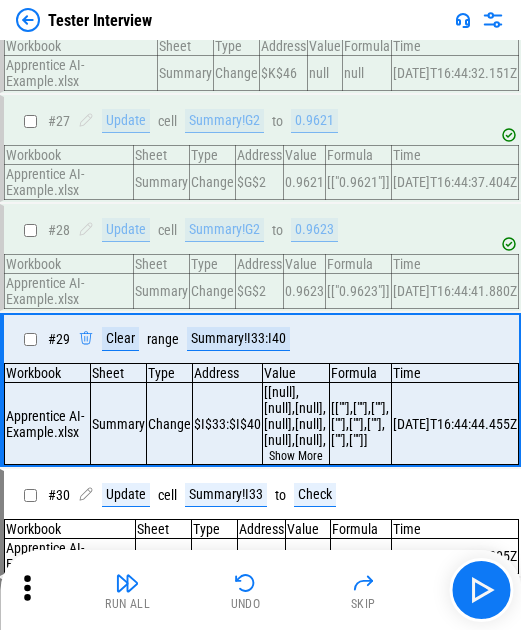 click on "$I$33:$I$40" at bounding box center [228, 424] 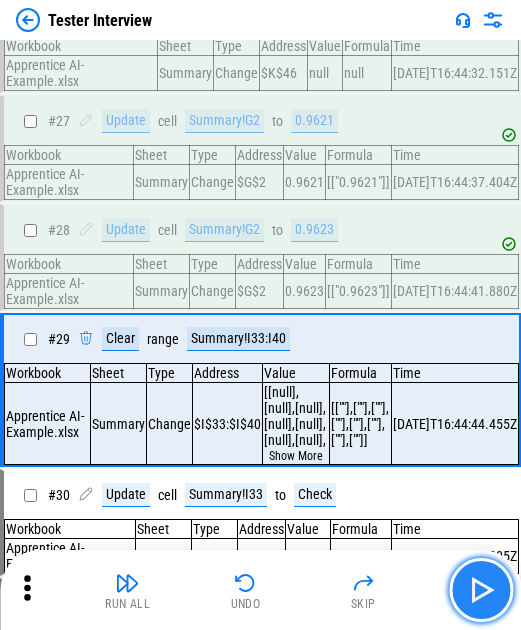 click at bounding box center [481, 590] 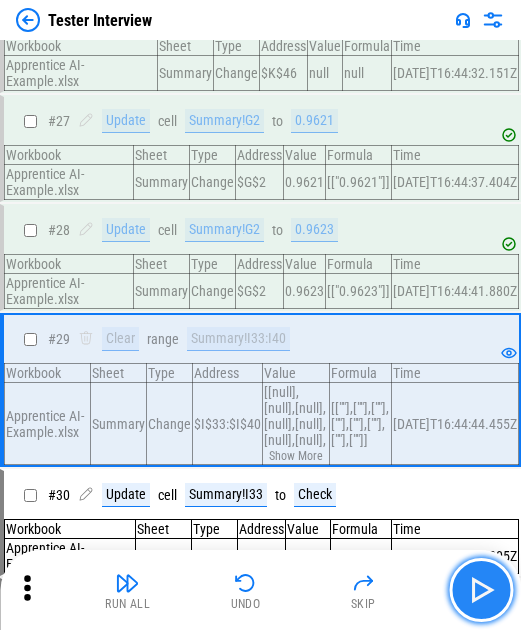 click at bounding box center [481, 590] 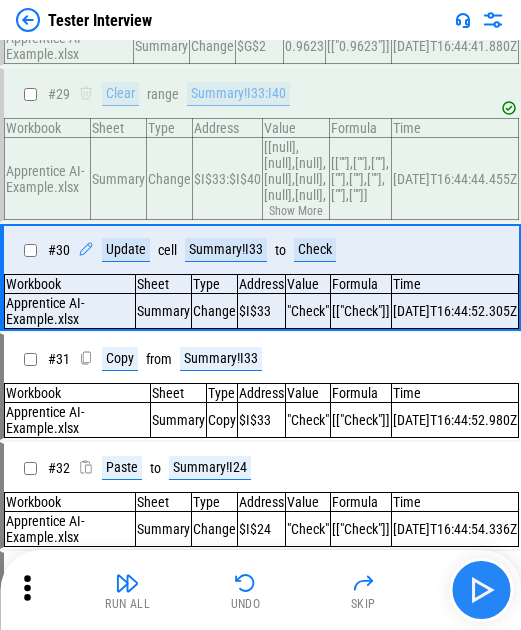 scroll, scrollTop: 3611, scrollLeft: 0, axis: vertical 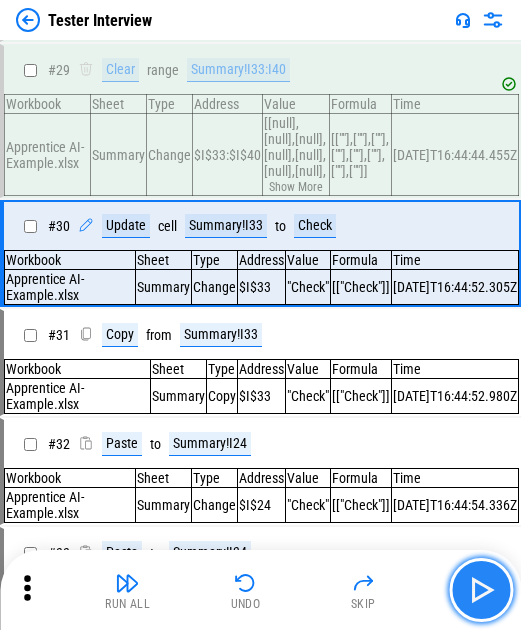 click at bounding box center (481, 590) 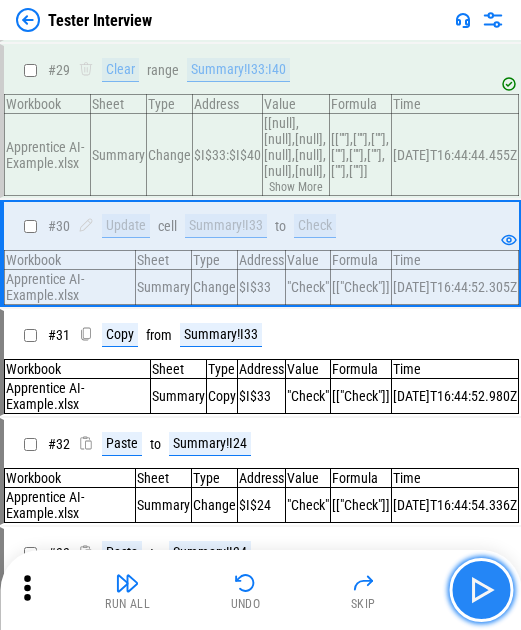 click at bounding box center (481, 590) 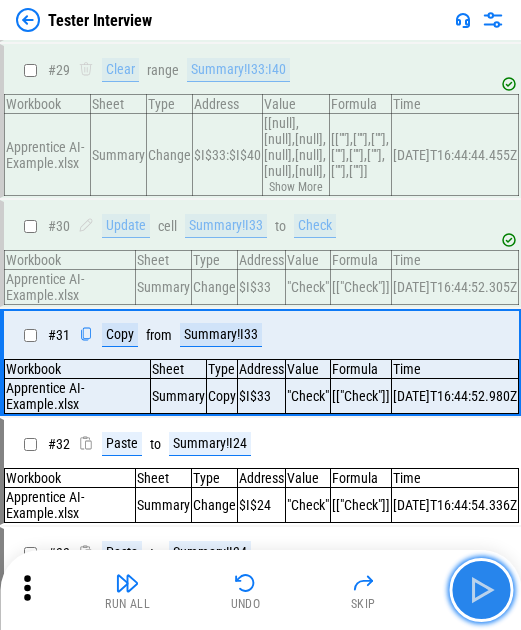 click at bounding box center [481, 590] 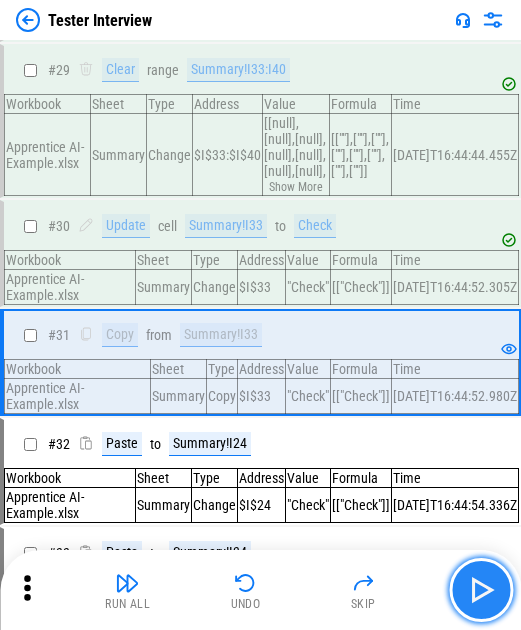 click at bounding box center (481, 590) 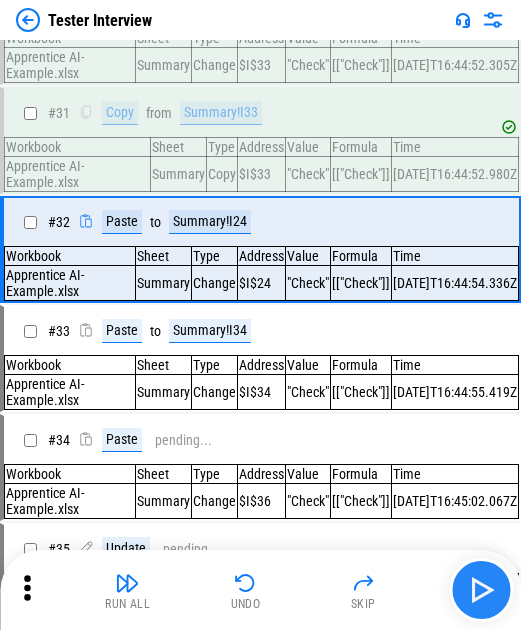 scroll, scrollTop: 3835, scrollLeft: 0, axis: vertical 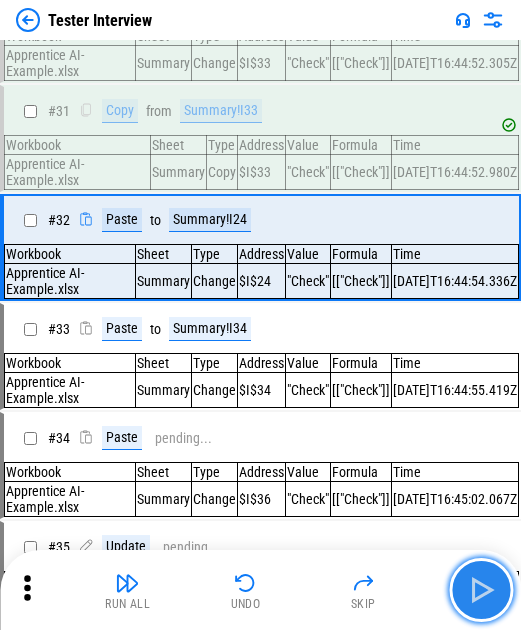 click at bounding box center [481, 590] 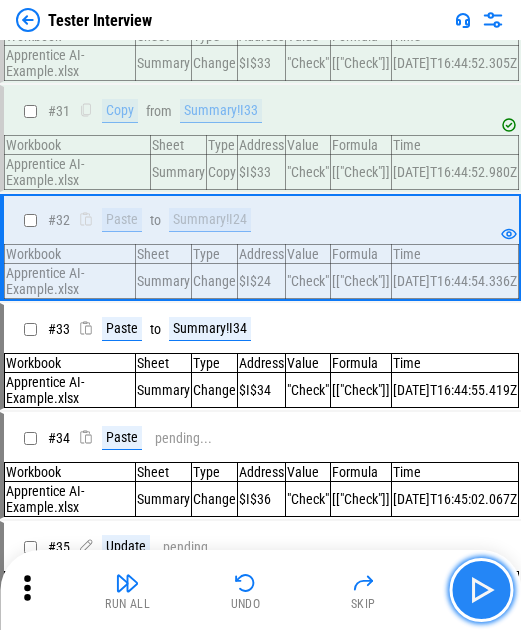 click at bounding box center [481, 590] 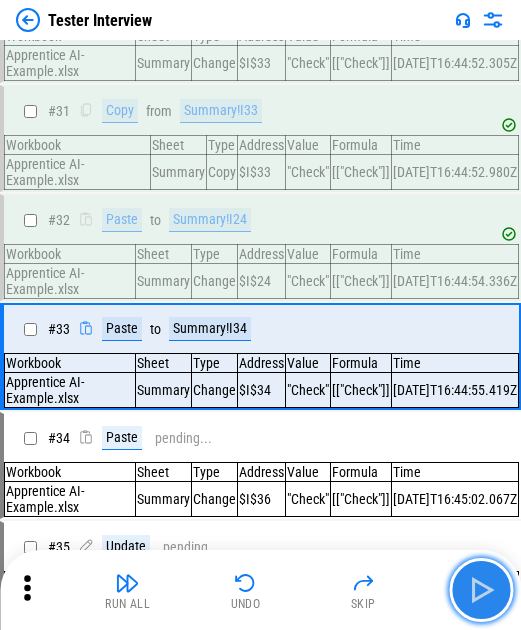 click at bounding box center (481, 590) 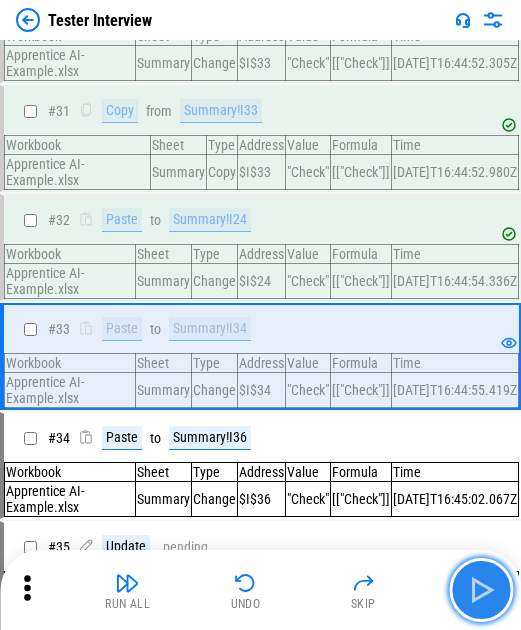 click at bounding box center (481, 590) 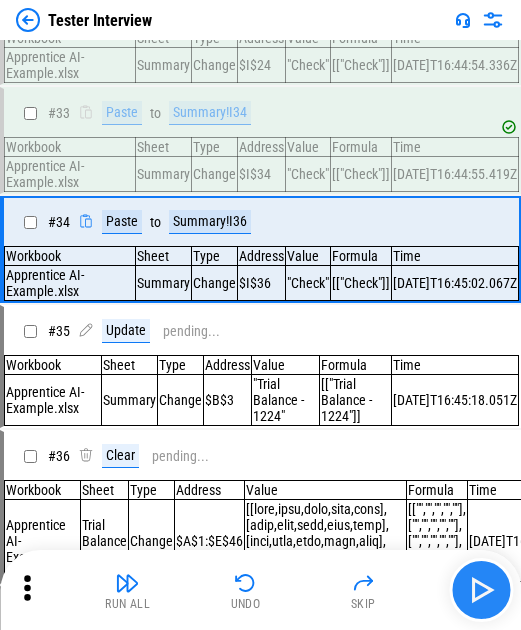 scroll, scrollTop: 4059, scrollLeft: 0, axis: vertical 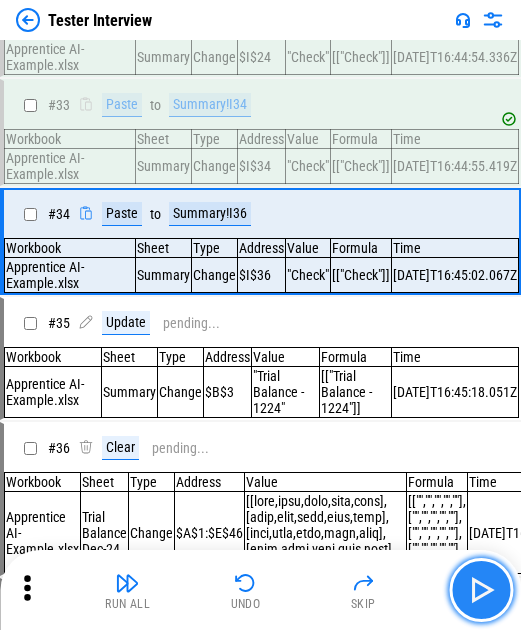 click at bounding box center (481, 590) 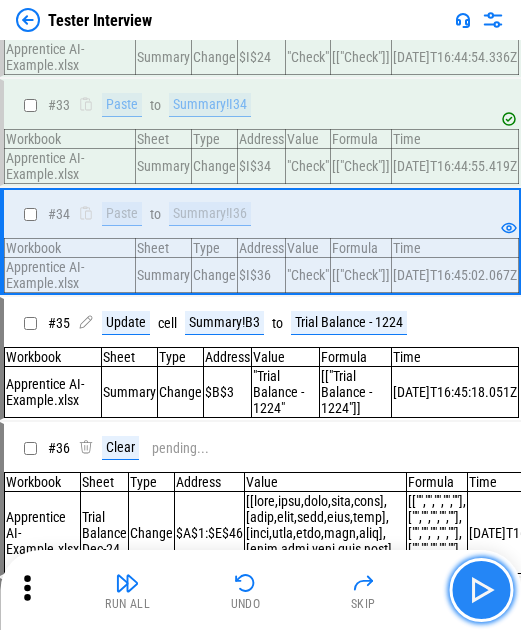 click at bounding box center (481, 590) 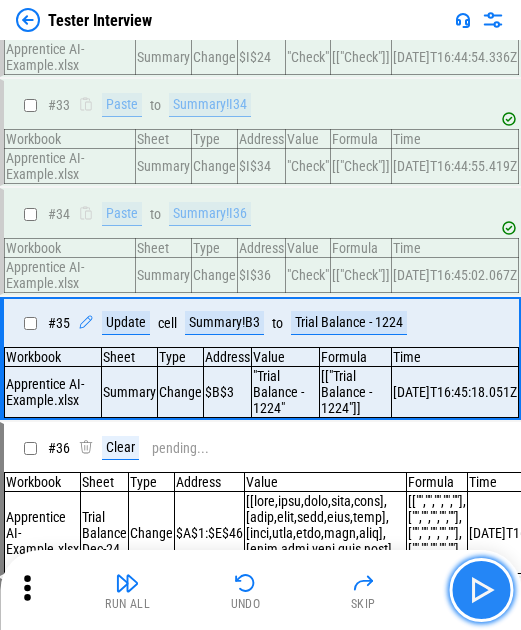 click at bounding box center [481, 590] 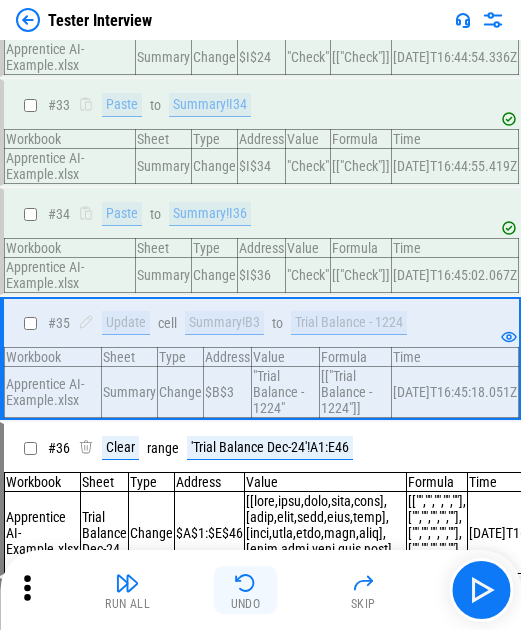 click at bounding box center [246, 583] 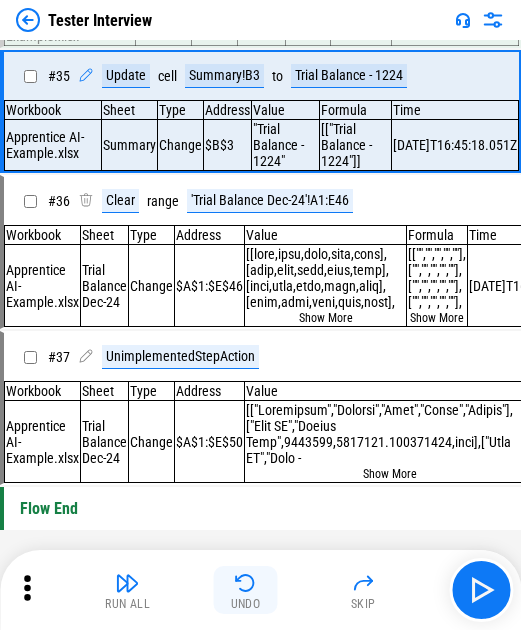scroll, scrollTop: 4323, scrollLeft: 0, axis: vertical 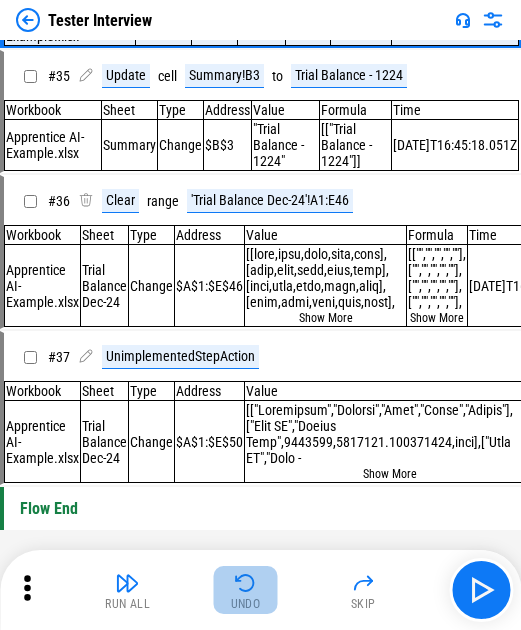 click on "Undo" at bounding box center (246, 590) 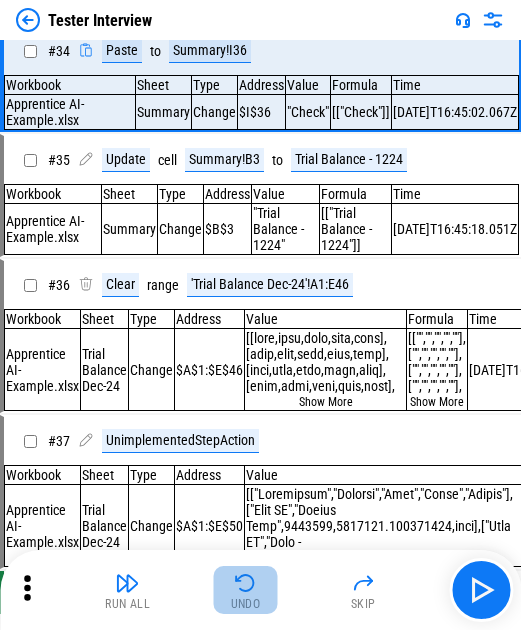 click on "Undo" at bounding box center [246, 590] 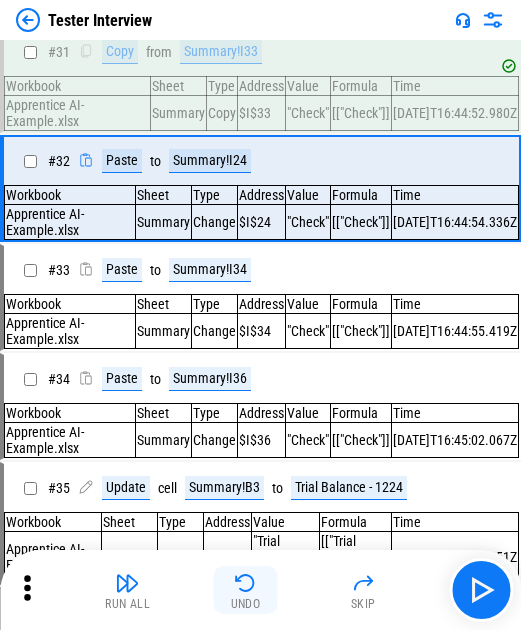 scroll, scrollTop: 3835, scrollLeft: 0, axis: vertical 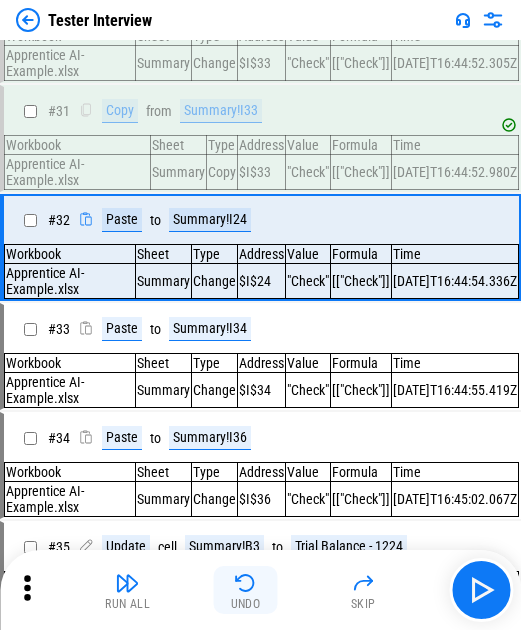 click at bounding box center (246, 583) 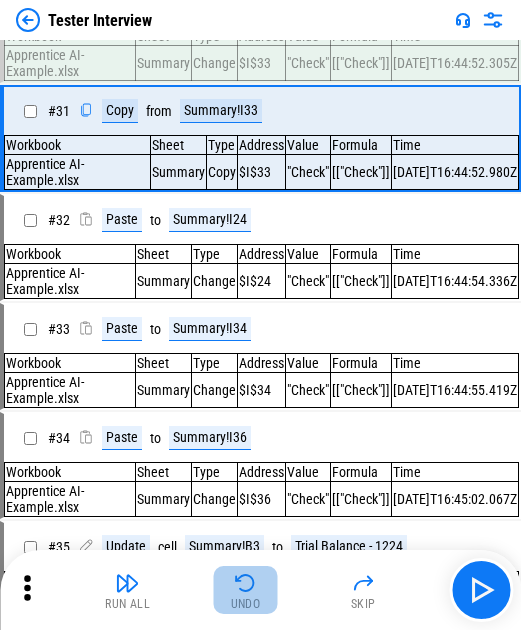 click at bounding box center (246, 583) 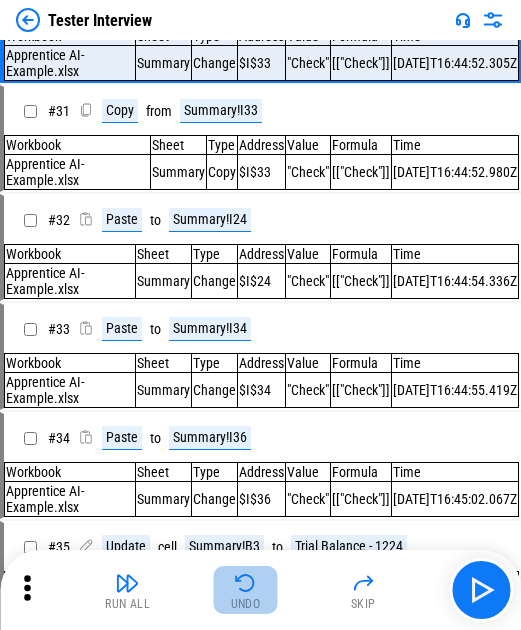 click at bounding box center (246, 583) 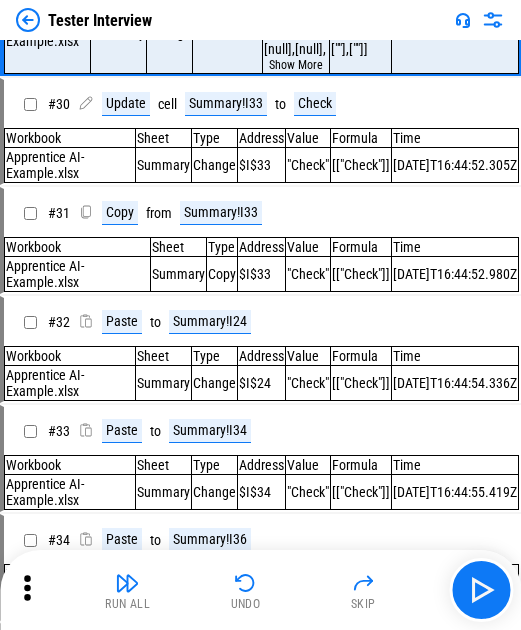 scroll, scrollTop: 3477, scrollLeft: 0, axis: vertical 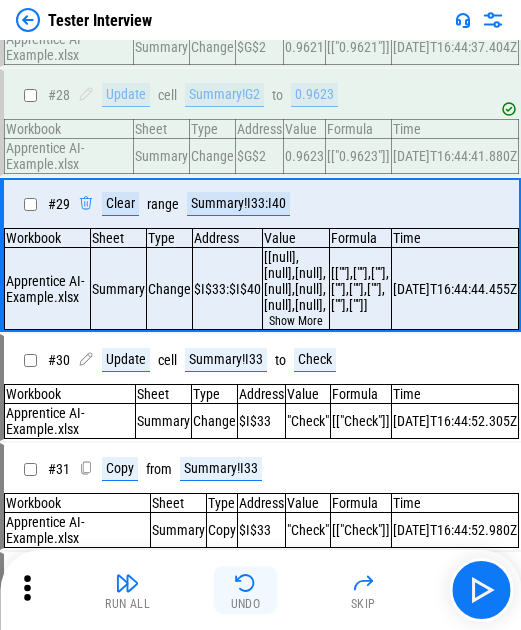 click on "Undo" at bounding box center (246, 590) 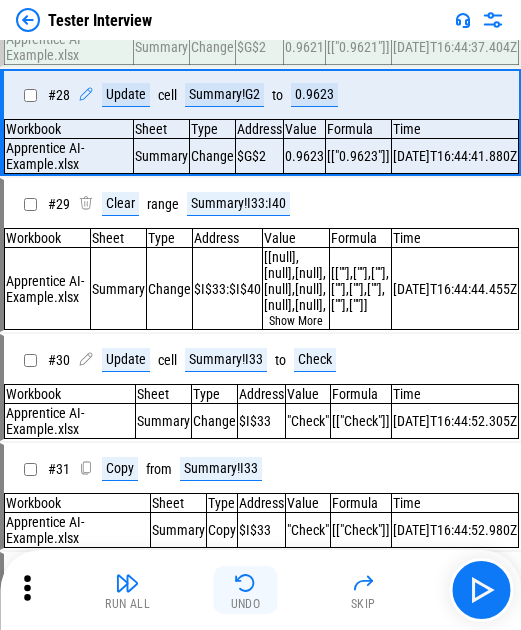 click on "Undo" at bounding box center [246, 590] 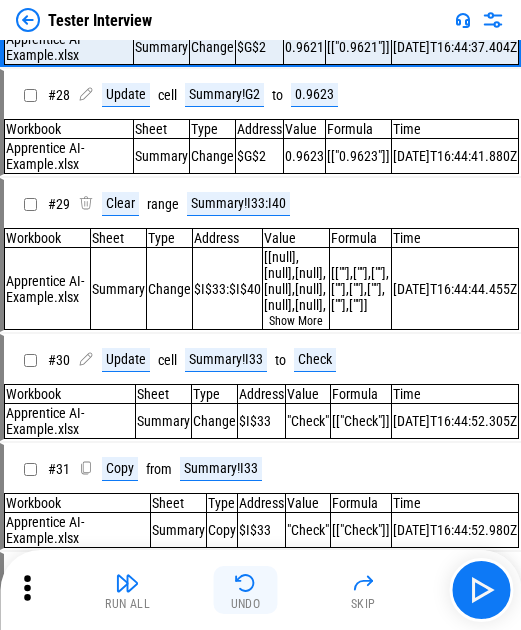 click on "Undo" at bounding box center (246, 590) 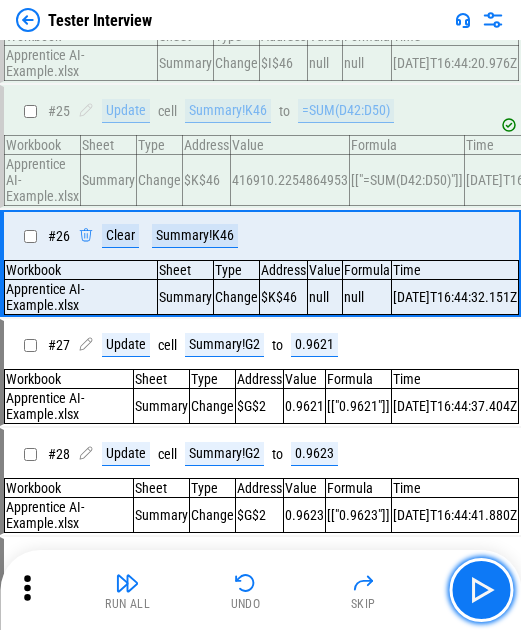 click at bounding box center [481, 590] 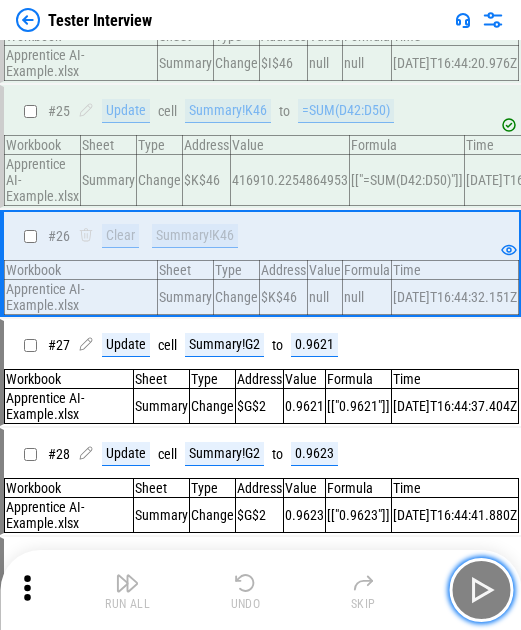 click at bounding box center (481, 590) 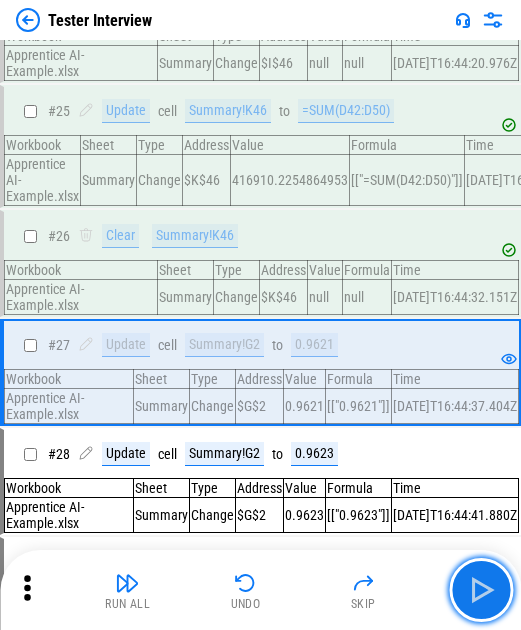 click at bounding box center (481, 590) 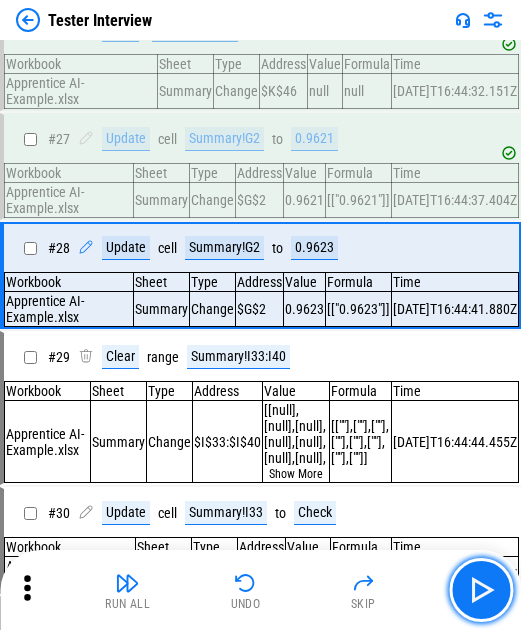 click at bounding box center [481, 590] 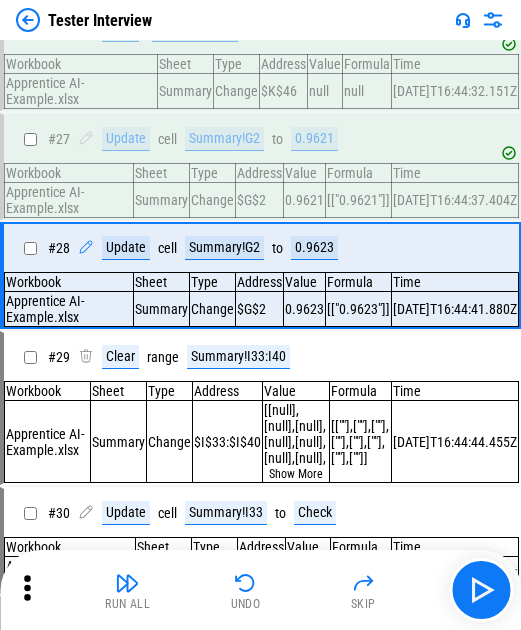scroll, scrollTop: 3342, scrollLeft: 0, axis: vertical 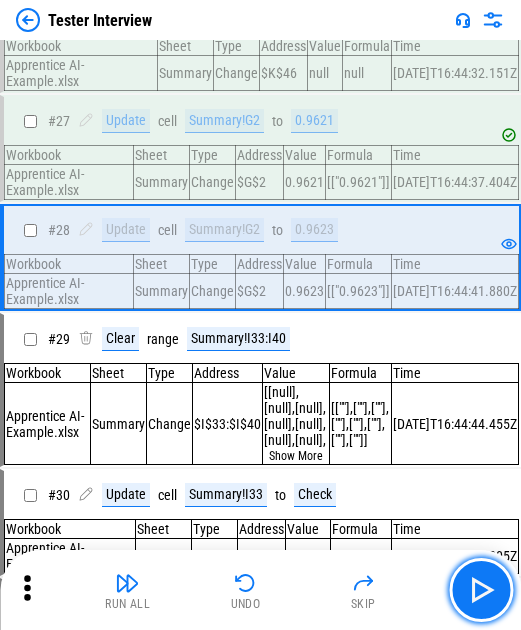 click at bounding box center (481, 590) 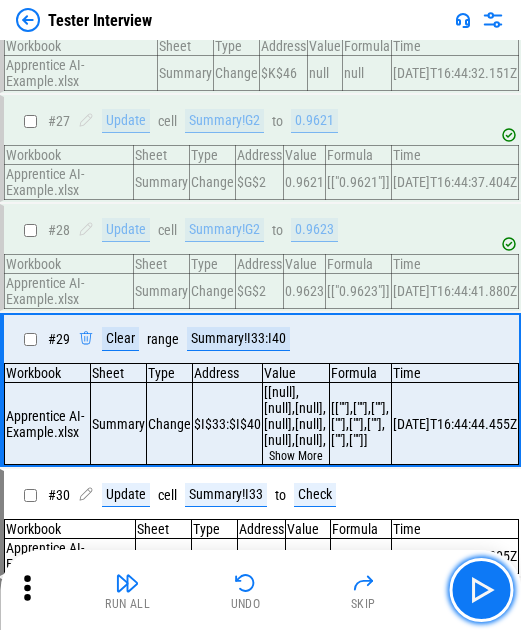 click at bounding box center [481, 590] 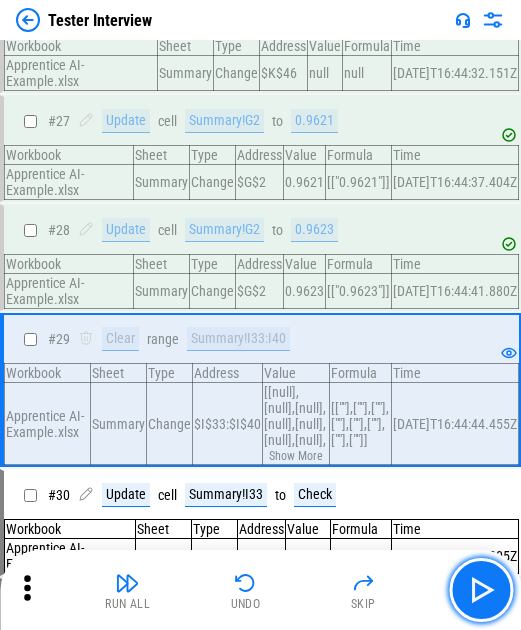 click at bounding box center [481, 590] 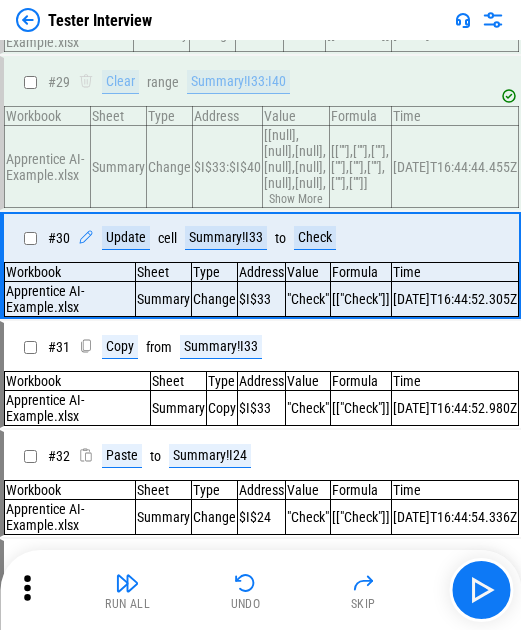 scroll, scrollTop: 3611, scrollLeft: 0, axis: vertical 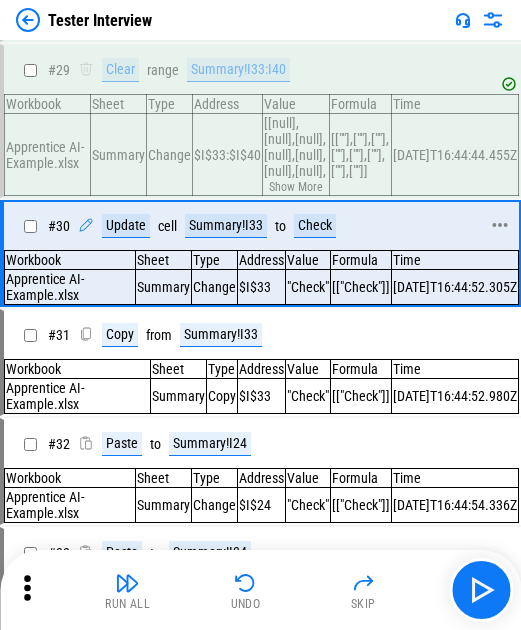 drag, startPoint x: 312, startPoint y: 296, endPoint x: 409, endPoint y: 415, distance: 153.52524 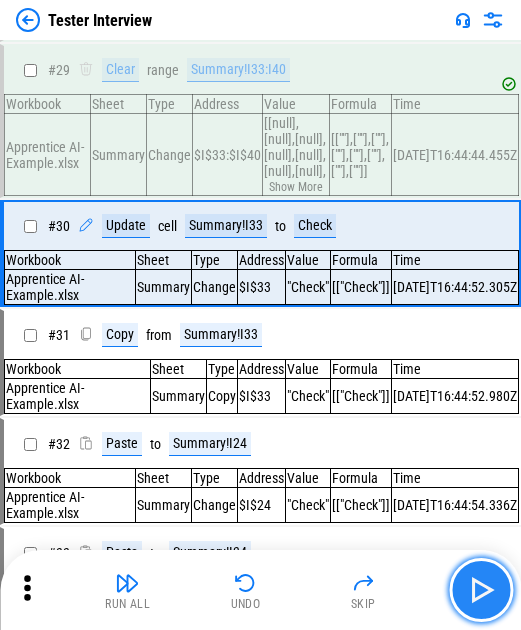 click at bounding box center [481, 590] 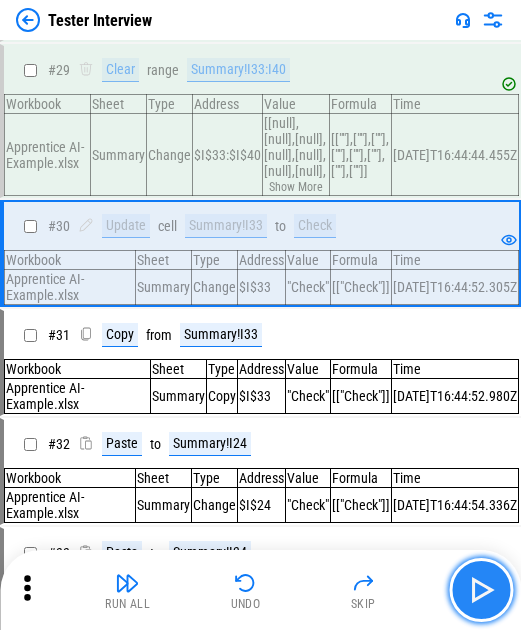 click at bounding box center [481, 590] 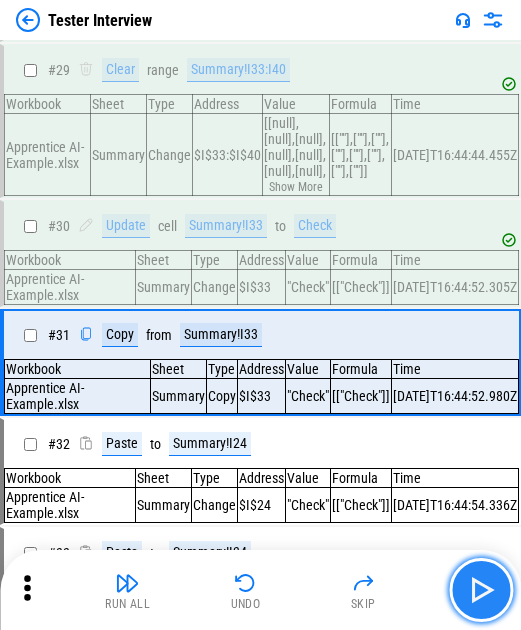 click at bounding box center (481, 590) 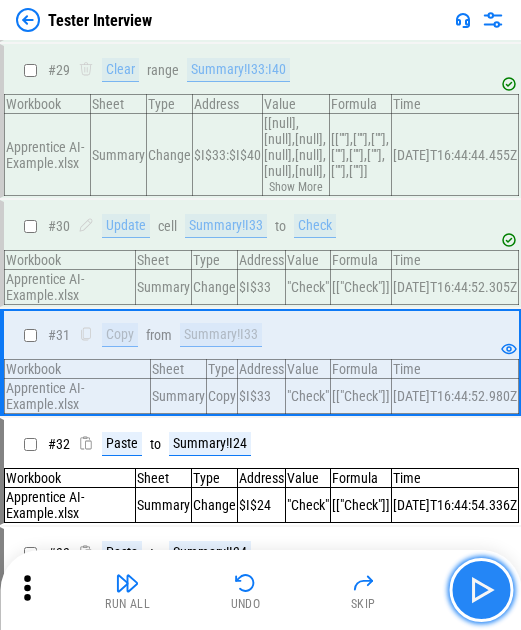 click at bounding box center (481, 590) 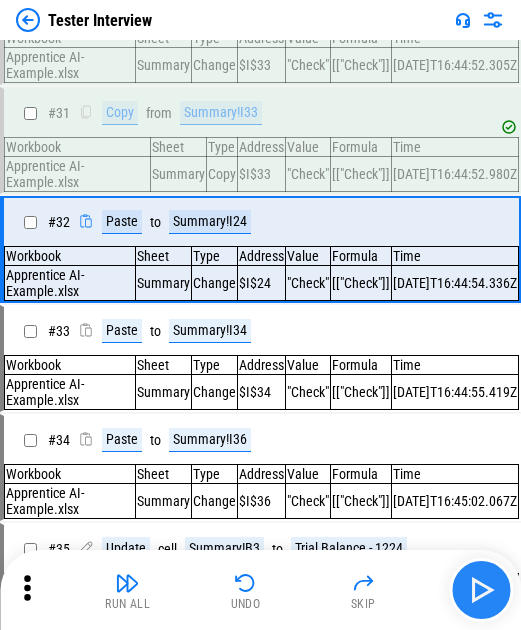 scroll, scrollTop: 3835, scrollLeft: 0, axis: vertical 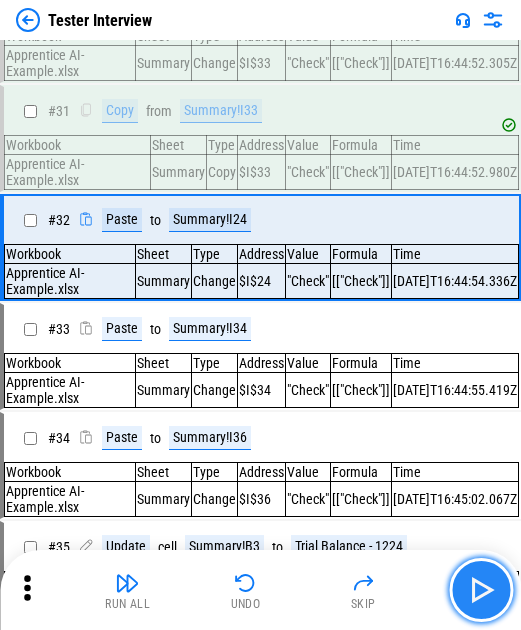 click at bounding box center (481, 590) 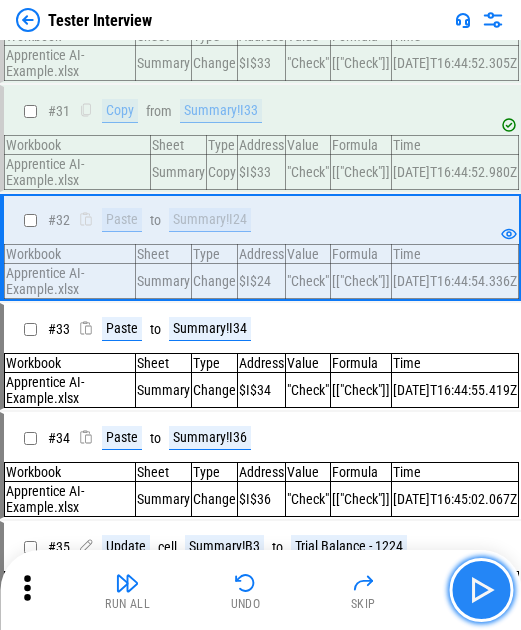 click at bounding box center [481, 590] 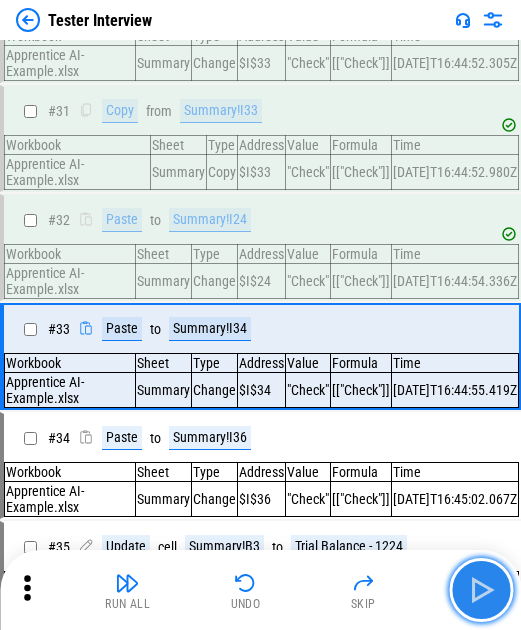 click at bounding box center [481, 590] 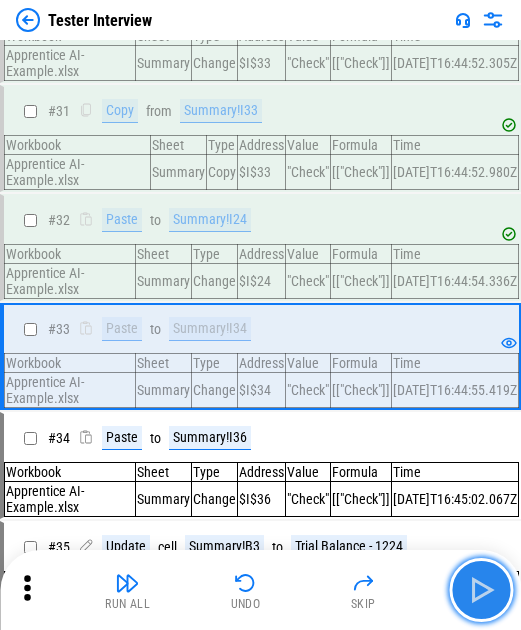 click at bounding box center (481, 590) 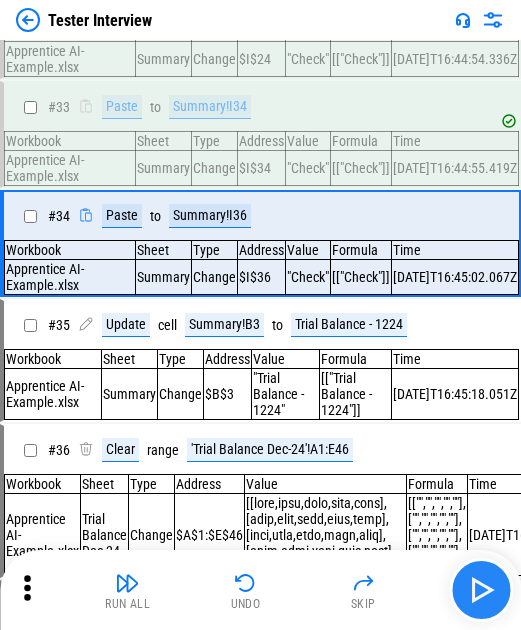 scroll, scrollTop: 4059, scrollLeft: 0, axis: vertical 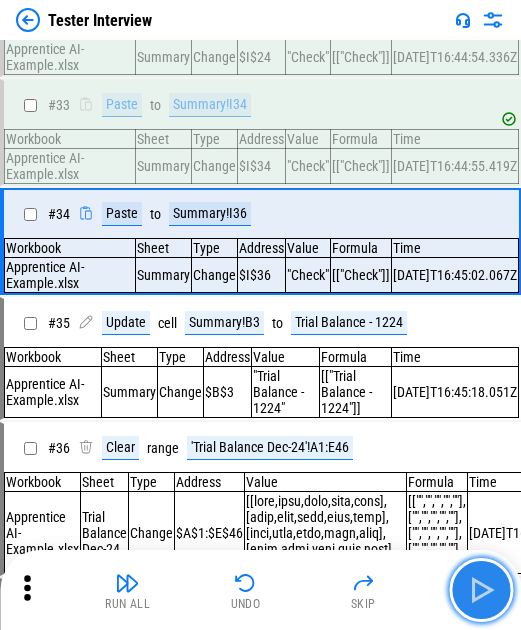 click at bounding box center [481, 590] 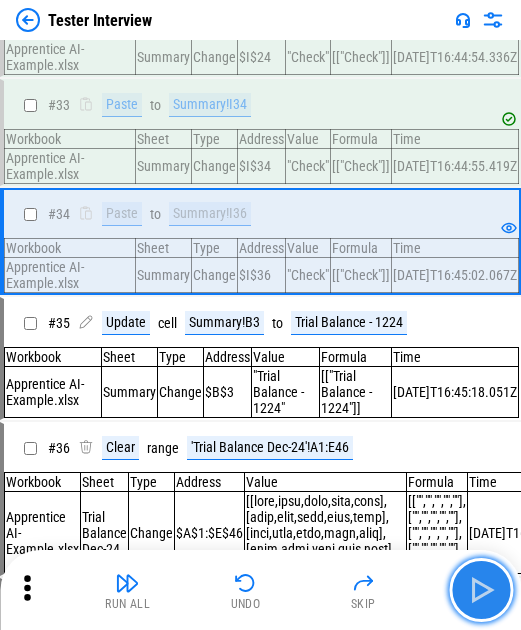 click at bounding box center (481, 590) 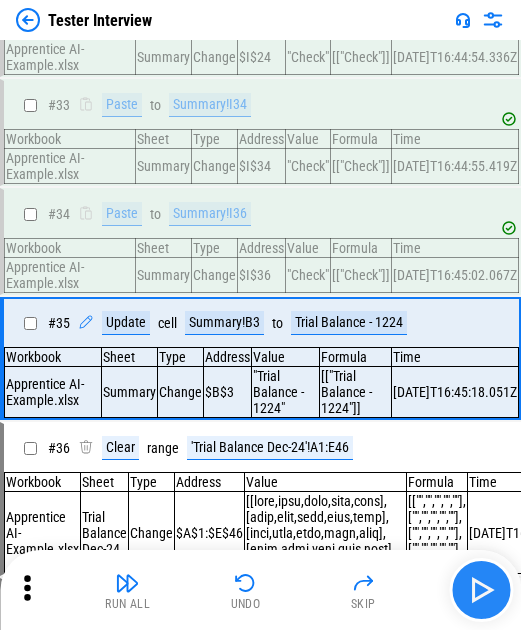 click at bounding box center [481, 590] 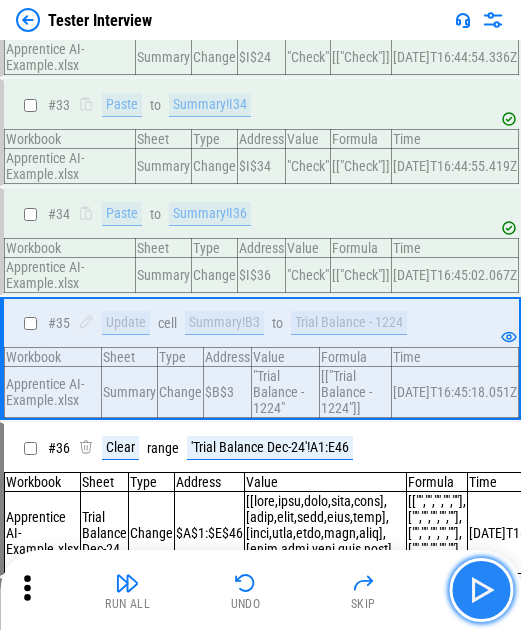click at bounding box center (481, 590) 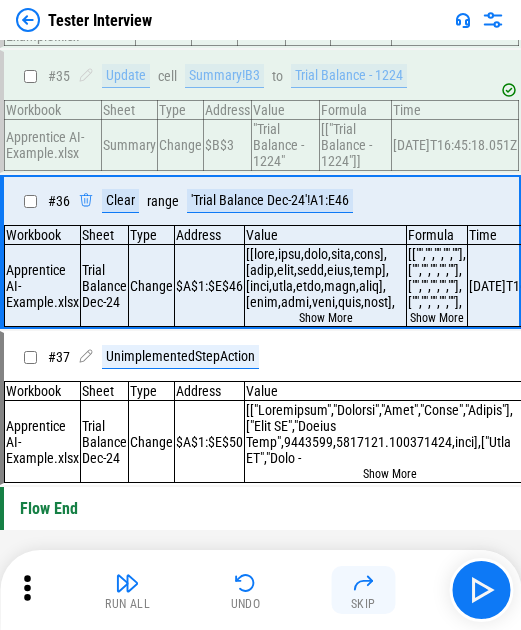 scroll, scrollTop: 4323, scrollLeft: 0, axis: vertical 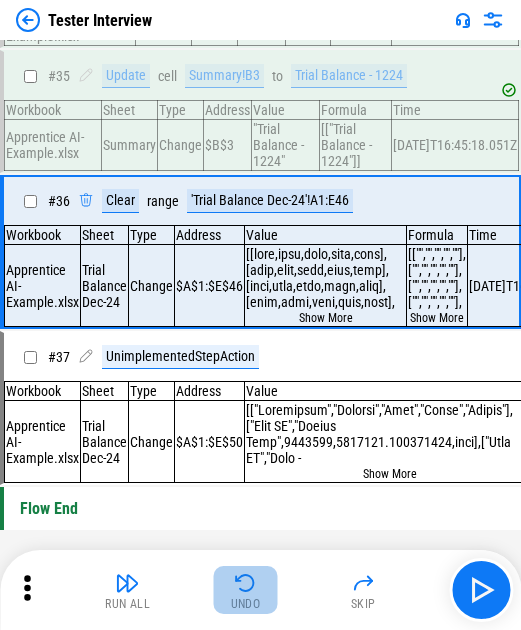 click on "Undo" at bounding box center (246, 590) 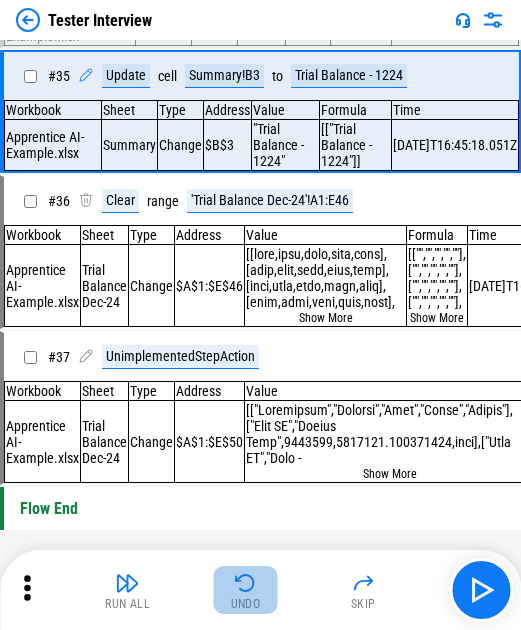 click on "Undo" at bounding box center (246, 590) 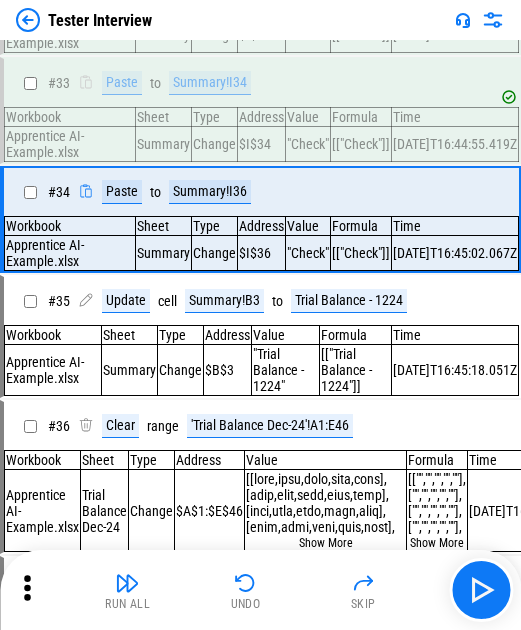scroll, scrollTop: 4059, scrollLeft: 0, axis: vertical 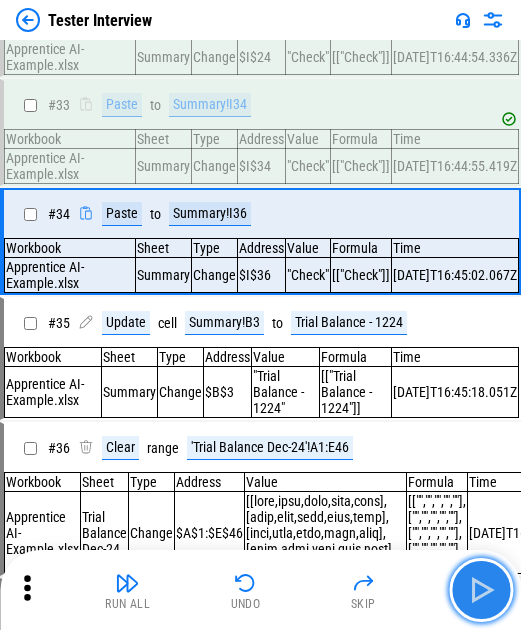 click at bounding box center (481, 590) 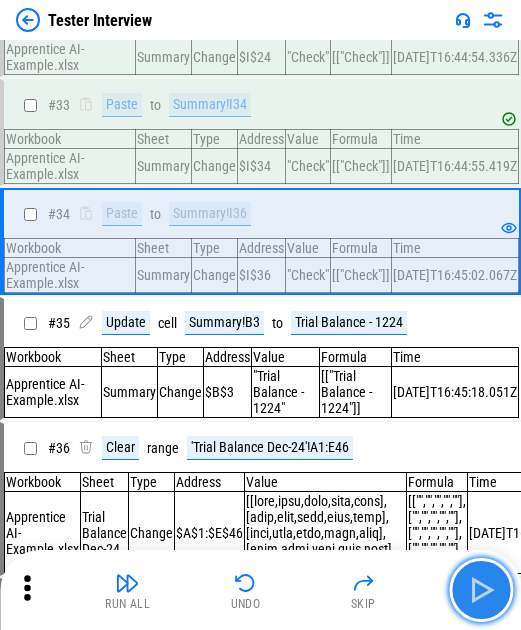 click at bounding box center [481, 590] 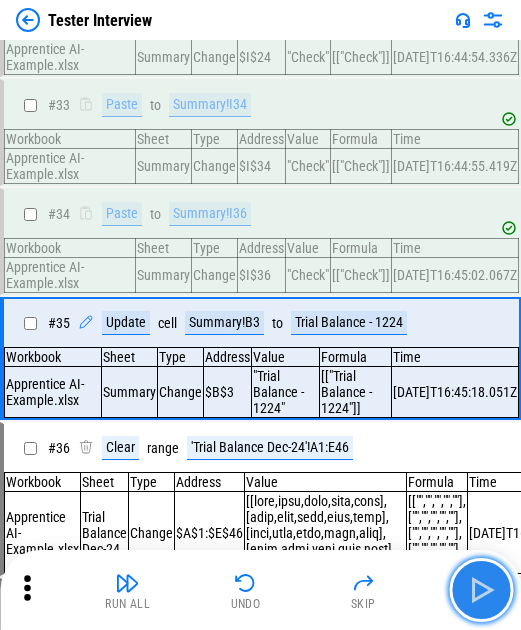 click at bounding box center (481, 590) 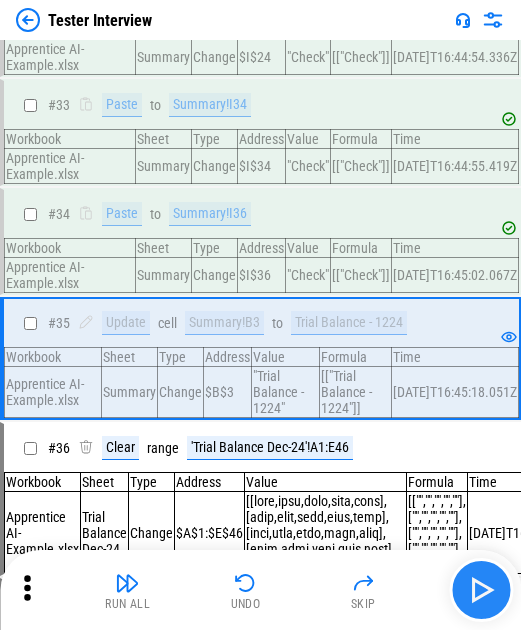 click at bounding box center (481, 590) 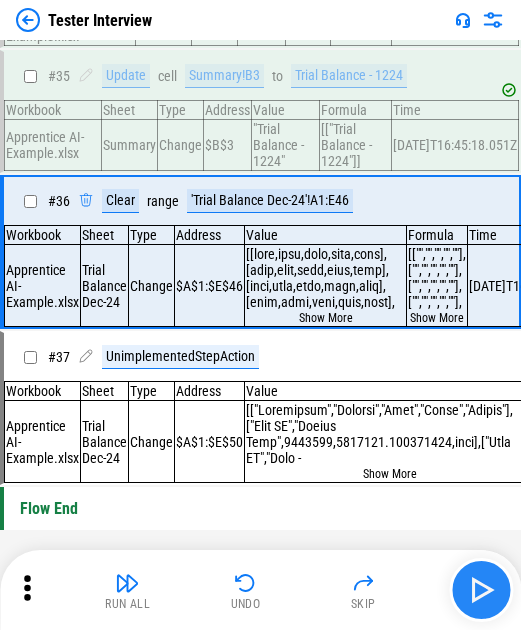 scroll, scrollTop: 4323, scrollLeft: 0, axis: vertical 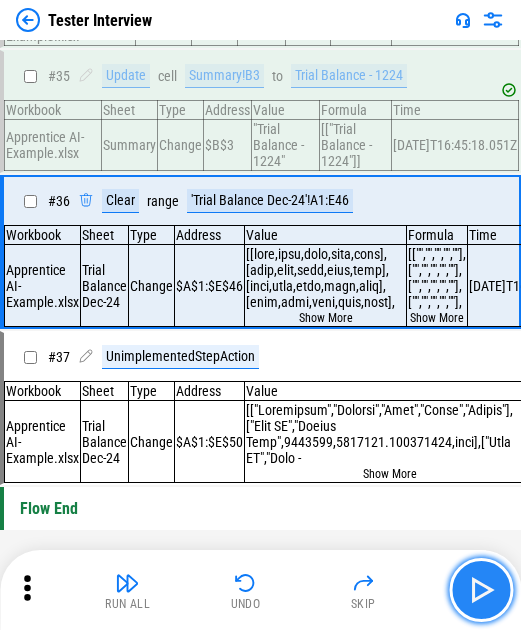 click at bounding box center (481, 590) 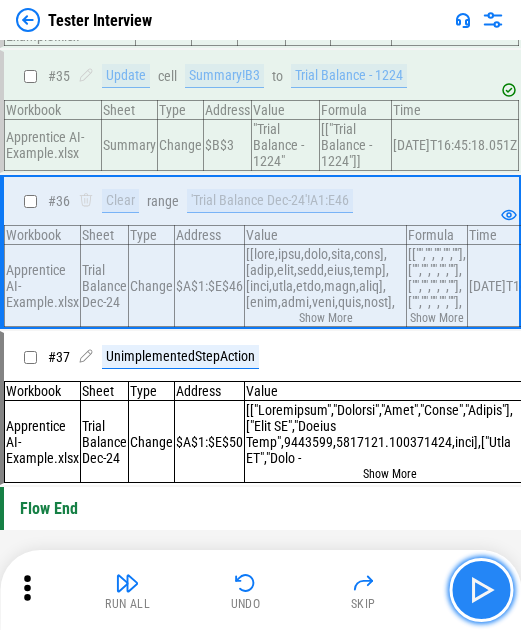 click at bounding box center (481, 590) 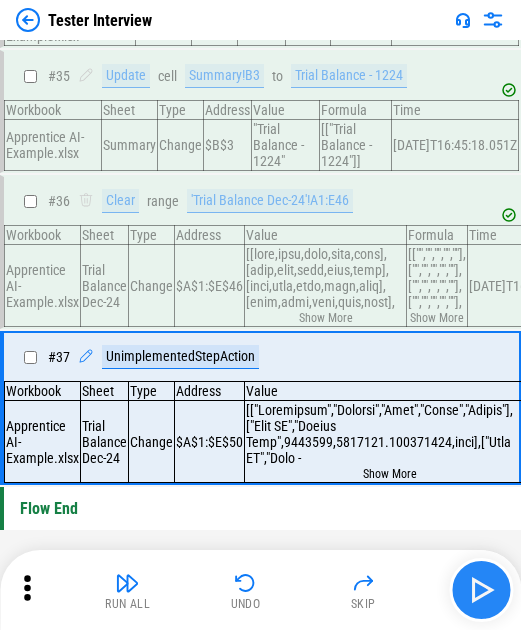 scroll, scrollTop: 4387, scrollLeft: 0, axis: vertical 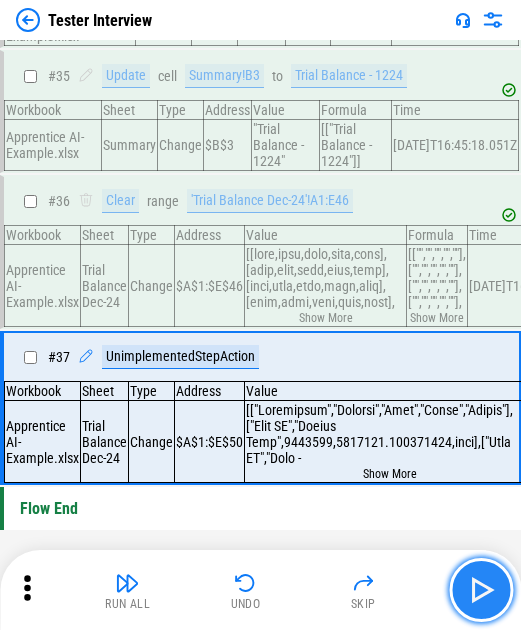 click at bounding box center [481, 590] 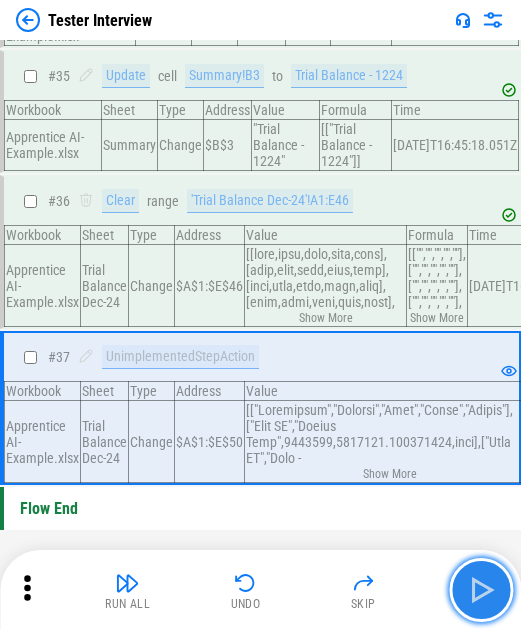 click at bounding box center (481, 590) 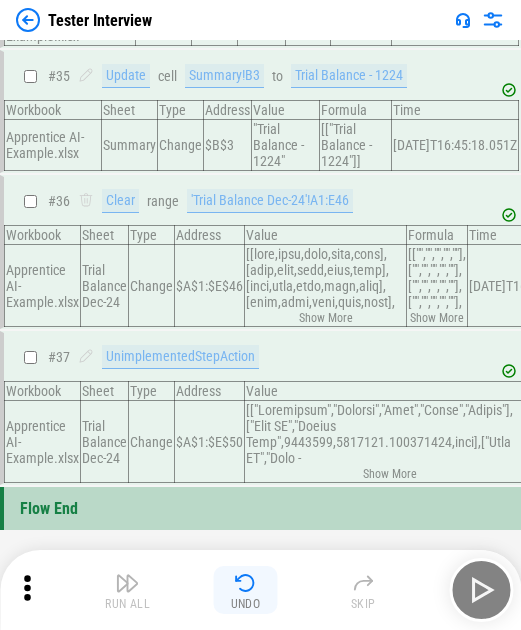 click at bounding box center (246, 583) 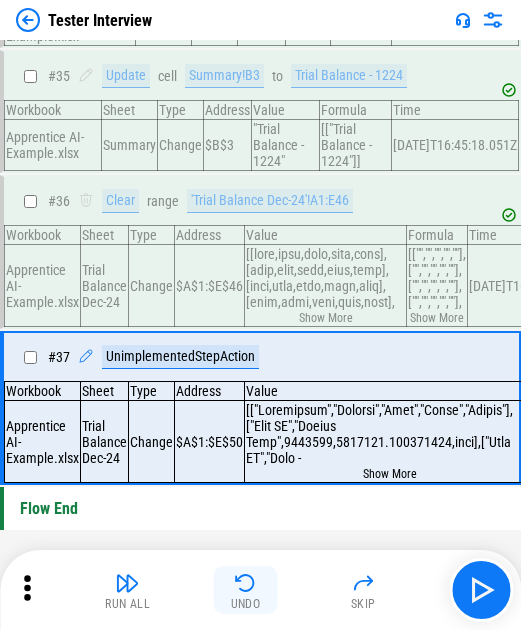 click at bounding box center [246, 583] 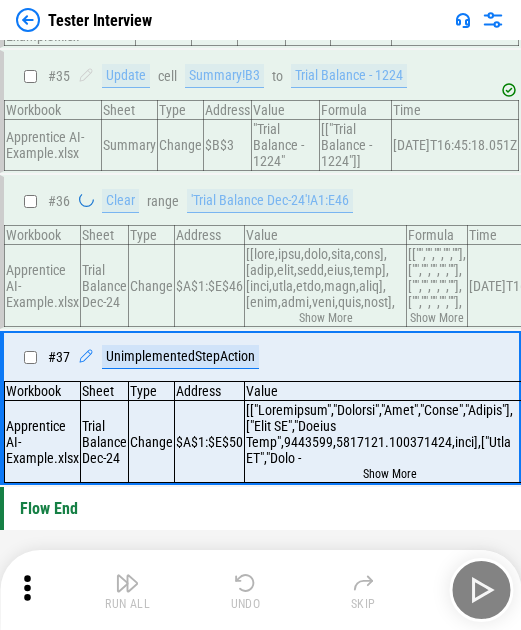 click on "Run All Undo Skip" at bounding box center (262, 590) 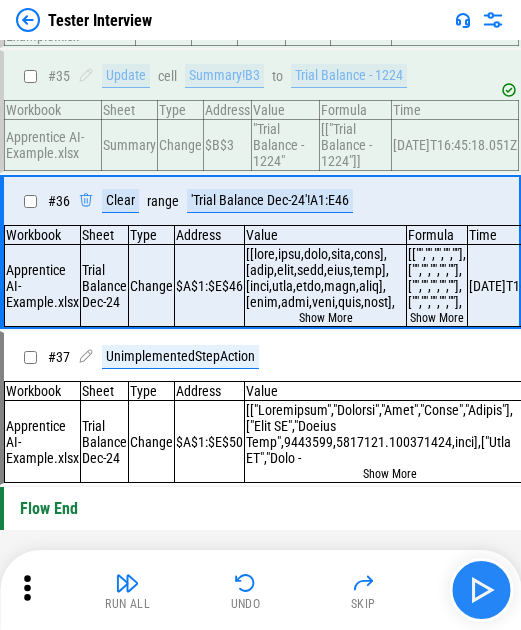 click at bounding box center [481, 590] 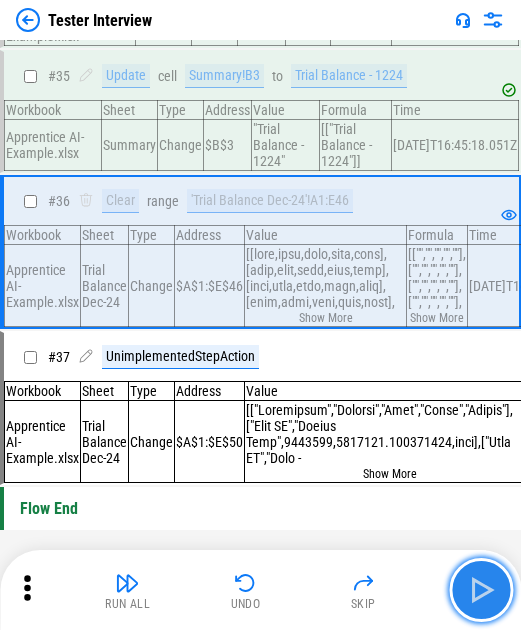 click at bounding box center [481, 590] 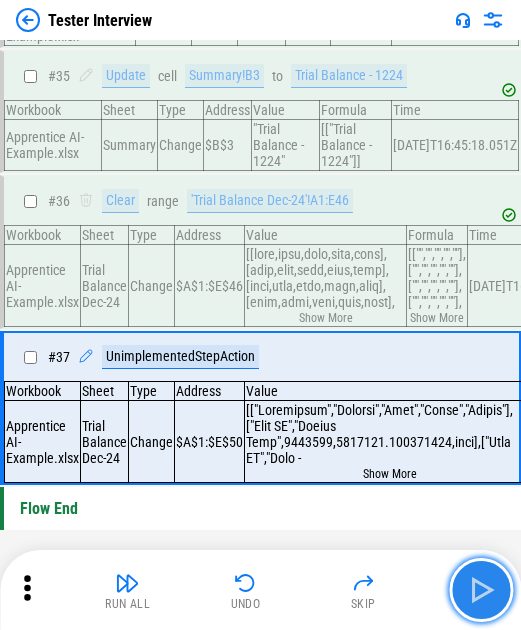 click at bounding box center [481, 590] 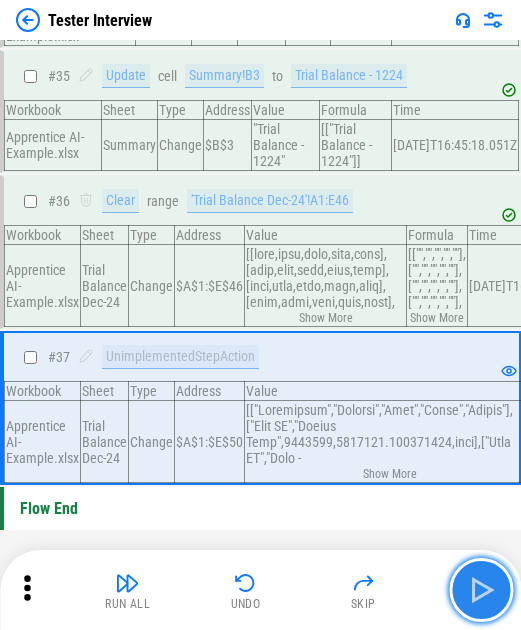 click at bounding box center [481, 590] 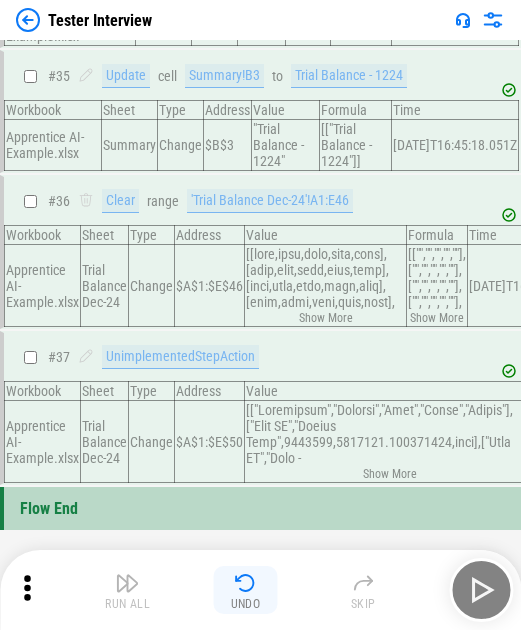 click at bounding box center [246, 583] 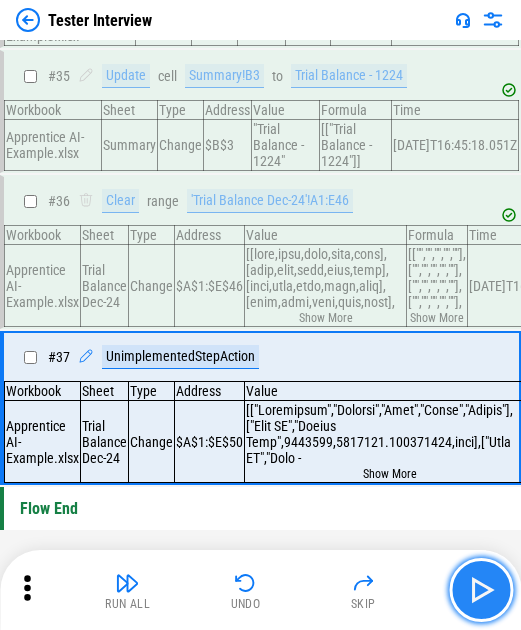 click at bounding box center [481, 590] 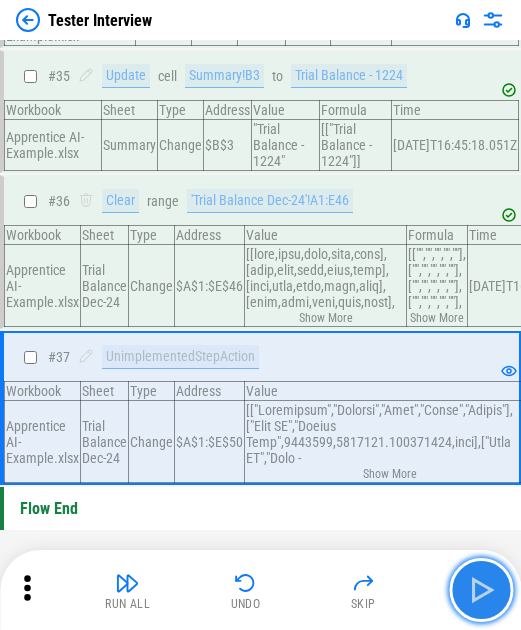 click at bounding box center (481, 590) 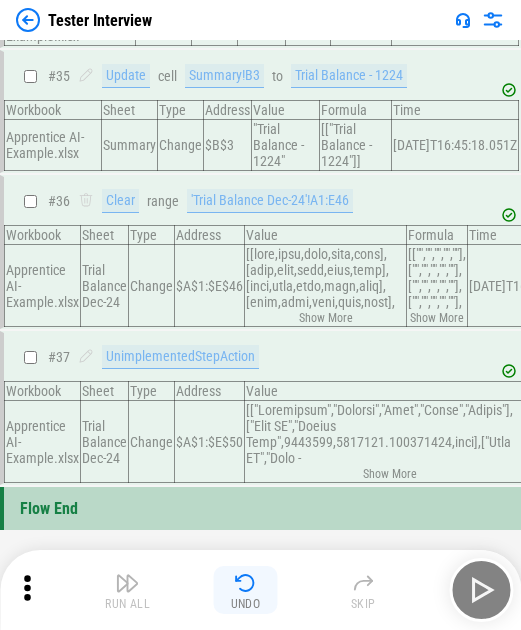 click on "Undo" at bounding box center (246, 590) 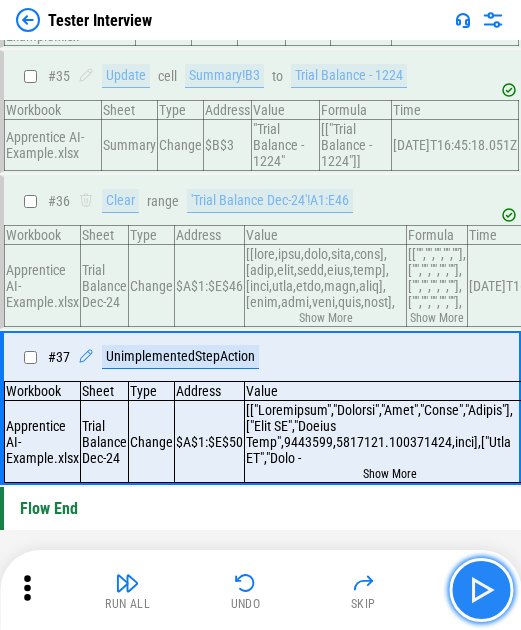 click at bounding box center (481, 590) 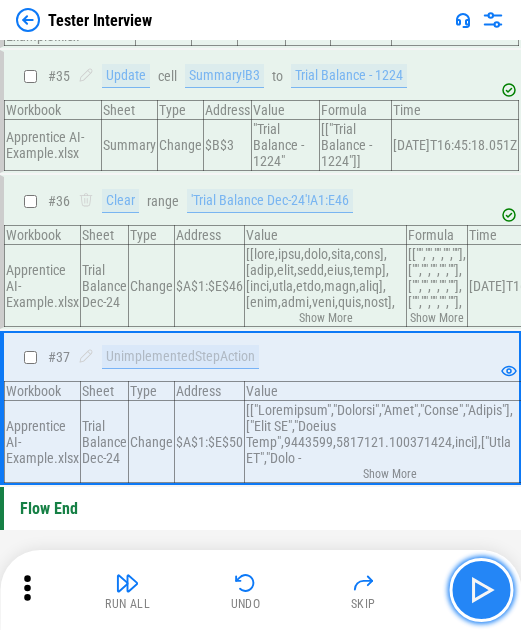 click at bounding box center [481, 590] 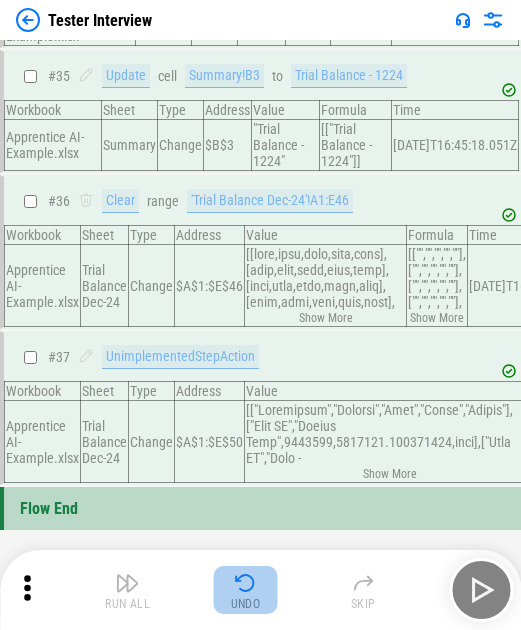 click on "Undo" at bounding box center [246, 590] 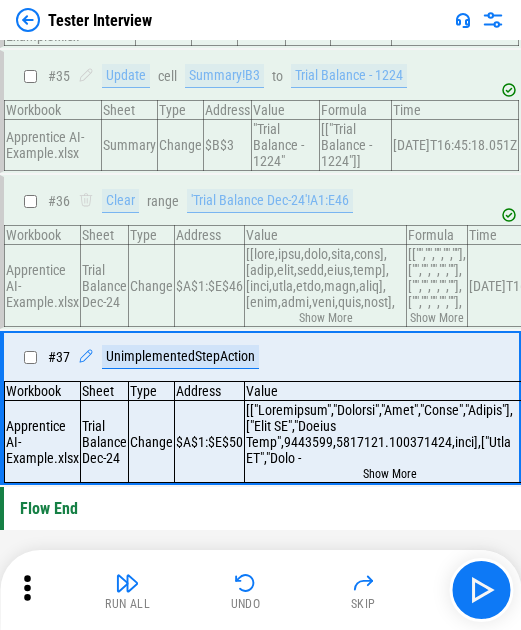 click on "Run All Undo Skip" at bounding box center [260, 590] 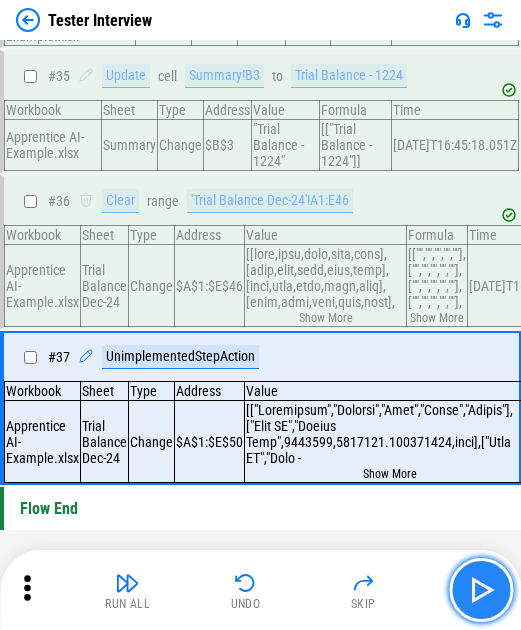 click at bounding box center (481, 590) 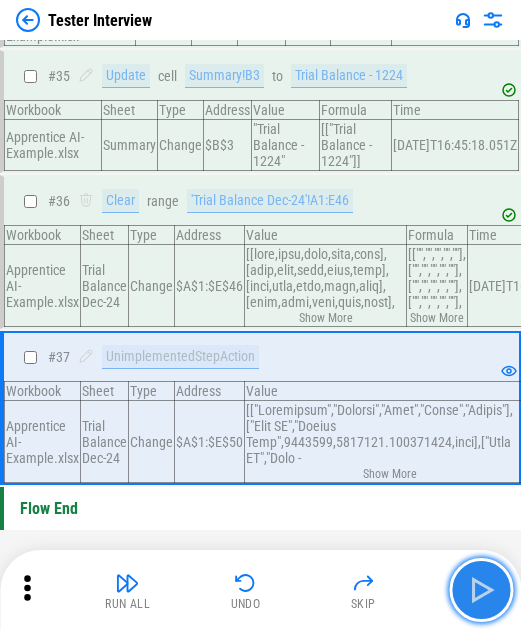 click at bounding box center (481, 590) 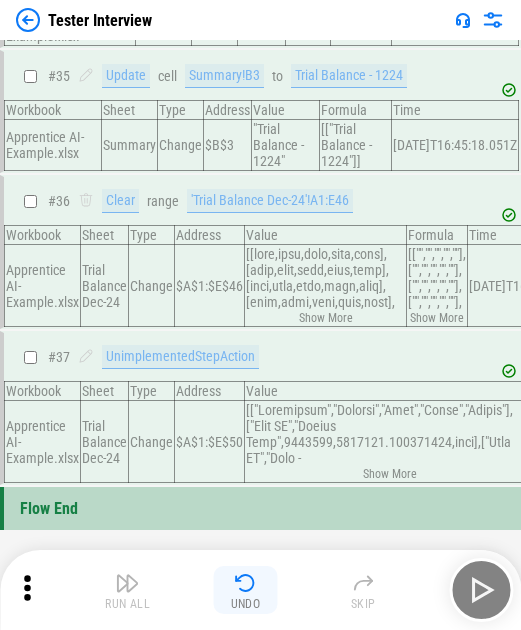 click on "Undo" at bounding box center [246, 590] 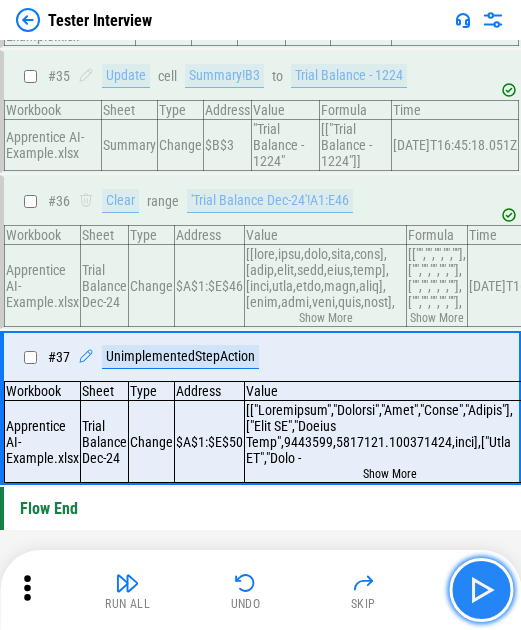 click at bounding box center (481, 590) 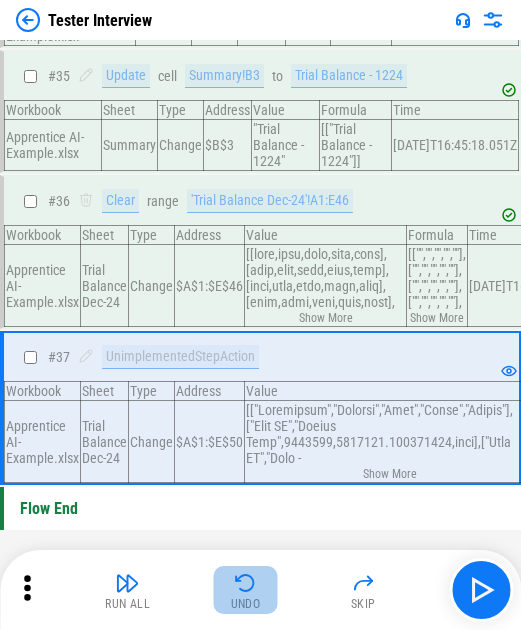 click on "Undo" at bounding box center [246, 590] 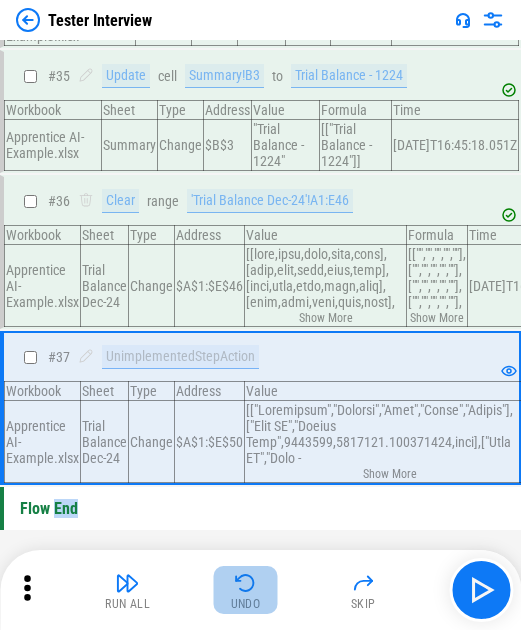 click on "Run All Undo Skip" at bounding box center (262, 590) 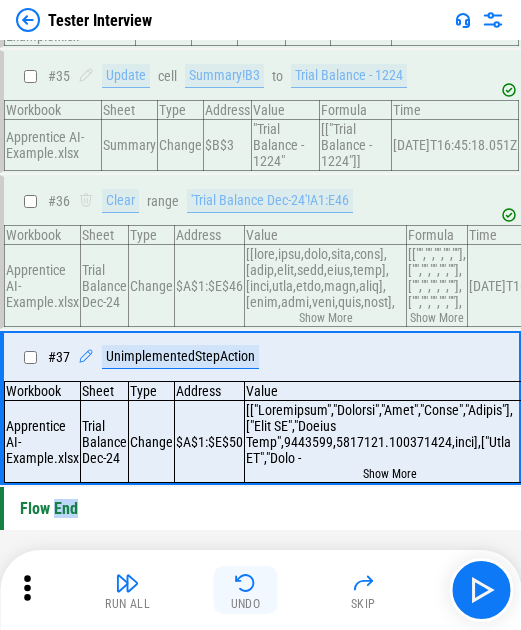 click on "Undo" at bounding box center (246, 590) 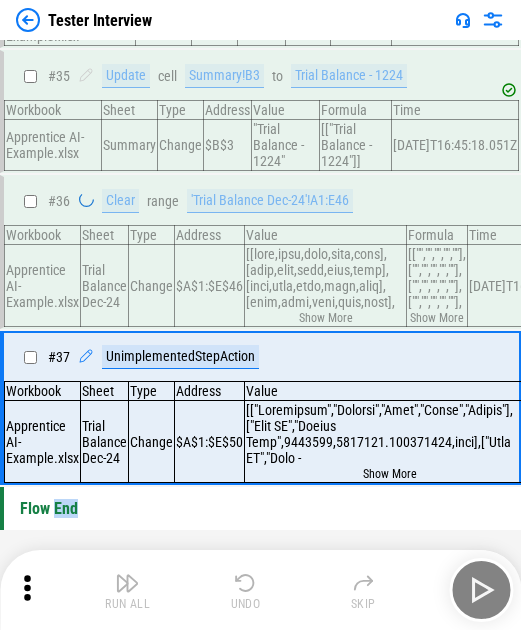 click on "Run All Undo Skip" at bounding box center [262, 590] 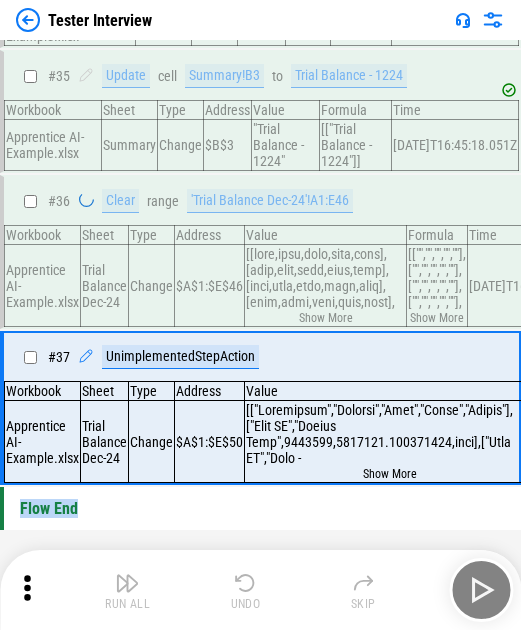 click on "Undo" at bounding box center (246, 590) 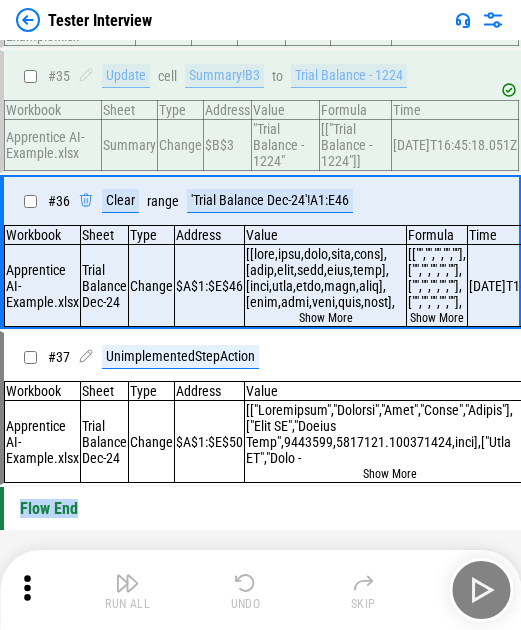 click on "Undo" at bounding box center (246, 590) 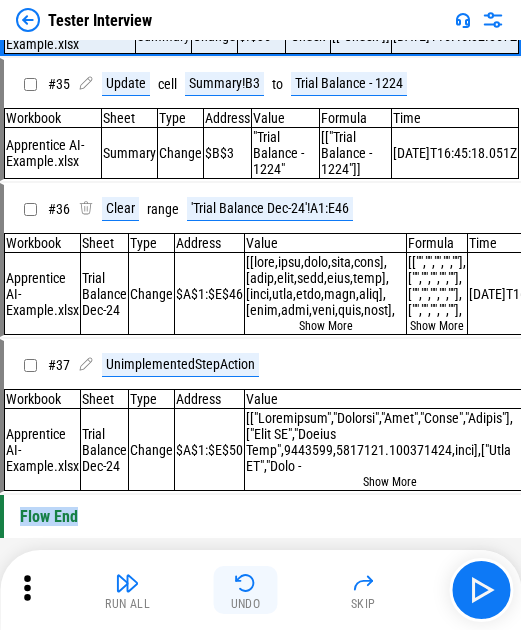 click on "Undo" at bounding box center (246, 590) 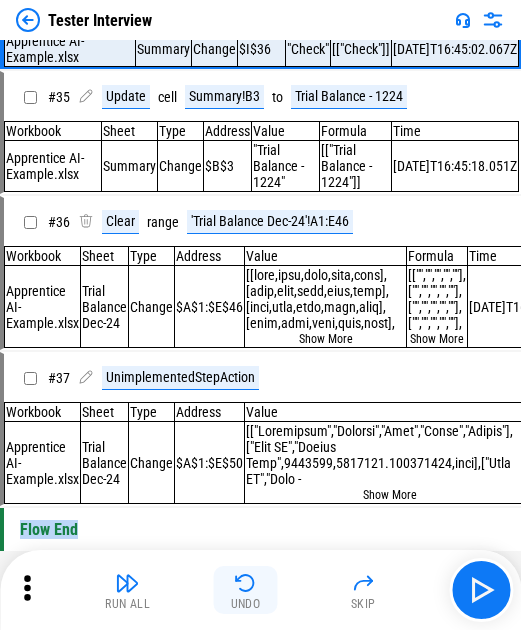 click on "Undo" at bounding box center (246, 590) 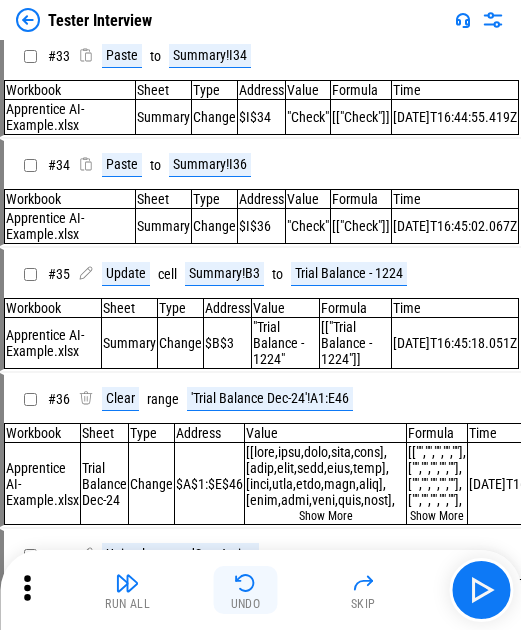 click on "Undo" at bounding box center (246, 590) 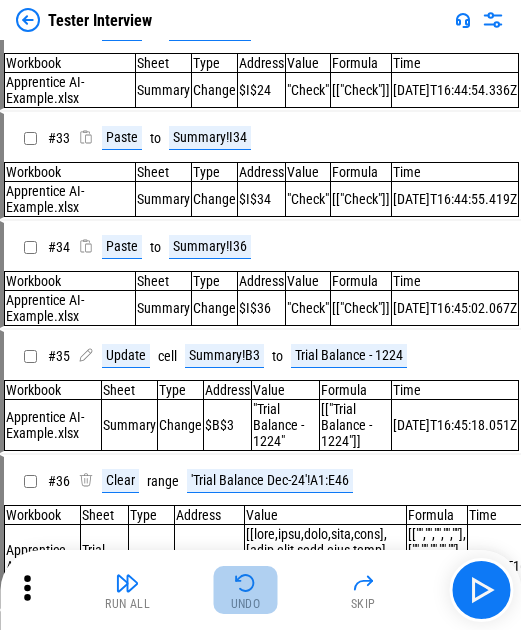 click on "Undo" at bounding box center [246, 590] 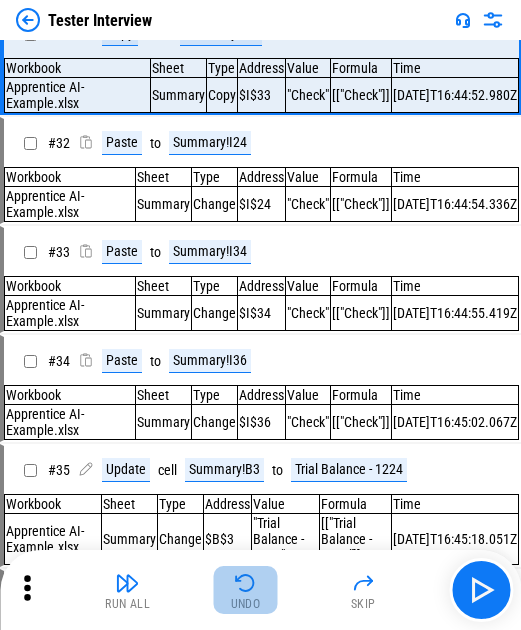 click on "Undo" at bounding box center [246, 590] 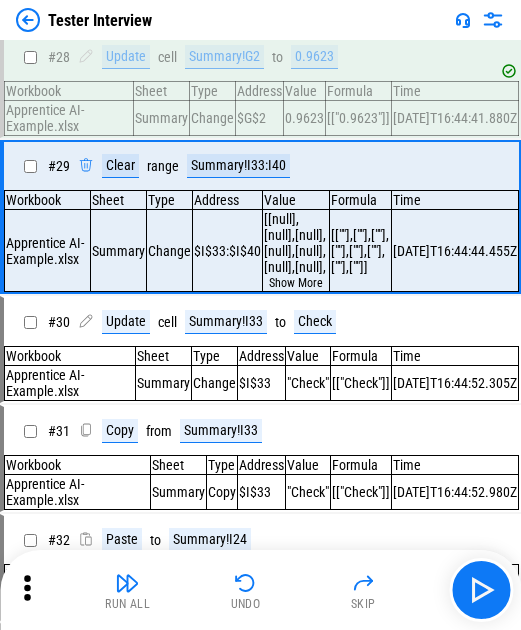 scroll, scrollTop: 3477, scrollLeft: 0, axis: vertical 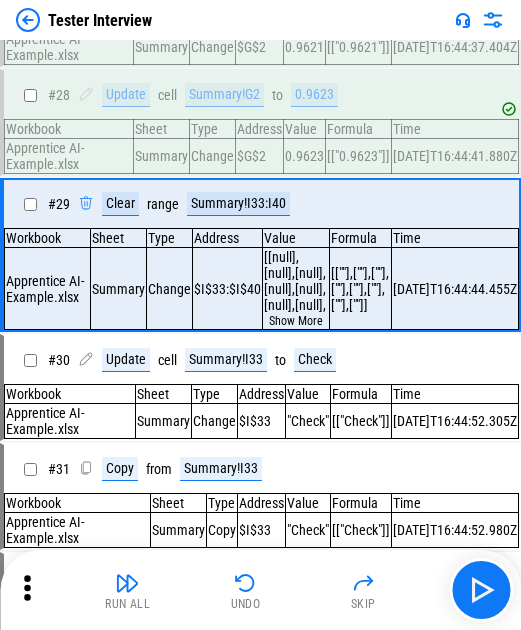 click on "Run All Undo Skip" at bounding box center [262, 590] 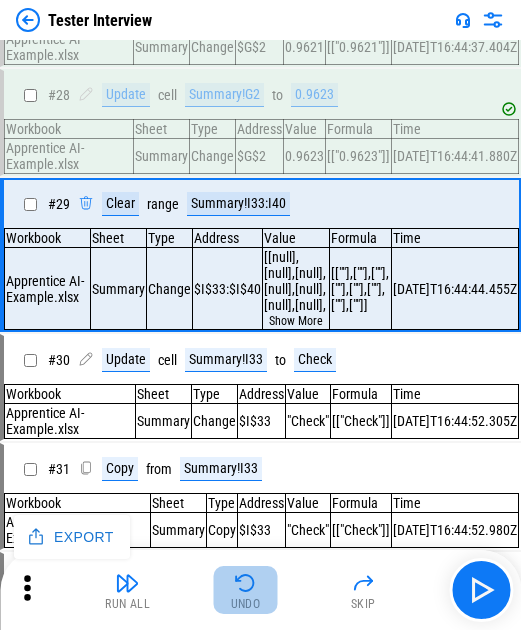 click on "Undo" at bounding box center [246, 590] 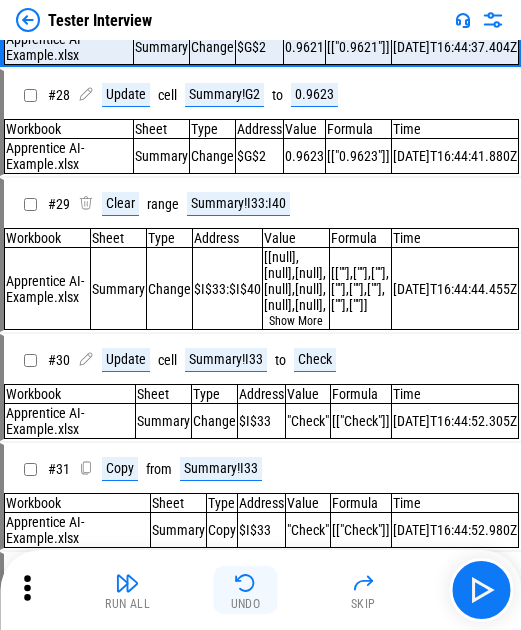 click on "Undo" at bounding box center [246, 590] 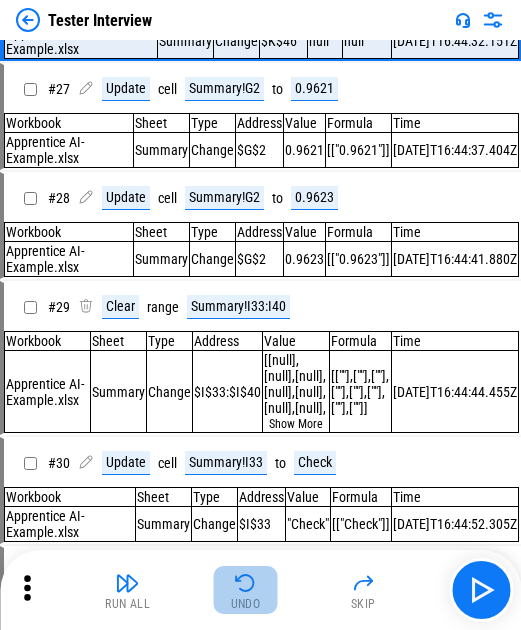 click on "Undo" at bounding box center (246, 590) 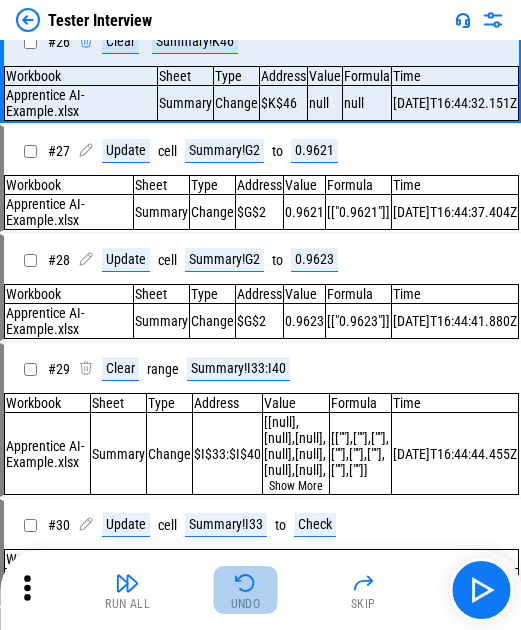 click on "Undo" at bounding box center (246, 590) 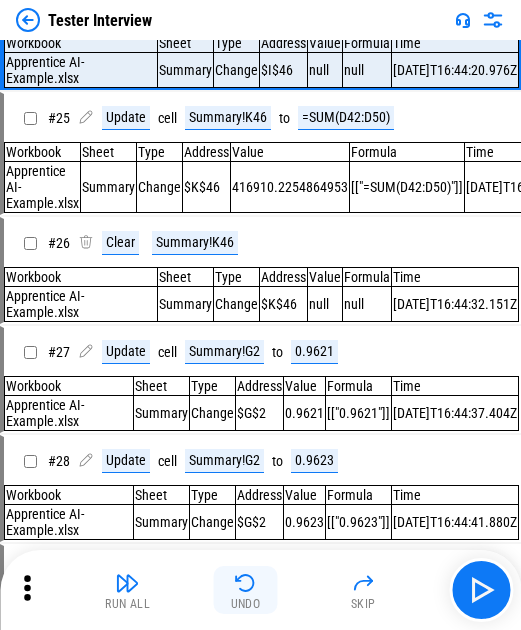 click on "Undo" at bounding box center [246, 590] 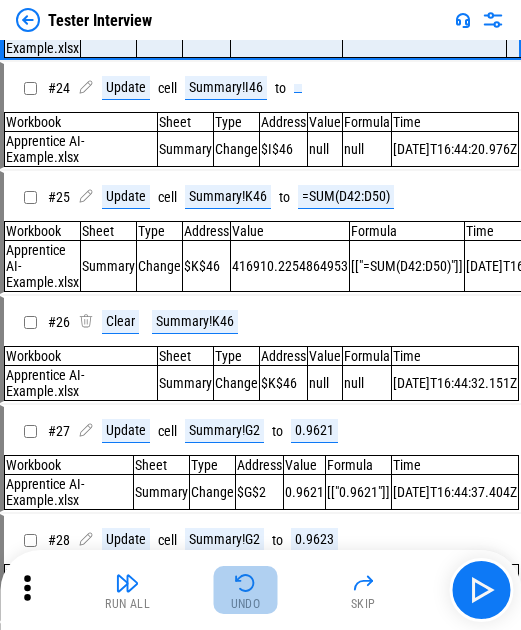click on "Undo" at bounding box center (246, 590) 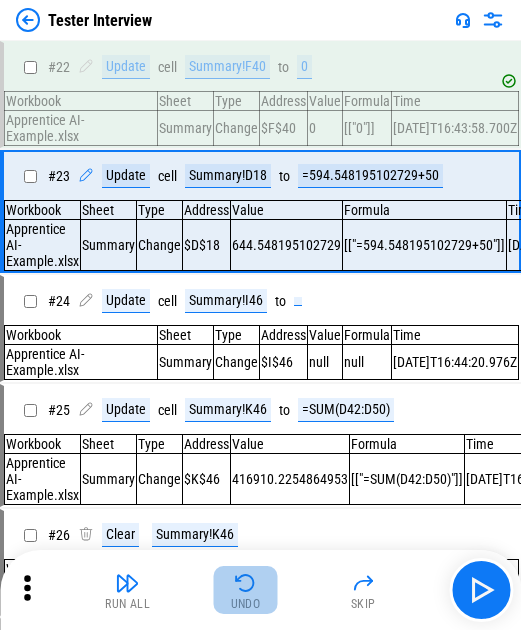 click on "Undo" at bounding box center [246, 590] 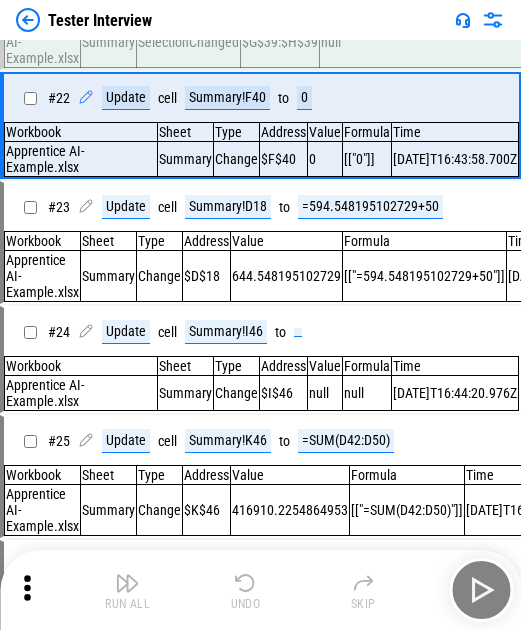 click on "Undo" at bounding box center (246, 590) 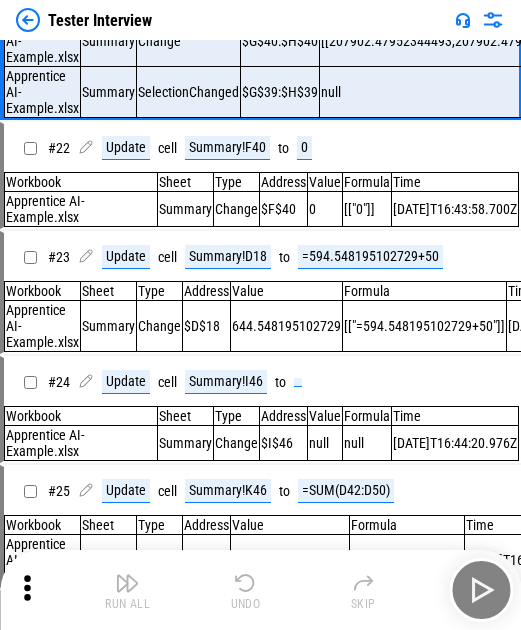 click on "Run All Undo Skip" at bounding box center (262, 590) 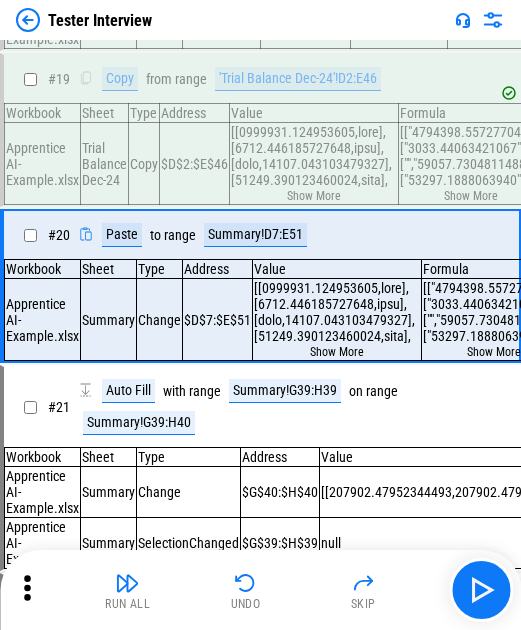 click on "Undo" at bounding box center (246, 590) 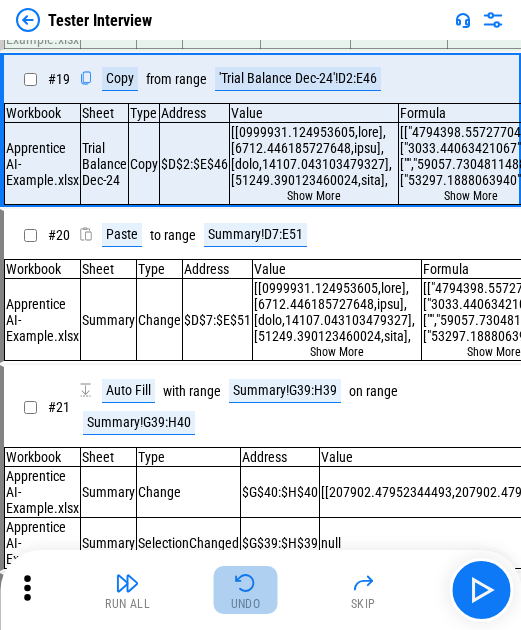click on "Undo" at bounding box center [246, 590] 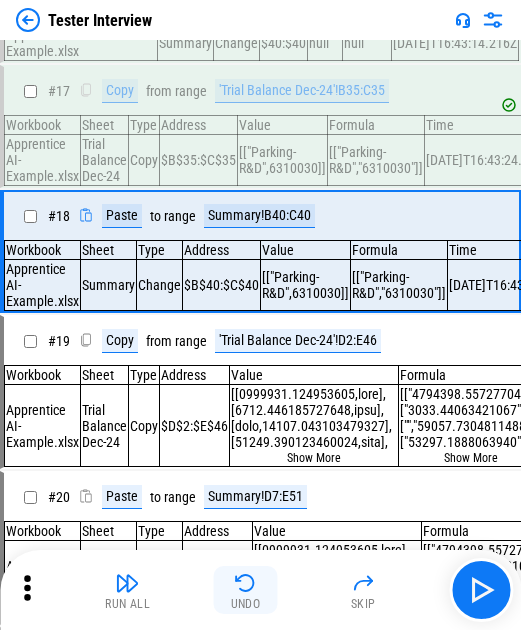 click on "Undo" at bounding box center [246, 590] 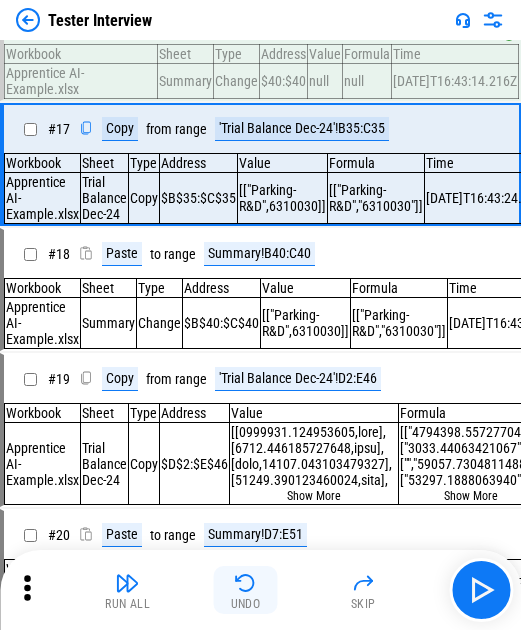 click on "Undo" at bounding box center [246, 590] 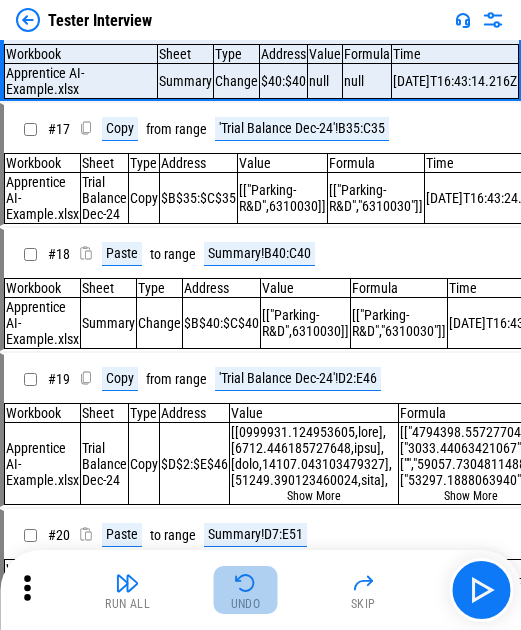click on "Undo" at bounding box center [246, 590] 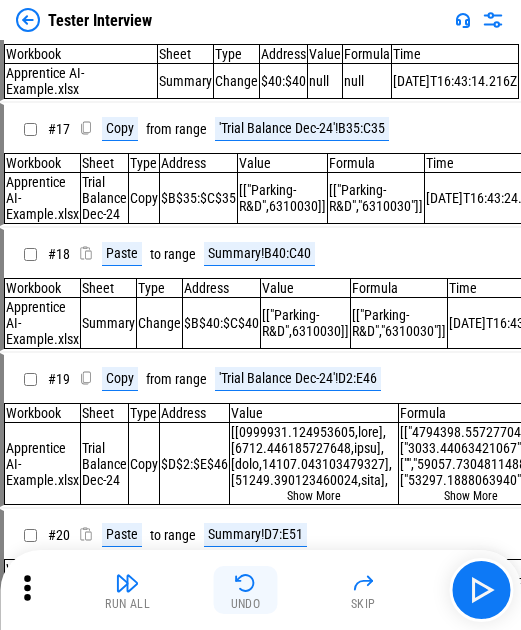 click on "Run All Undo Skip" at bounding box center [262, 590] 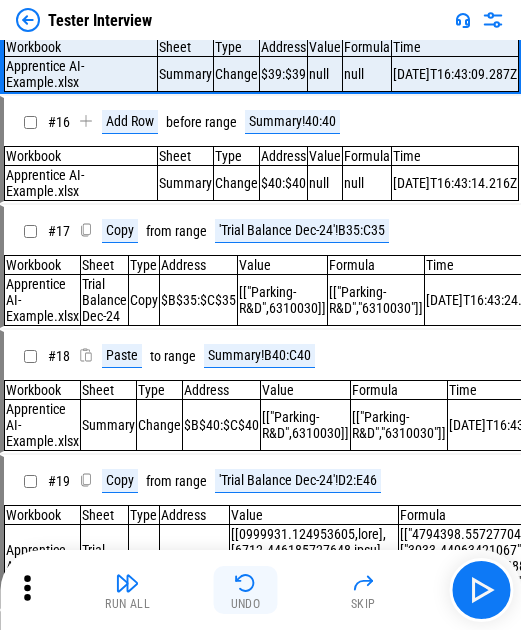 click on "Undo" at bounding box center [246, 590] 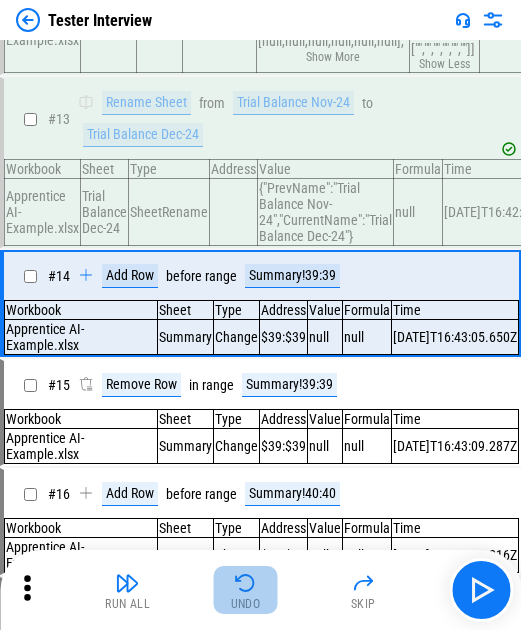 click on "Undo" at bounding box center (246, 590) 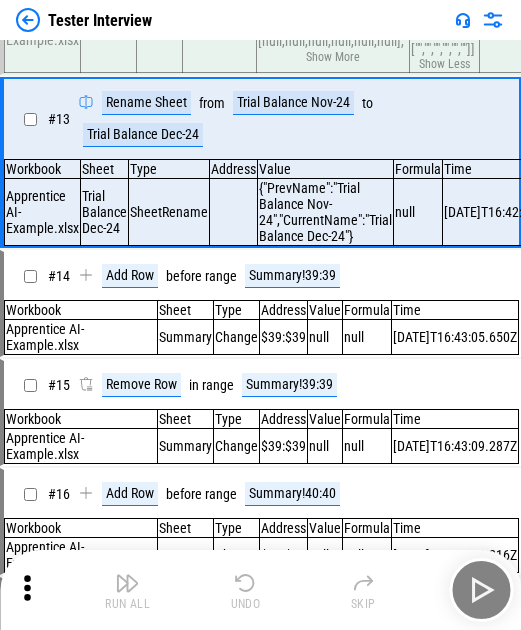 click on "Undo" at bounding box center [246, 590] 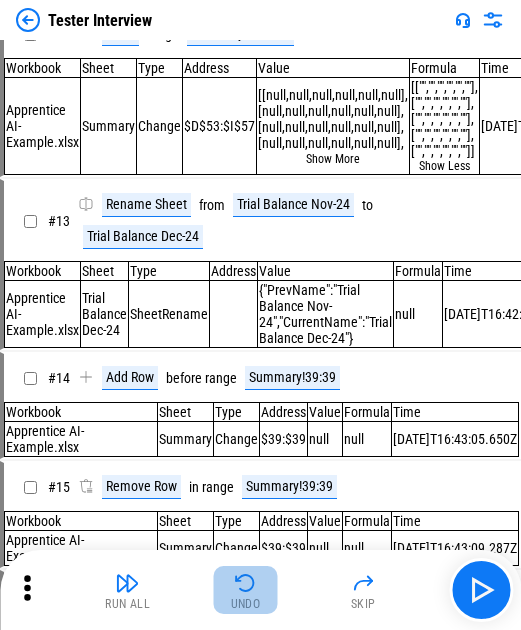 click on "Undo" at bounding box center [246, 590] 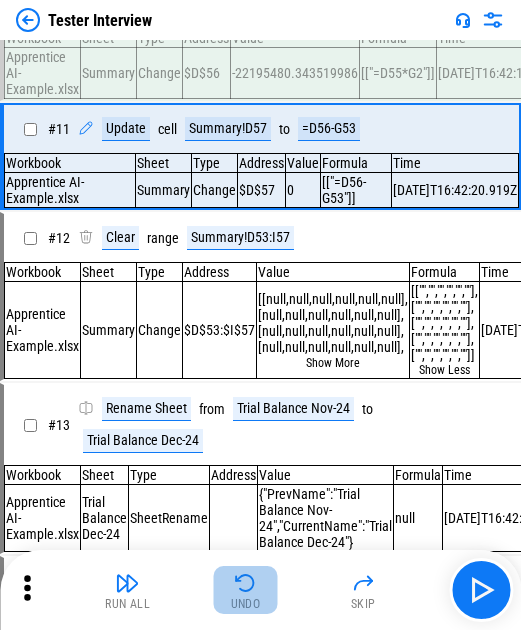 click on "Undo" at bounding box center [246, 590] 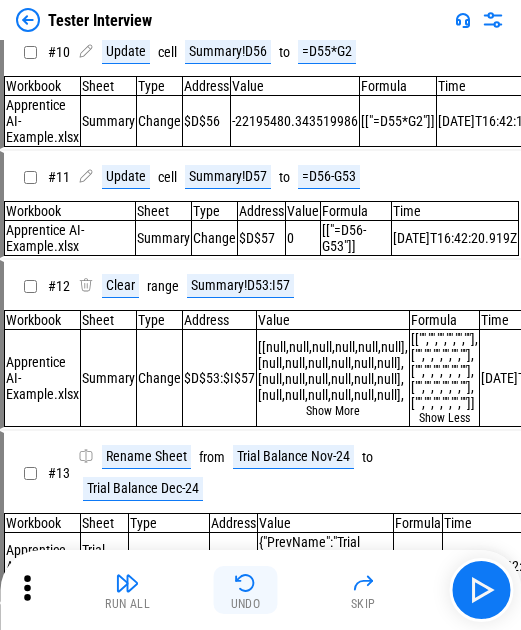 click on "Undo" at bounding box center (246, 590) 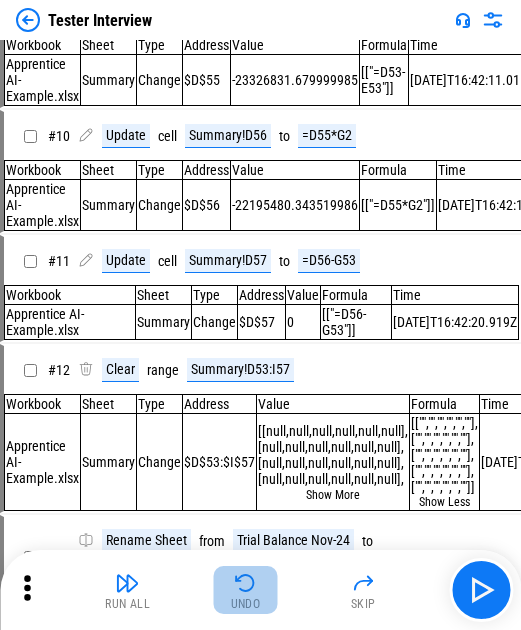 click on "Undo" at bounding box center (246, 590) 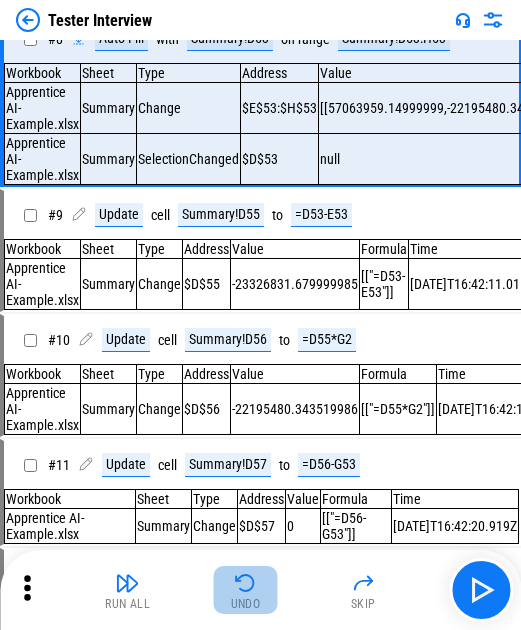 click on "Undo" at bounding box center [246, 590] 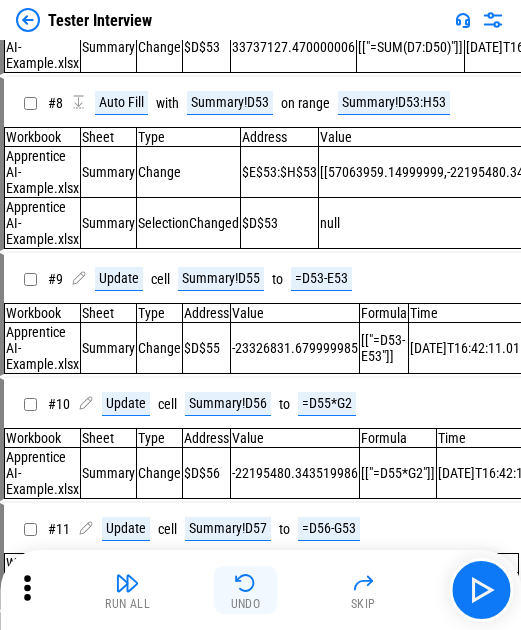 click on "Undo" at bounding box center [246, 590] 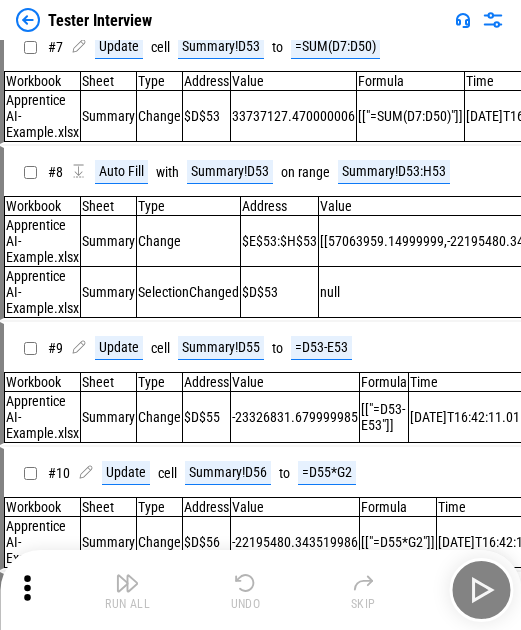 click on "Run All Undo Skip" at bounding box center (262, 590) 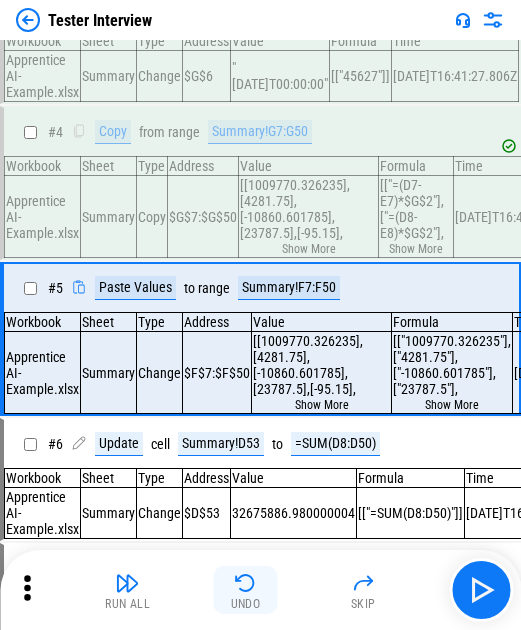 click on "Undo" at bounding box center (246, 590) 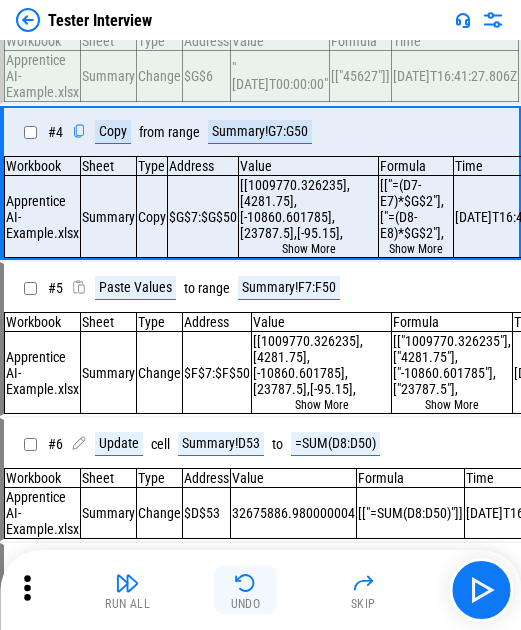click on "Undo" at bounding box center [246, 590] 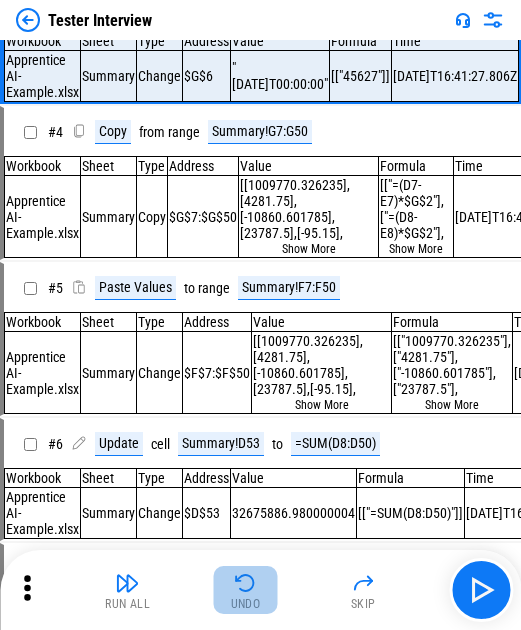 scroll, scrollTop: 73, scrollLeft: 0, axis: vertical 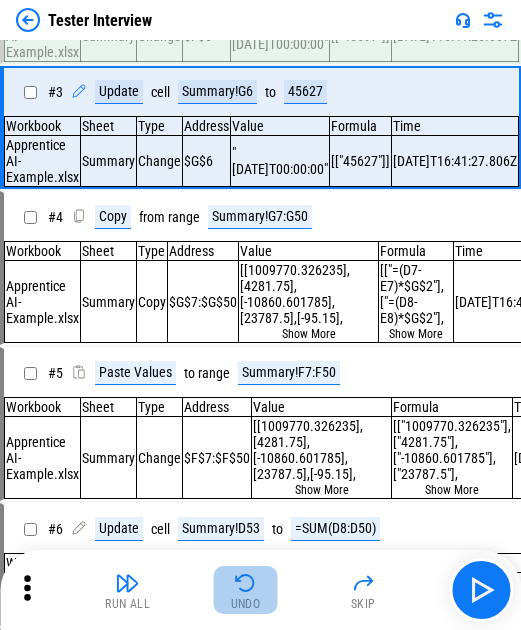 click on "Undo" at bounding box center (246, 590) 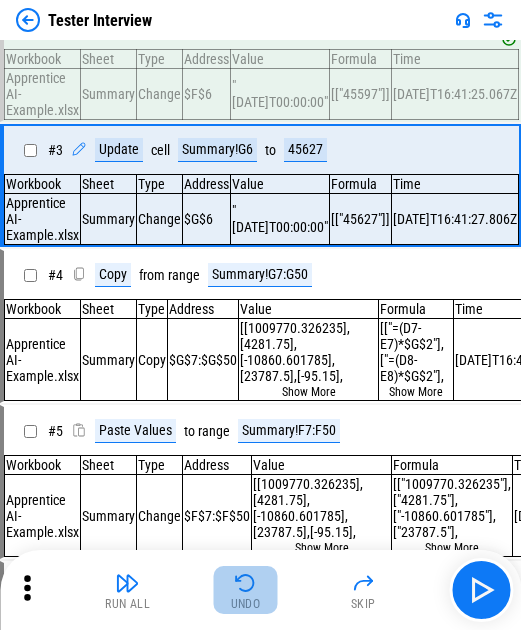 click on "Run All Undo Skip" at bounding box center (262, 590) 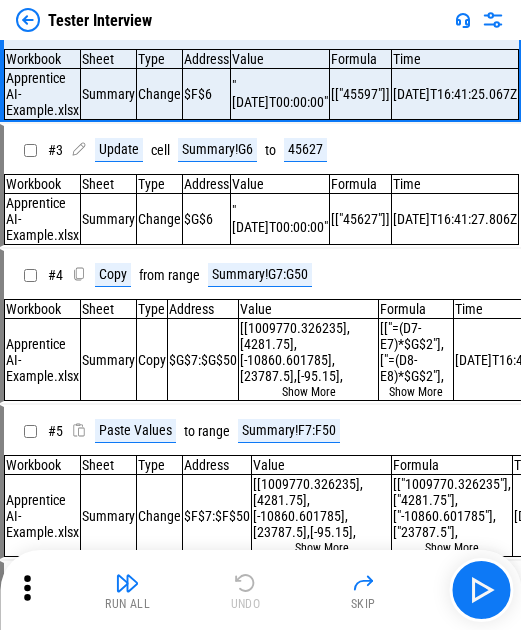 scroll, scrollTop: 0, scrollLeft: 0, axis: both 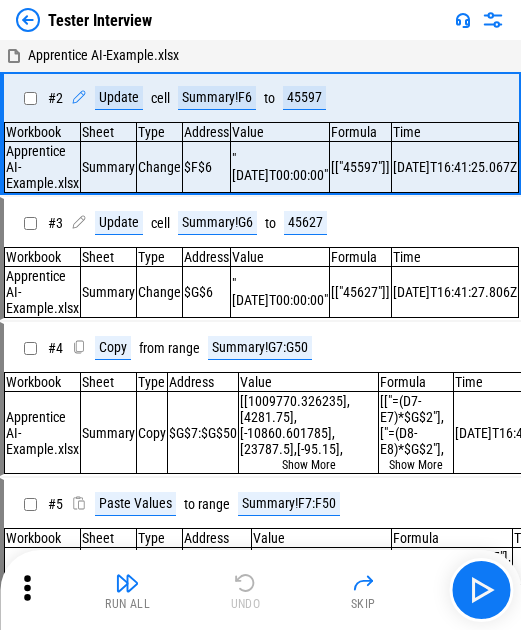 click on "Run All Undo Skip" at bounding box center (262, 590) 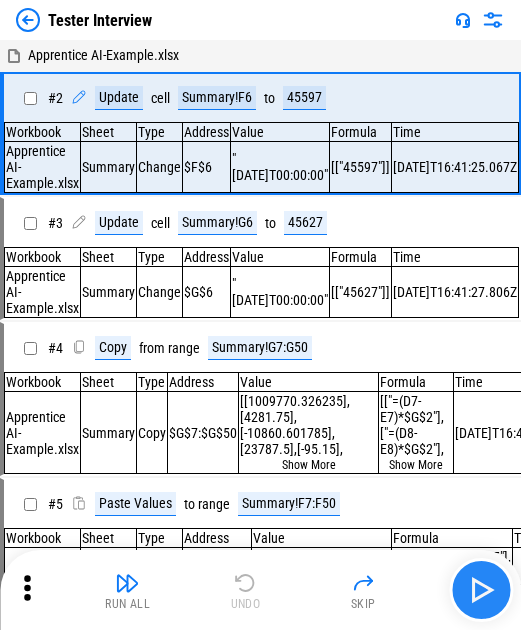 click at bounding box center [481, 590] 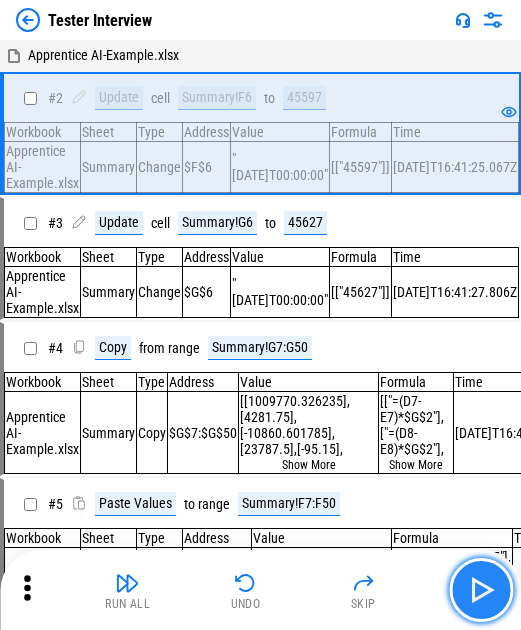 click at bounding box center (481, 590) 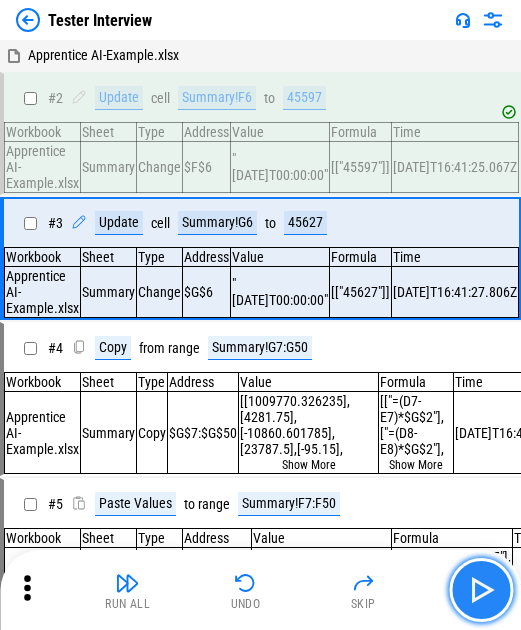 click at bounding box center (481, 590) 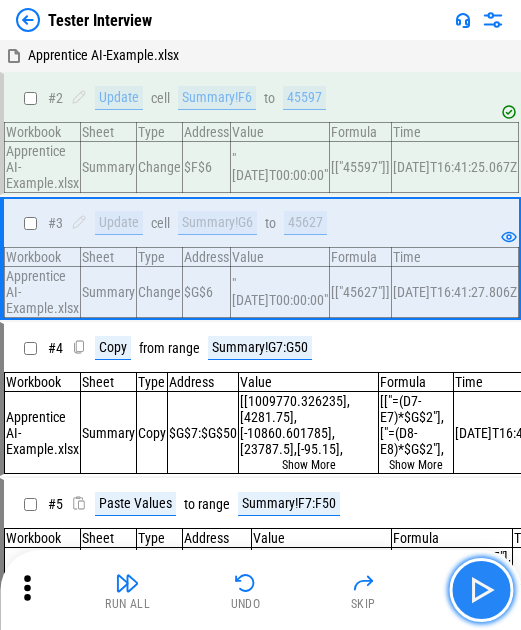 click at bounding box center [481, 590] 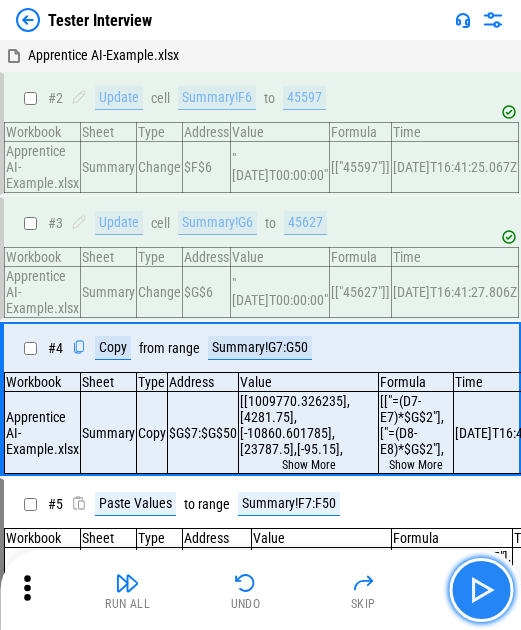 click at bounding box center (481, 590) 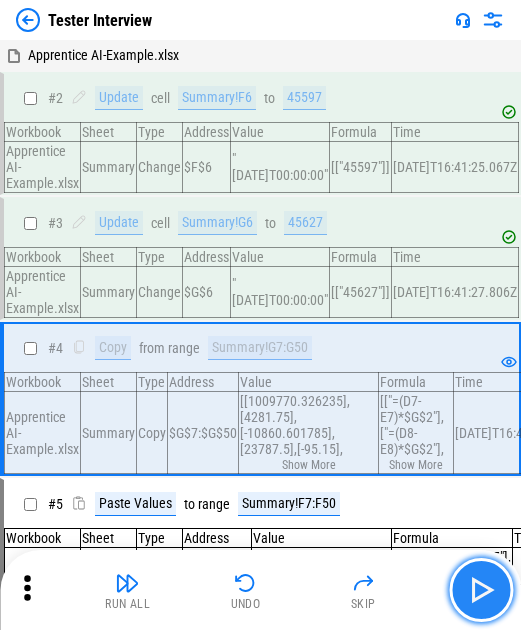 click at bounding box center [481, 590] 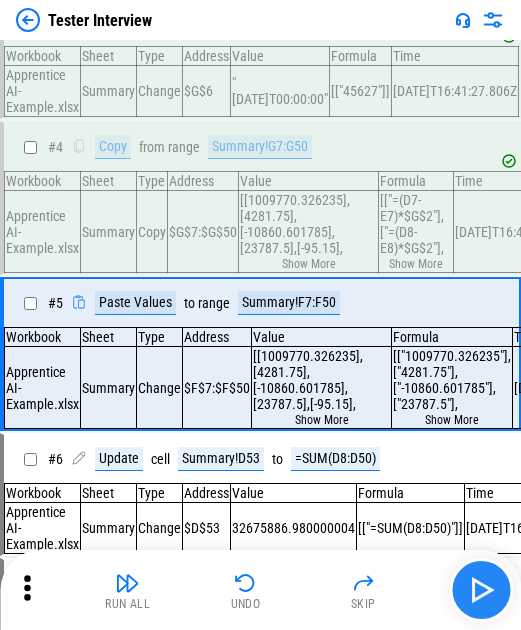 scroll, scrollTop: 216, scrollLeft: 0, axis: vertical 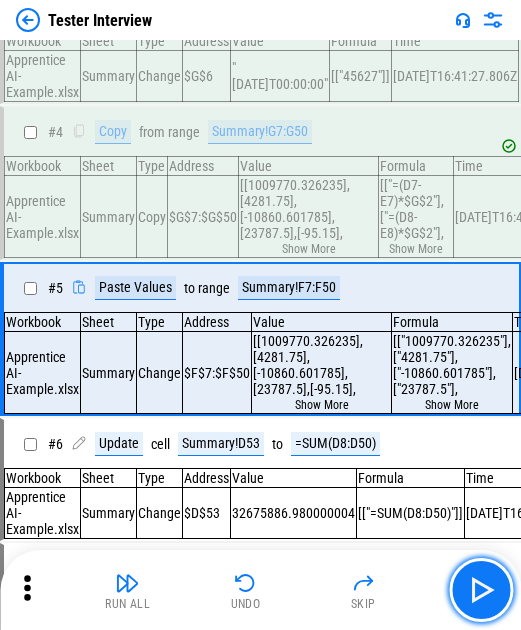 click at bounding box center [481, 590] 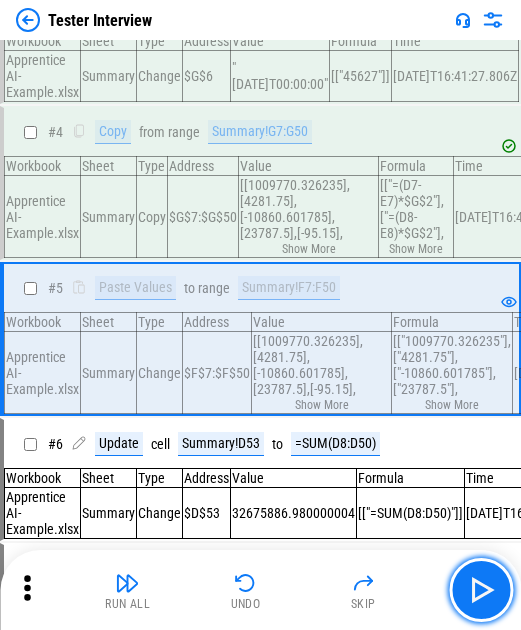 click at bounding box center (481, 590) 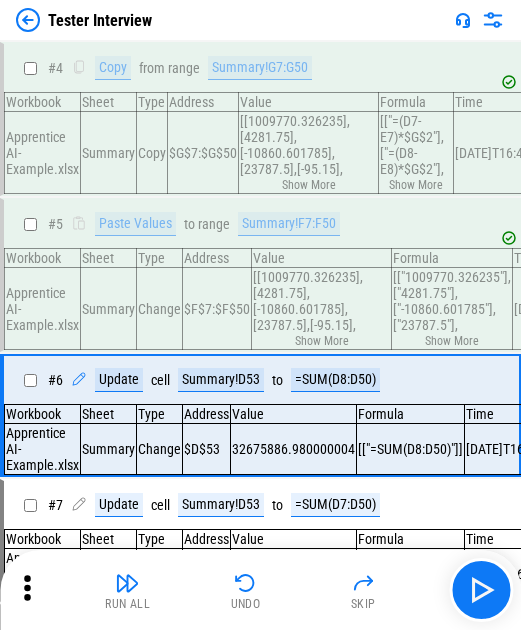 scroll, scrollTop: 316, scrollLeft: 0, axis: vertical 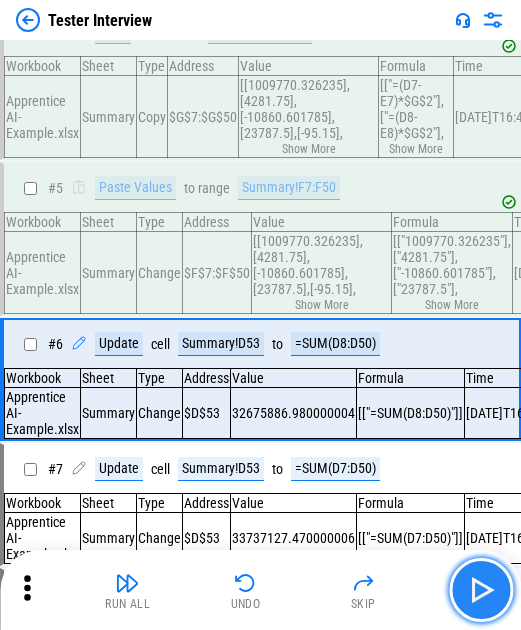 click at bounding box center [481, 590] 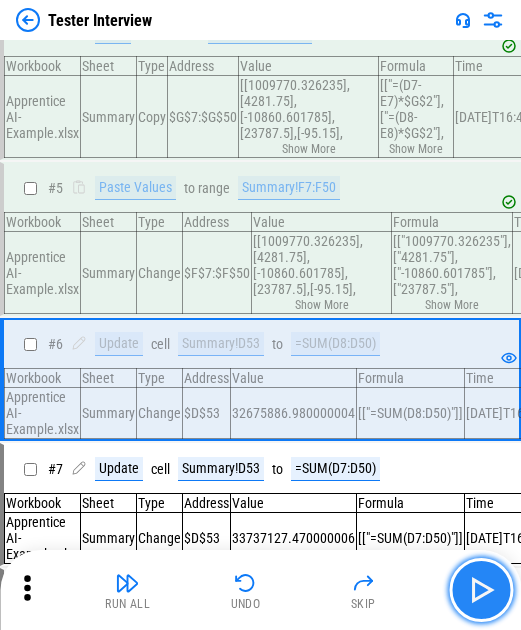 click at bounding box center (481, 590) 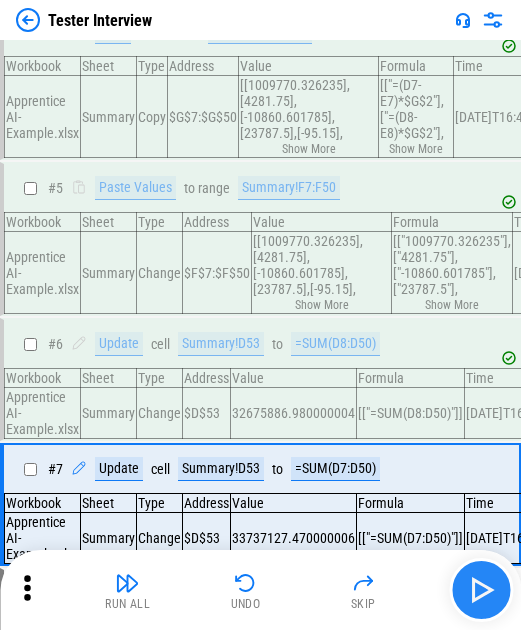 scroll, scrollTop: 488, scrollLeft: 0, axis: vertical 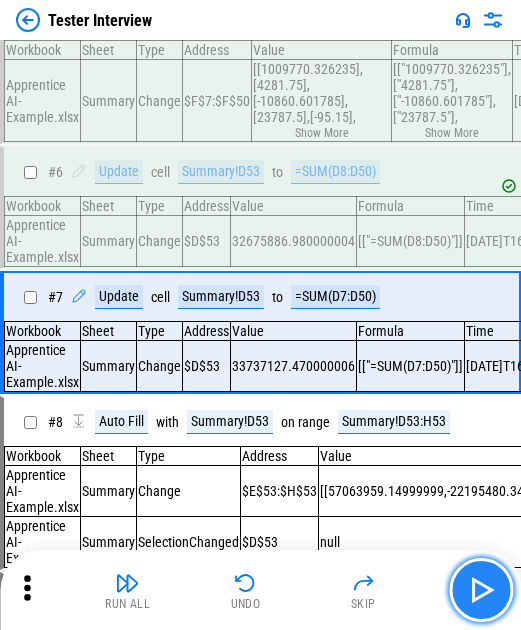 click at bounding box center (481, 590) 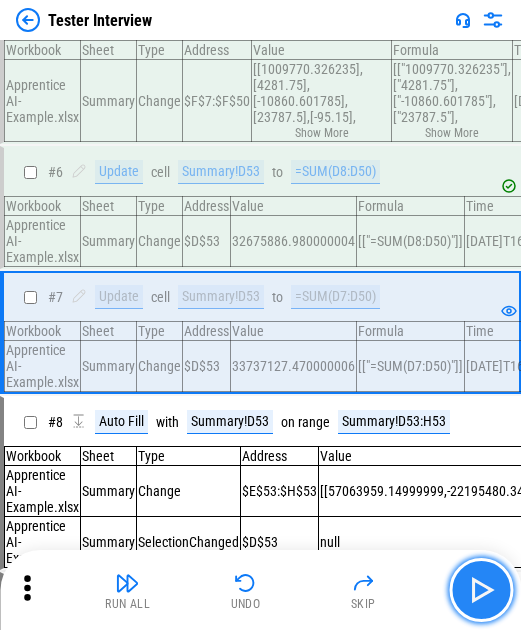 click at bounding box center (481, 590) 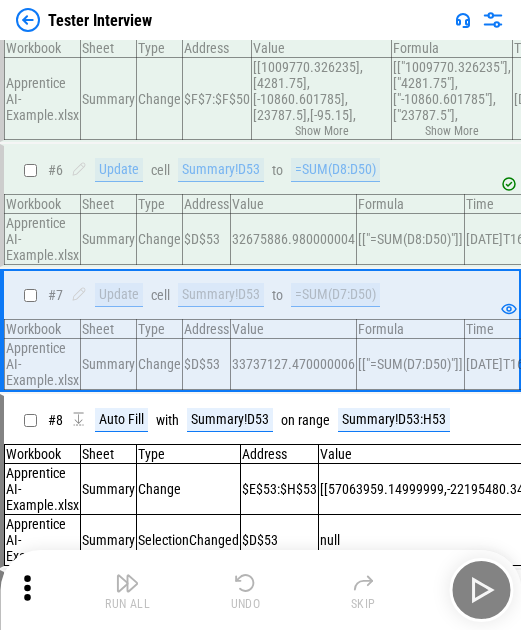 scroll, scrollTop: 644, scrollLeft: 0, axis: vertical 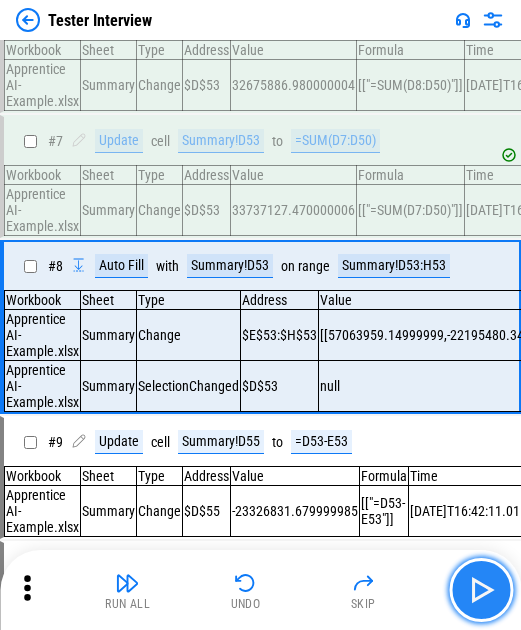 click at bounding box center (481, 590) 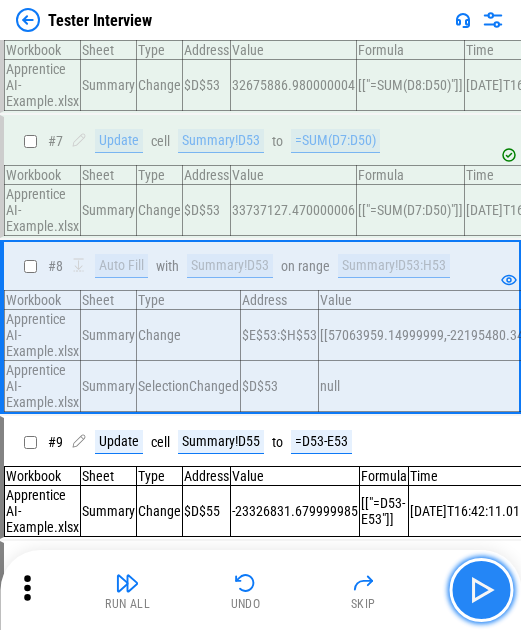 click at bounding box center [481, 590] 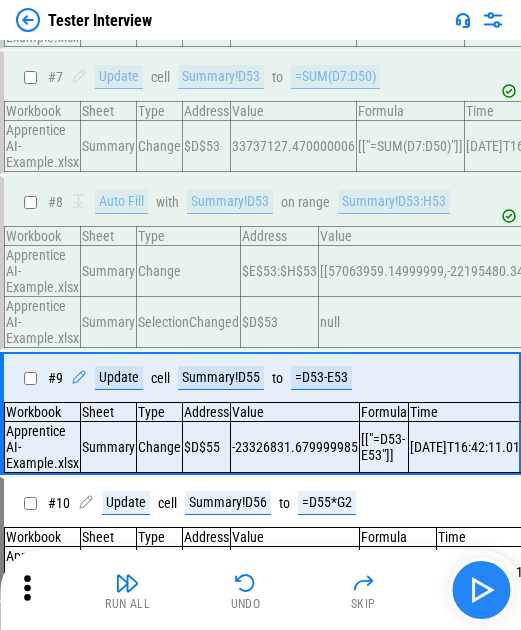 scroll, scrollTop: 744, scrollLeft: 0, axis: vertical 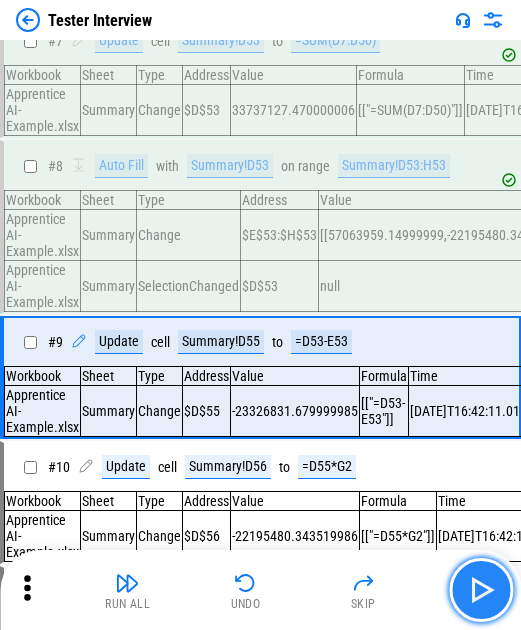 click at bounding box center [481, 590] 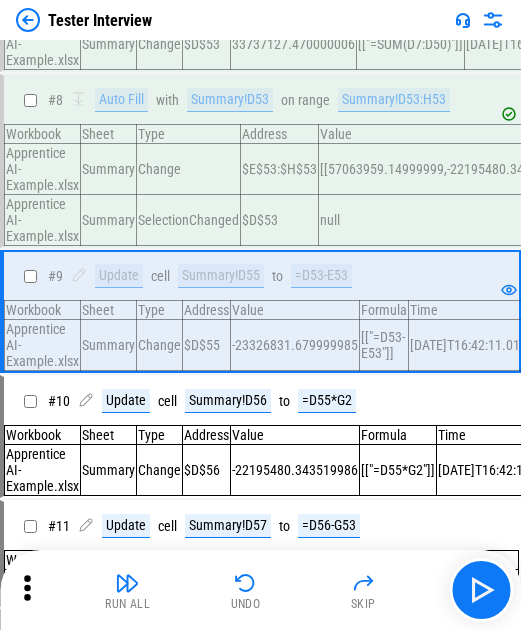 scroll, scrollTop: 844, scrollLeft: 0, axis: vertical 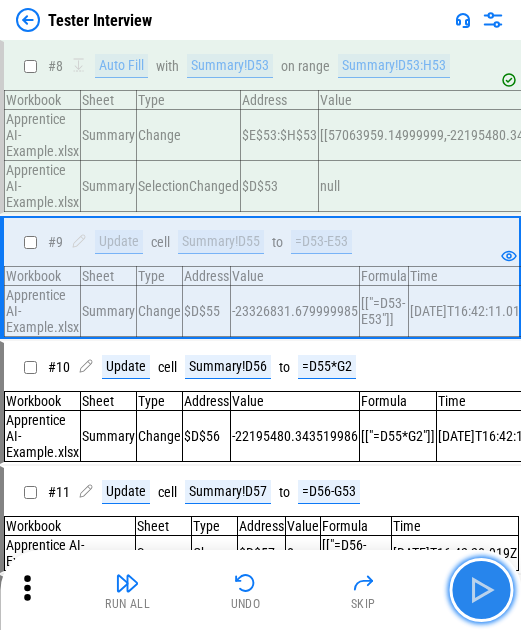 click at bounding box center [481, 590] 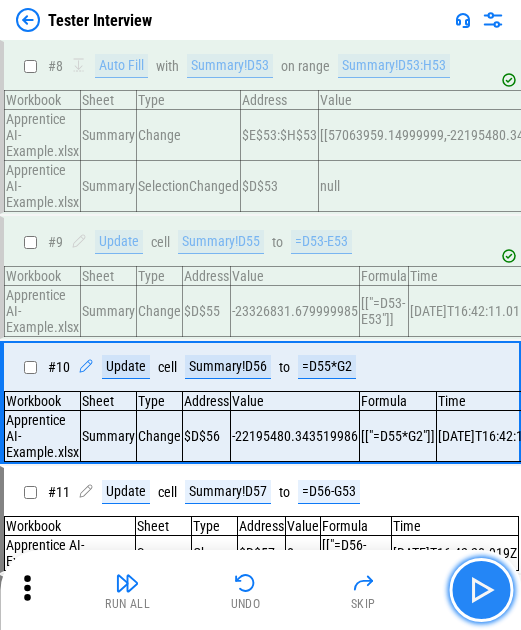 click at bounding box center (481, 590) 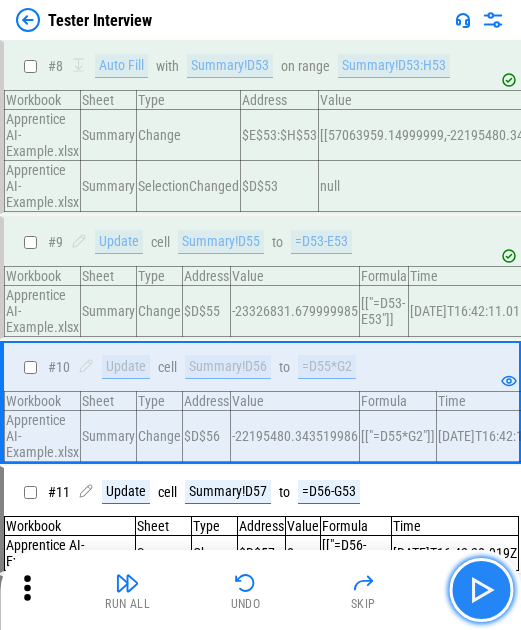 click at bounding box center [481, 590] 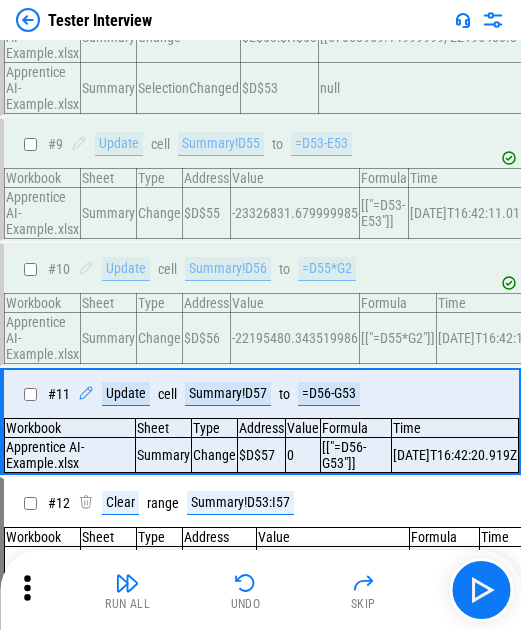 scroll, scrollTop: 1049, scrollLeft: 0, axis: vertical 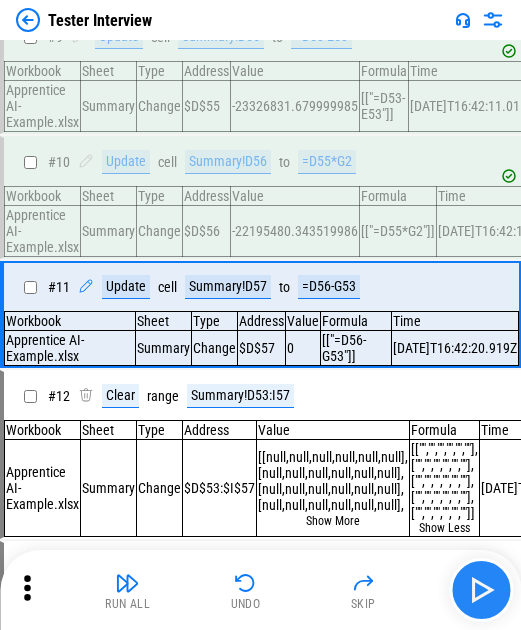 click at bounding box center [481, 590] 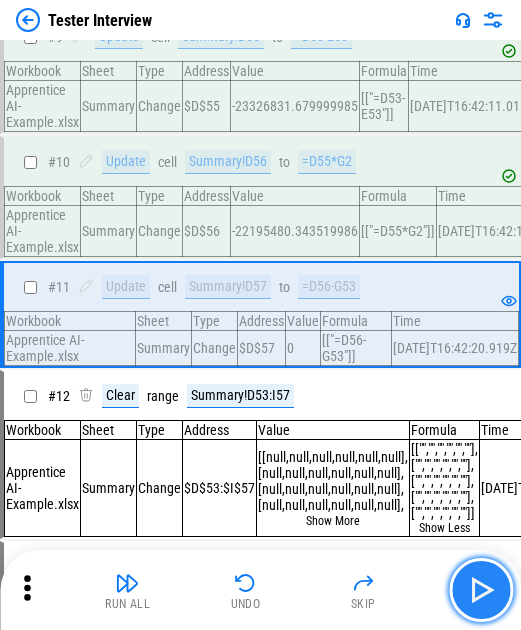 click at bounding box center (481, 590) 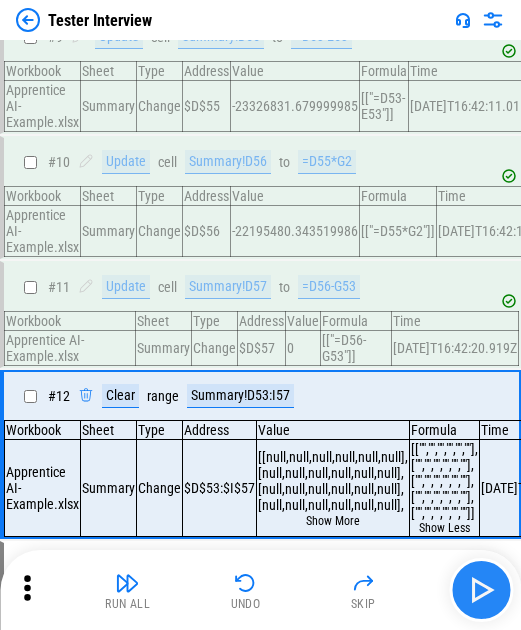 scroll, scrollTop: 1194, scrollLeft: 0, axis: vertical 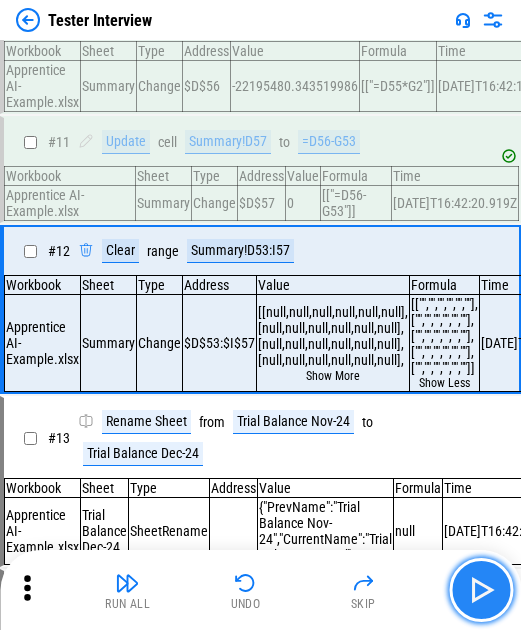 click at bounding box center [481, 590] 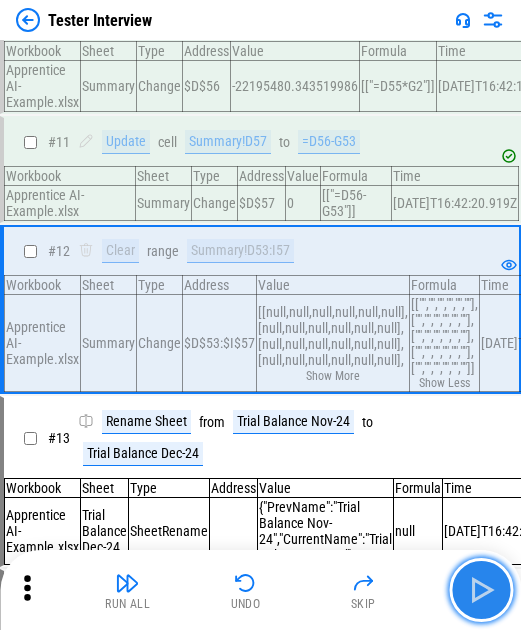 click at bounding box center [481, 590] 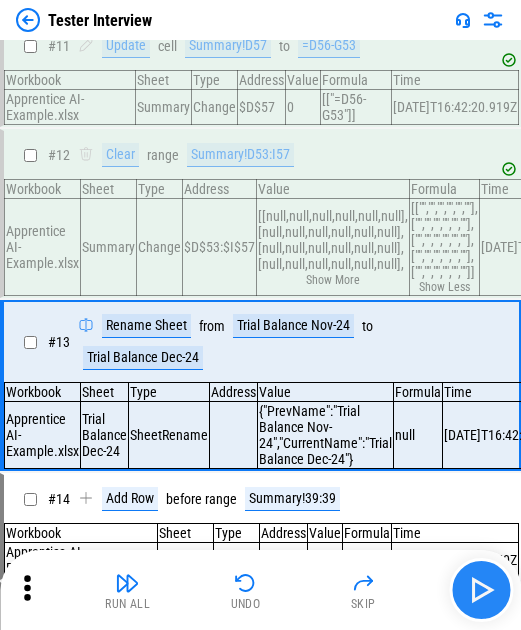scroll, scrollTop: 1370, scrollLeft: 0, axis: vertical 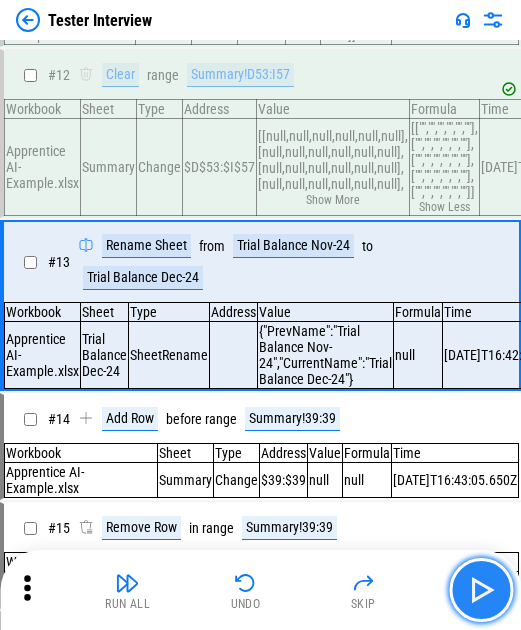 click at bounding box center [481, 590] 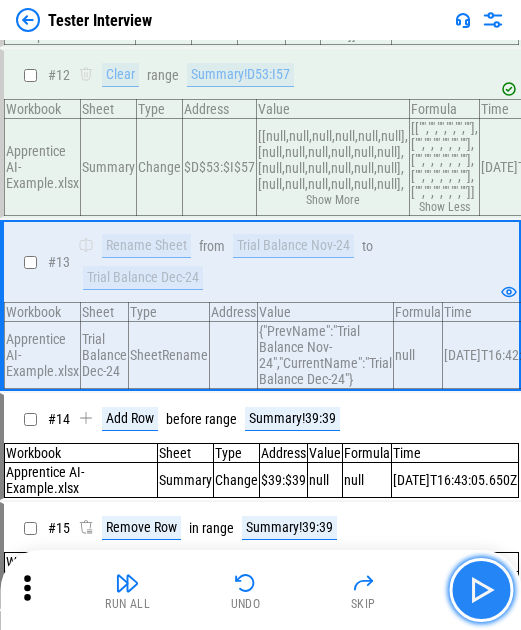 click at bounding box center (481, 590) 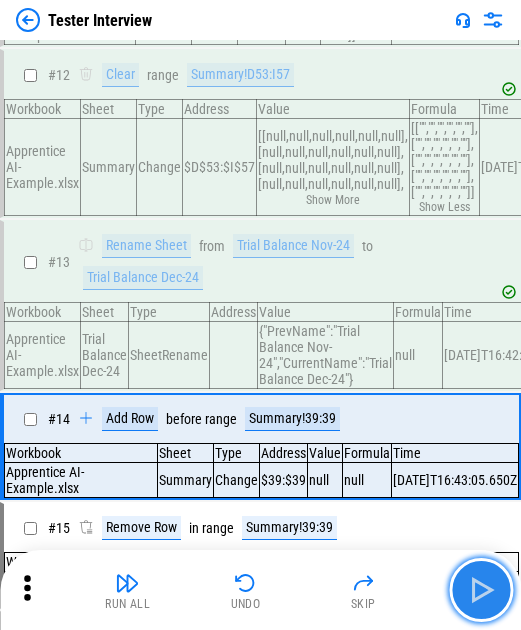 click at bounding box center (481, 590) 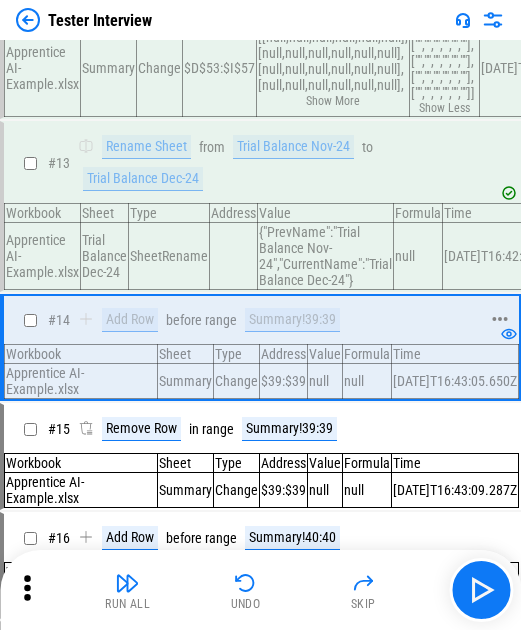 scroll, scrollTop: 1470, scrollLeft: 0, axis: vertical 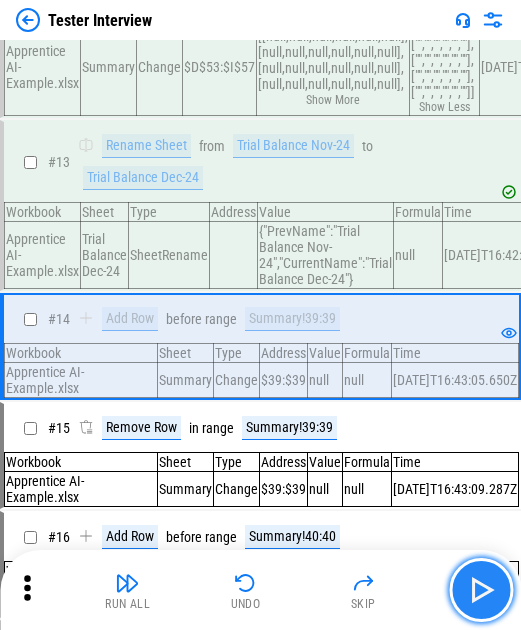click at bounding box center [481, 590] 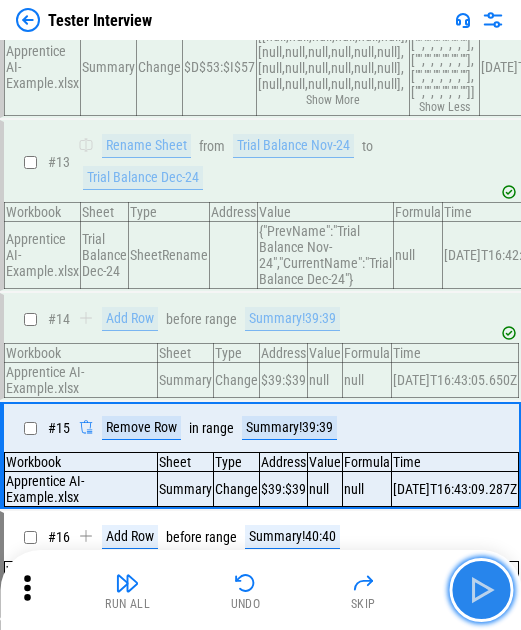 click at bounding box center [481, 590] 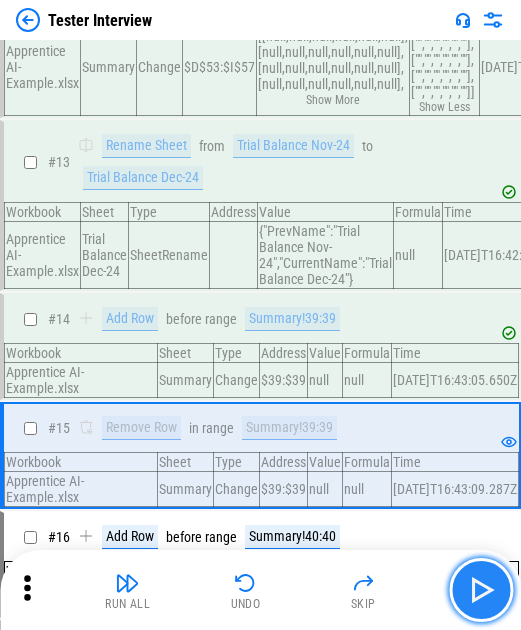 click at bounding box center (481, 590) 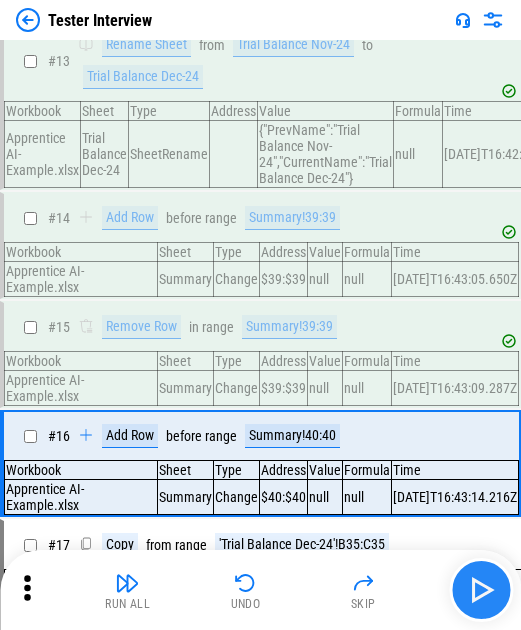 scroll, scrollTop: 1737, scrollLeft: 0, axis: vertical 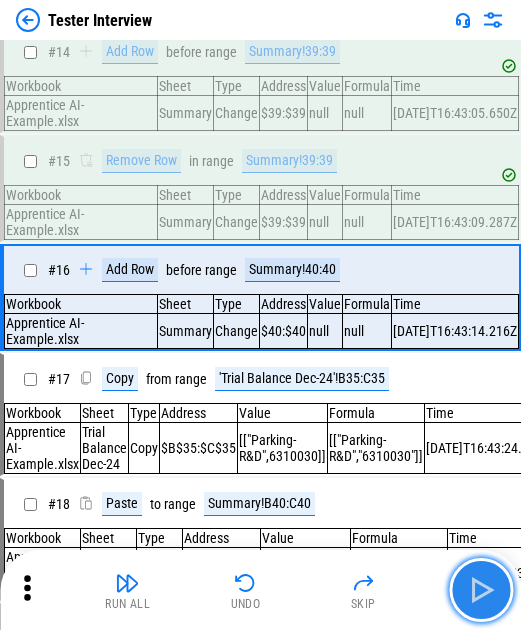 click at bounding box center [481, 590] 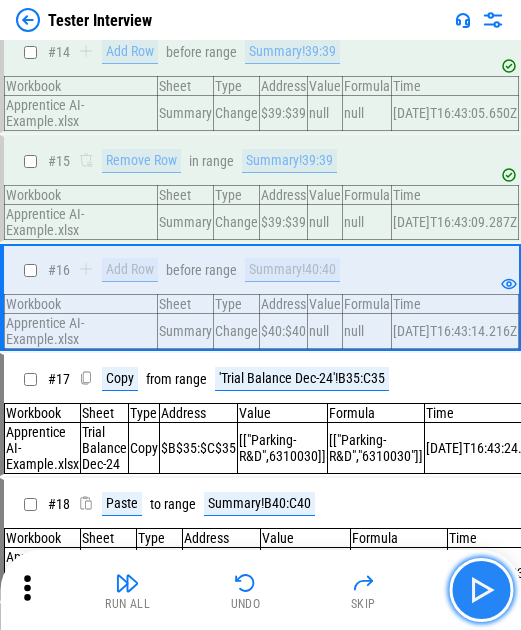 click at bounding box center (481, 590) 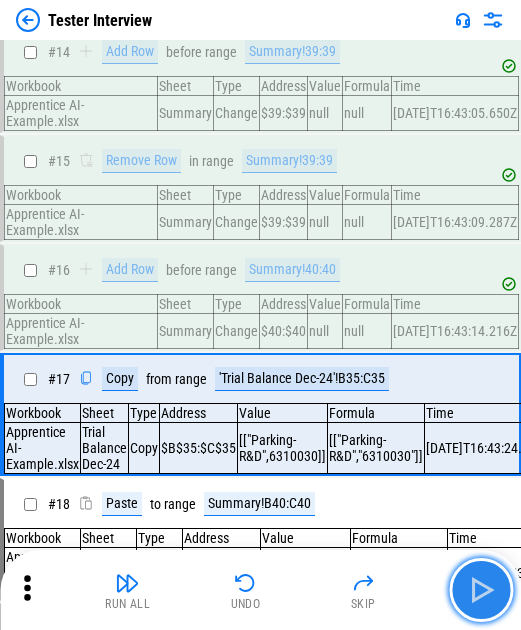 click at bounding box center (481, 590) 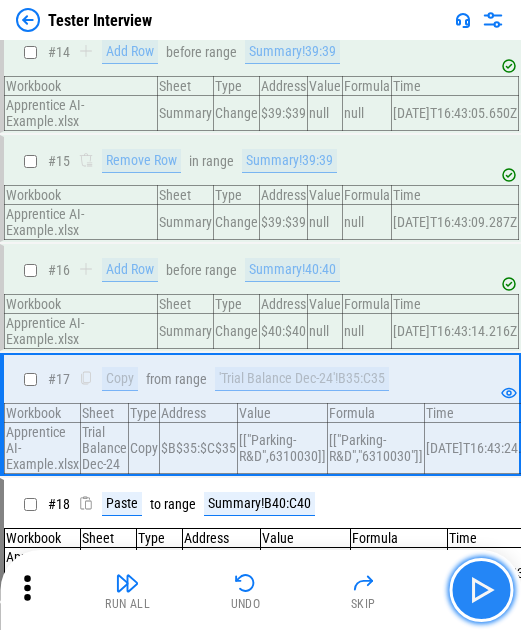 click at bounding box center [481, 590] 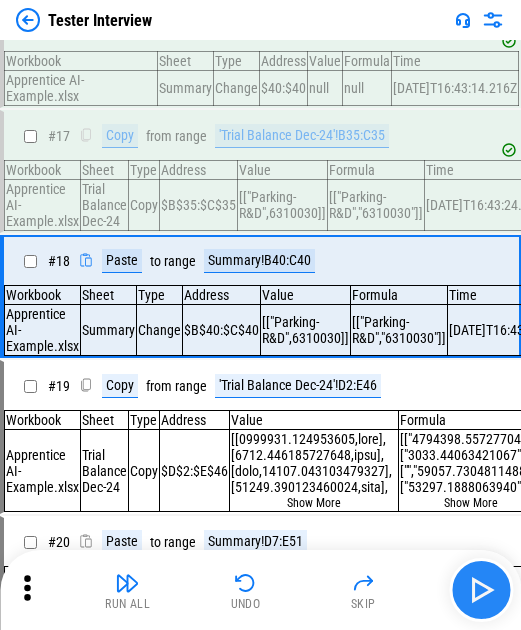 scroll, scrollTop: 1987, scrollLeft: 0, axis: vertical 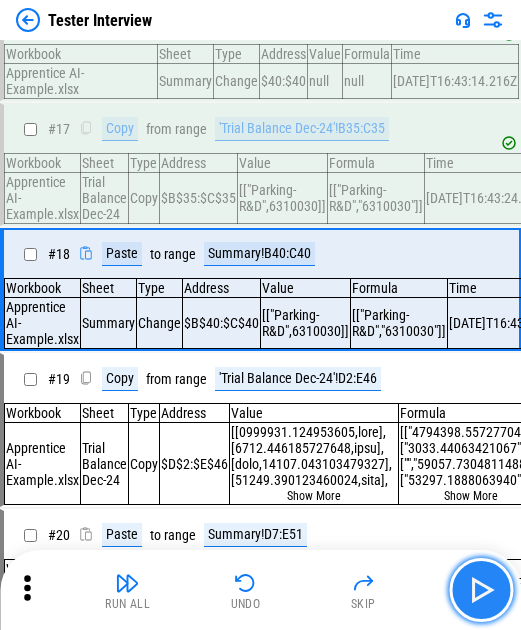 click at bounding box center (481, 590) 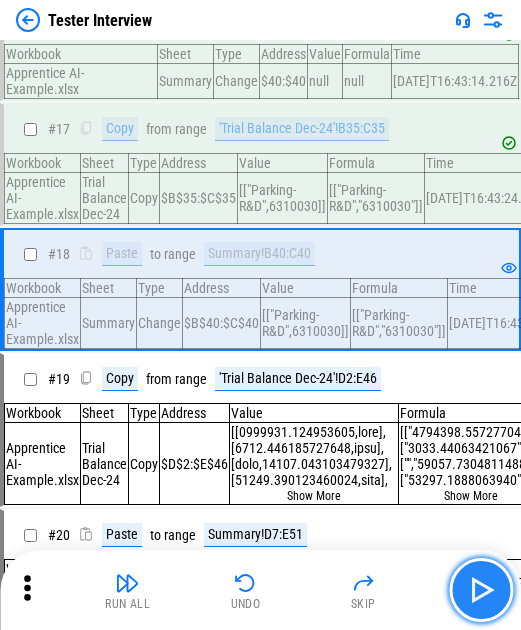 click at bounding box center [481, 590] 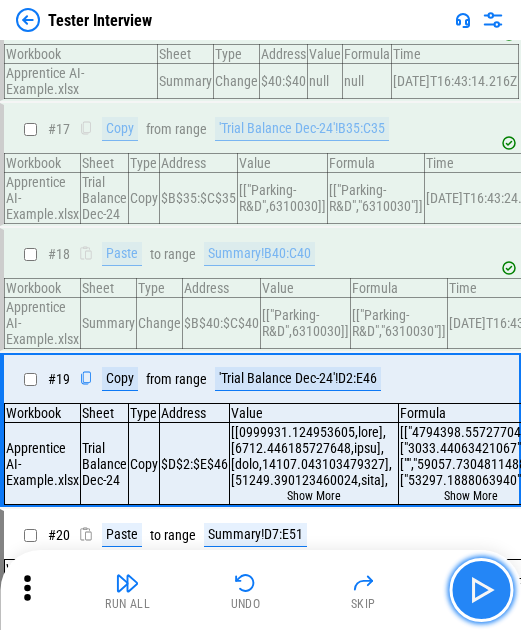 click at bounding box center [481, 590] 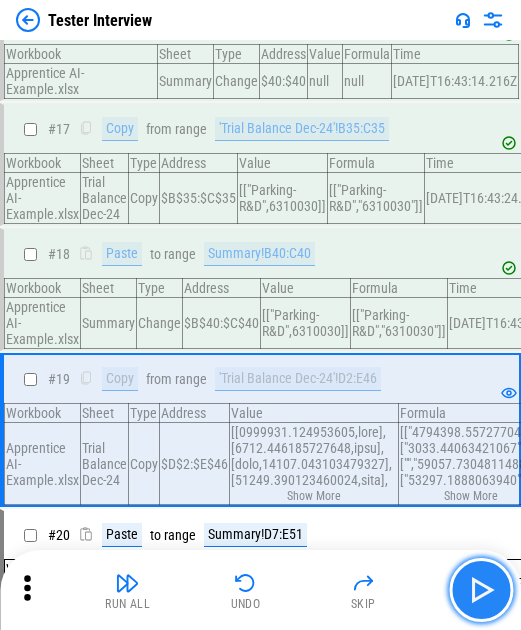 click at bounding box center (481, 590) 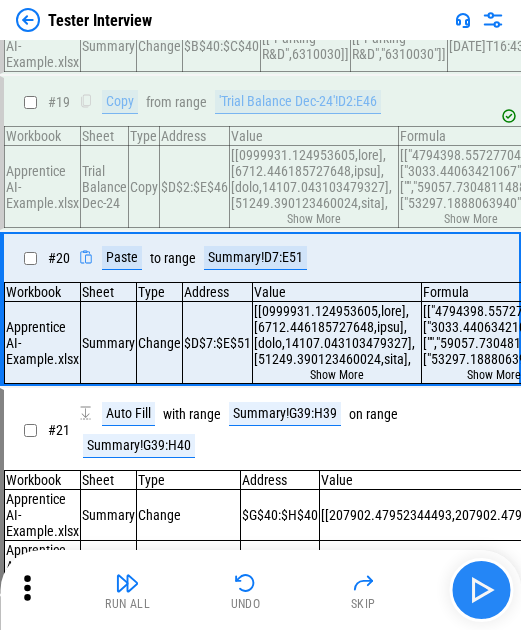 scroll, scrollTop: 2287, scrollLeft: 0, axis: vertical 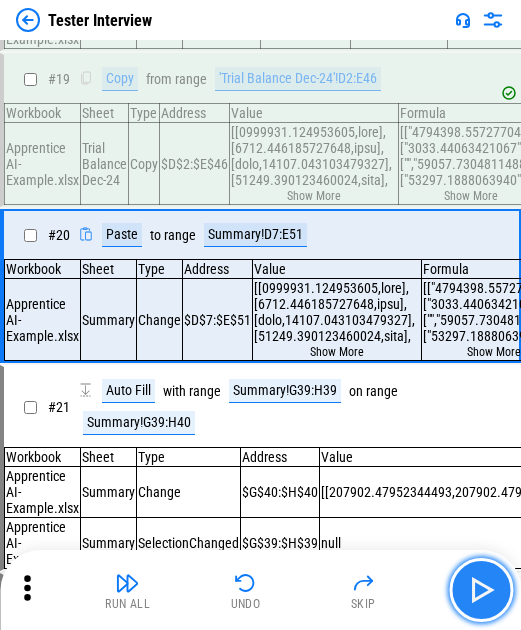 click at bounding box center (481, 590) 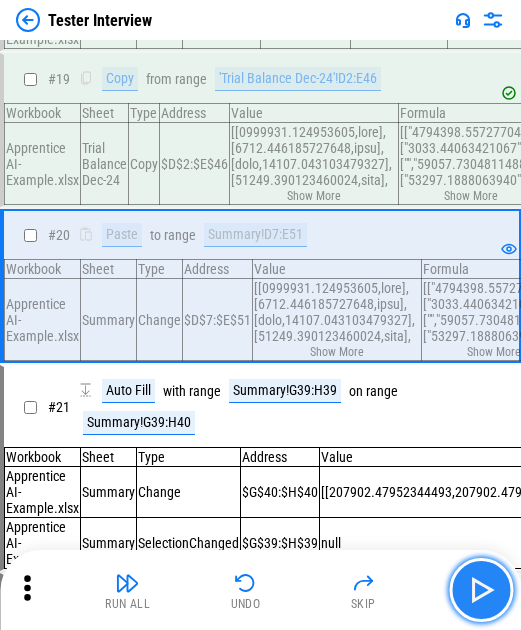 click at bounding box center [481, 590] 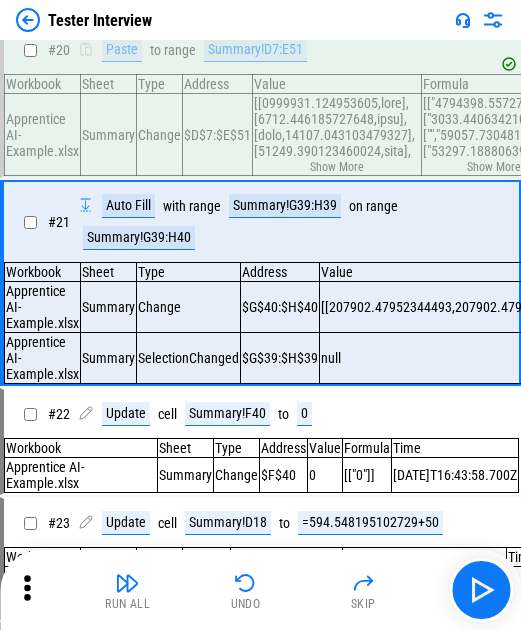 scroll, scrollTop: 2473, scrollLeft: 0, axis: vertical 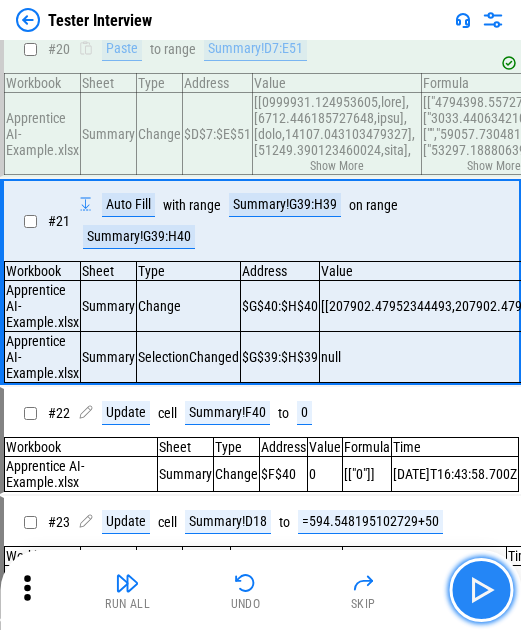click at bounding box center [481, 590] 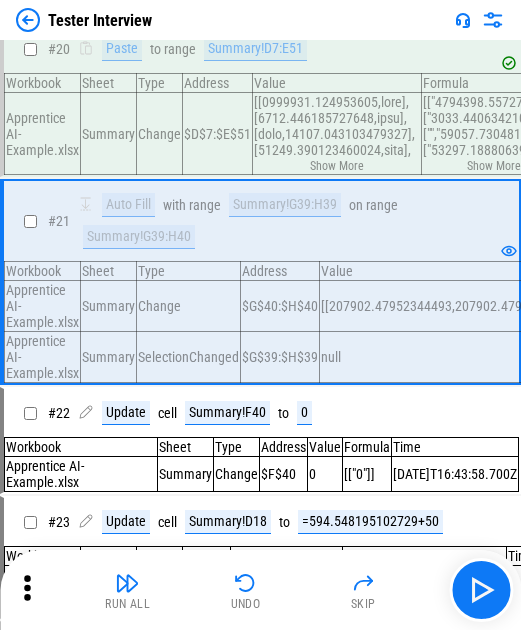click on "null" at bounding box center [453, 357] 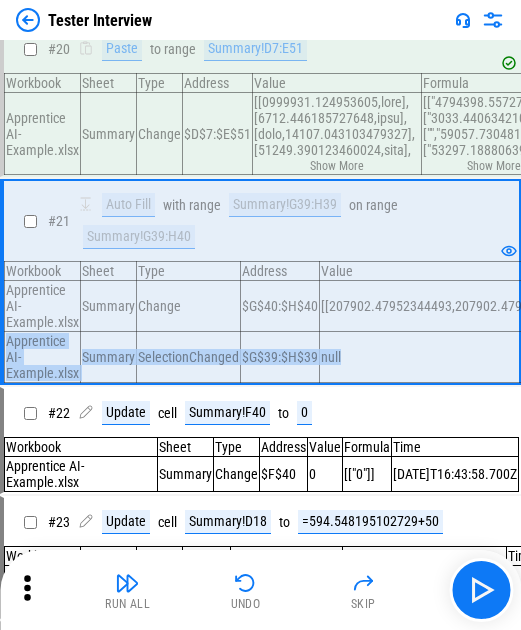 drag, startPoint x: 347, startPoint y: 394, endPoint x: 8, endPoint y: 375, distance: 339.53204 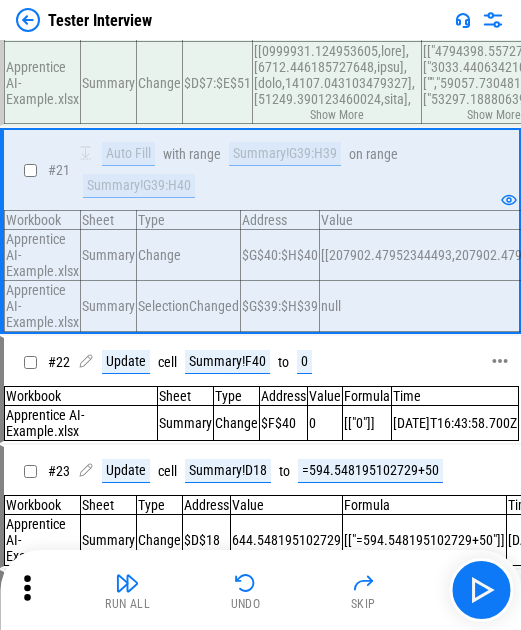 scroll, scrollTop: 2573, scrollLeft: 0, axis: vertical 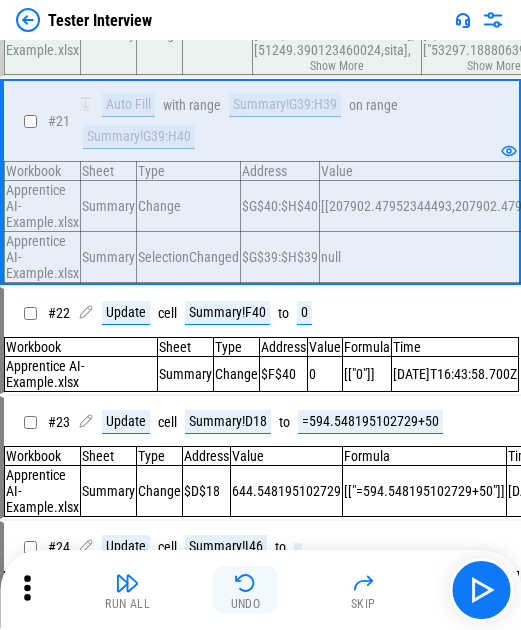 click at bounding box center (246, 583) 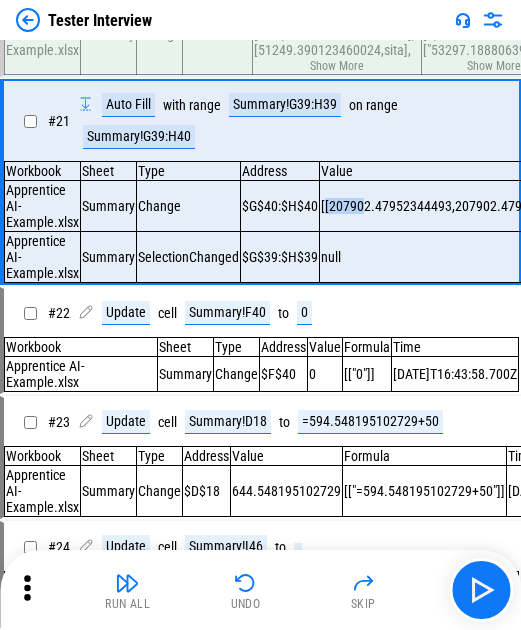 drag, startPoint x: 335, startPoint y: 237, endPoint x: 363, endPoint y: 238, distance: 28.01785 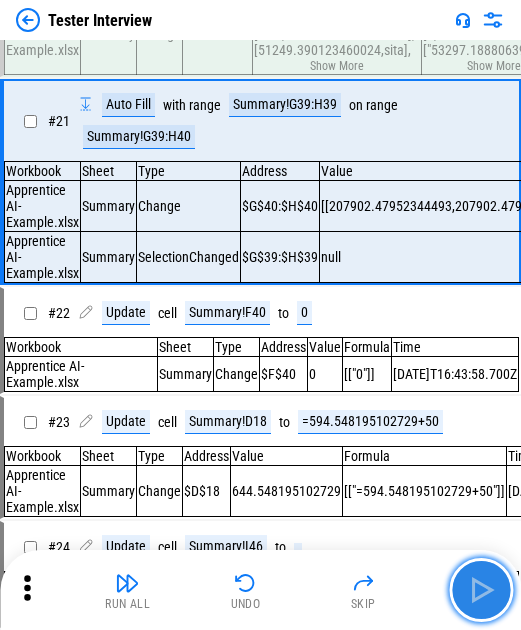 click at bounding box center [481, 590] 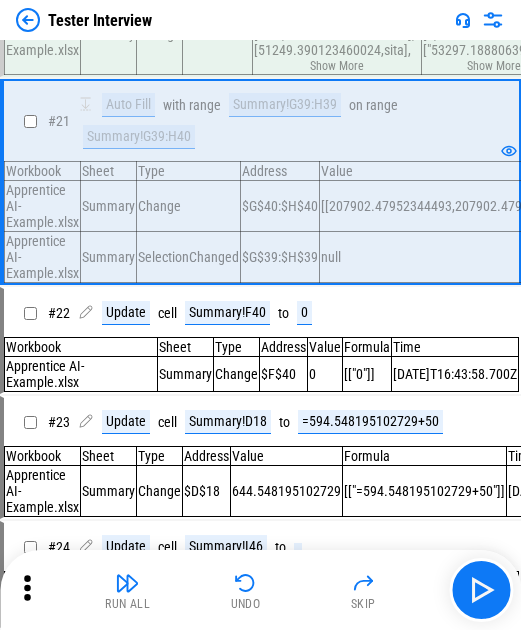 click on "$G$39:$H$39" at bounding box center [280, 257] 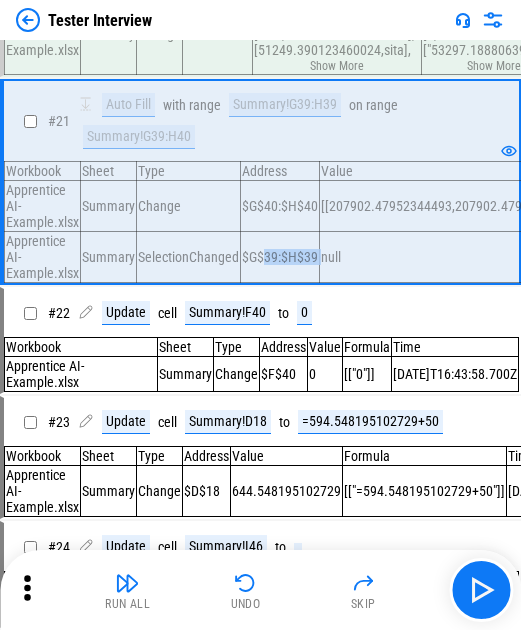 drag, startPoint x: 259, startPoint y: 284, endPoint x: 320, endPoint y: 287, distance: 61.073727 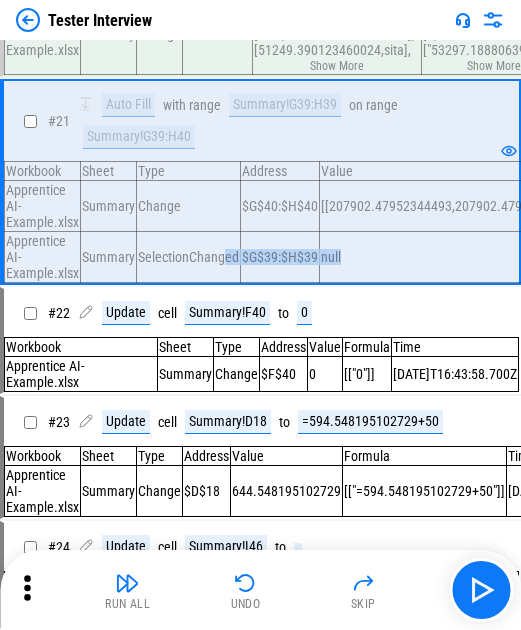 drag, startPoint x: 370, startPoint y: 314, endPoint x: 219, endPoint y: 310, distance: 151.05296 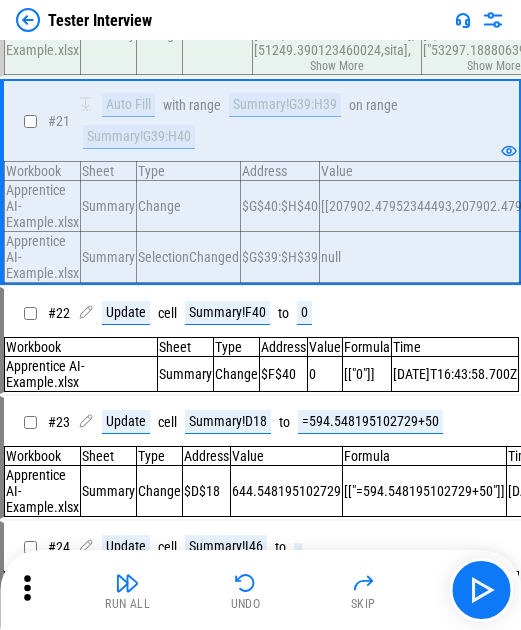 click on "SelectionChanged" at bounding box center (189, 257) 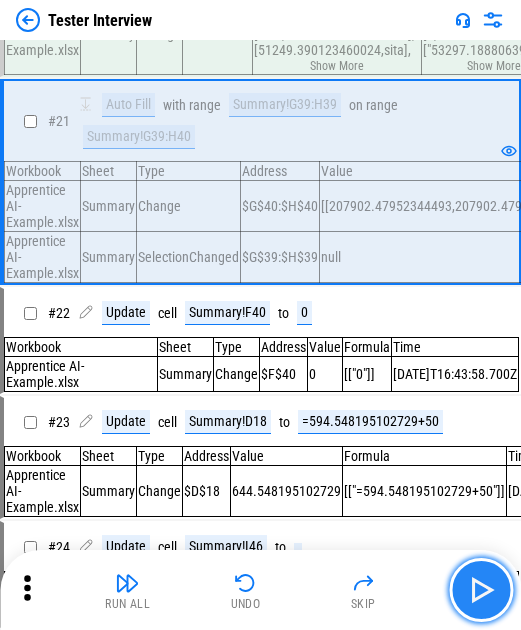 click at bounding box center (481, 590) 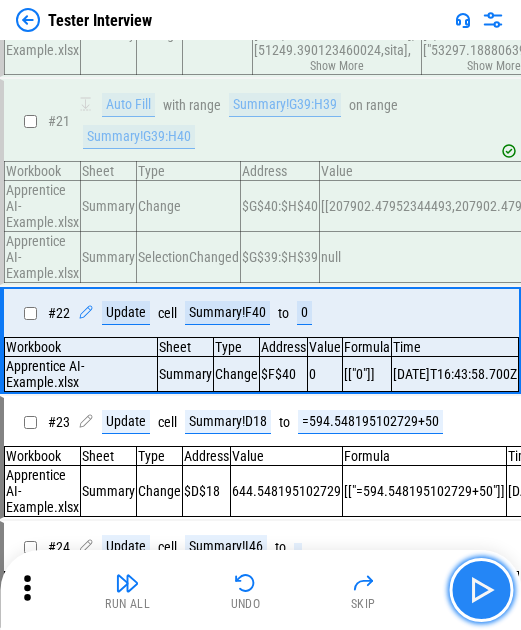 click at bounding box center [481, 590] 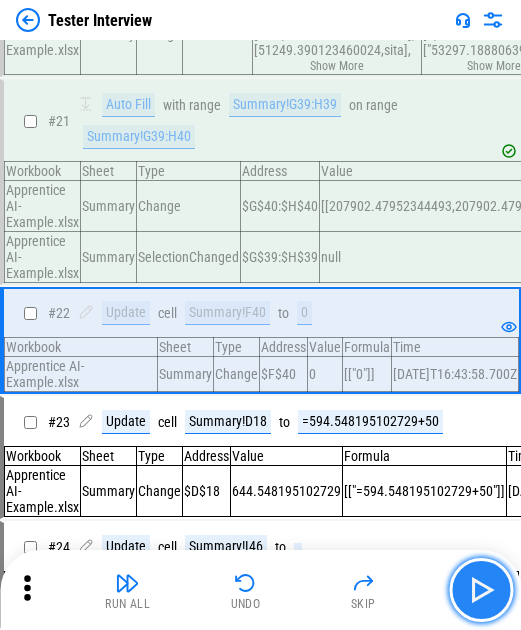 click at bounding box center [481, 590] 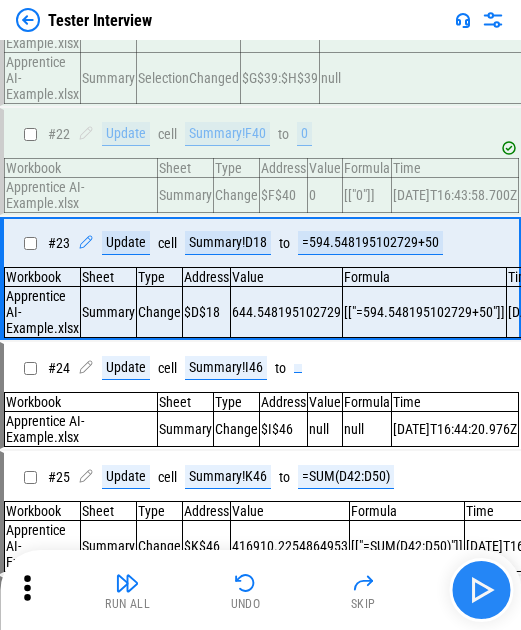 scroll, scrollTop: 2757, scrollLeft: 0, axis: vertical 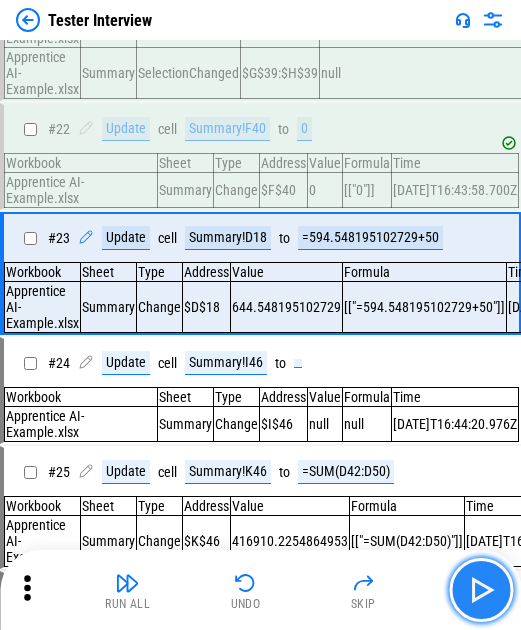 click at bounding box center (481, 590) 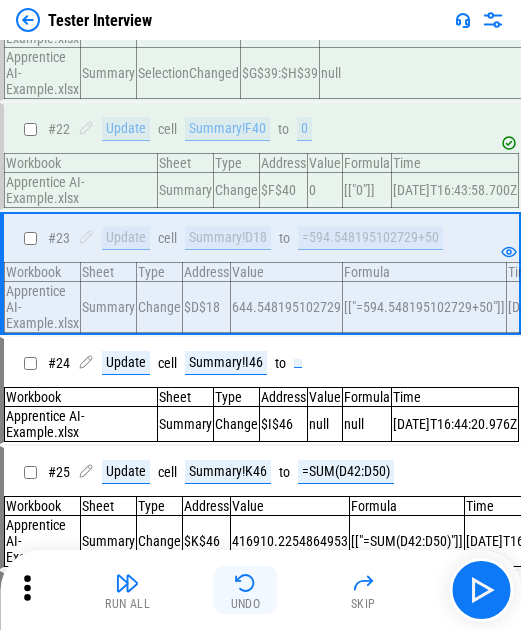 click at bounding box center [246, 583] 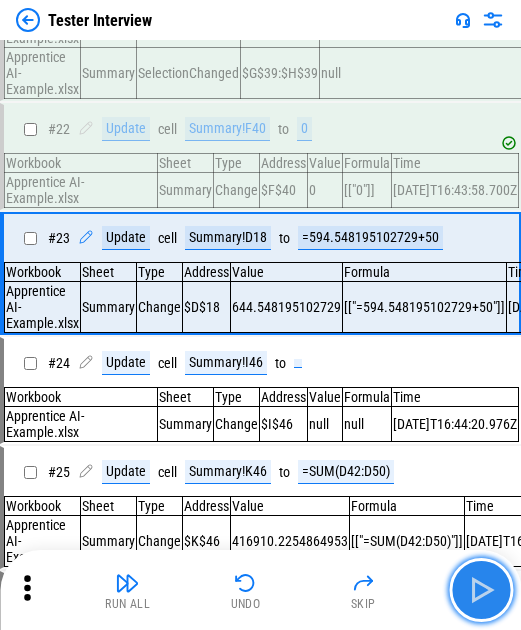 click at bounding box center (481, 590) 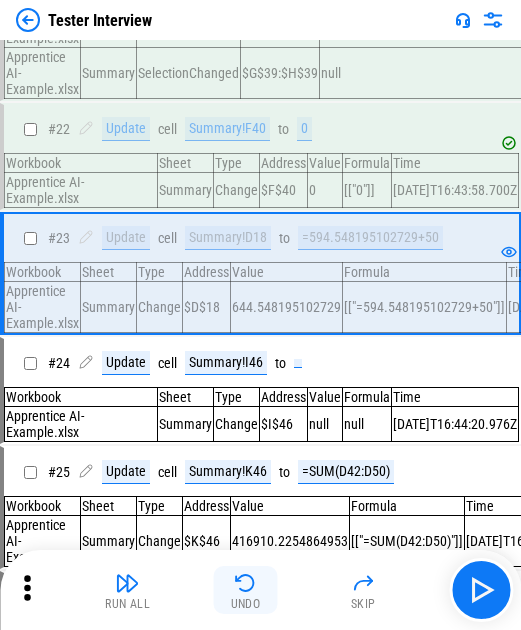click on "Undo" at bounding box center (246, 590) 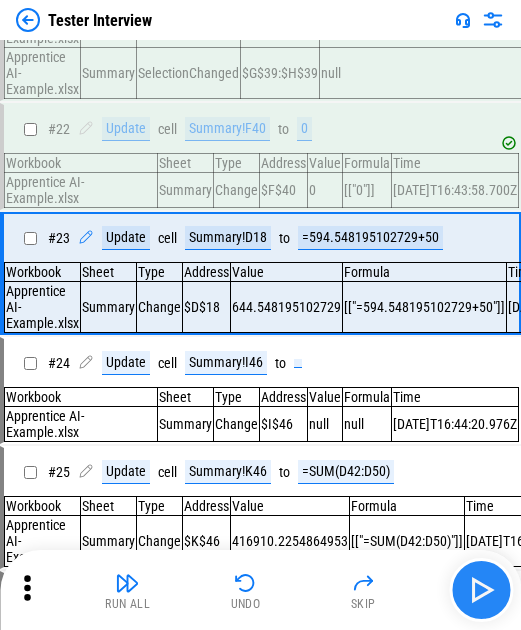 click at bounding box center [481, 590] 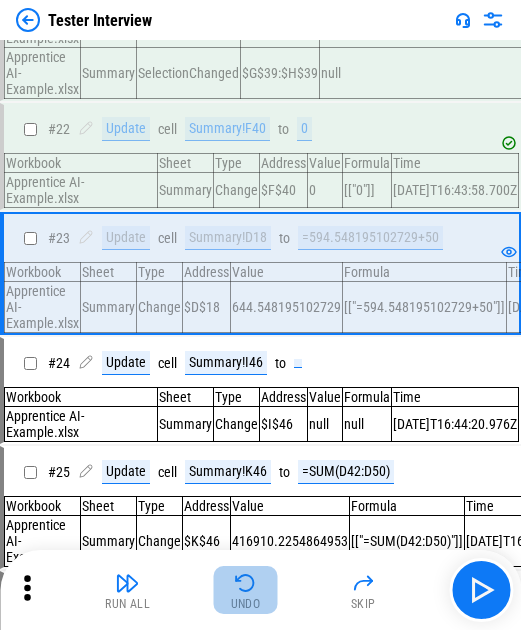 click on "Undo" at bounding box center [246, 590] 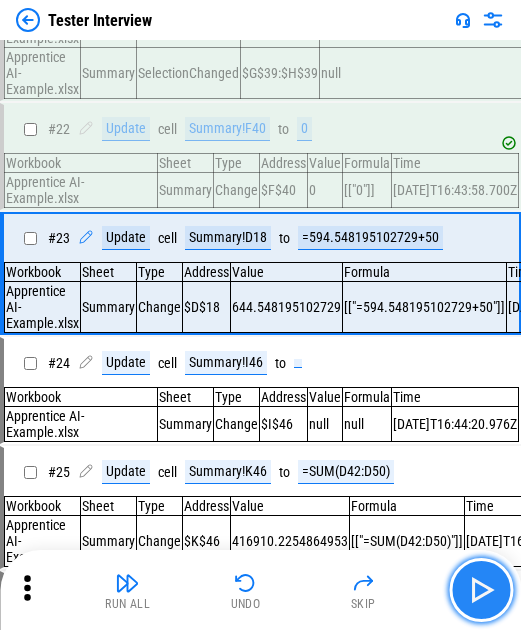 click at bounding box center (481, 590) 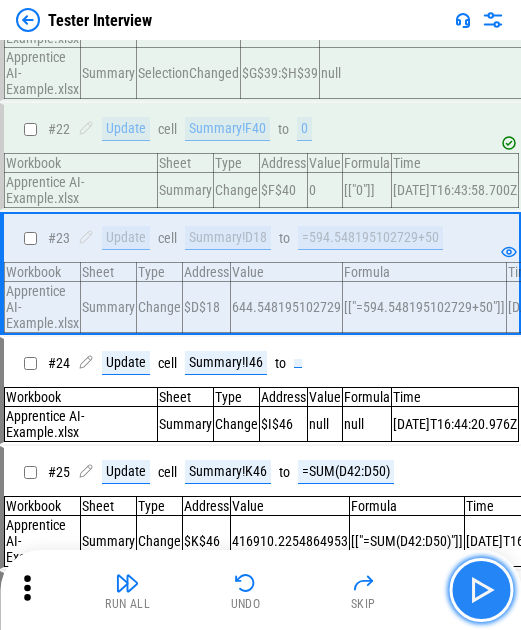 click at bounding box center [481, 590] 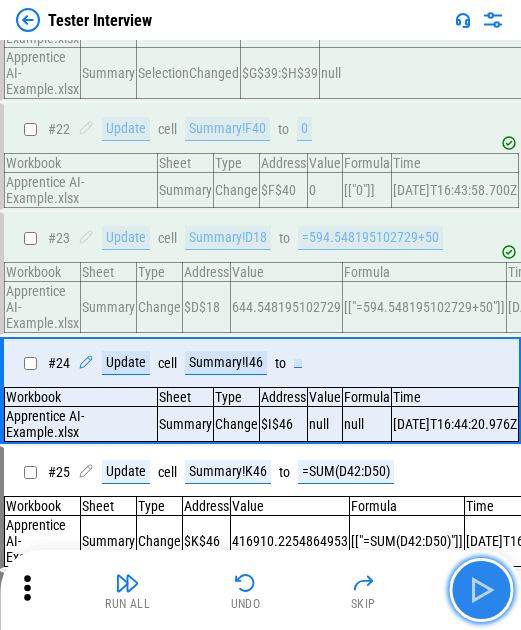 click at bounding box center [481, 590] 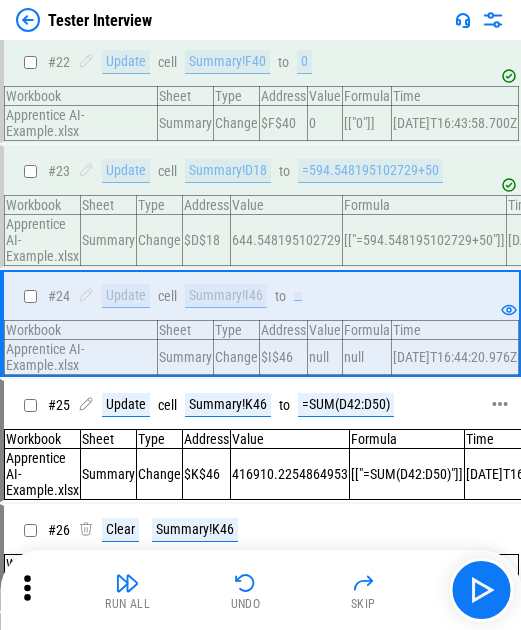 scroll, scrollTop: 2857, scrollLeft: 0, axis: vertical 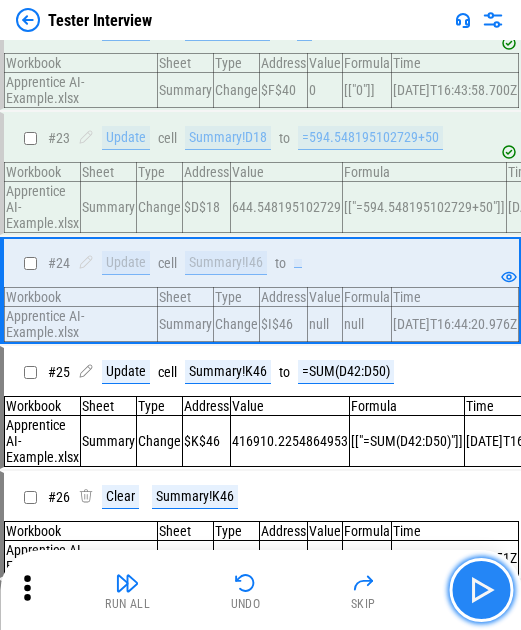 click at bounding box center (481, 590) 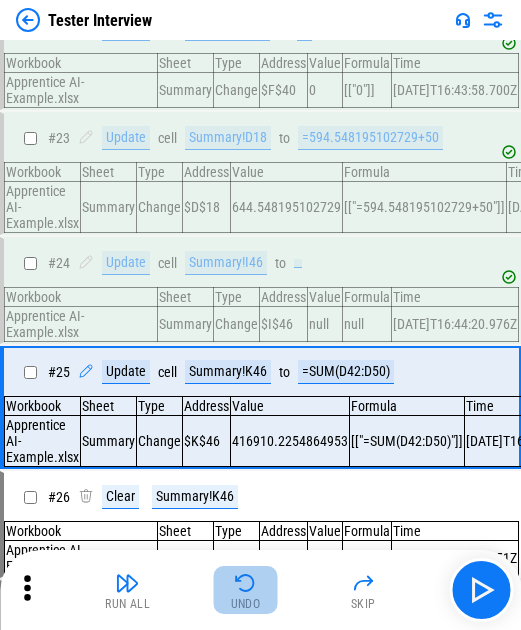 click on "Undo" at bounding box center [246, 590] 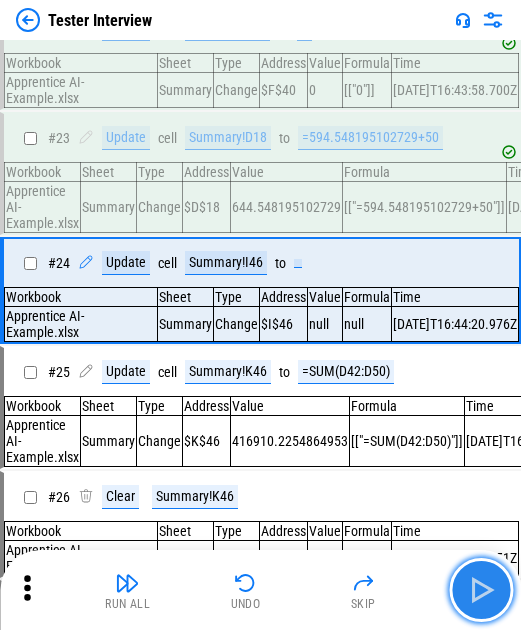 click at bounding box center (481, 590) 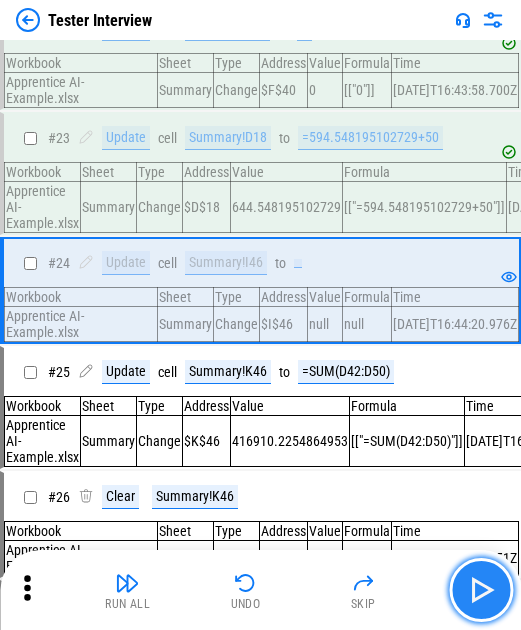 click at bounding box center [481, 590] 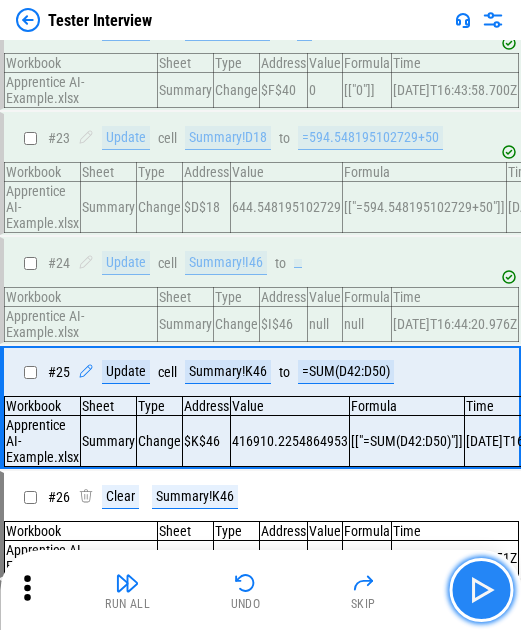 click at bounding box center (481, 590) 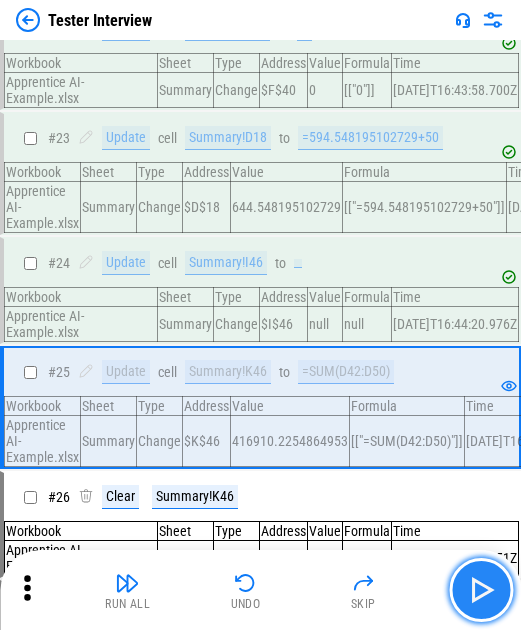 click at bounding box center (481, 590) 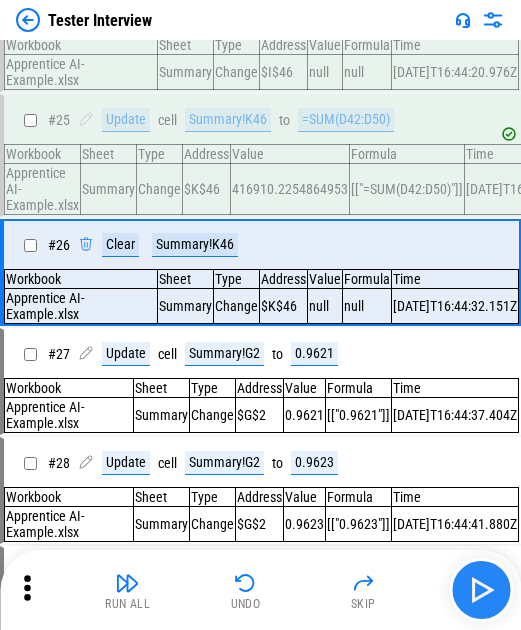 scroll, scrollTop: 3118, scrollLeft: 0, axis: vertical 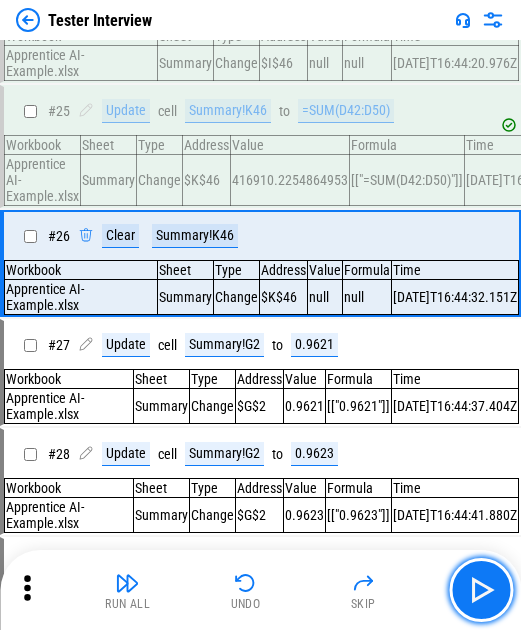 click at bounding box center [481, 590] 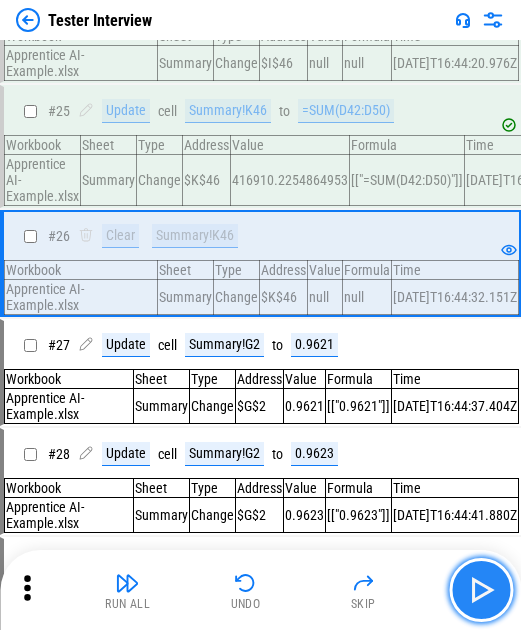 click at bounding box center (481, 590) 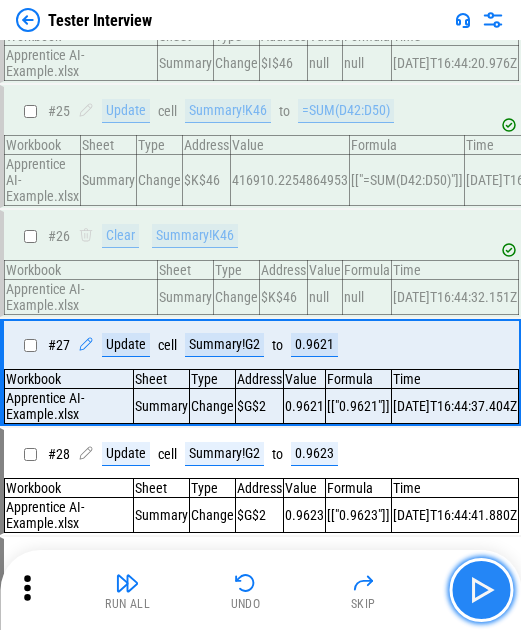 click at bounding box center (481, 590) 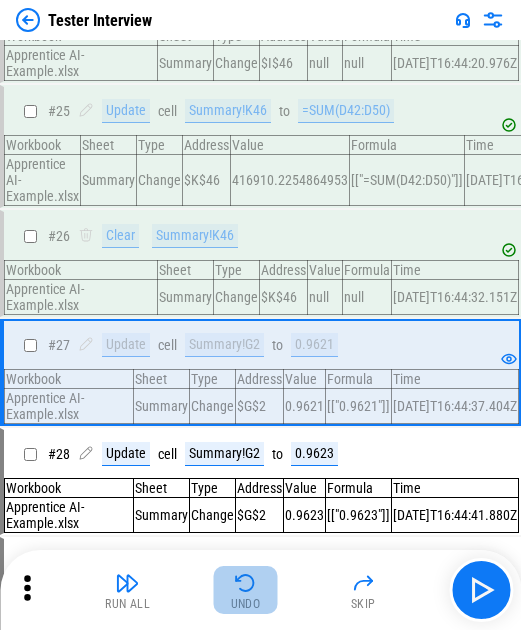 click at bounding box center (246, 583) 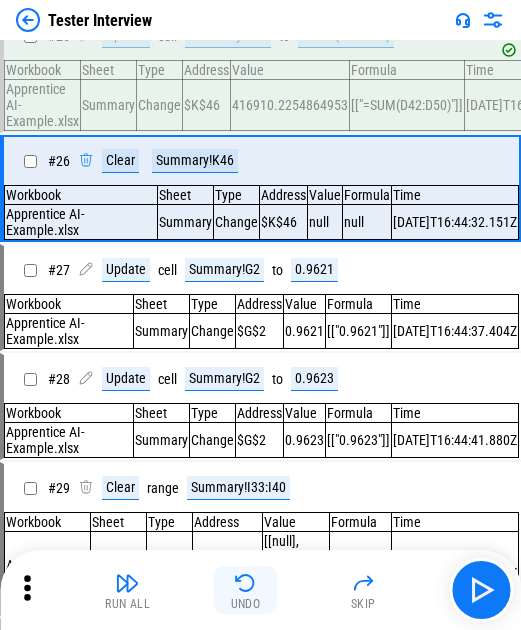 click at bounding box center (246, 583) 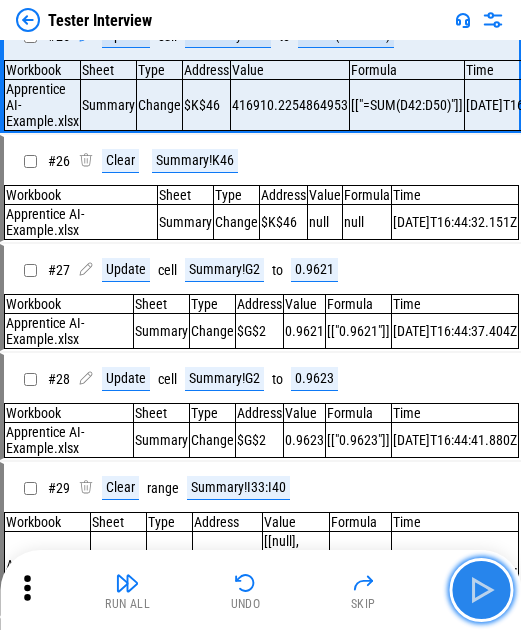 click at bounding box center (481, 590) 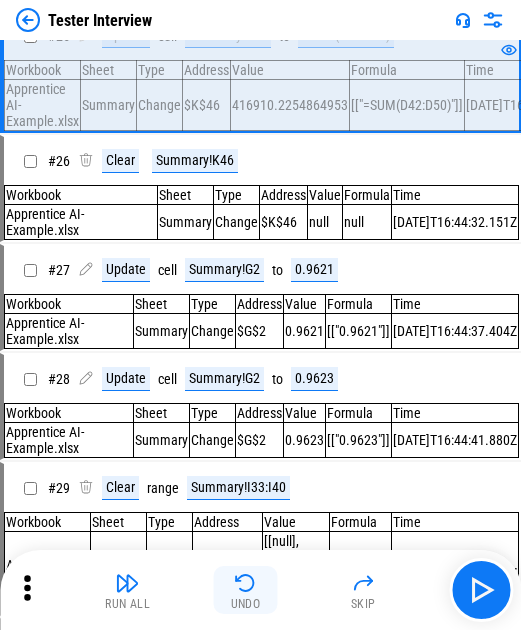 click at bounding box center (246, 583) 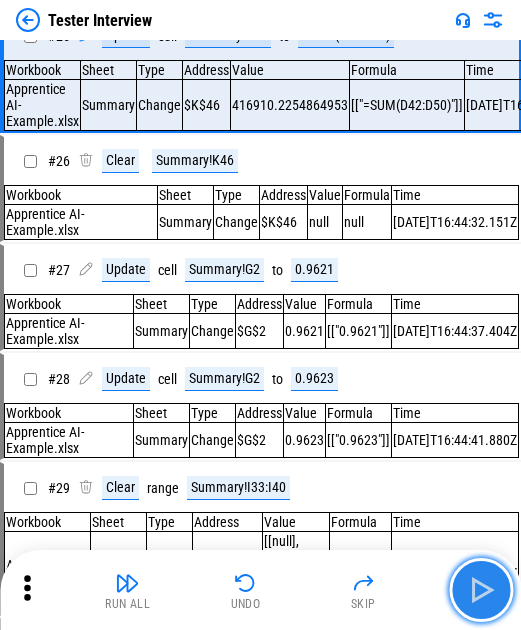 click at bounding box center (481, 590) 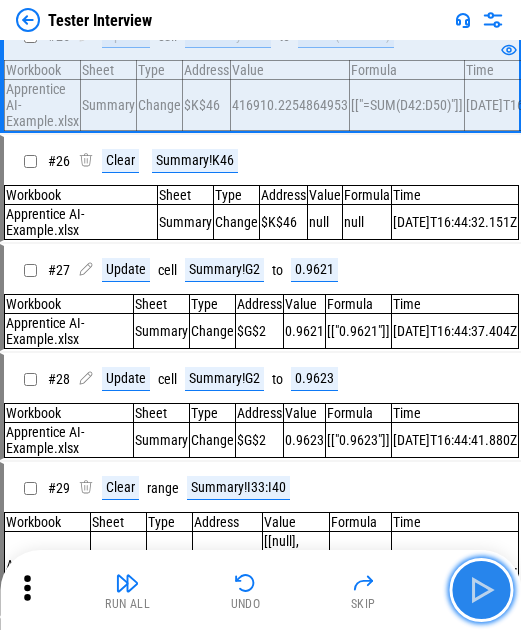 click at bounding box center (481, 590) 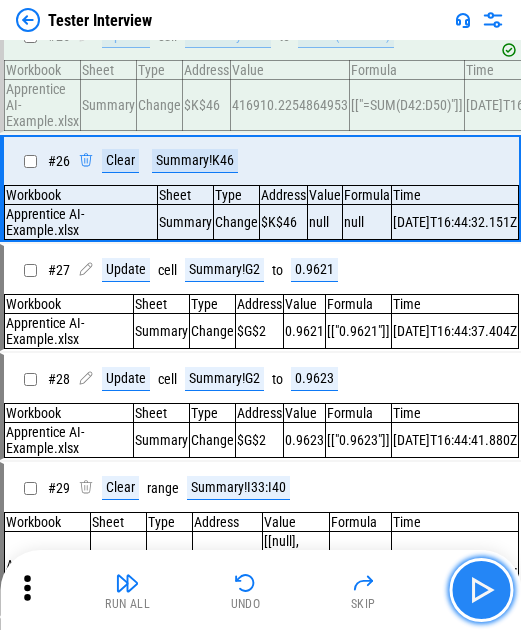 click at bounding box center [481, 590] 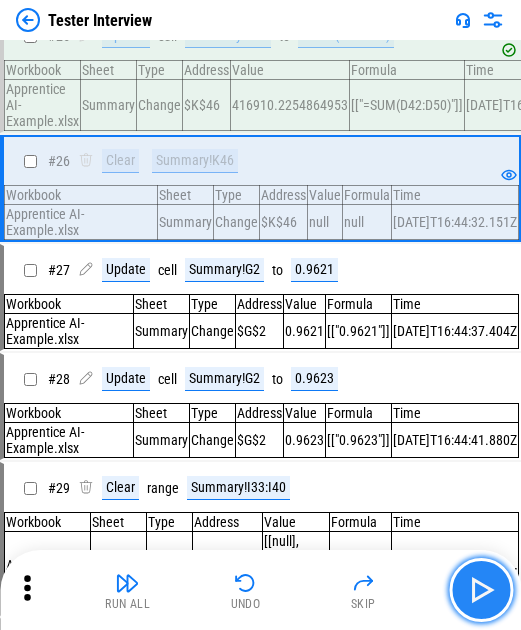 click at bounding box center [481, 590] 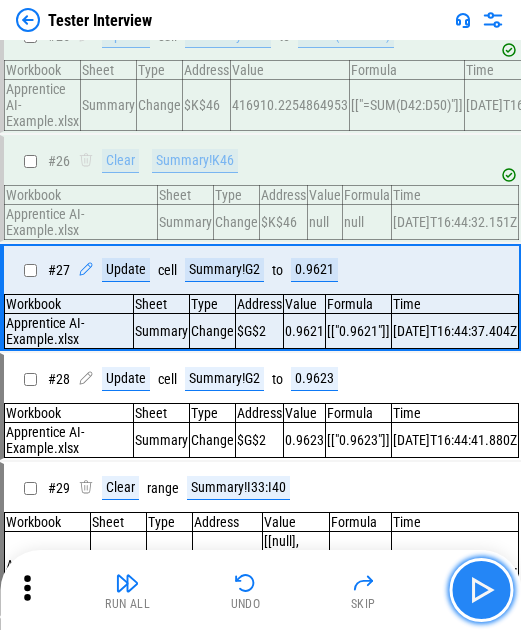 click at bounding box center (481, 590) 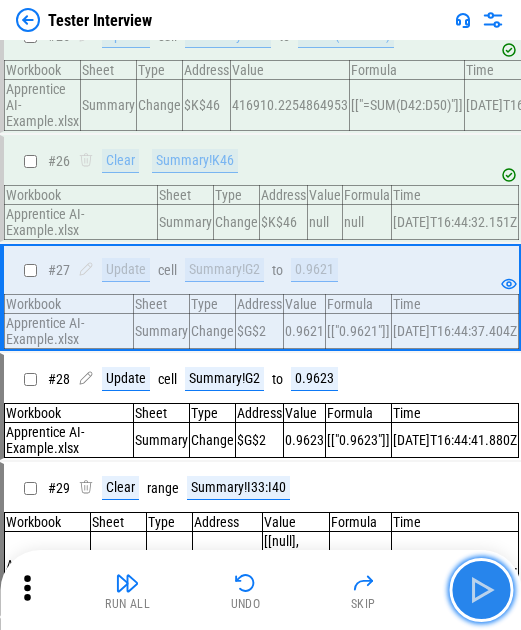 click at bounding box center (481, 590) 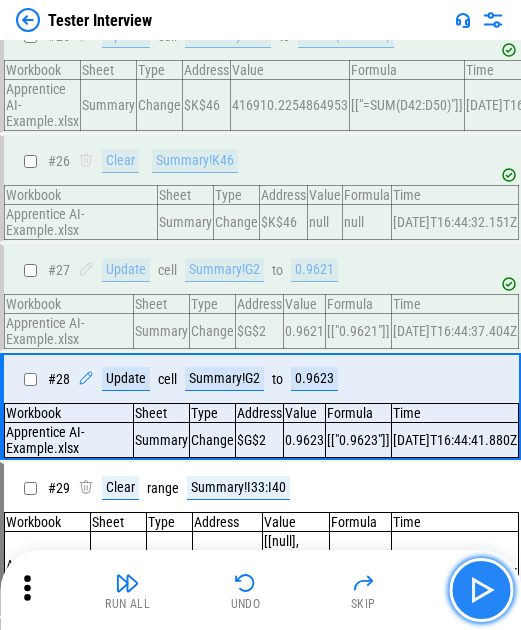 click at bounding box center (481, 590) 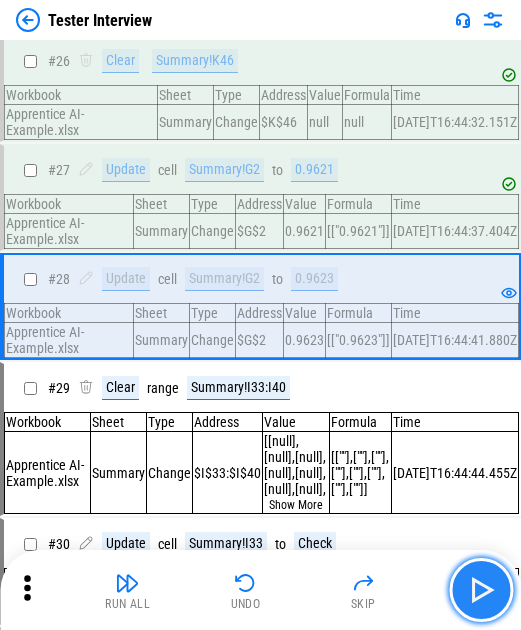click at bounding box center [481, 590] 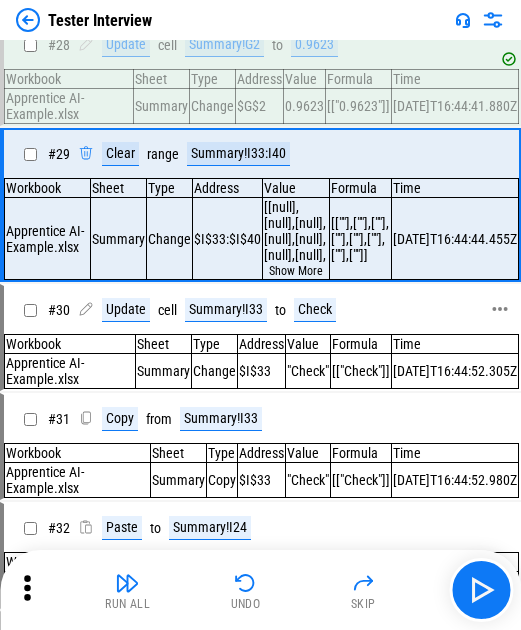 scroll, scrollTop: 3577, scrollLeft: 0, axis: vertical 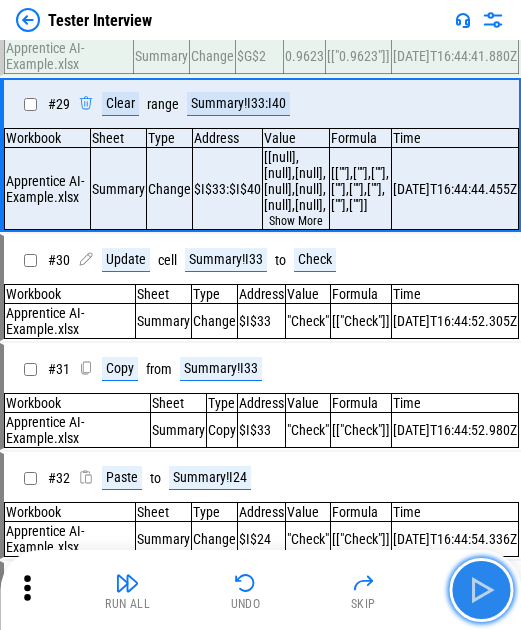 click at bounding box center (481, 590) 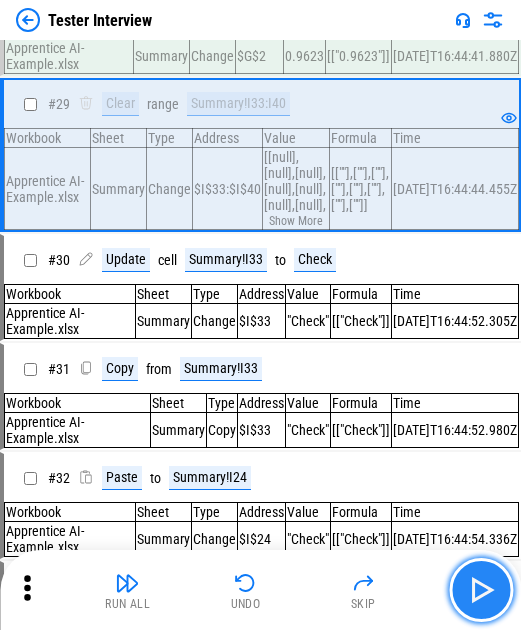 click at bounding box center (481, 590) 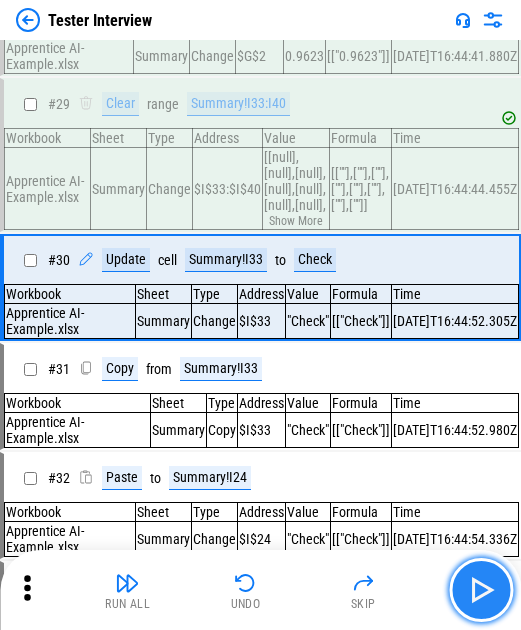 click at bounding box center [481, 590] 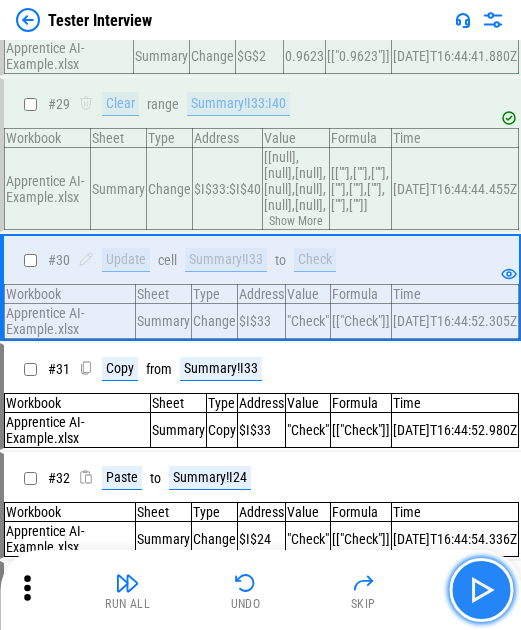 click at bounding box center [481, 590] 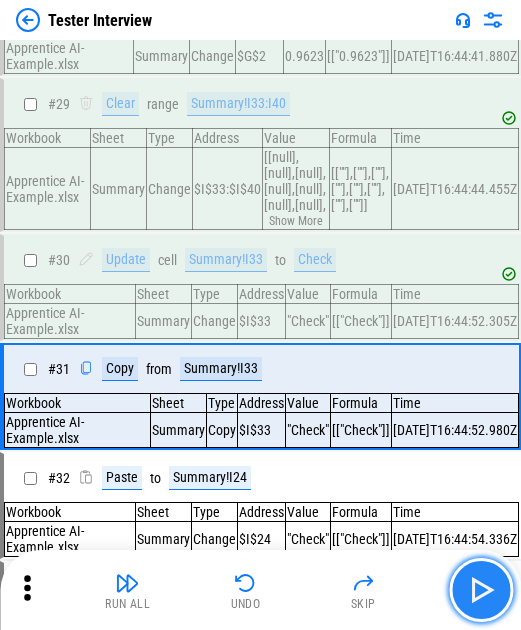 click at bounding box center [481, 590] 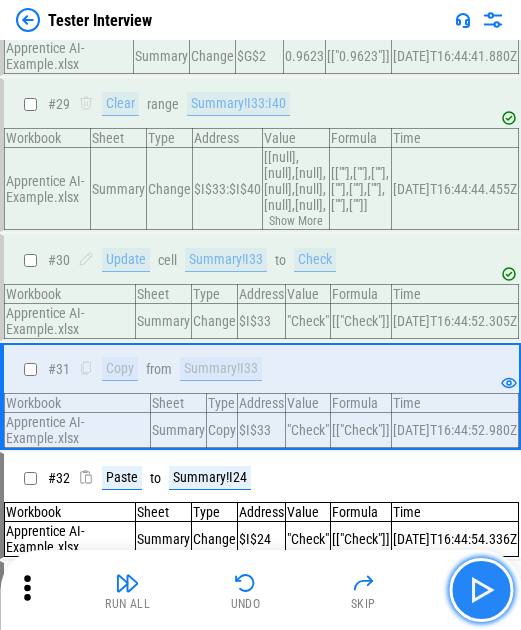 click at bounding box center [481, 590] 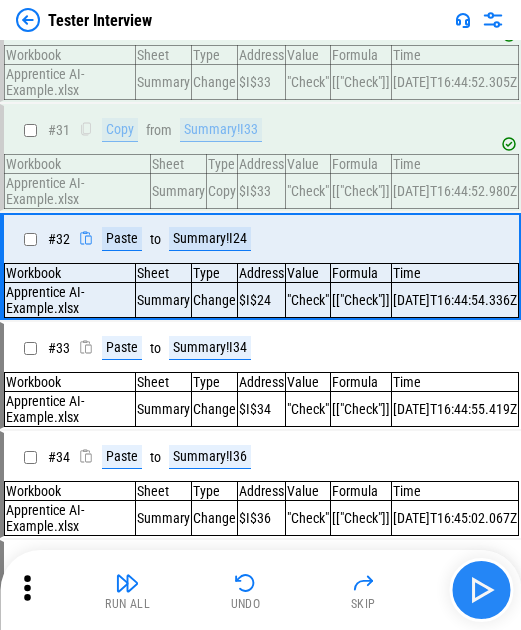 scroll, scrollTop: 3835, scrollLeft: 0, axis: vertical 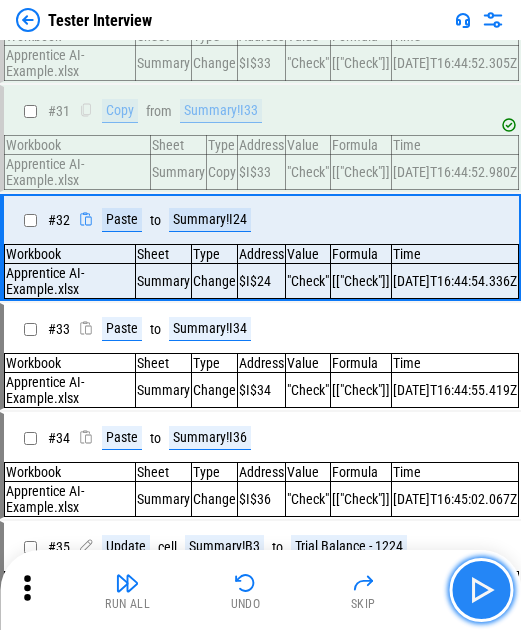 click at bounding box center (481, 590) 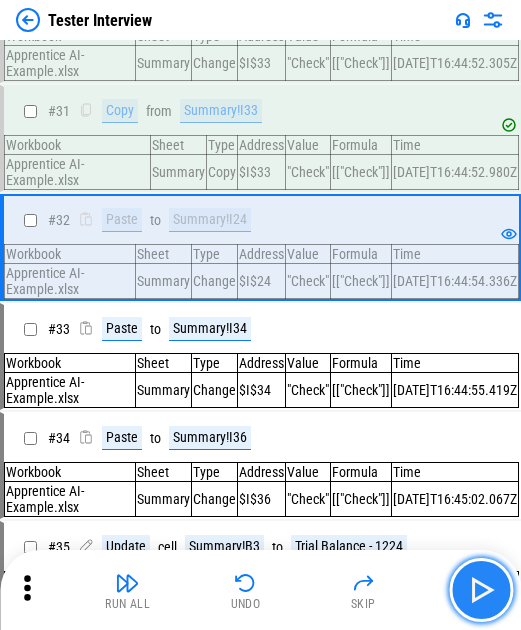 click at bounding box center (481, 590) 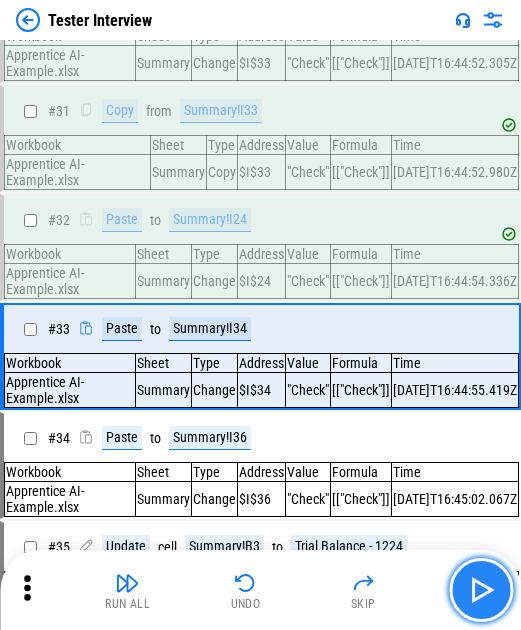 click at bounding box center (481, 590) 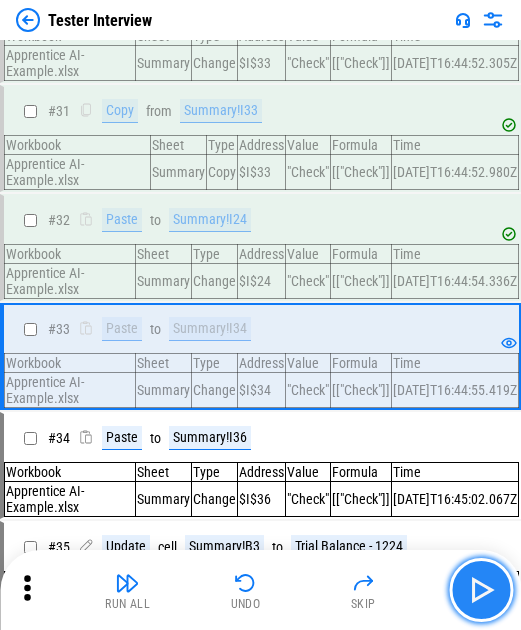 click at bounding box center (481, 590) 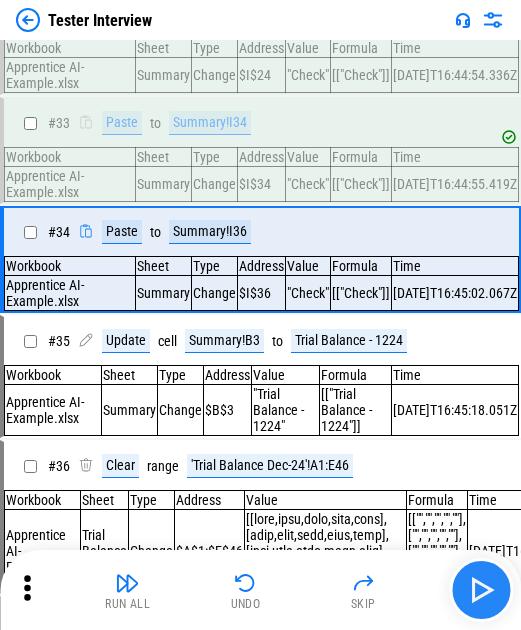 scroll, scrollTop: 4059, scrollLeft: 0, axis: vertical 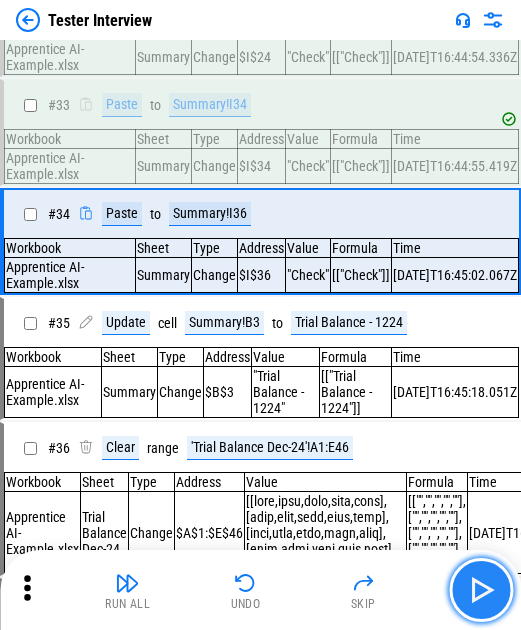 click at bounding box center [481, 590] 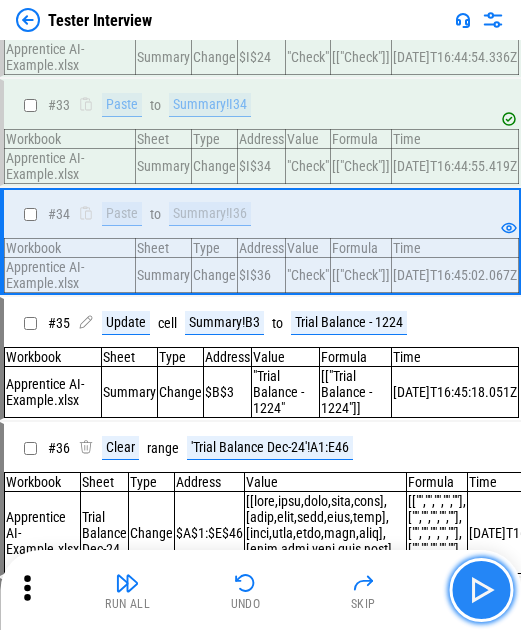 click at bounding box center [481, 590] 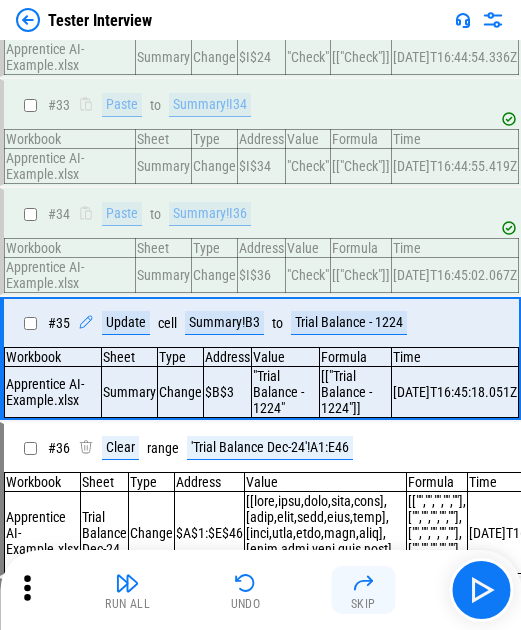 click on "Skip" at bounding box center (363, 590) 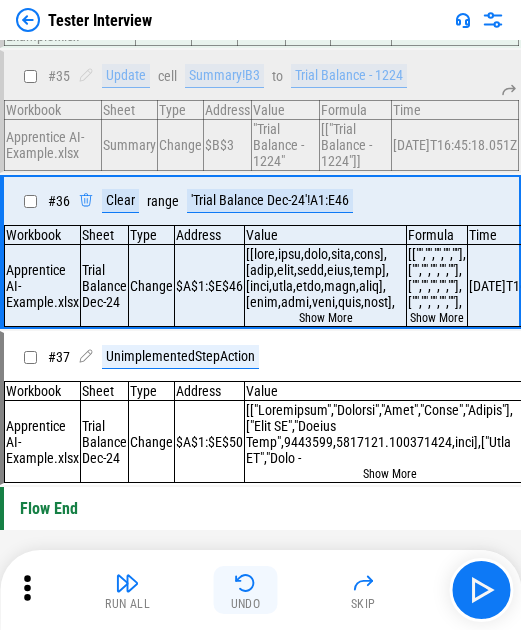 click at bounding box center (246, 583) 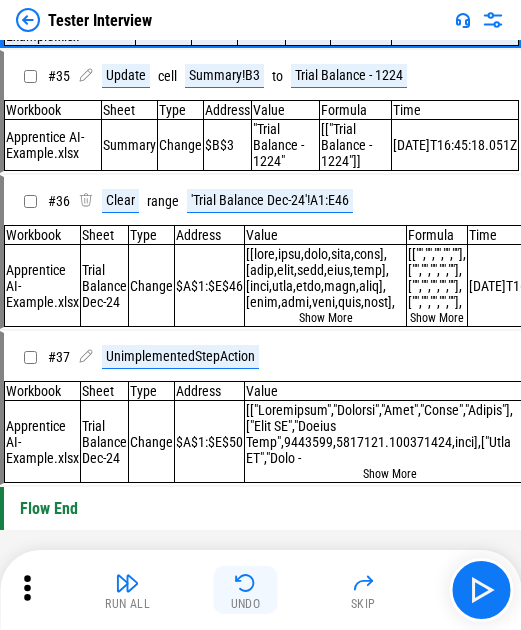 scroll, scrollTop: 4081, scrollLeft: 0, axis: vertical 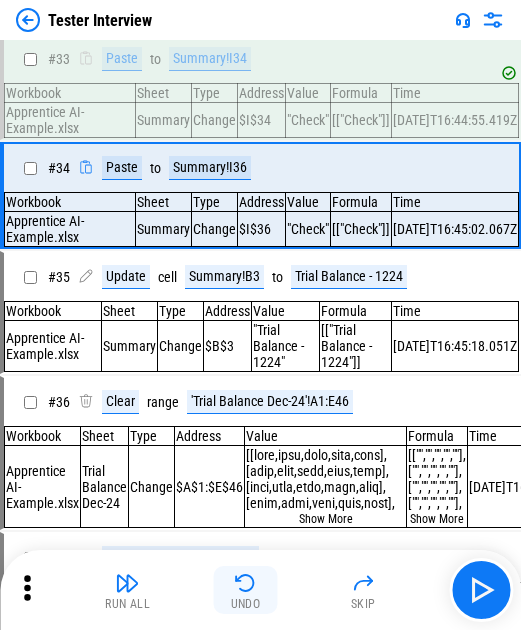 click at bounding box center [246, 583] 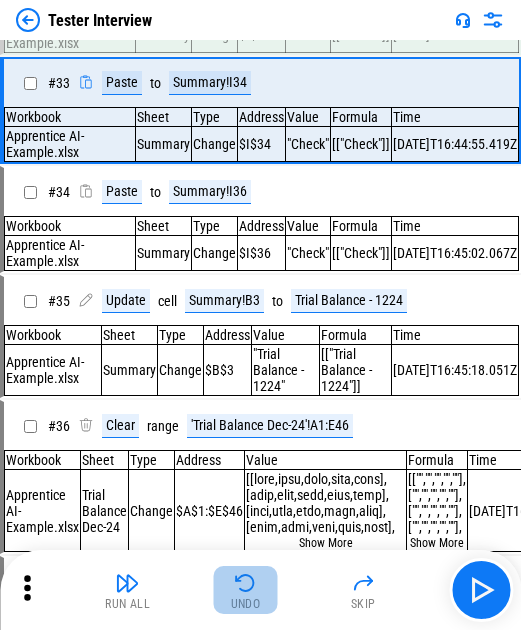 click at bounding box center [246, 583] 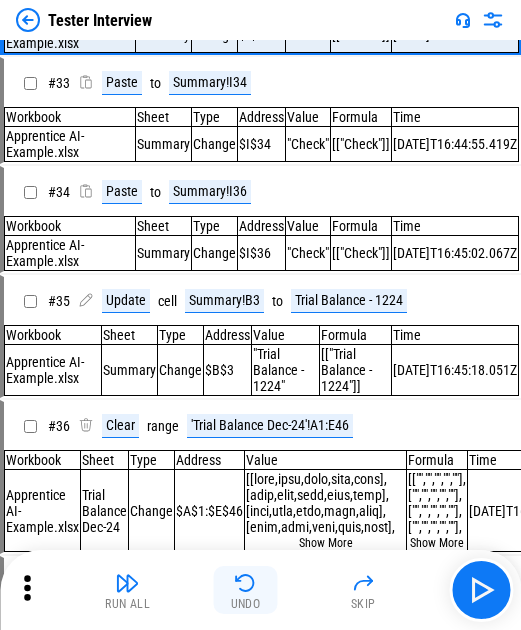click at bounding box center (246, 583) 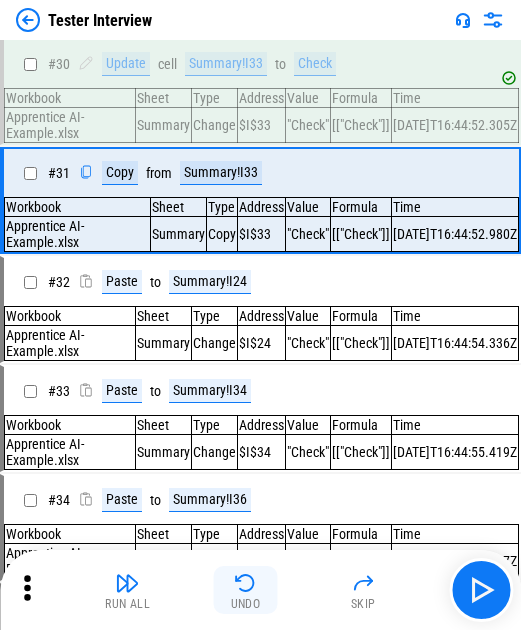 scroll, scrollTop: 3723, scrollLeft: 0, axis: vertical 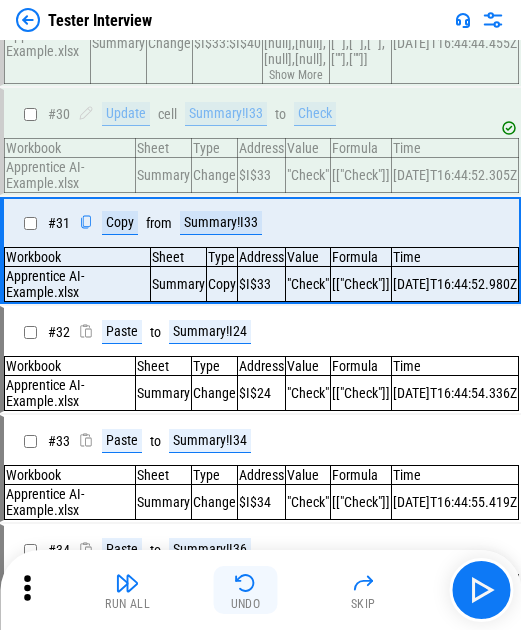 click at bounding box center (246, 583) 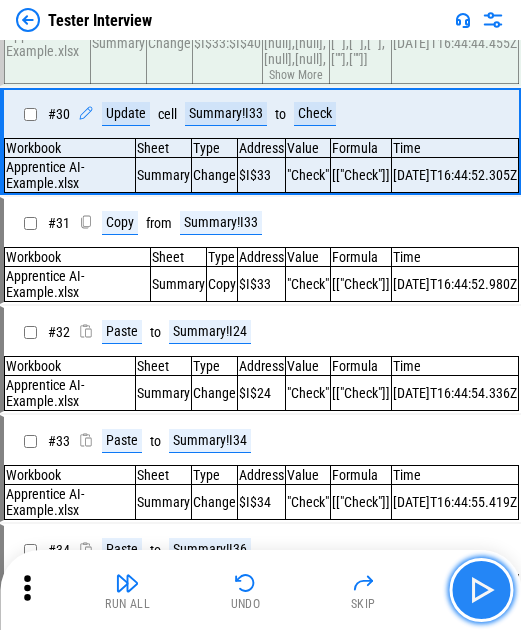 click at bounding box center [481, 590] 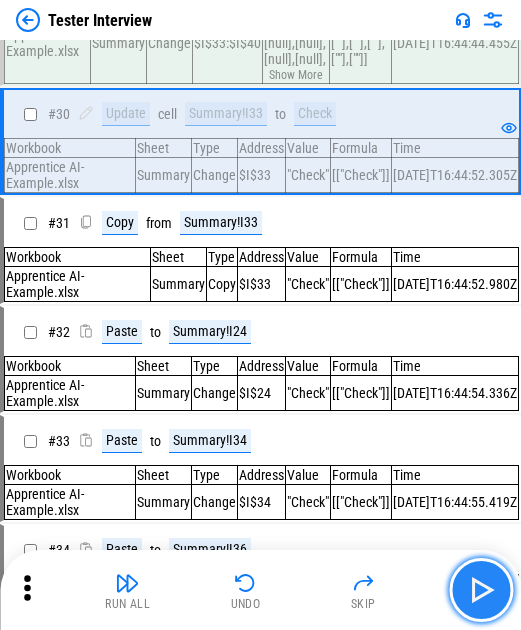 click at bounding box center (481, 590) 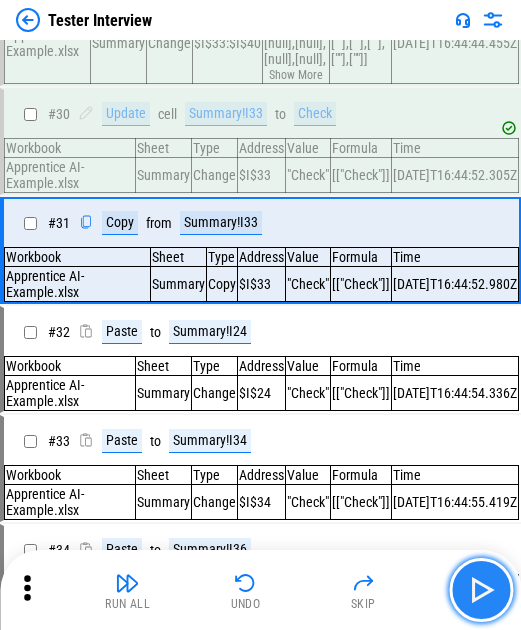 click at bounding box center (481, 590) 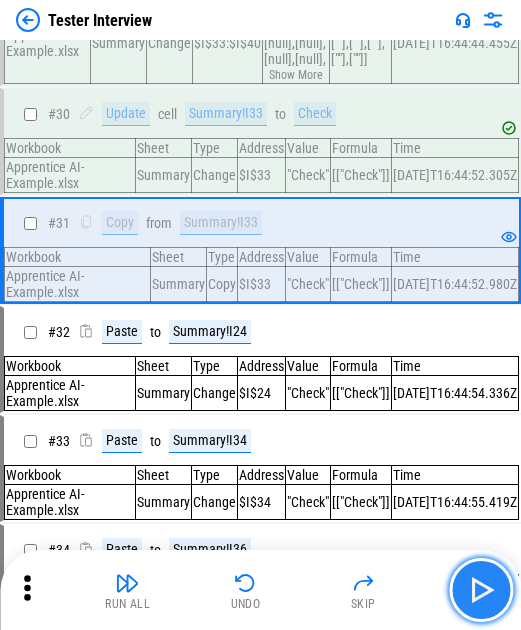 click at bounding box center (481, 590) 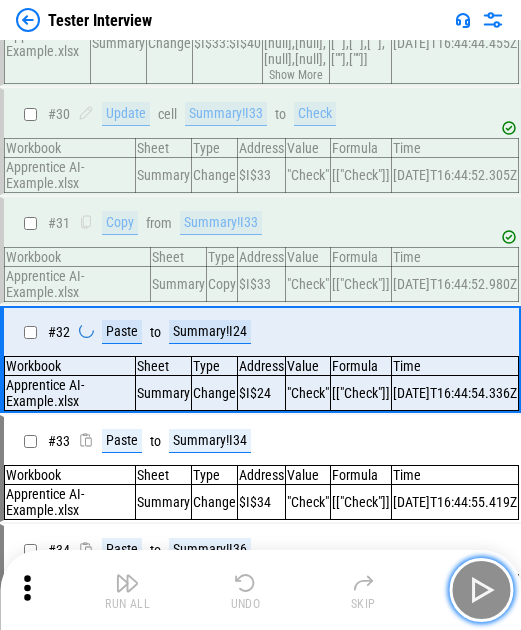 click at bounding box center [481, 590] 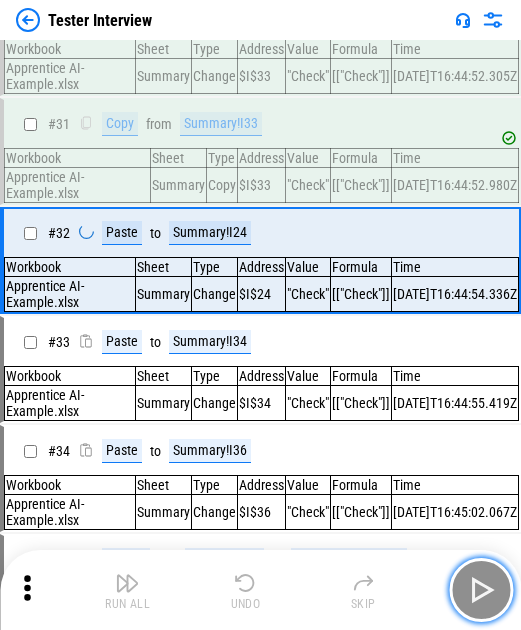 click at bounding box center (481, 590) 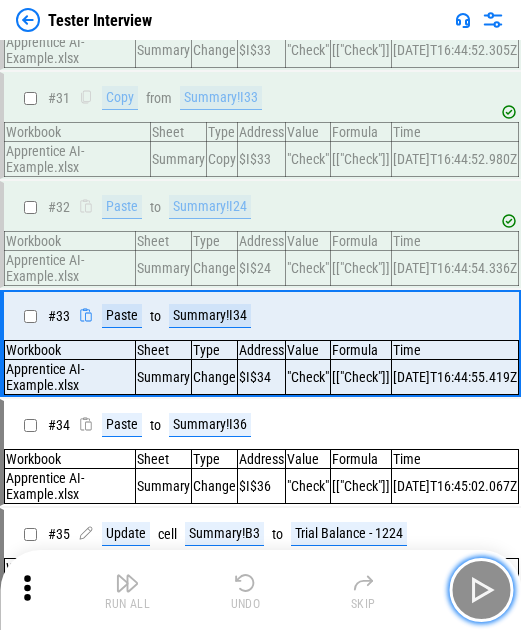 click at bounding box center (481, 590) 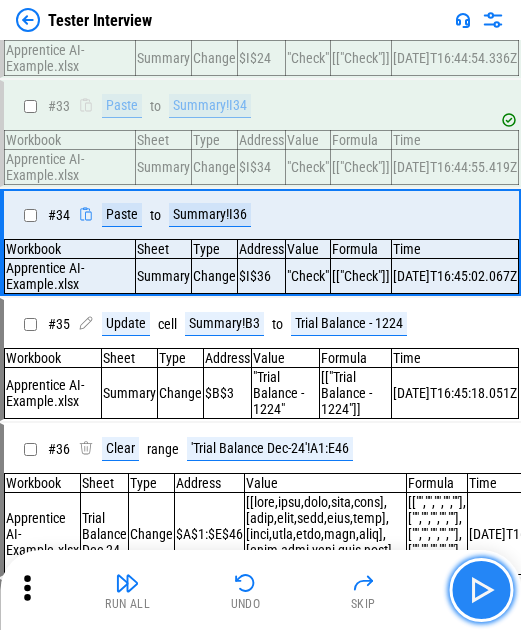click at bounding box center [481, 590] 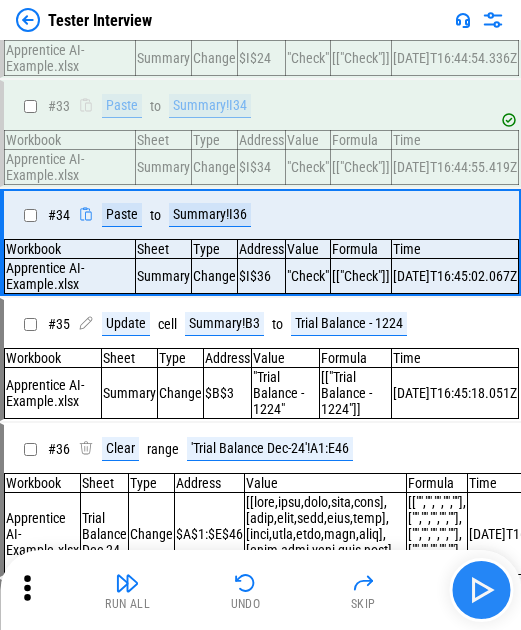 scroll, scrollTop: 4059, scrollLeft: 0, axis: vertical 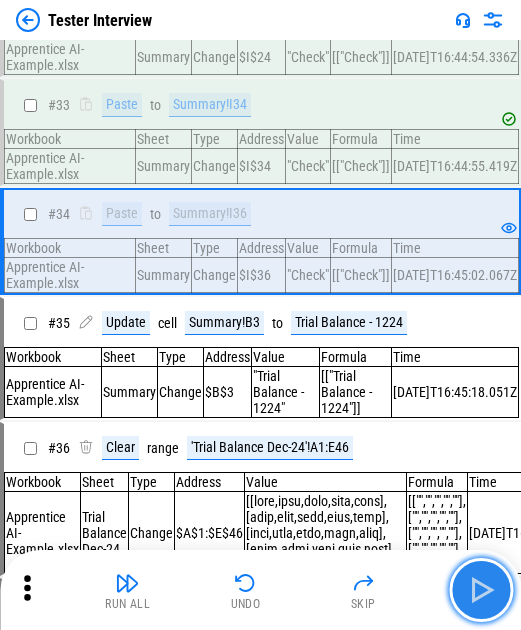 click at bounding box center (481, 590) 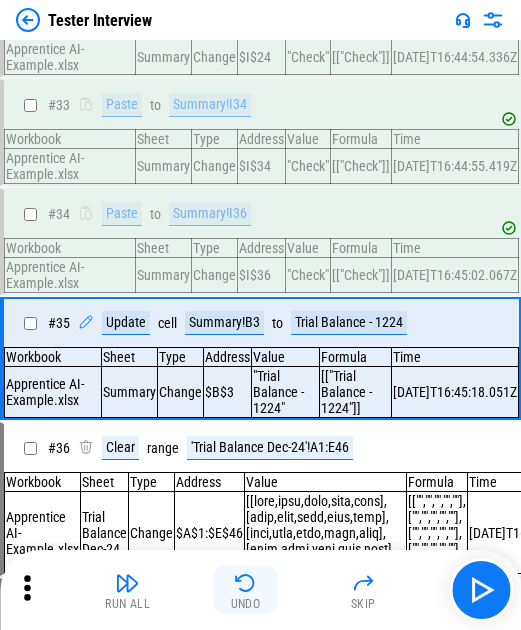 click at bounding box center [246, 583] 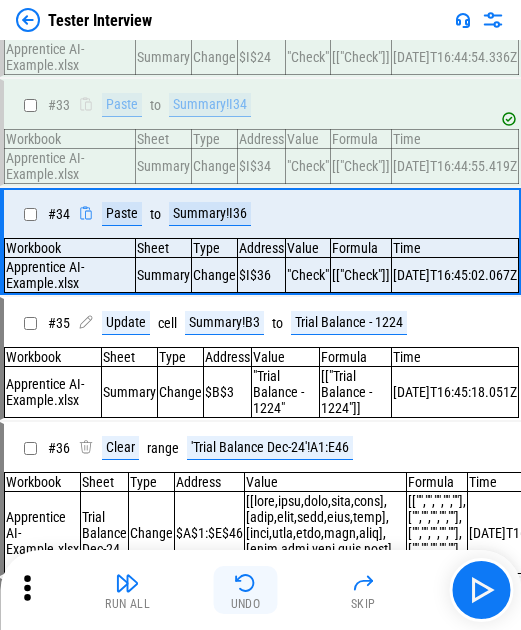 click at bounding box center (246, 583) 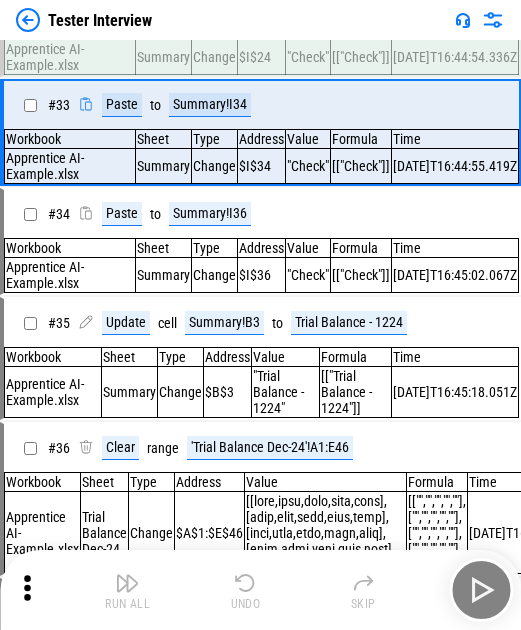 click at bounding box center [246, 583] 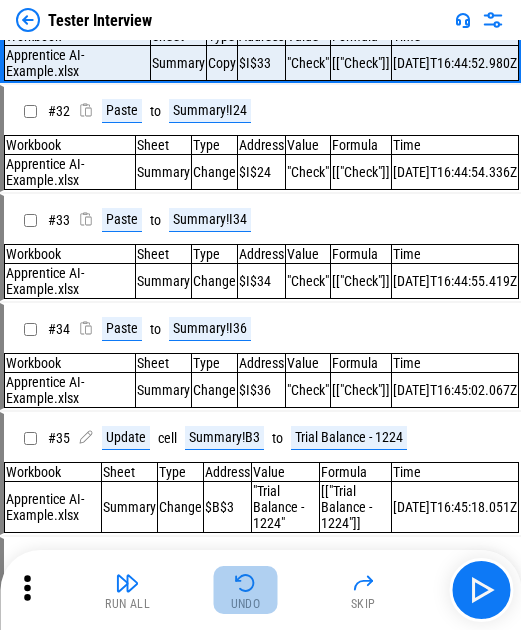click at bounding box center (246, 583) 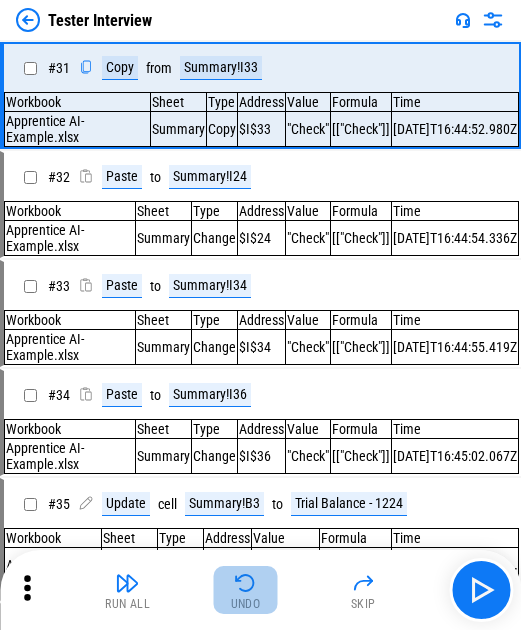 click at bounding box center [246, 583] 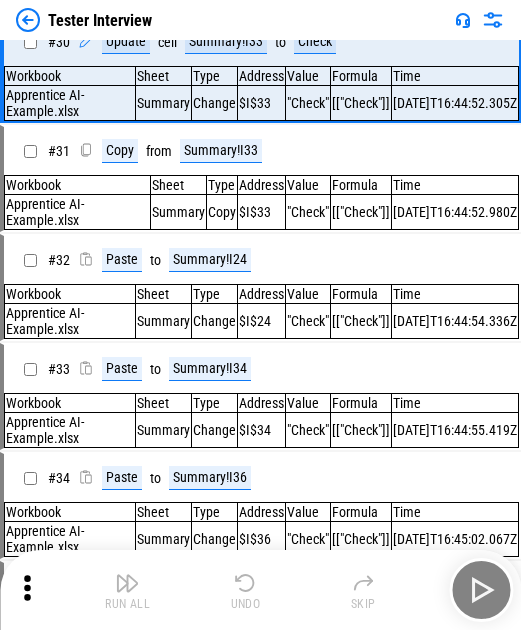 click on "Run All Undo Skip" at bounding box center [262, 590] 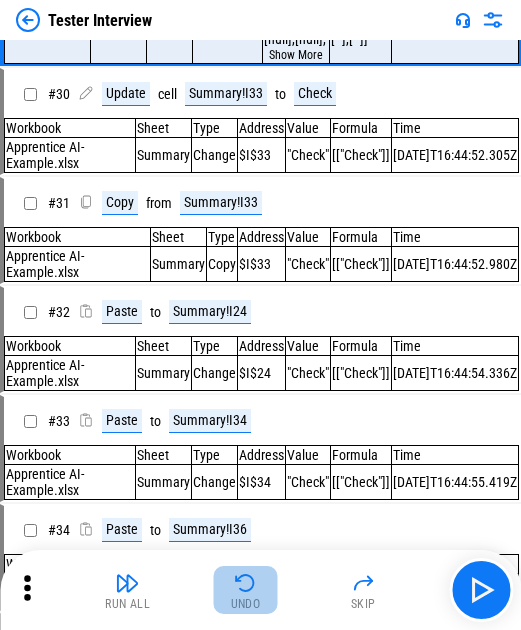 click at bounding box center (246, 583) 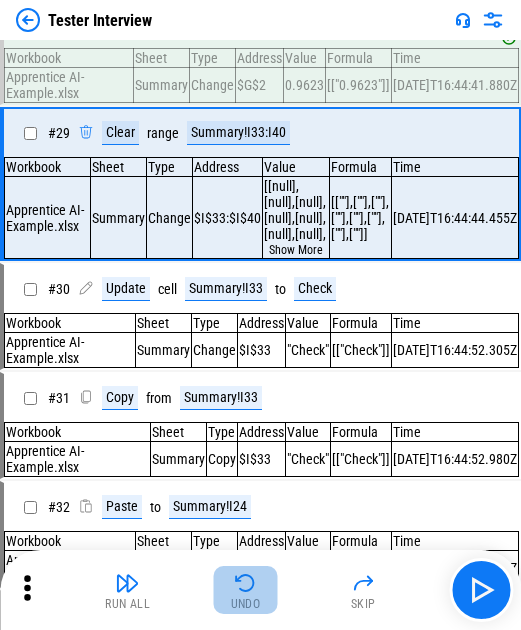 click at bounding box center [246, 583] 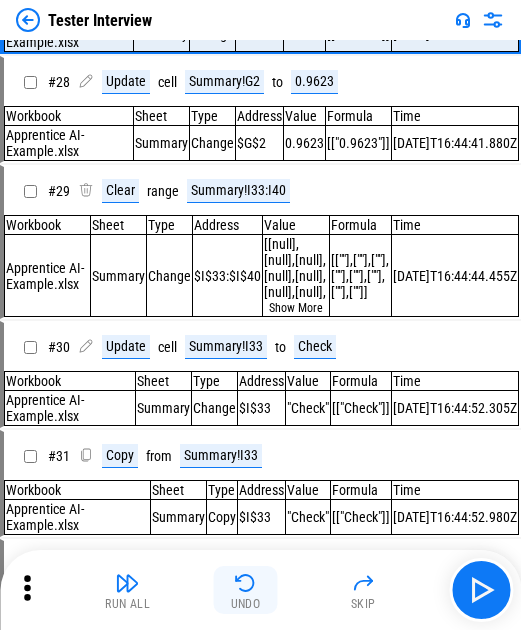 click at bounding box center (246, 583) 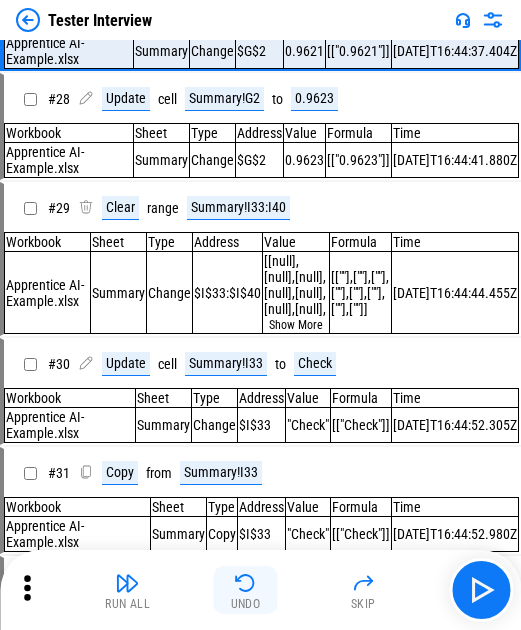click at bounding box center [246, 583] 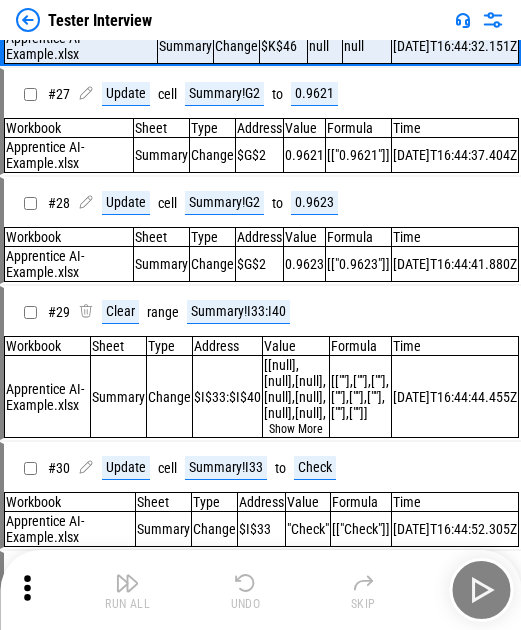 click at bounding box center (246, 583) 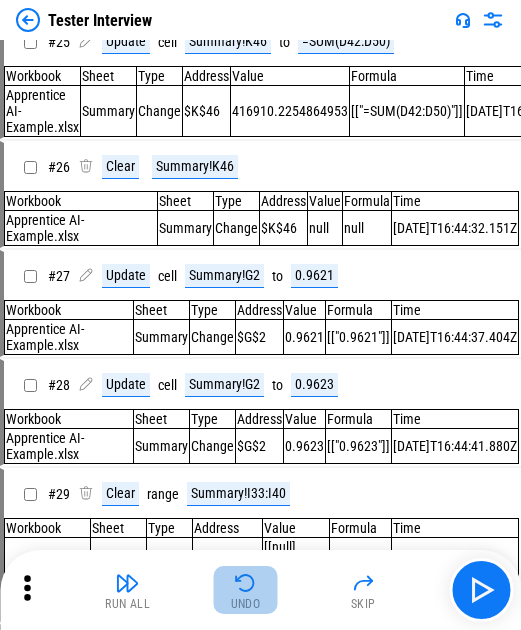click at bounding box center (246, 583) 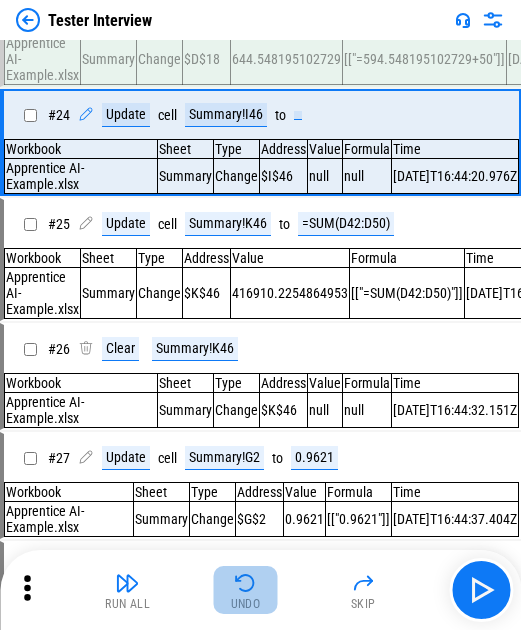 click at bounding box center (246, 583) 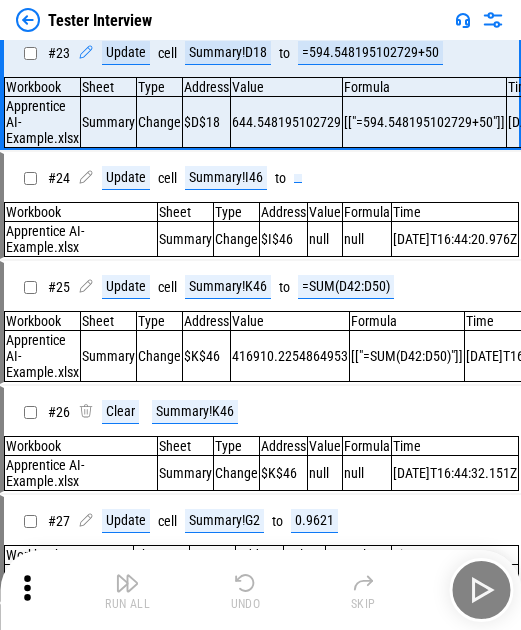 click at bounding box center (246, 583) 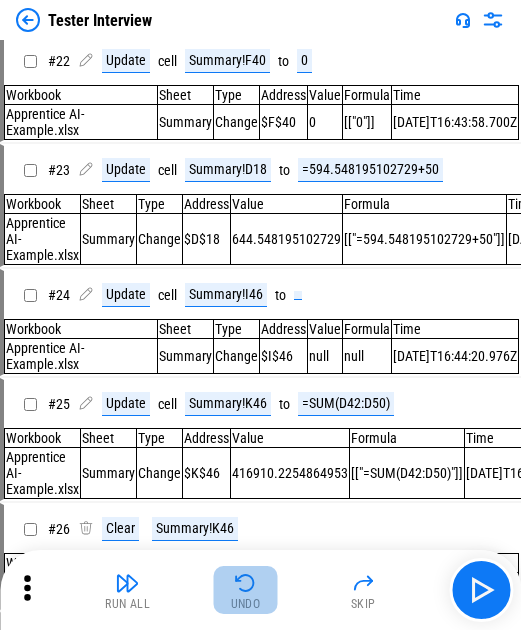click at bounding box center [246, 583] 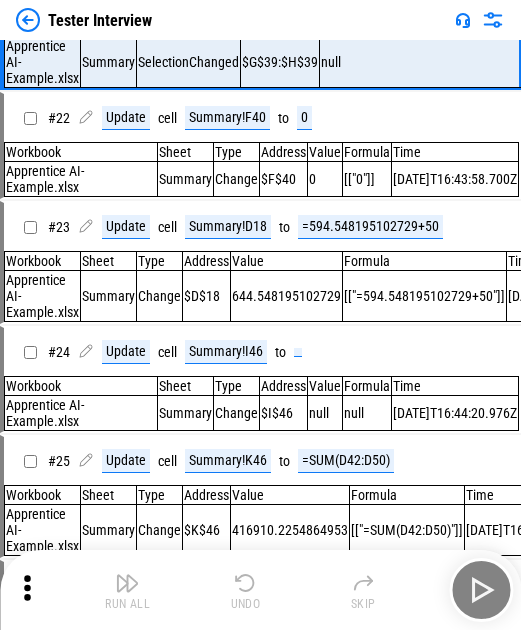 click on "Run All Undo Skip" at bounding box center [262, 590] 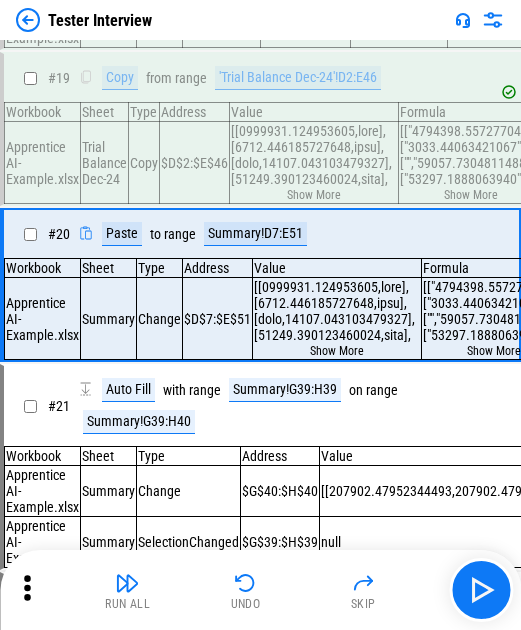 scroll, scrollTop: 2287, scrollLeft: 0, axis: vertical 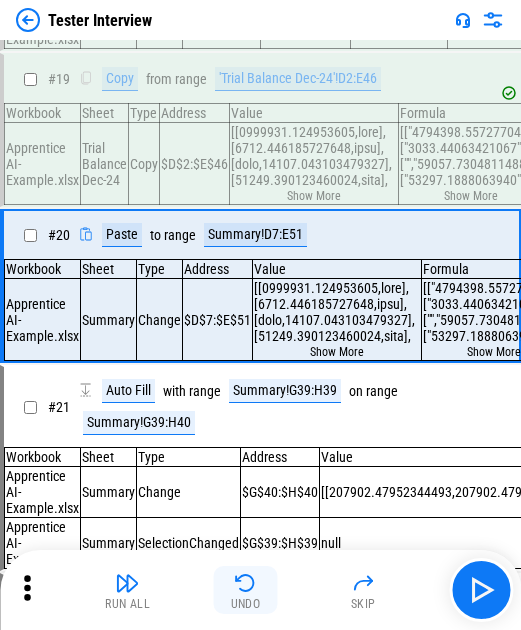 click at bounding box center [246, 583] 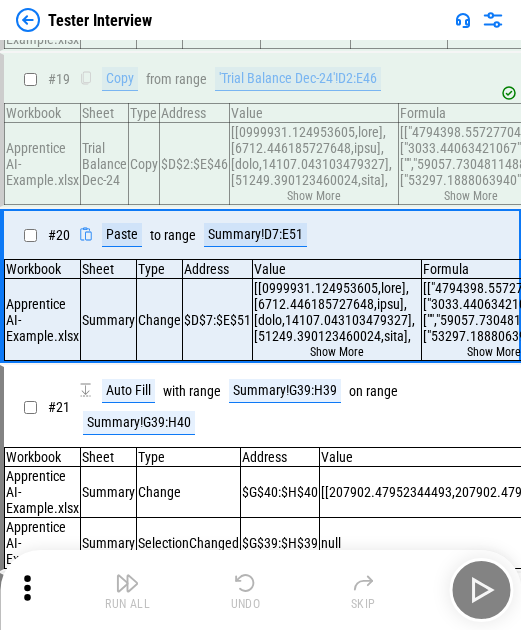 click at bounding box center [246, 583] 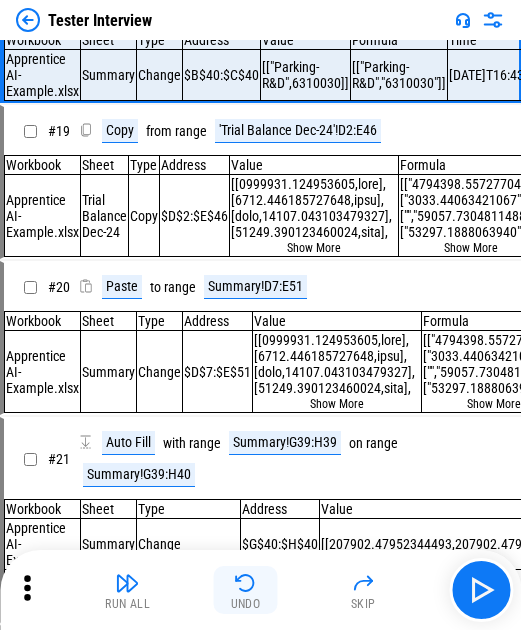 click at bounding box center (246, 583) 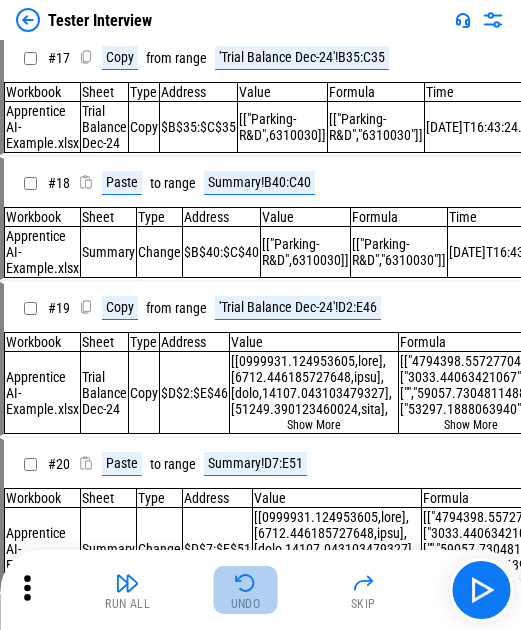 click at bounding box center [246, 583] 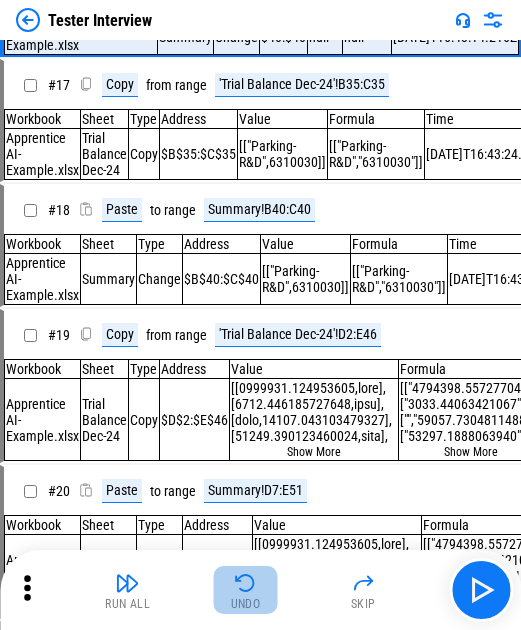 click on "Run All Undo Skip" at bounding box center [262, 590] 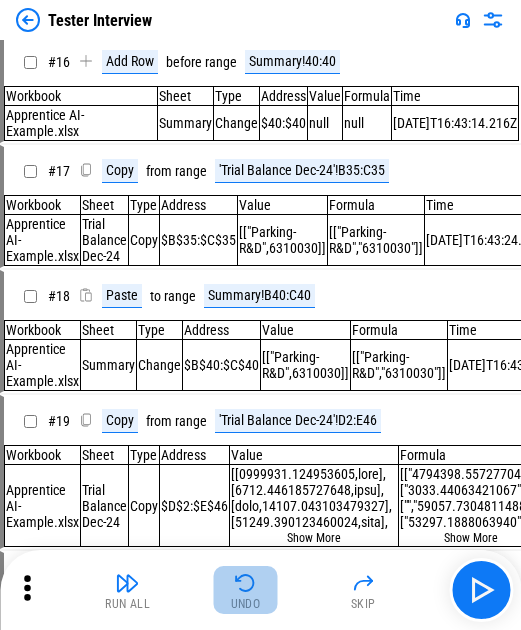 click at bounding box center [246, 583] 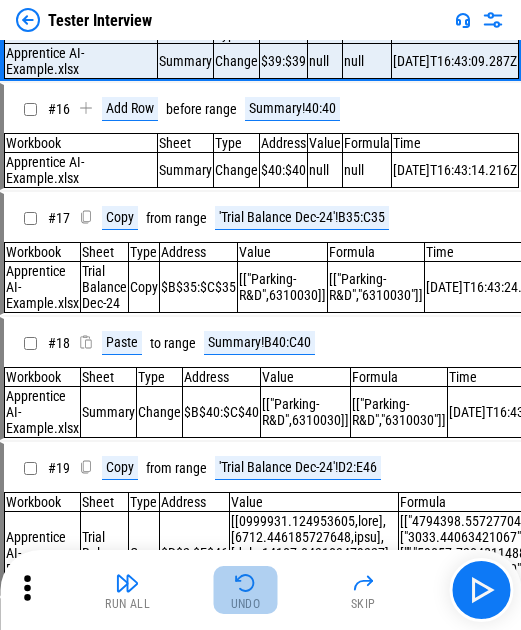 click at bounding box center [246, 583] 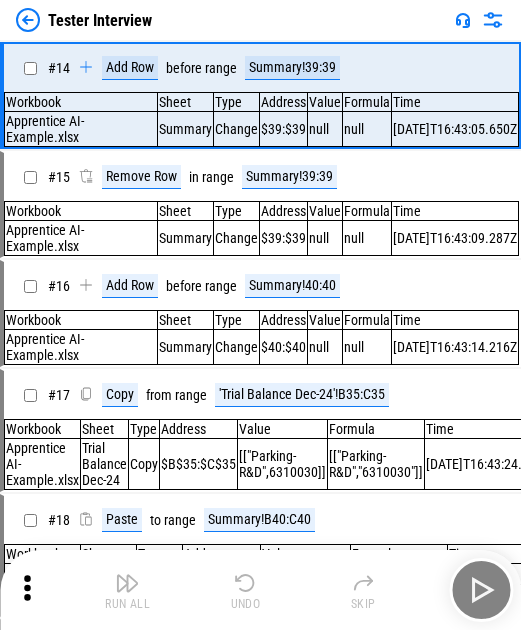 click at bounding box center (246, 583) 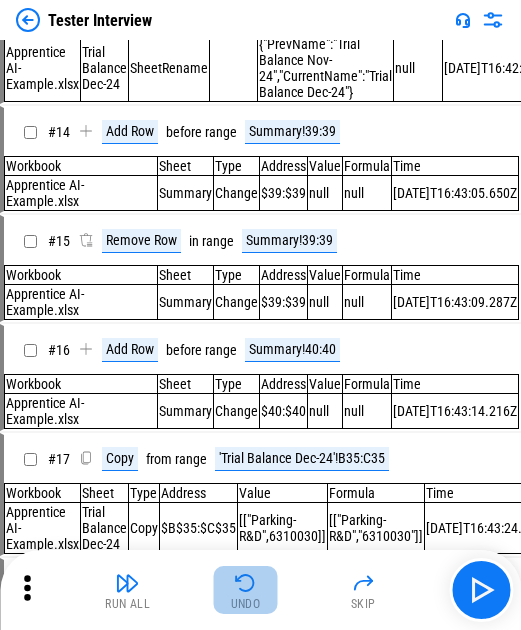 click at bounding box center [246, 583] 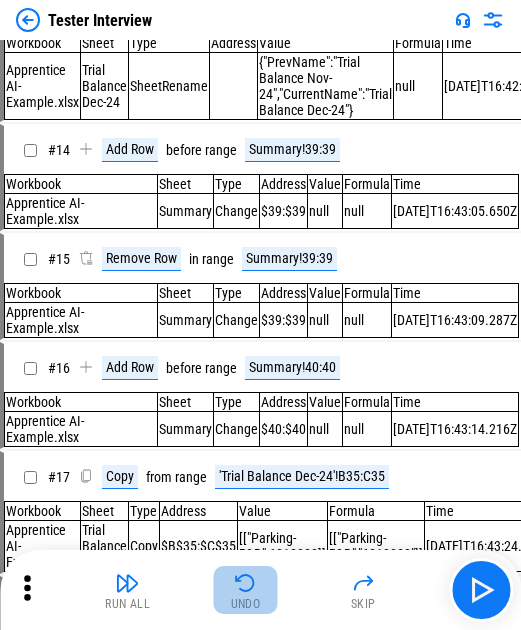 click at bounding box center [246, 583] 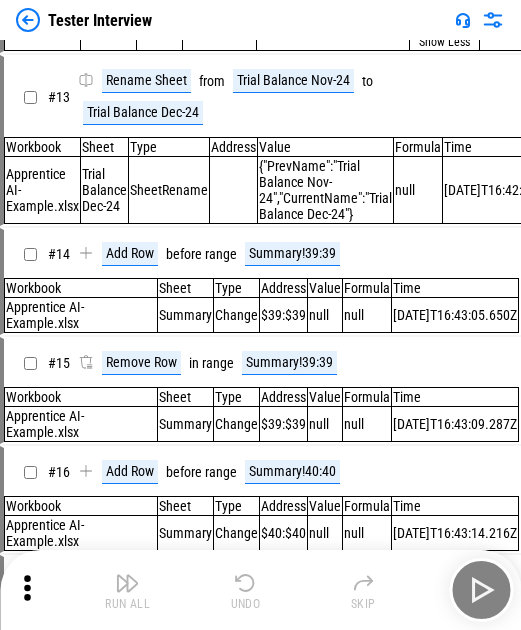 click at bounding box center [246, 583] 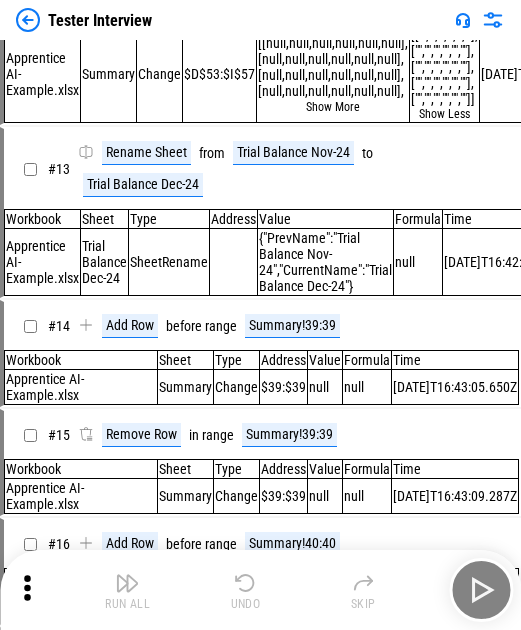 click at bounding box center [246, 583] 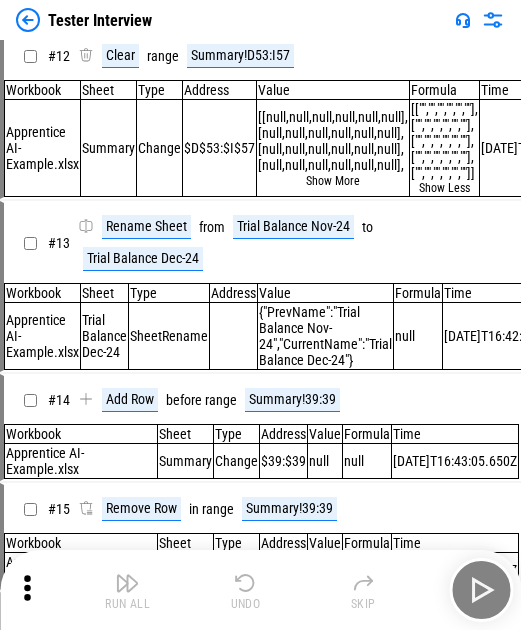 click at bounding box center (246, 583) 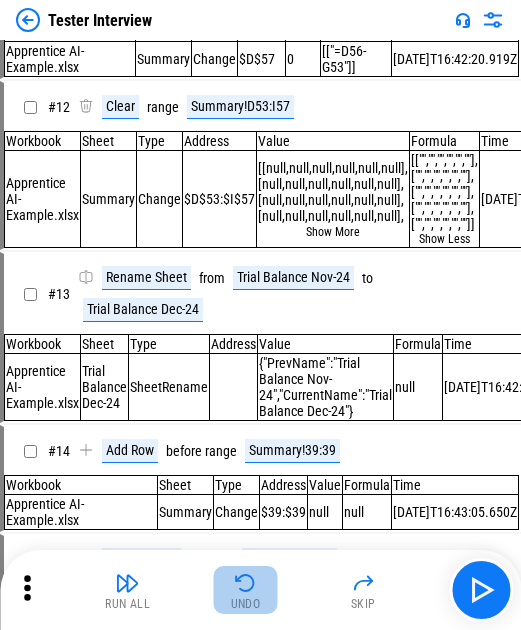 click at bounding box center (246, 583) 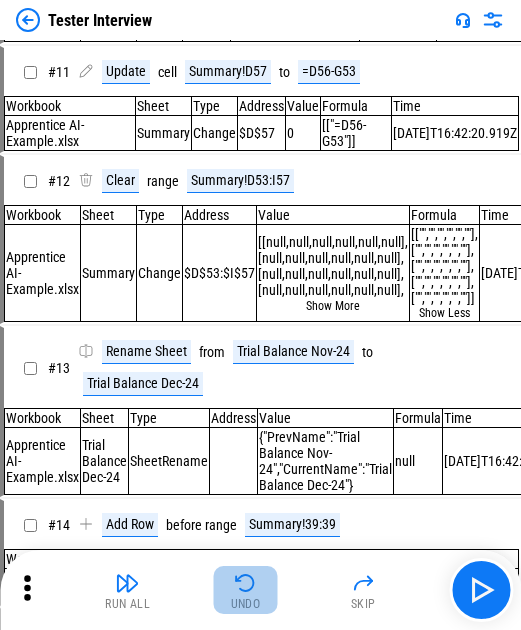 click at bounding box center (246, 583) 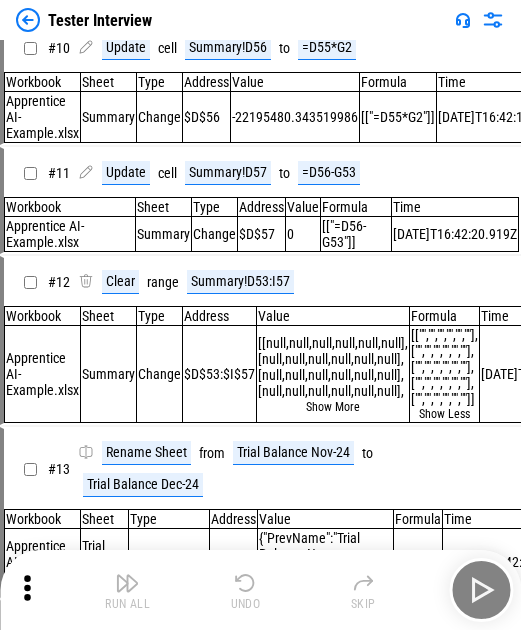 click on "Run All Undo Skip" at bounding box center (262, 590) 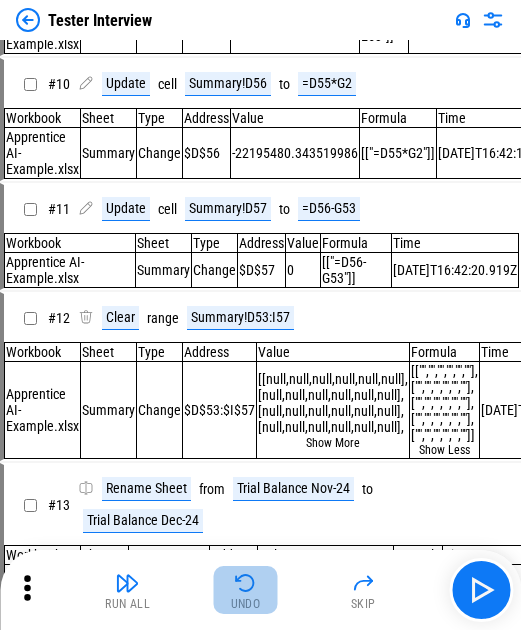 click at bounding box center [246, 583] 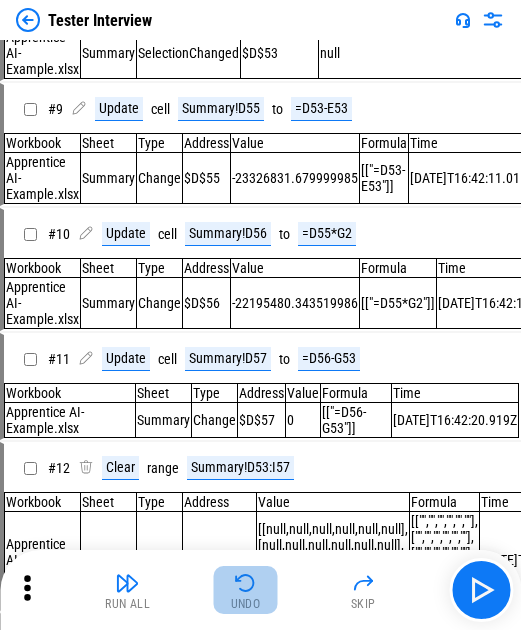click at bounding box center (246, 583) 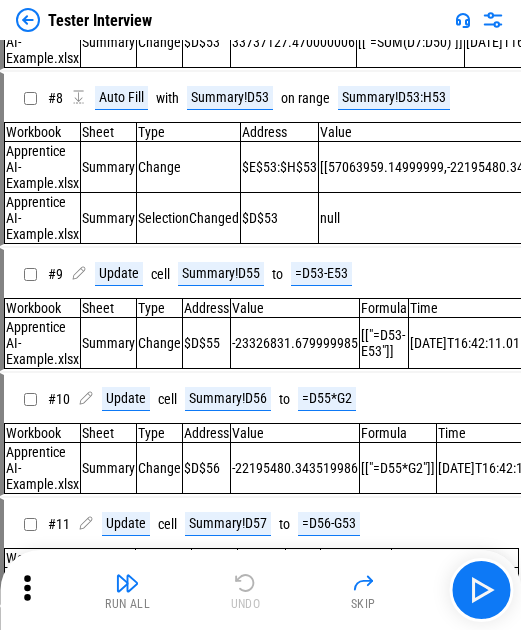 click on "Run All Undo Skip" at bounding box center (262, 590) 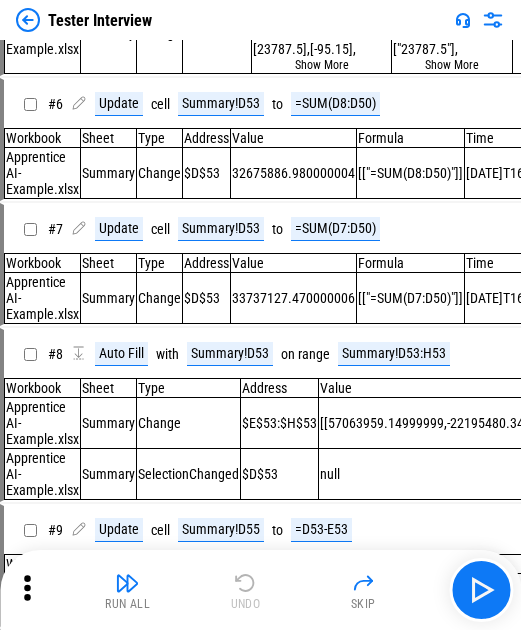 click on "Run All Undo Skip" at bounding box center (262, 590) 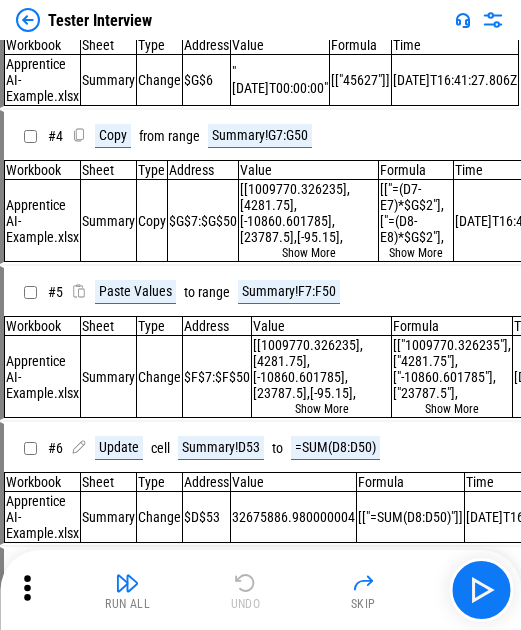 scroll, scrollTop: 19, scrollLeft: 0, axis: vertical 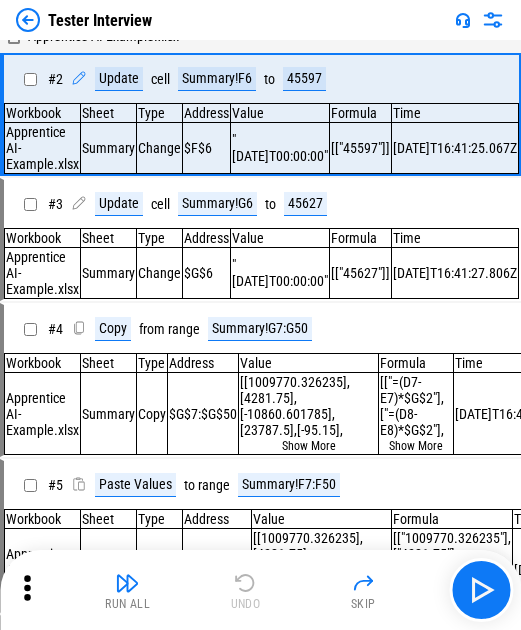 click on "Run All Undo Skip" at bounding box center [262, 590] 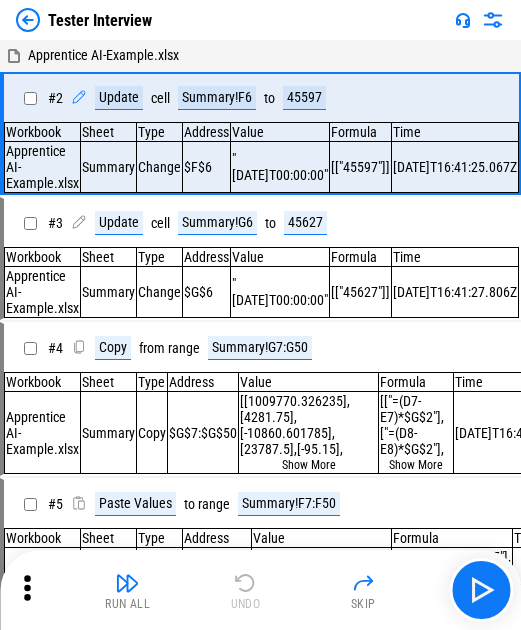 click on "Run All Undo Skip" at bounding box center (262, 590) 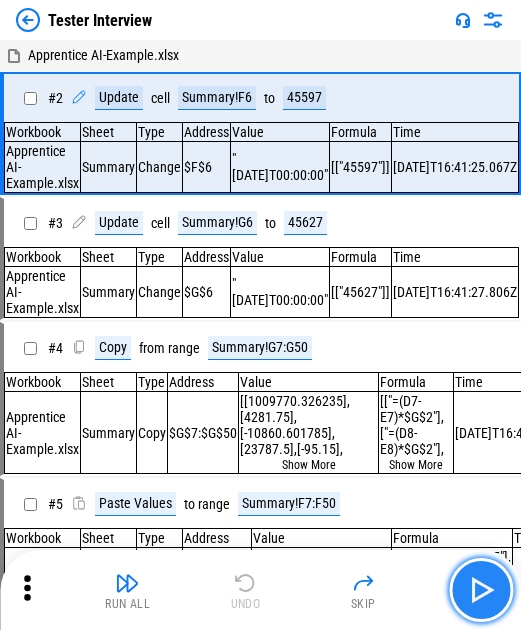 click at bounding box center (481, 590) 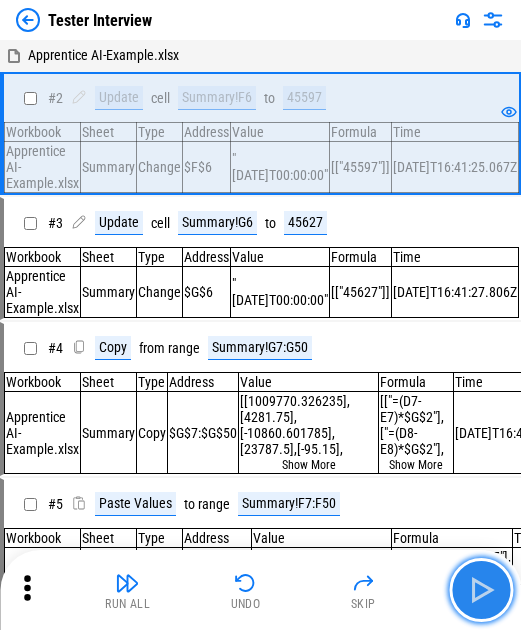 click at bounding box center [481, 590] 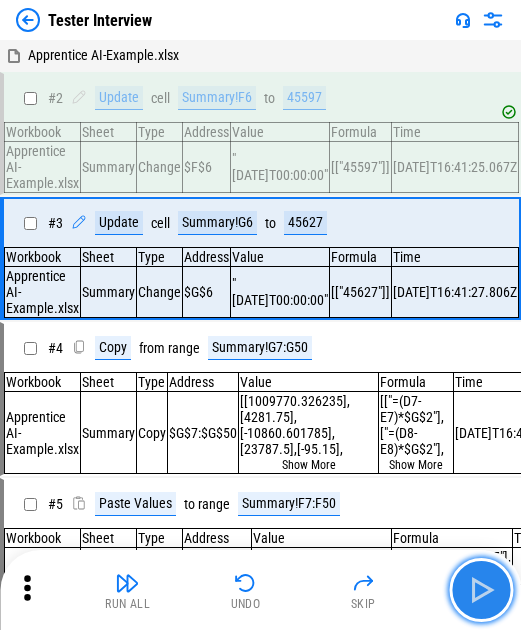 click at bounding box center (481, 590) 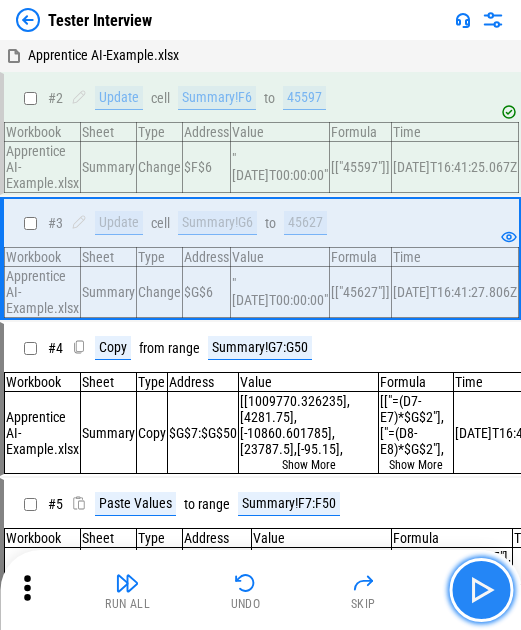 click at bounding box center (481, 590) 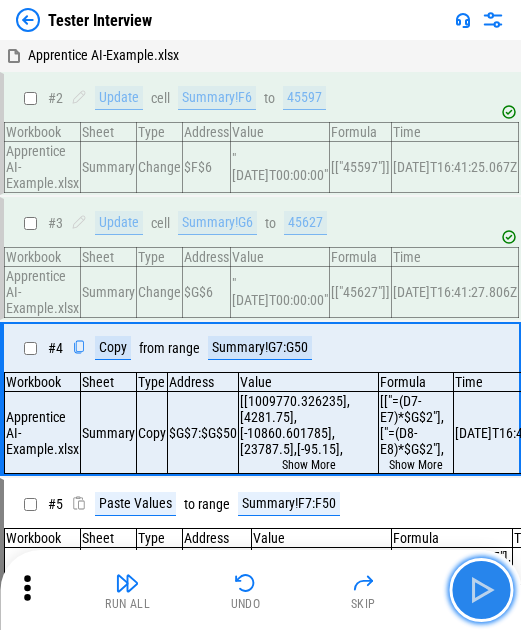 click at bounding box center [481, 590] 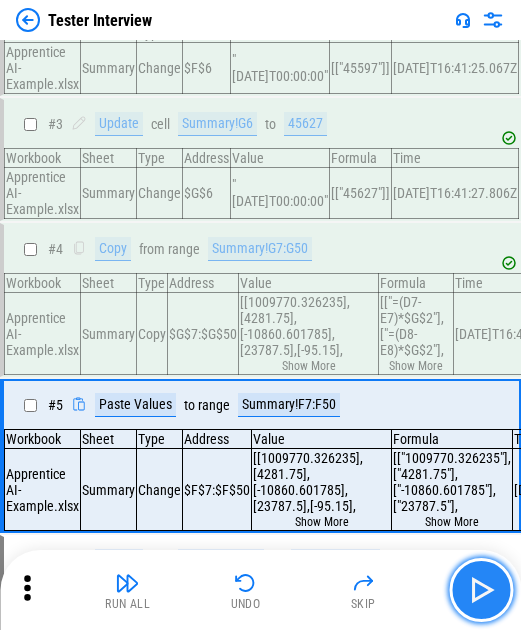 click at bounding box center (481, 590) 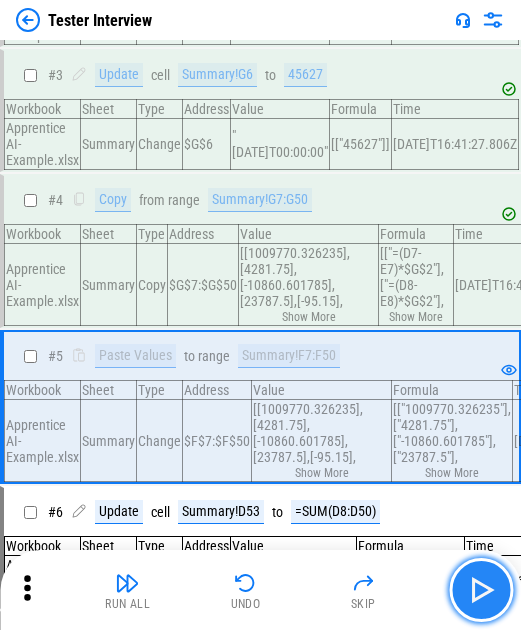 click at bounding box center (481, 590) 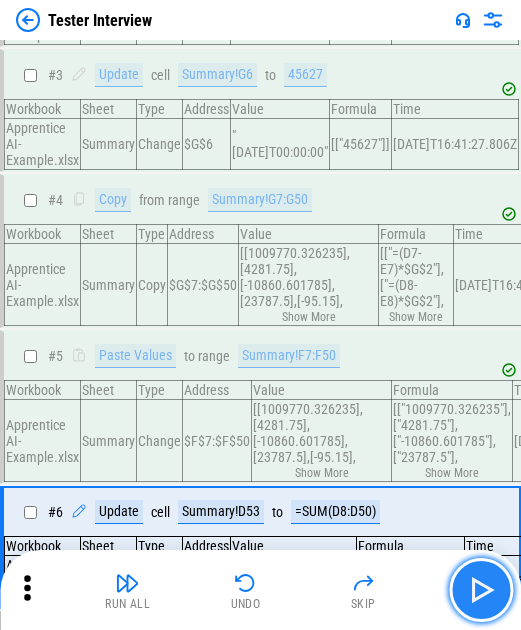 scroll, scrollTop: 333, scrollLeft: 0, axis: vertical 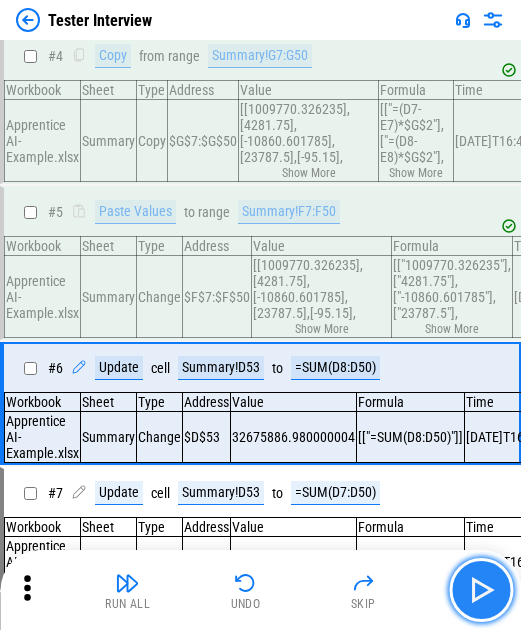 click at bounding box center (481, 590) 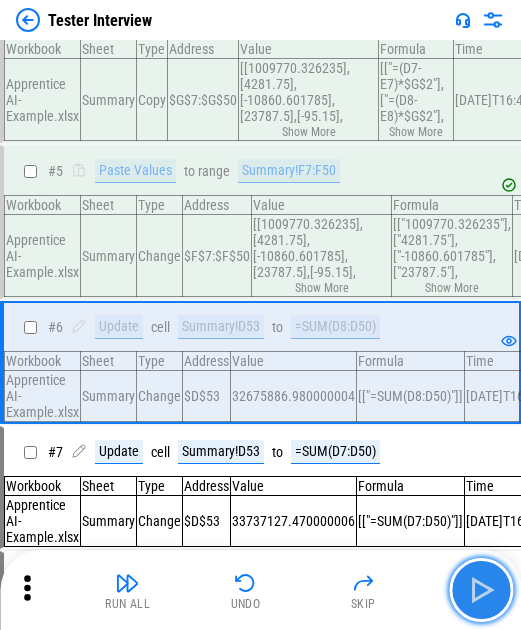 click at bounding box center [481, 590] 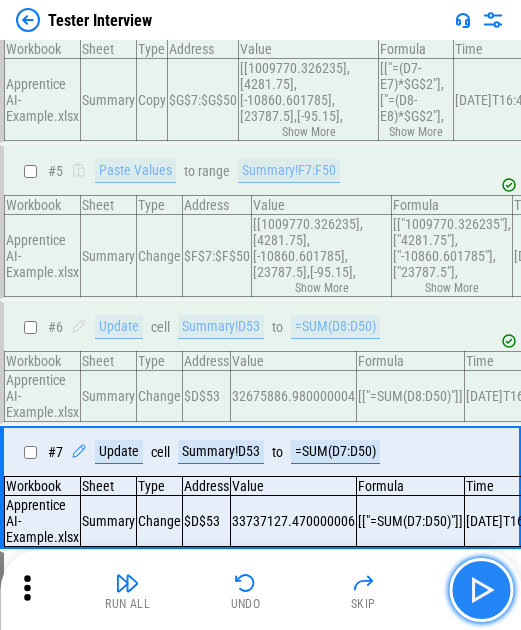 click at bounding box center (481, 590) 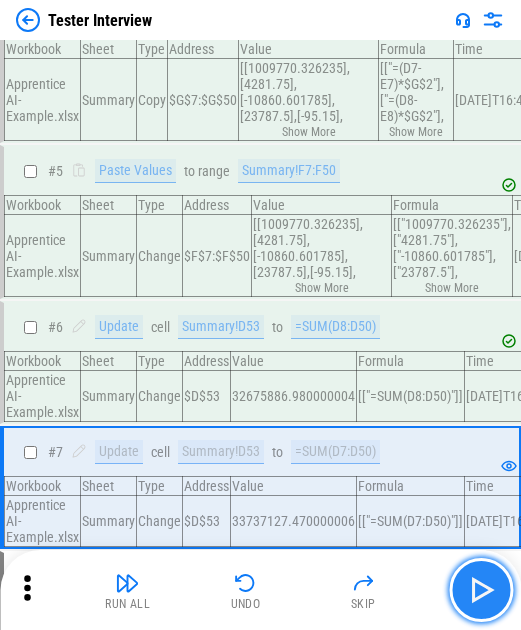 click at bounding box center (481, 590) 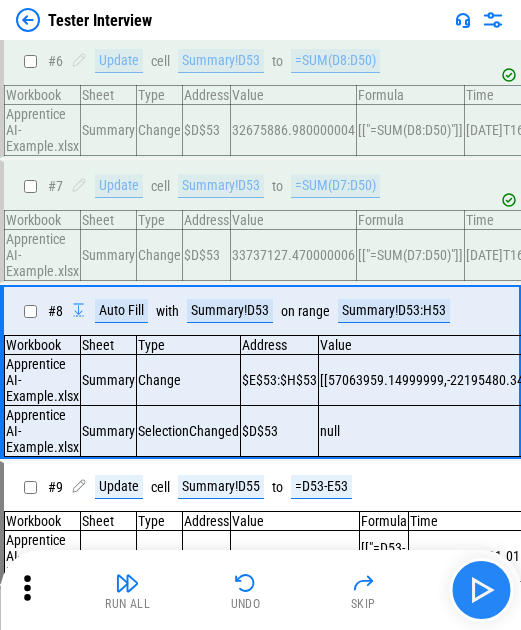 scroll, scrollTop: 644, scrollLeft: 0, axis: vertical 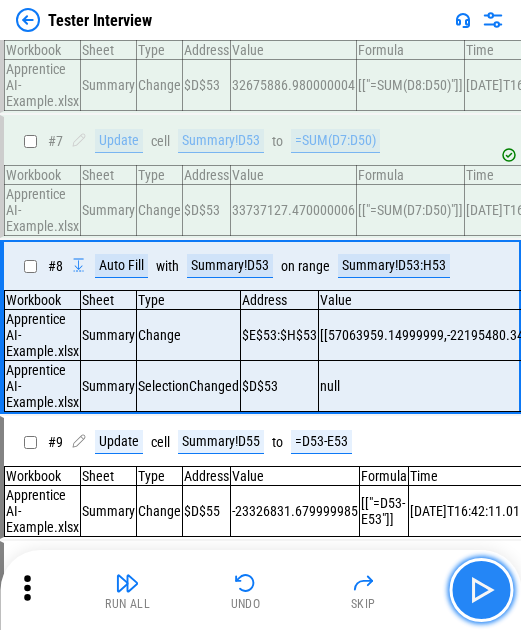click at bounding box center (481, 590) 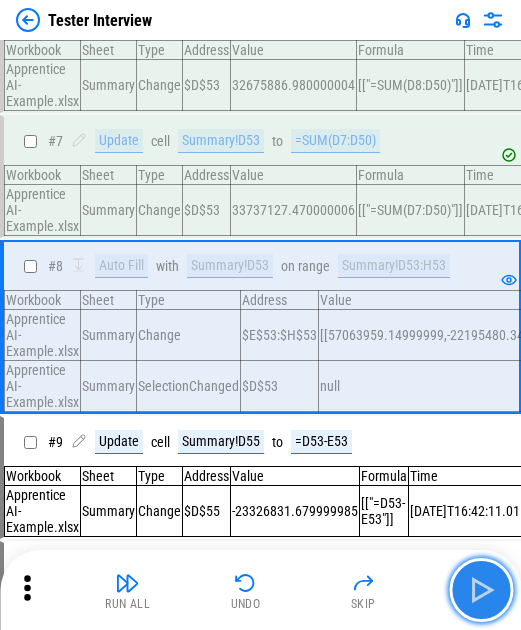 click at bounding box center (481, 590) 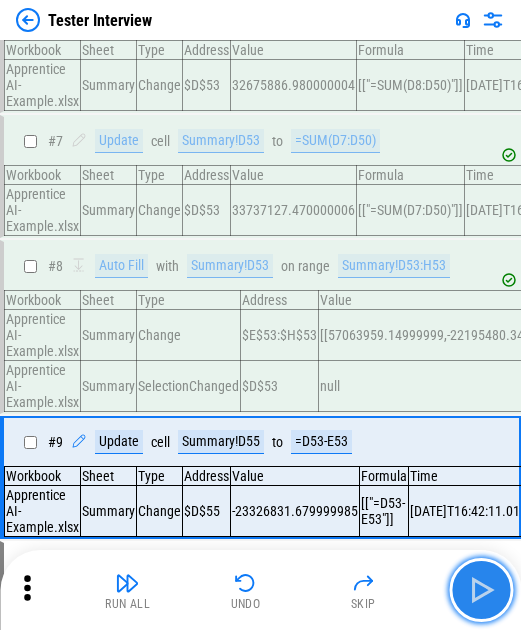 click at bounding box center (481, 590) 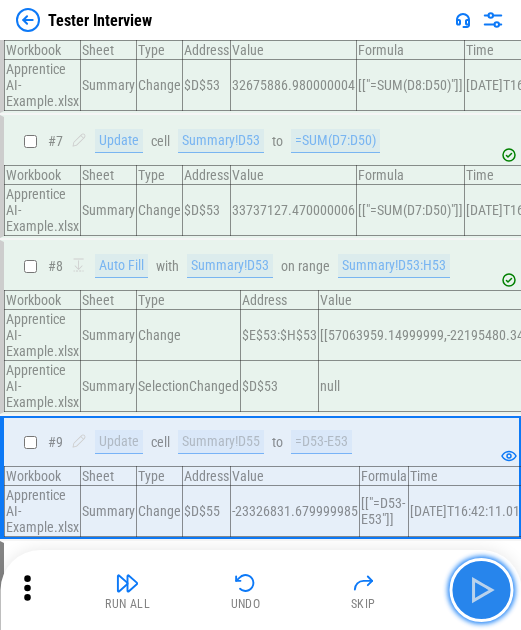 click at bounding box center (481, 590) 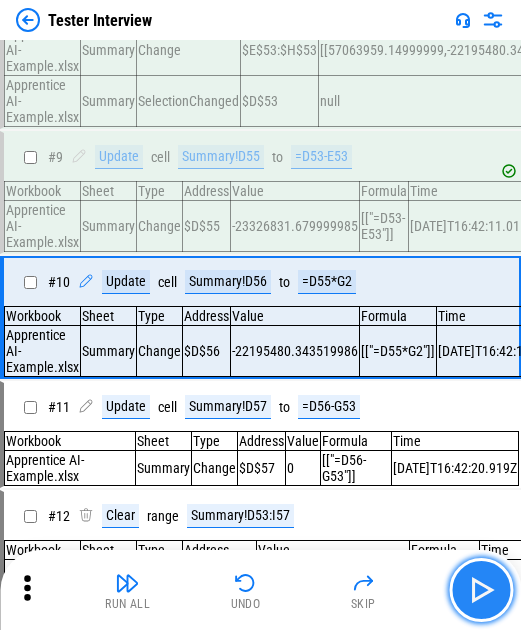 click at bounding box center (481, 590) 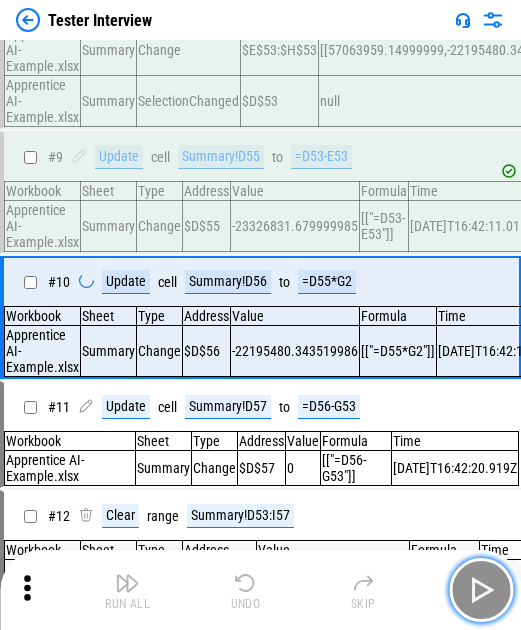 click at bounding box center (481, 590) 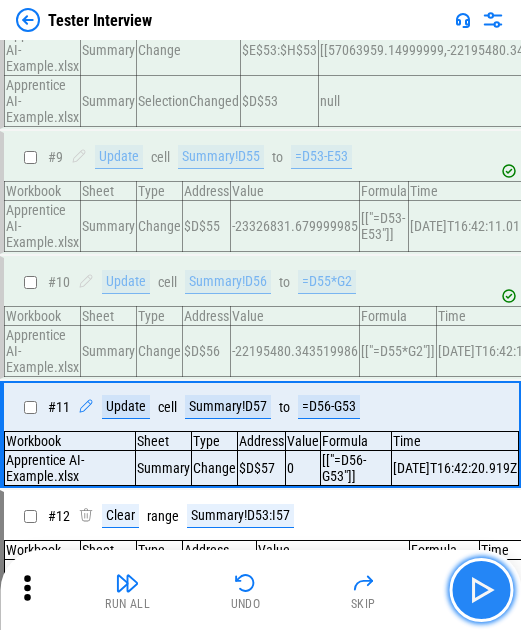 click at bounding box center [481, 590] 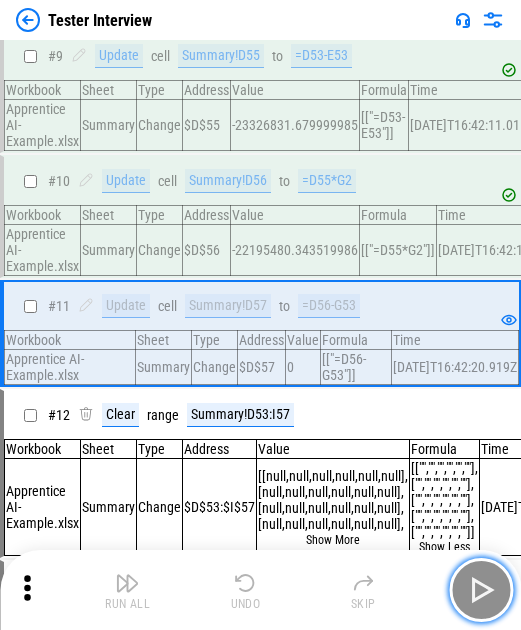 click at bounding box center (481, 590) 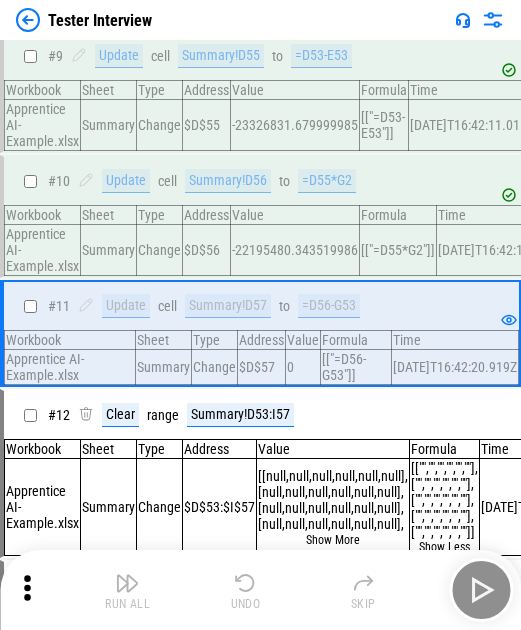 scroll, scrollTop: 1112, scrollLeft: 0, axis: vertical 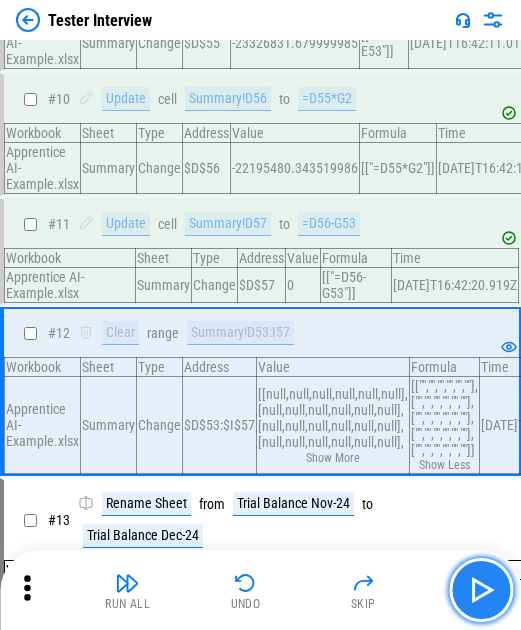 click at bounding box center [481, 590] 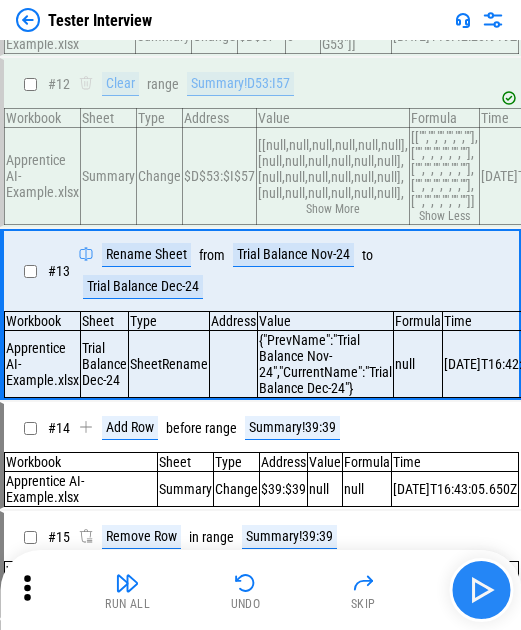scroll, scrollTop: 1370, scrollLeft: 0, axis: vertical 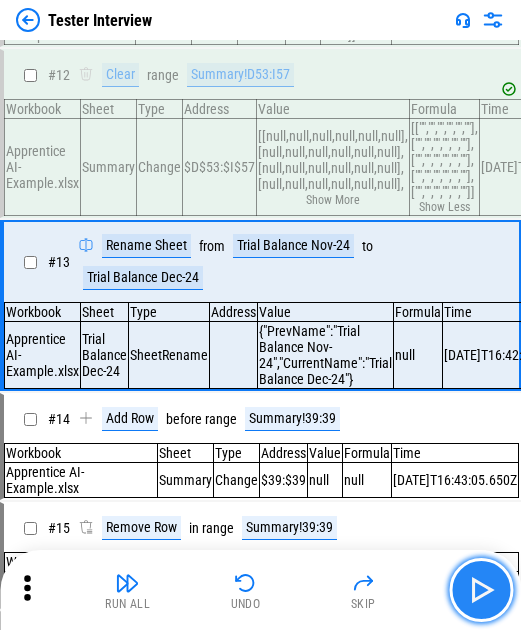 click at bounding box center [481, 590] 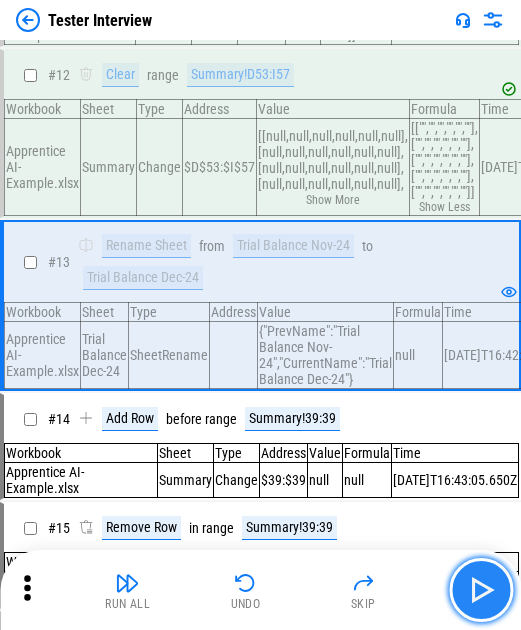 click at bounding box center (481, 590) 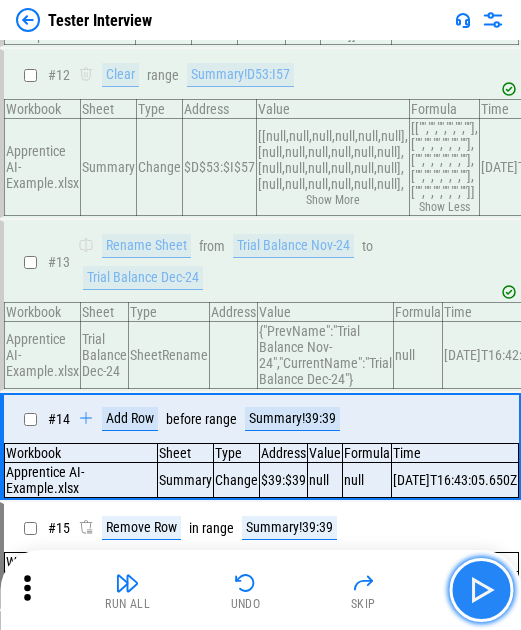 click at bounding box center (481, 590) 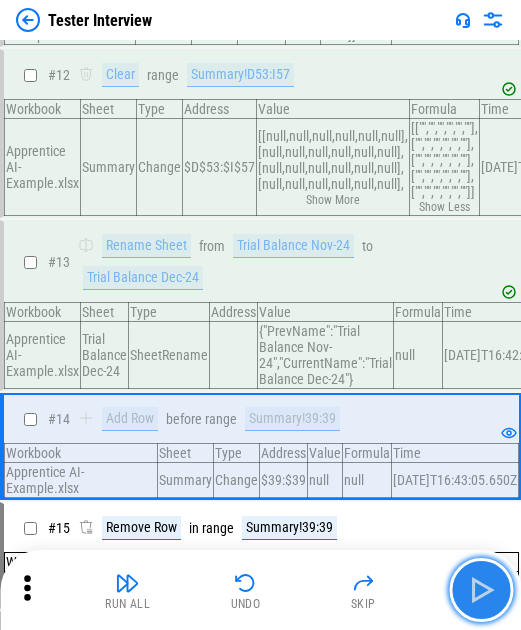 click at bounding box center [481, 590] 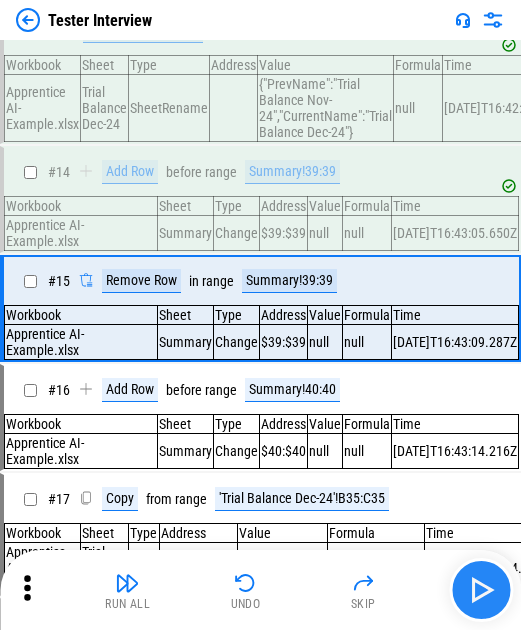 scroll, scrollTop: 1625, scrollLeft: 0, axis: vertical 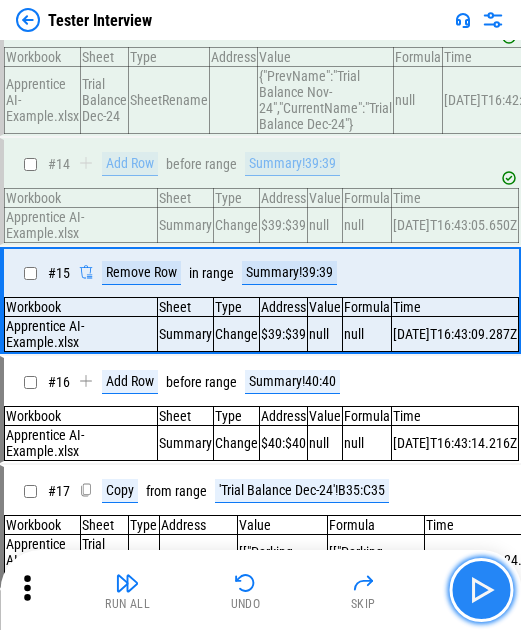click at bounding box center [481, 590] 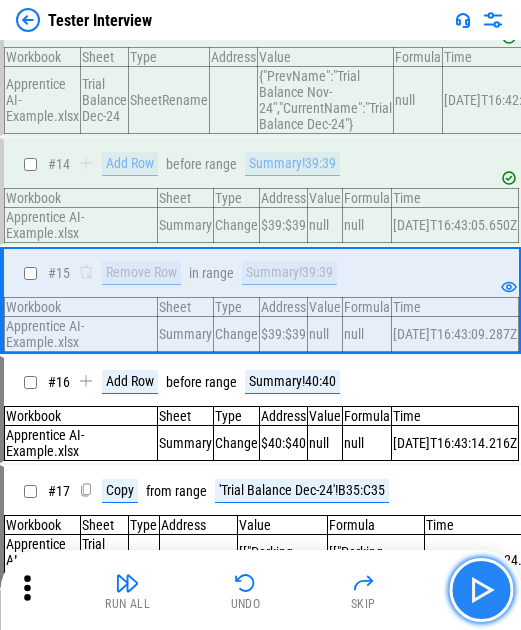 click at bounding box center (481, 590) 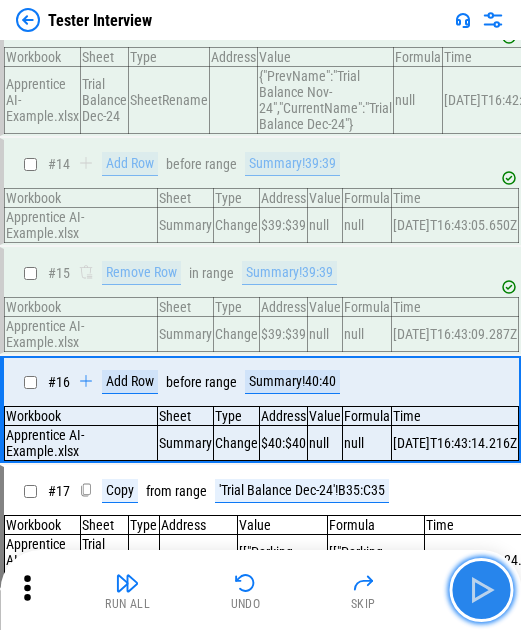 click at bounding box center (481, 590) 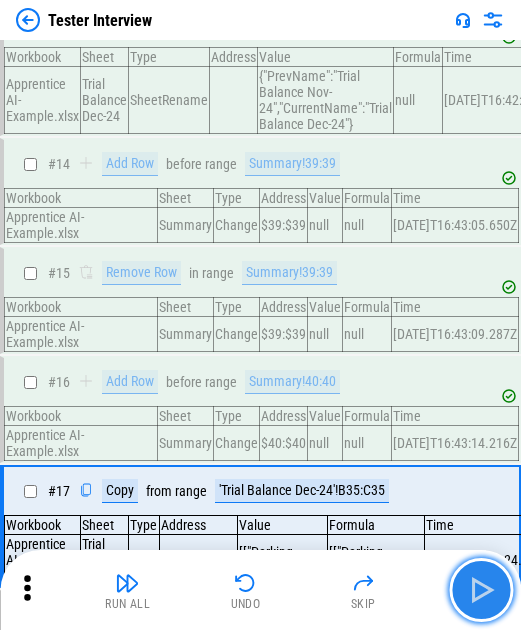 click at bounding box center (481, 590) 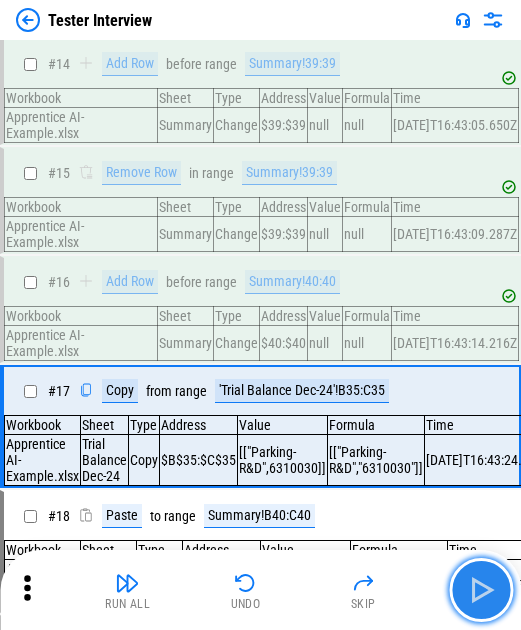 click at bounding box center [481, 590] 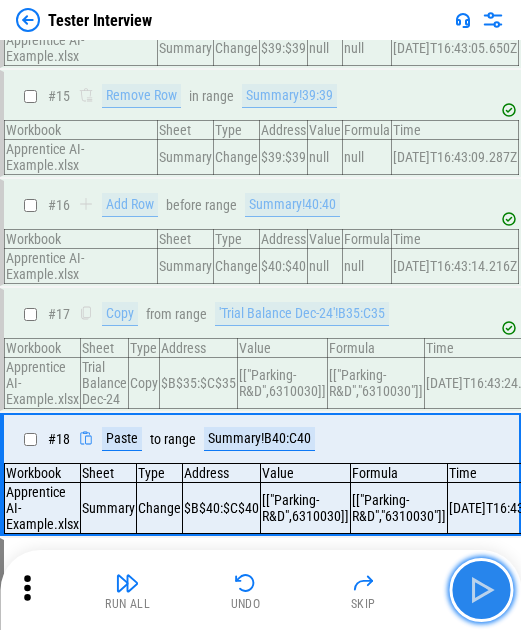 click at bounding box center [481, 590] 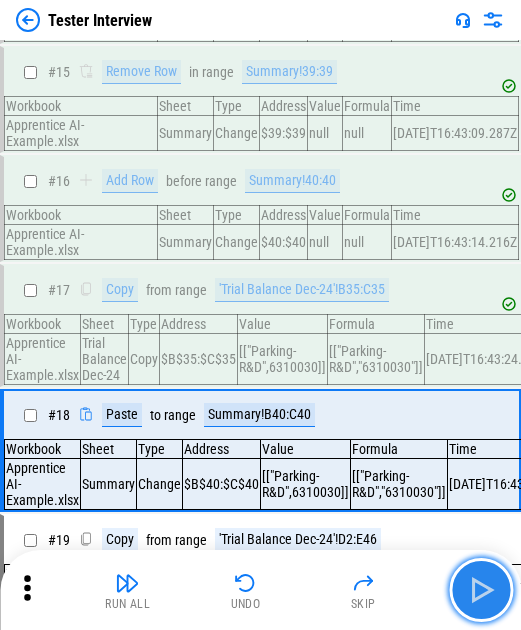 click at bounding box center (481, 590) 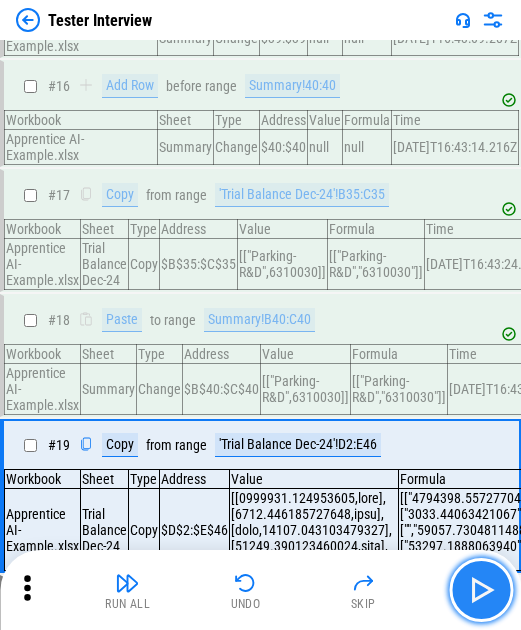click at bounding box center [481, 590] 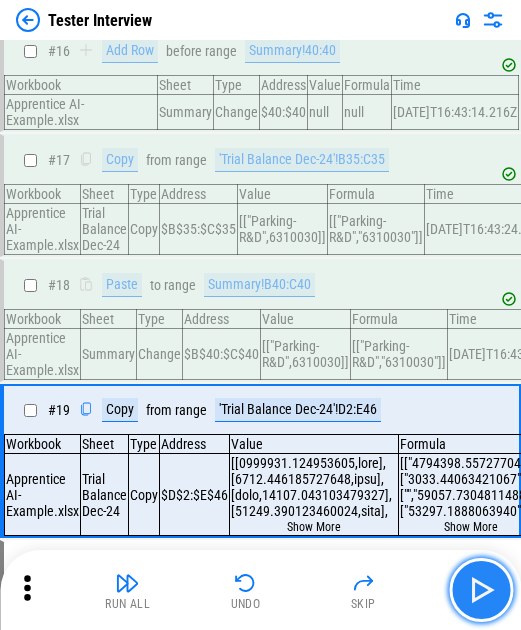 click at bounding box center (481, 590) 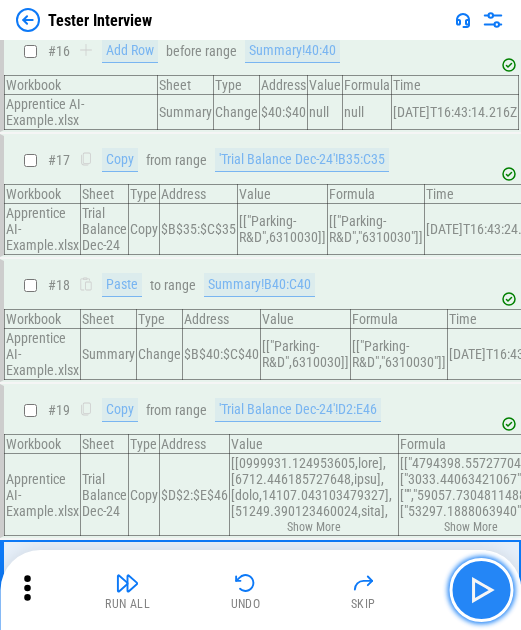 click at bounding box center (481, 590) 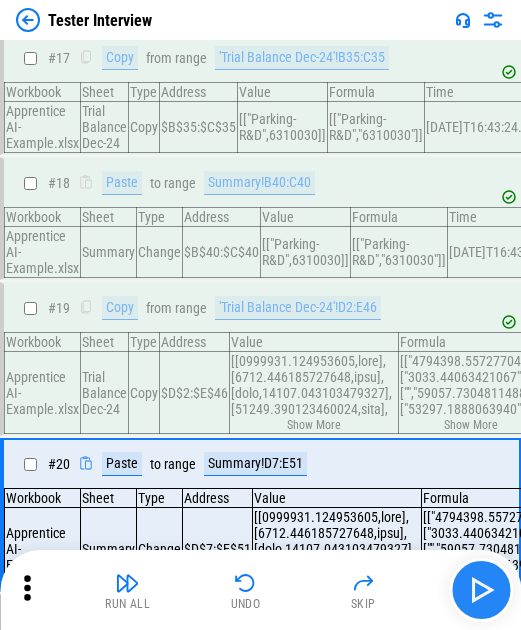 click on "Run All Undo Skip" at bounding box center (262, 590) 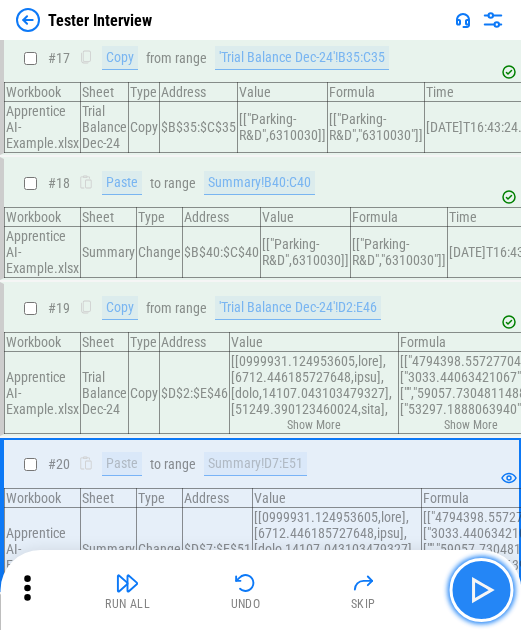 click at bounding box center [481, 590] 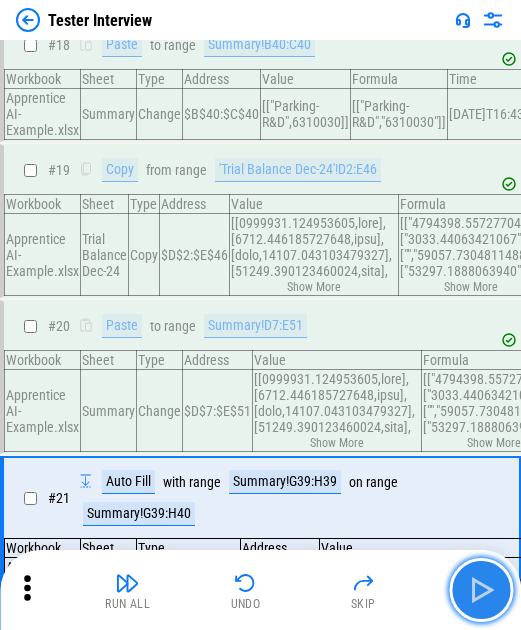 click at bounding box center (481, 590) 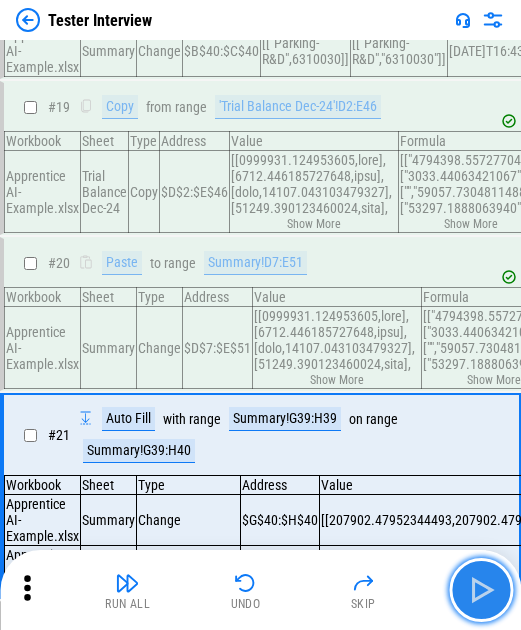 click at bounding box center [481, 590] 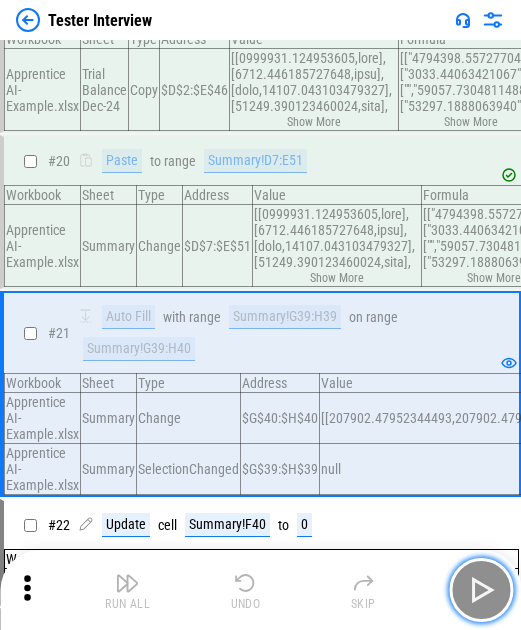 click at bounding box center [481, 590] 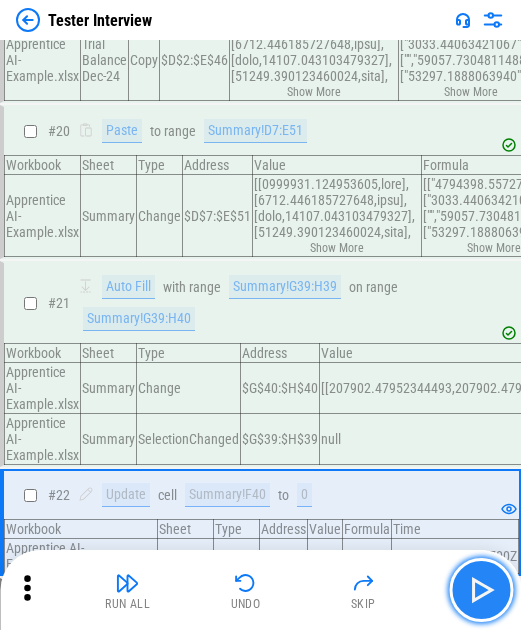 click at bounding box center (481, 590) 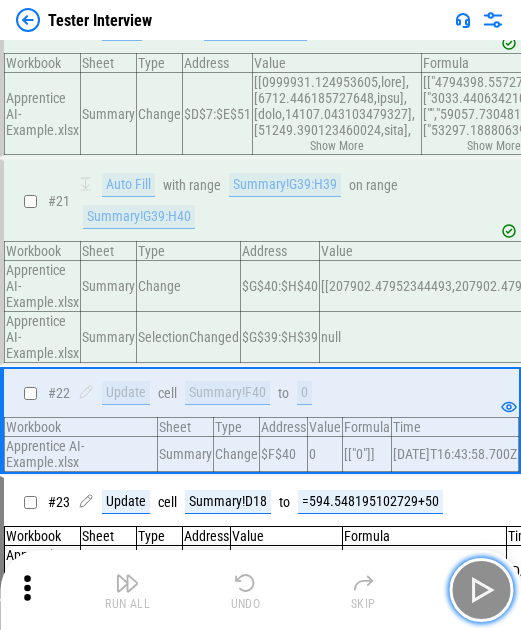 click at bounding box center (481, 590) 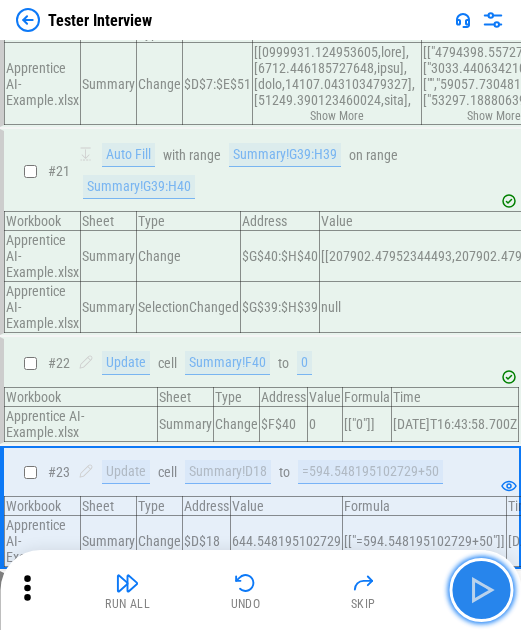 click at bounding box center [481, 590] 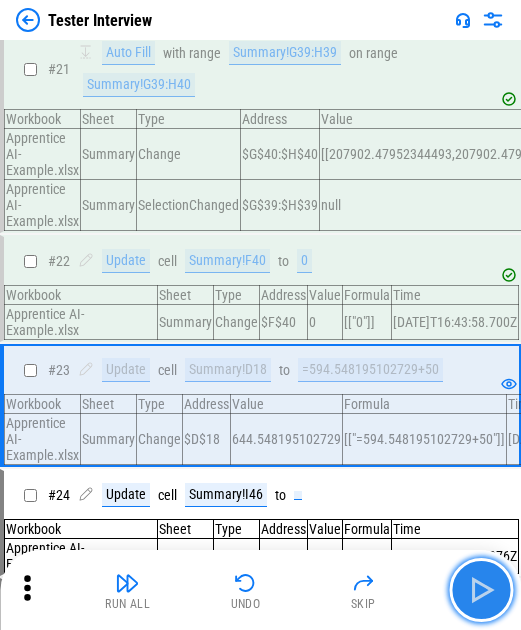 click at bounding box center (481, 590) 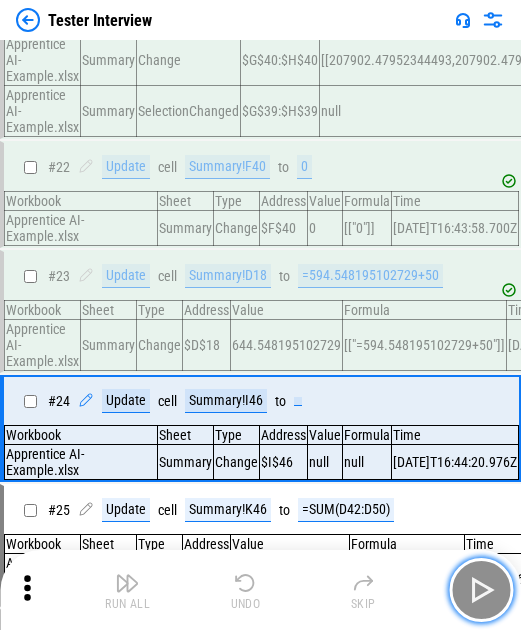 click at bounding box center [481, 590] 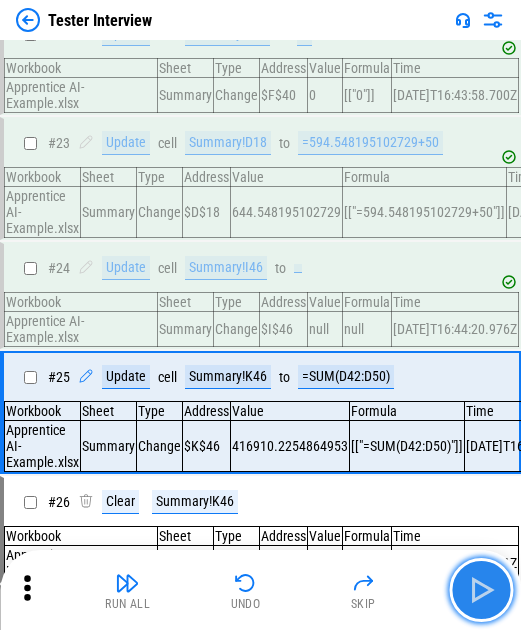 click at bounding box center [481, 590] 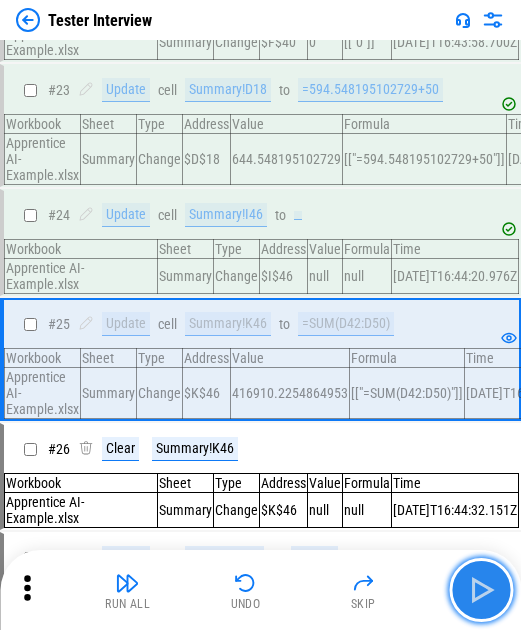 click at bounding box center [481, 590] 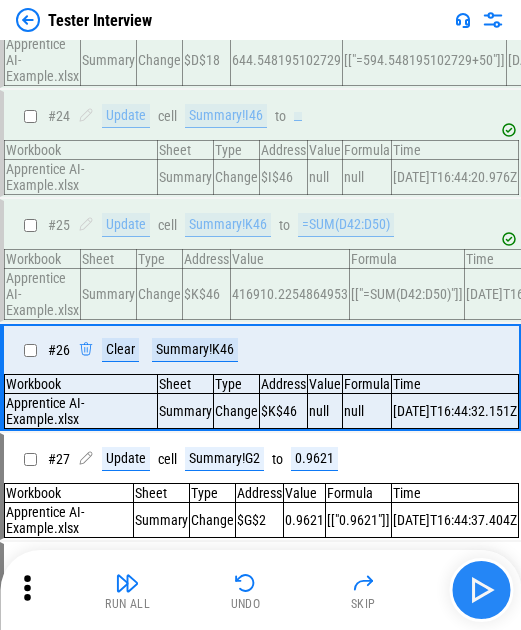 scroll, scrollTop: 3118, scrollLeft: 0, axis: vertical 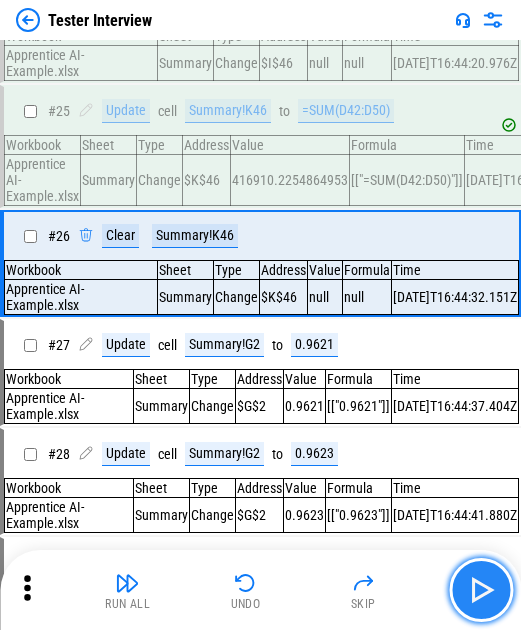 click at bounding box center [481, 590] 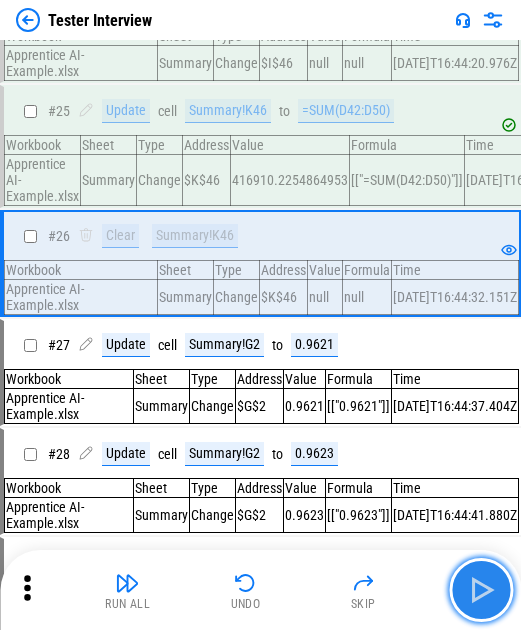 click at bounding box center (481, 590) 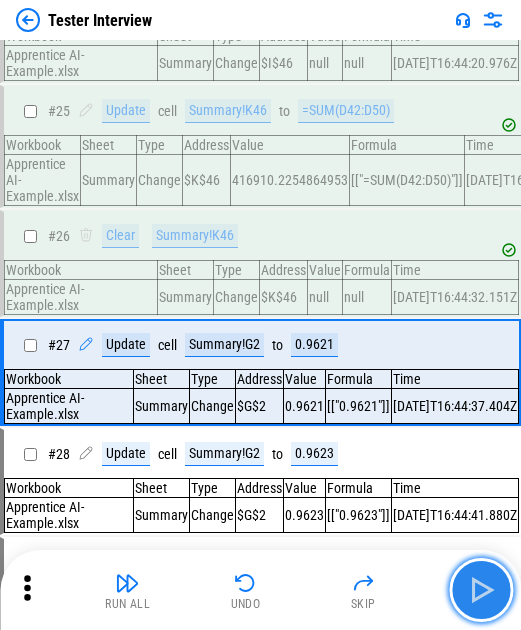 click at bounding box center (481, 590) 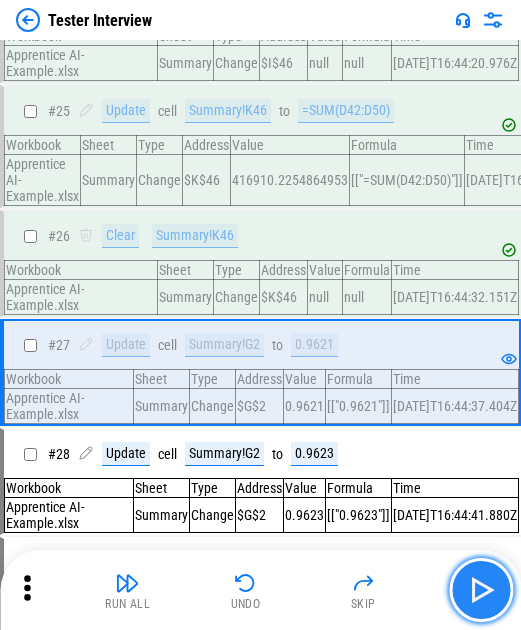 click at bounding box center (481, 590) 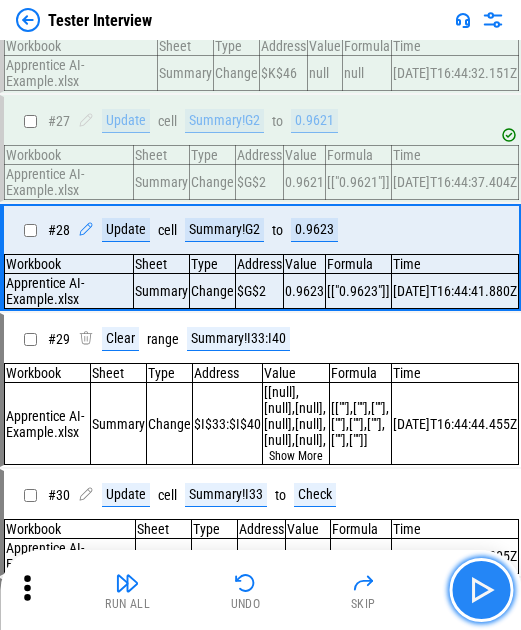 click at bounding box center [481, 590] 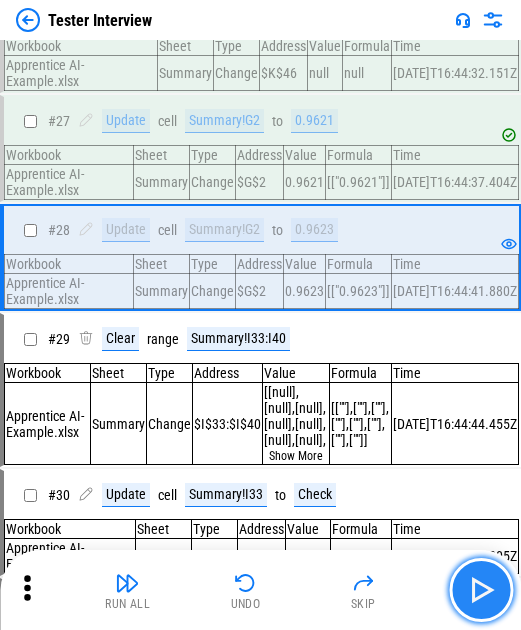 click at bounding box center (481, 590) 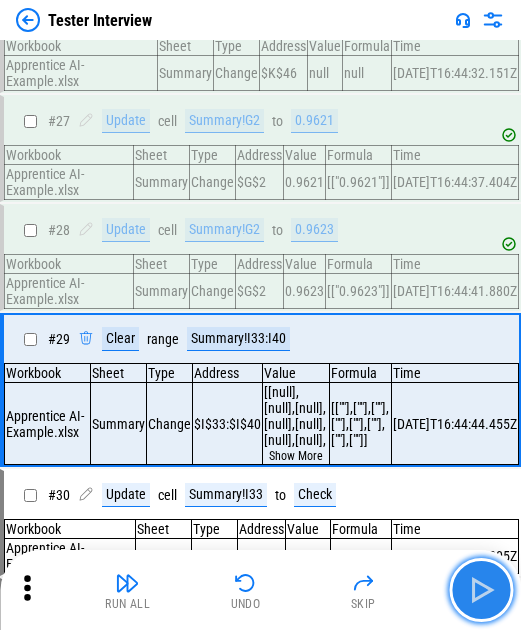 click at bounding box center (481, 590) 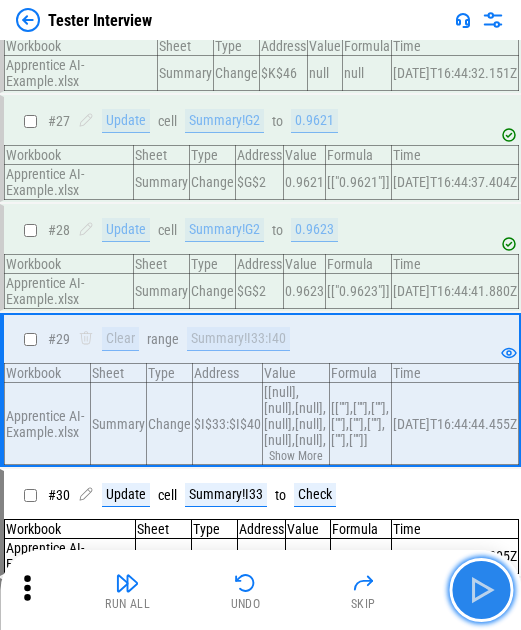 click at bounding box center (481, 590) 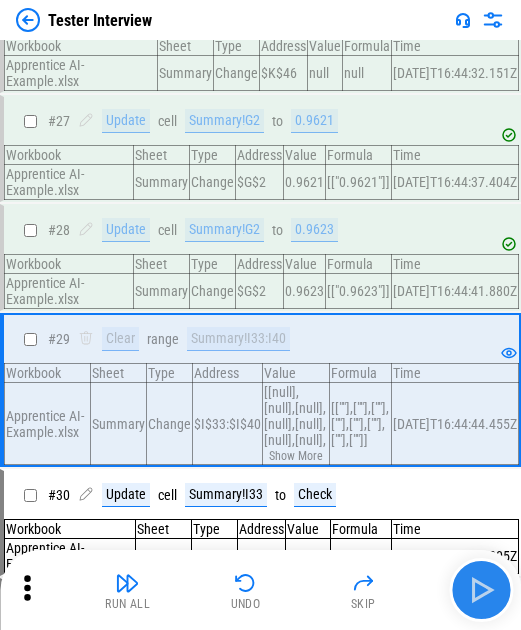 scroll, scrollTop: 3417, scrollLeft: 0, axis: vertical 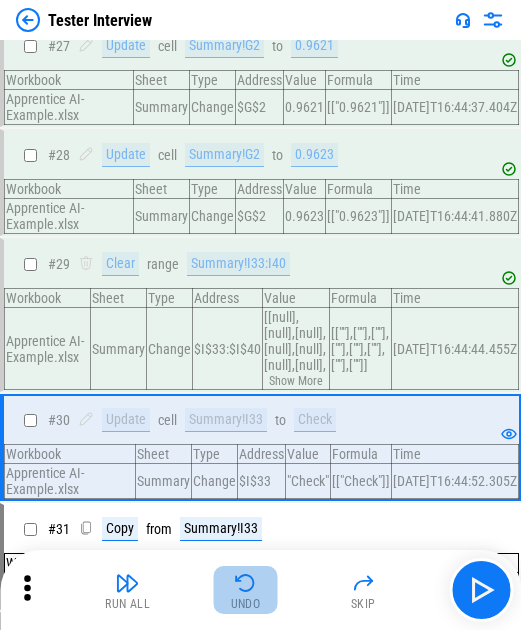 click at bounding box center (246, 583) 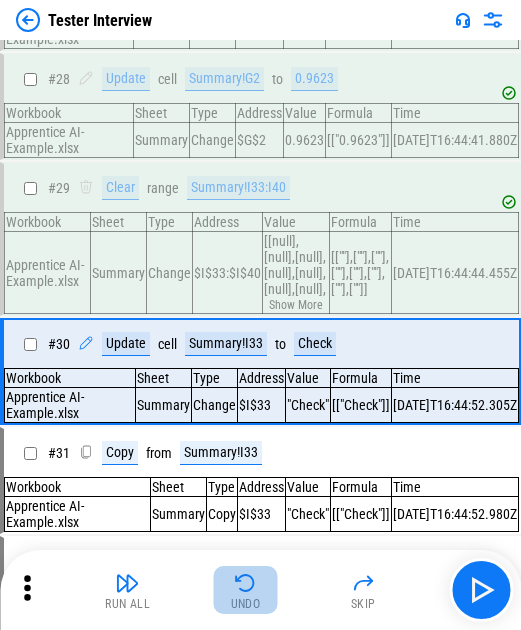 scroll, scrollTop: 3610, scrollLeft: 0, axis: vertical 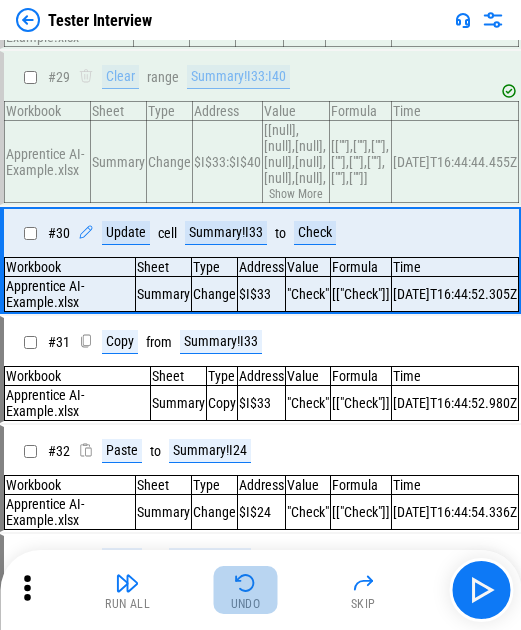click at bounding box center [246, 583] 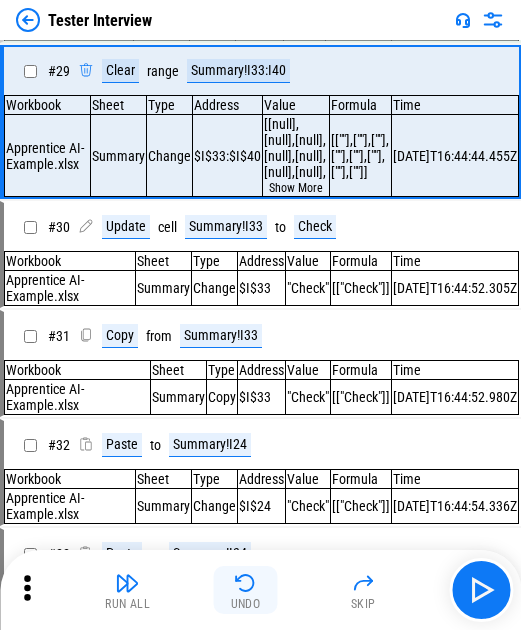 click at bounding box center (246, 583) 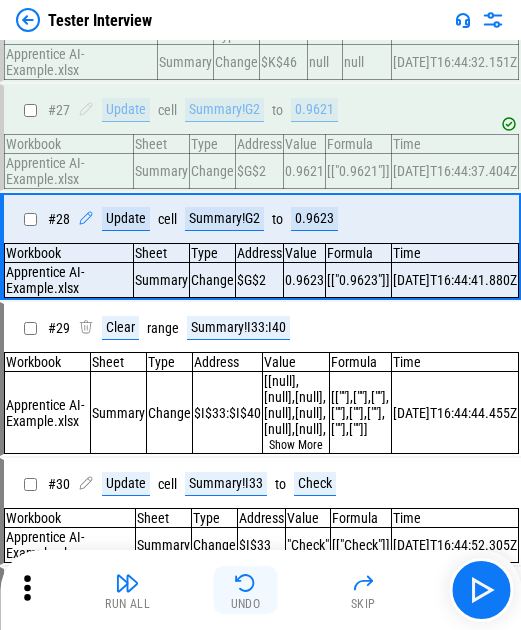 scroll, scrollTop: 3342, scrollLeft: 0, axis: vertical 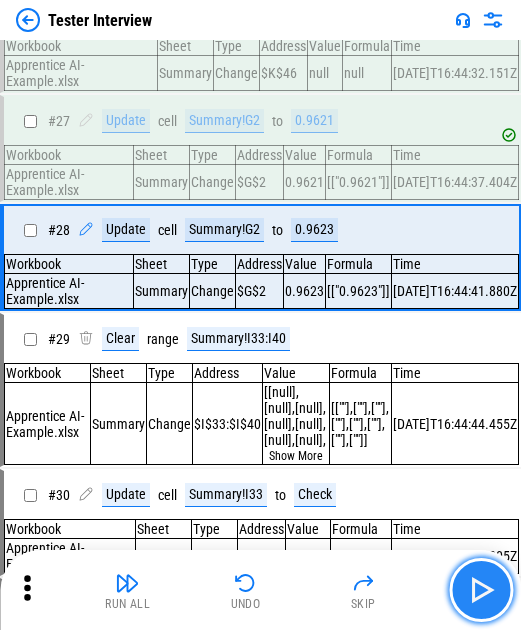 click at bounding box center (481, 590) 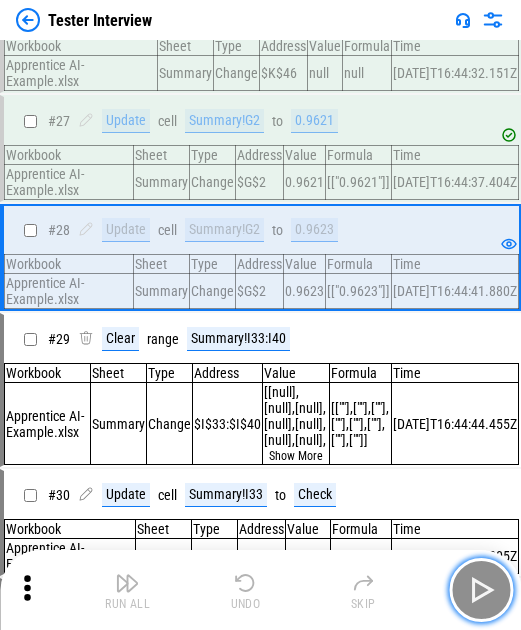 click at bounding box center [481, 590] 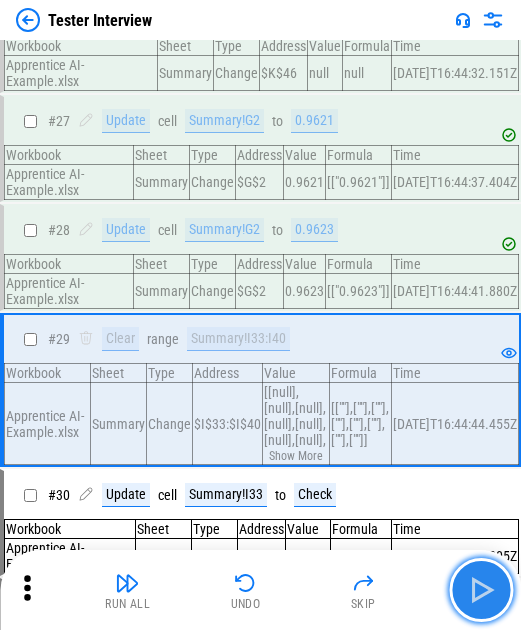 click at bounding box center [481, 590] 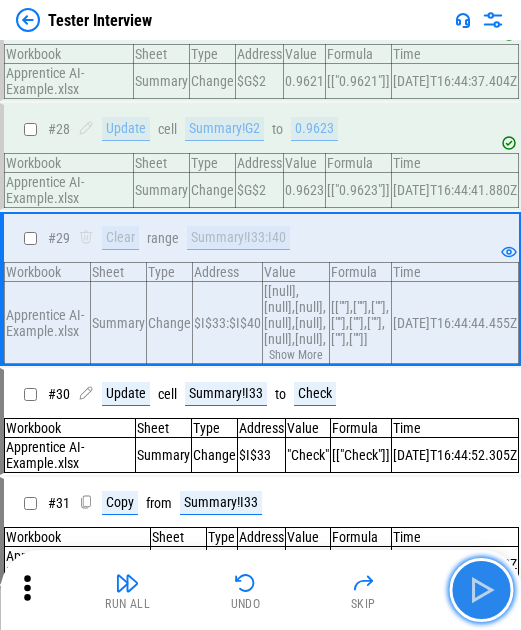 click at bounding box center [481, 590] 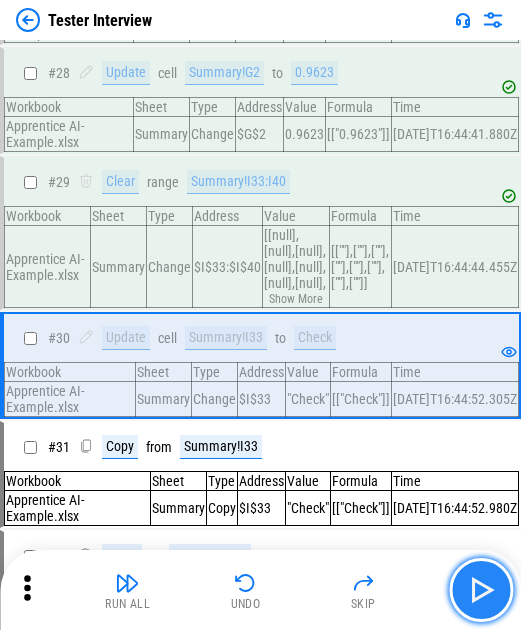 click at bounding box center (481, 590) 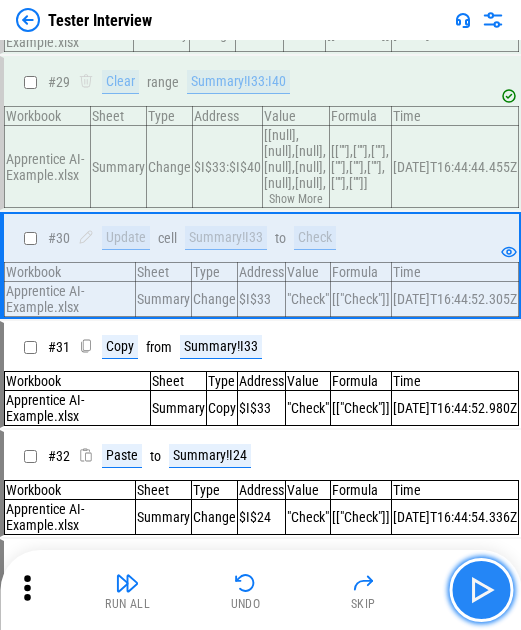 click at bounding box center [481, 590] 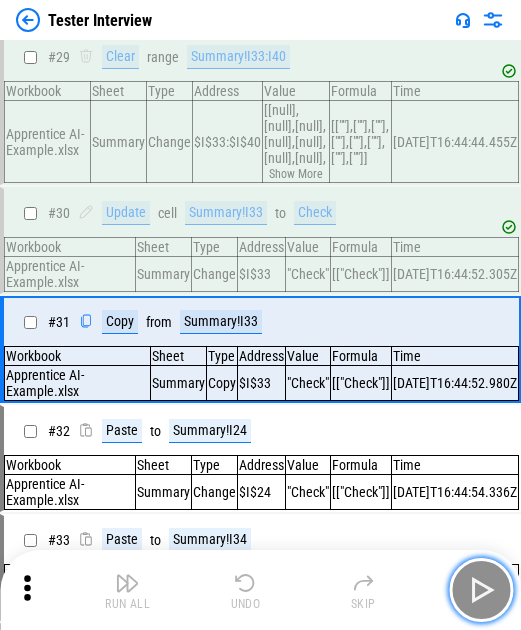 click at bounding box center (481, 590) 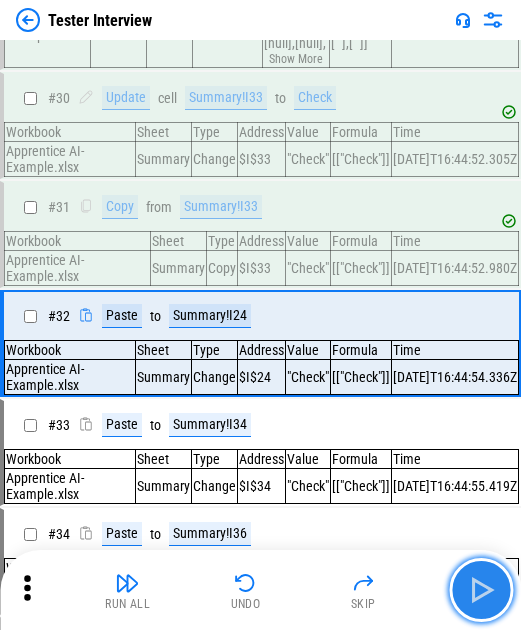 click at bounding box center (481, 590) 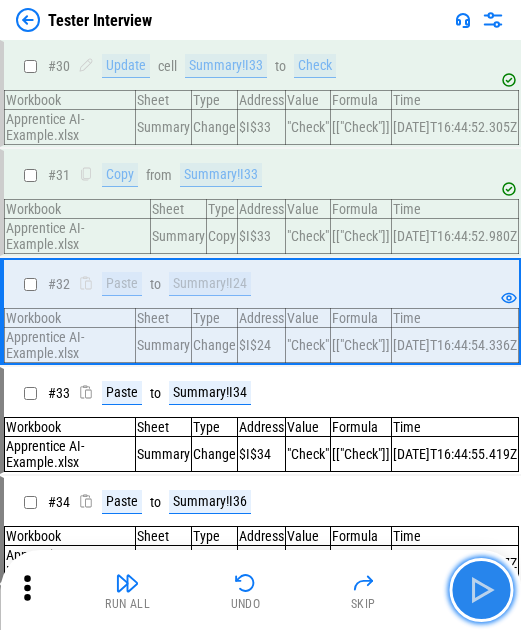 click at bounding box center [481, 590] 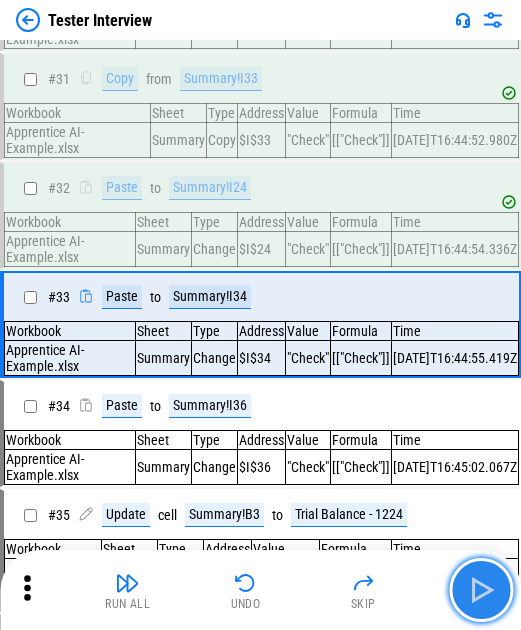 click at bounding box center (481, 590) 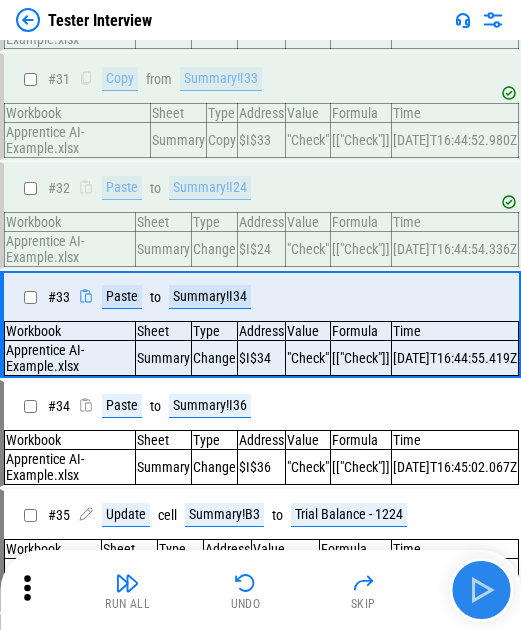 scroll, scrollTop: 3947, scrollLeft: 0, axis: vertical 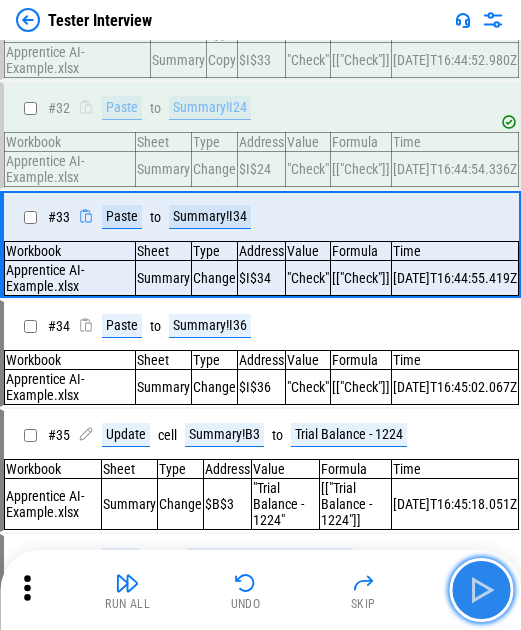 click at bounding box center (481, 590) 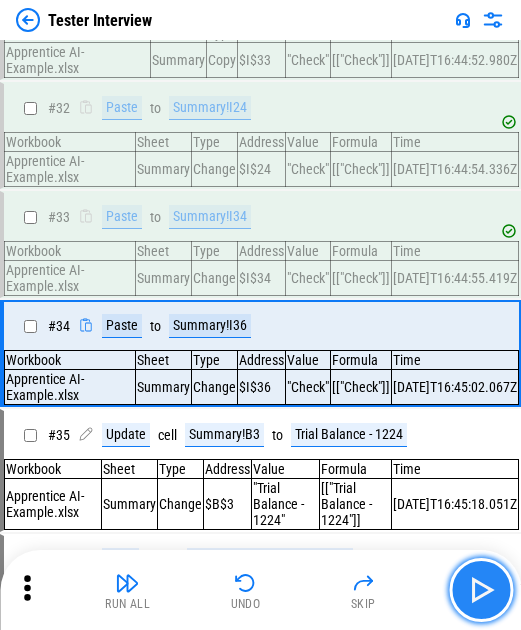 click at bounding box center [481, 590] 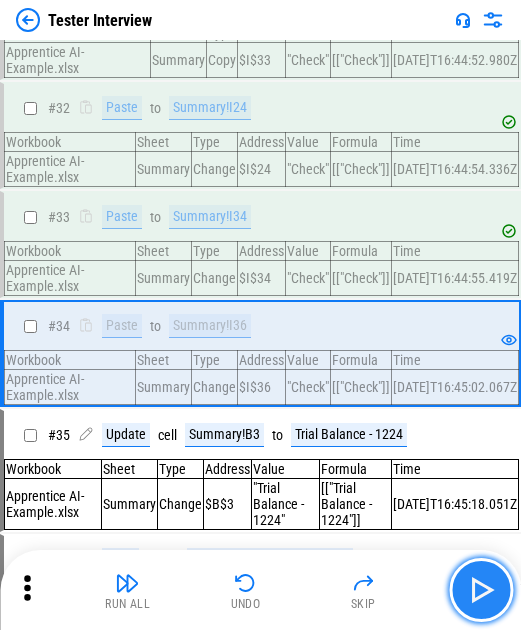 click at bounding box center (481, 590) 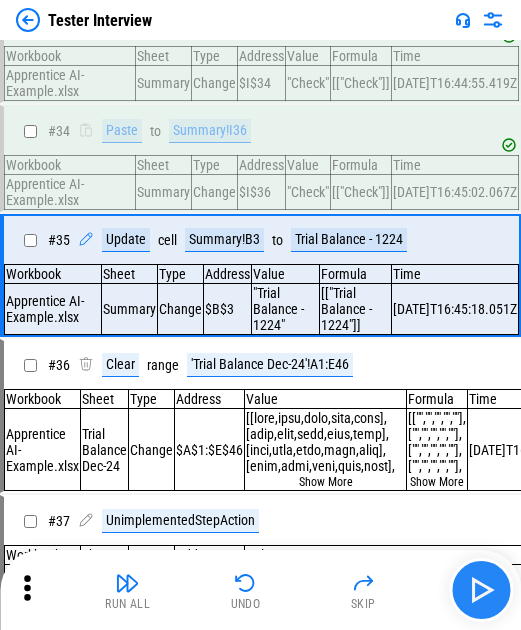 scroll, scrollTop: 4180, scrollLeft: 0, axis: vertical 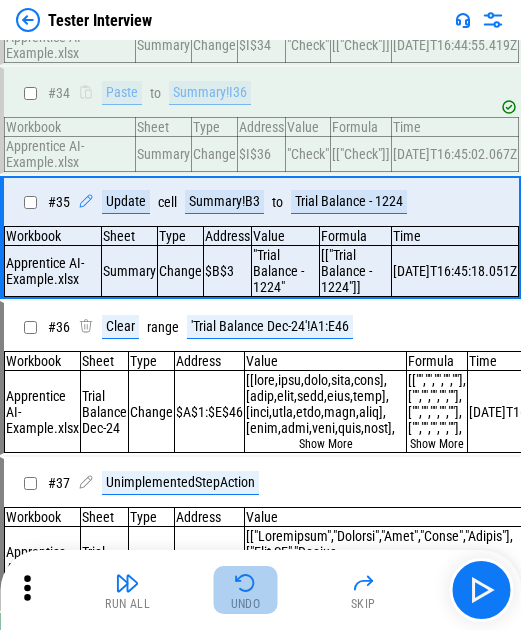 click on "Undo" at bounding box center (246, 604) 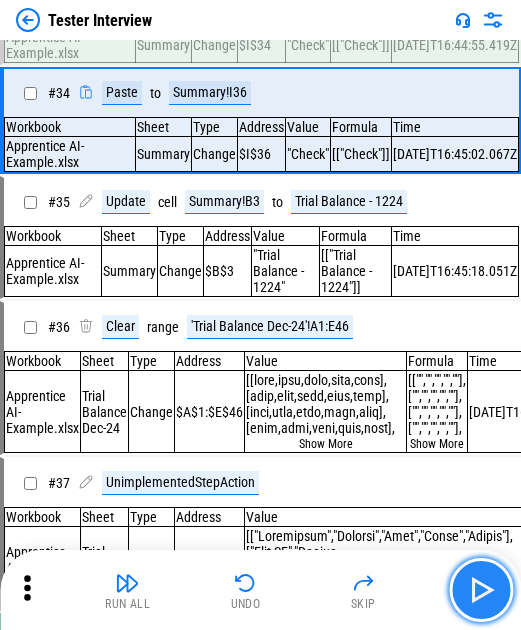 click at bounding box center [481, 590] 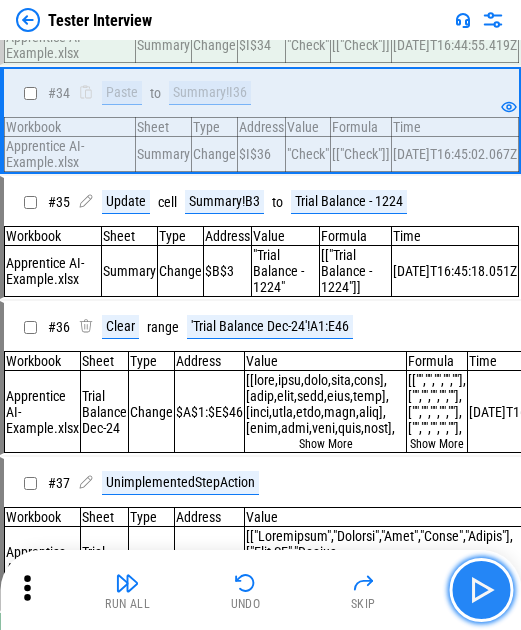 click at bounding box center [481, 590] 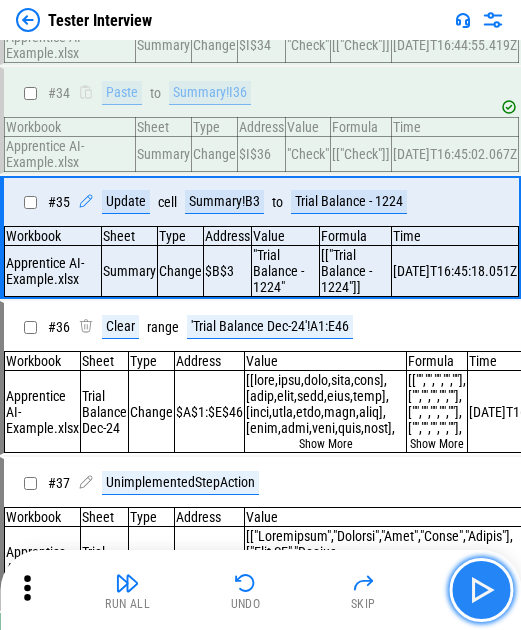 click at bounding box center (481, 590) 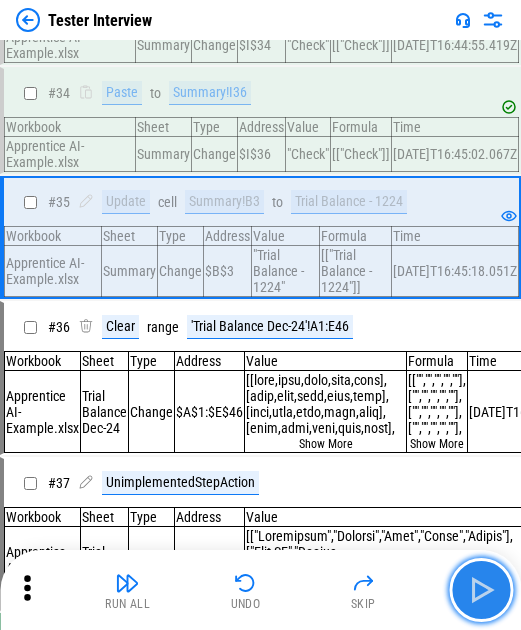 click at bounding box center (481, 590) 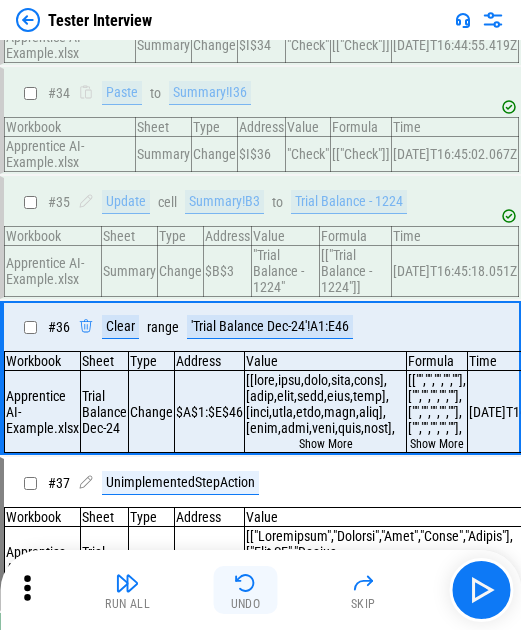 click on "Undo" at bounding box center [246, 604] 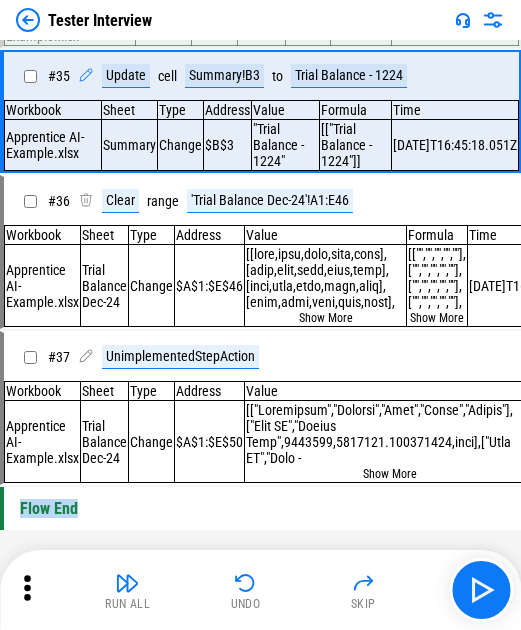 scroll, scrollTop: 4387, scrollLeft: 0, axis: vertical 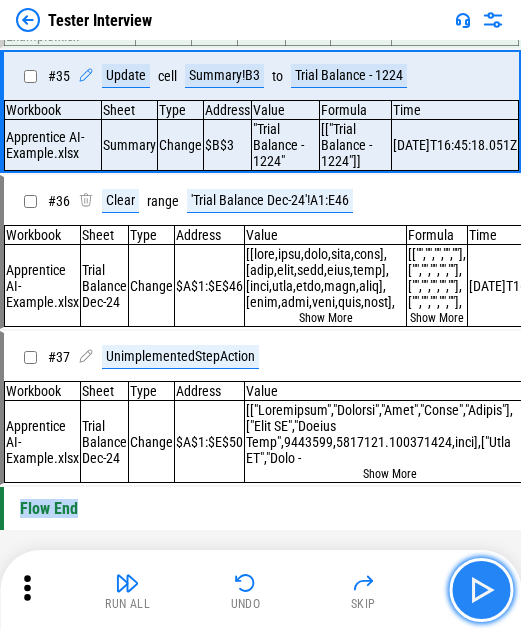 click at bounding box center [481, 590] 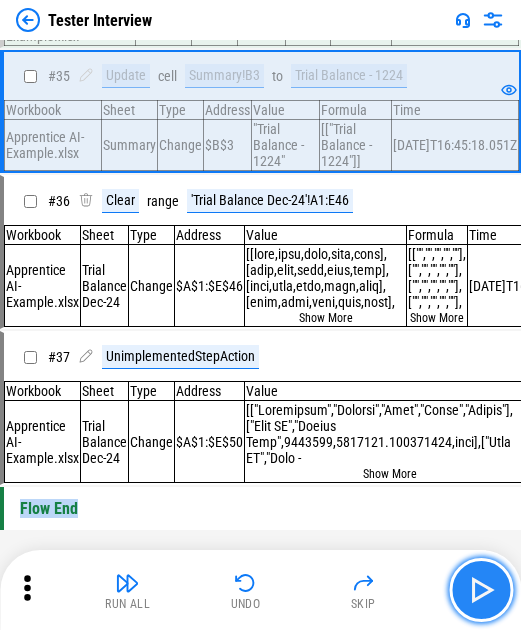 click at bounding box center (481, 590) 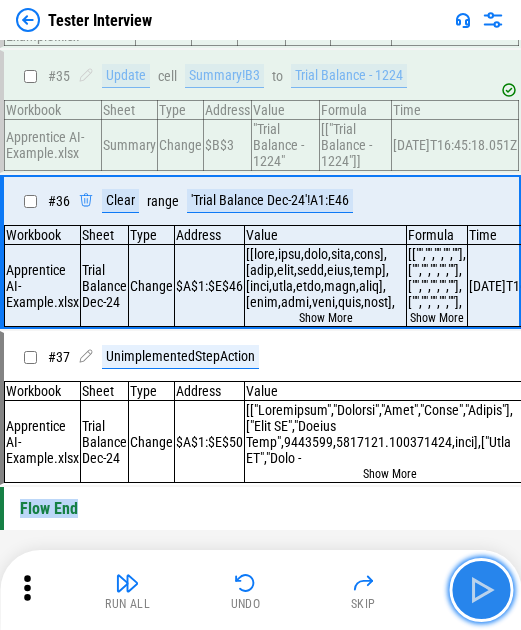click at bounding box center [481, 590] 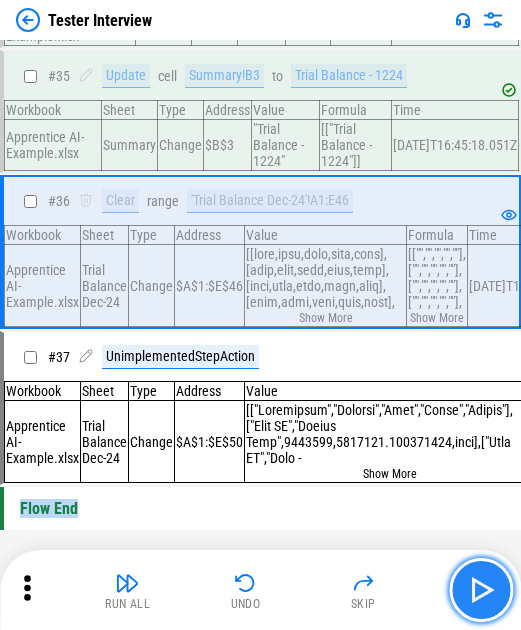 click at bounding box center [481, 590] 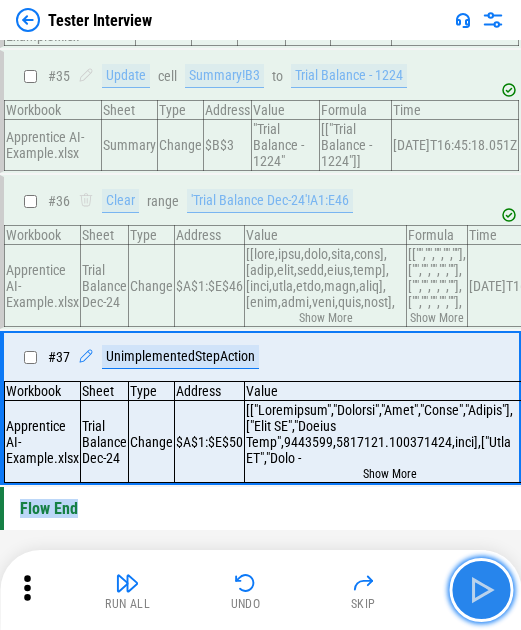 click at bounding box center (481, 590) 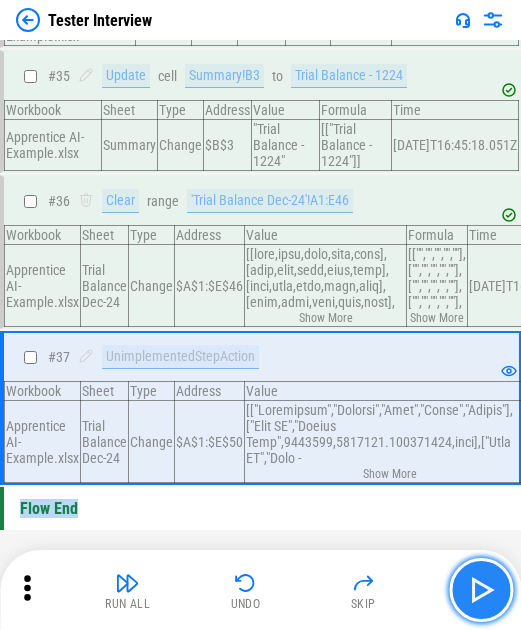 click at bounding box center [481, 590] 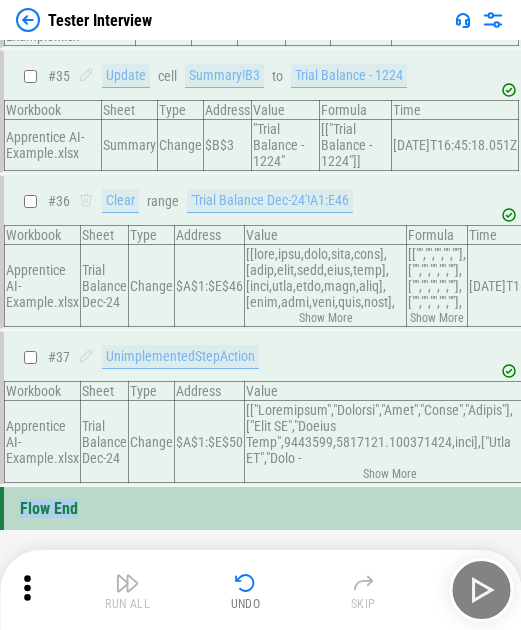 click on "Flow End" at bounding box center (260, 508) 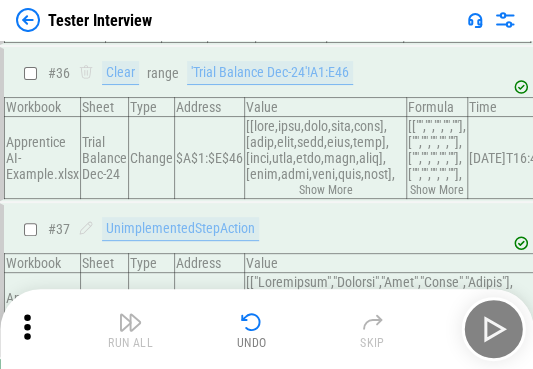 scroll, scrollTop: 3682, scrollLeft: 0, axis: vertical 